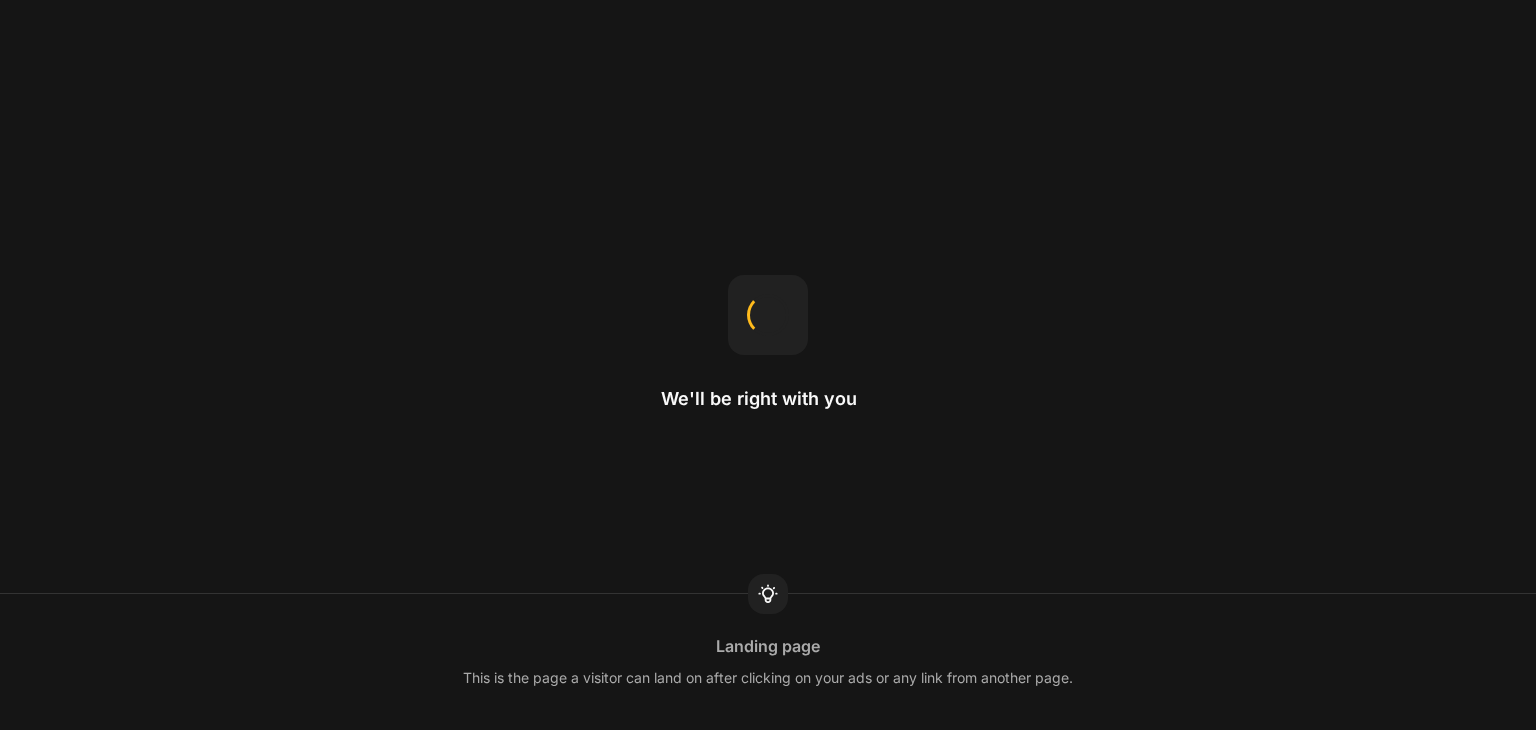 scroll, scrollTop: 0, scrollLeft: 0, axis: both 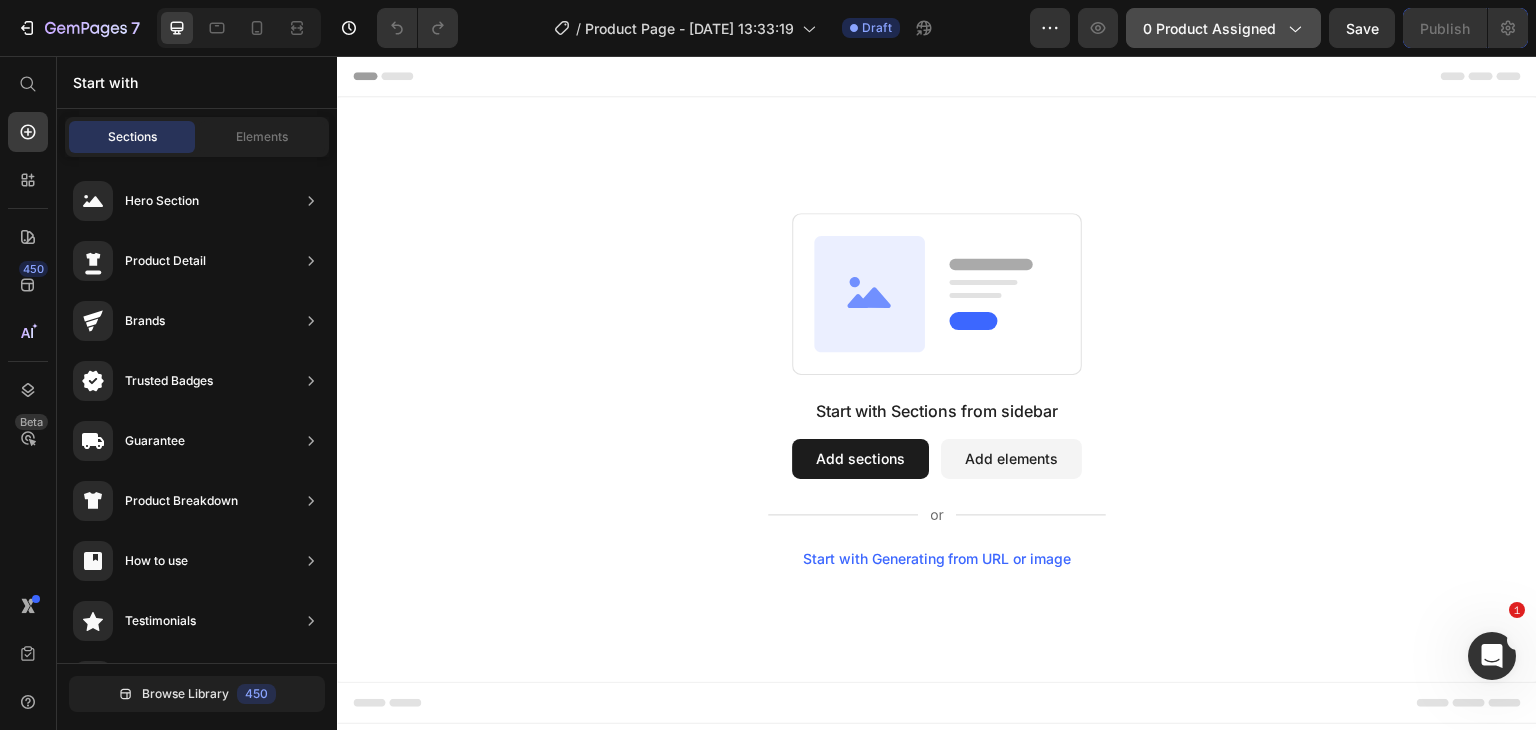 click on "0 product assigned" 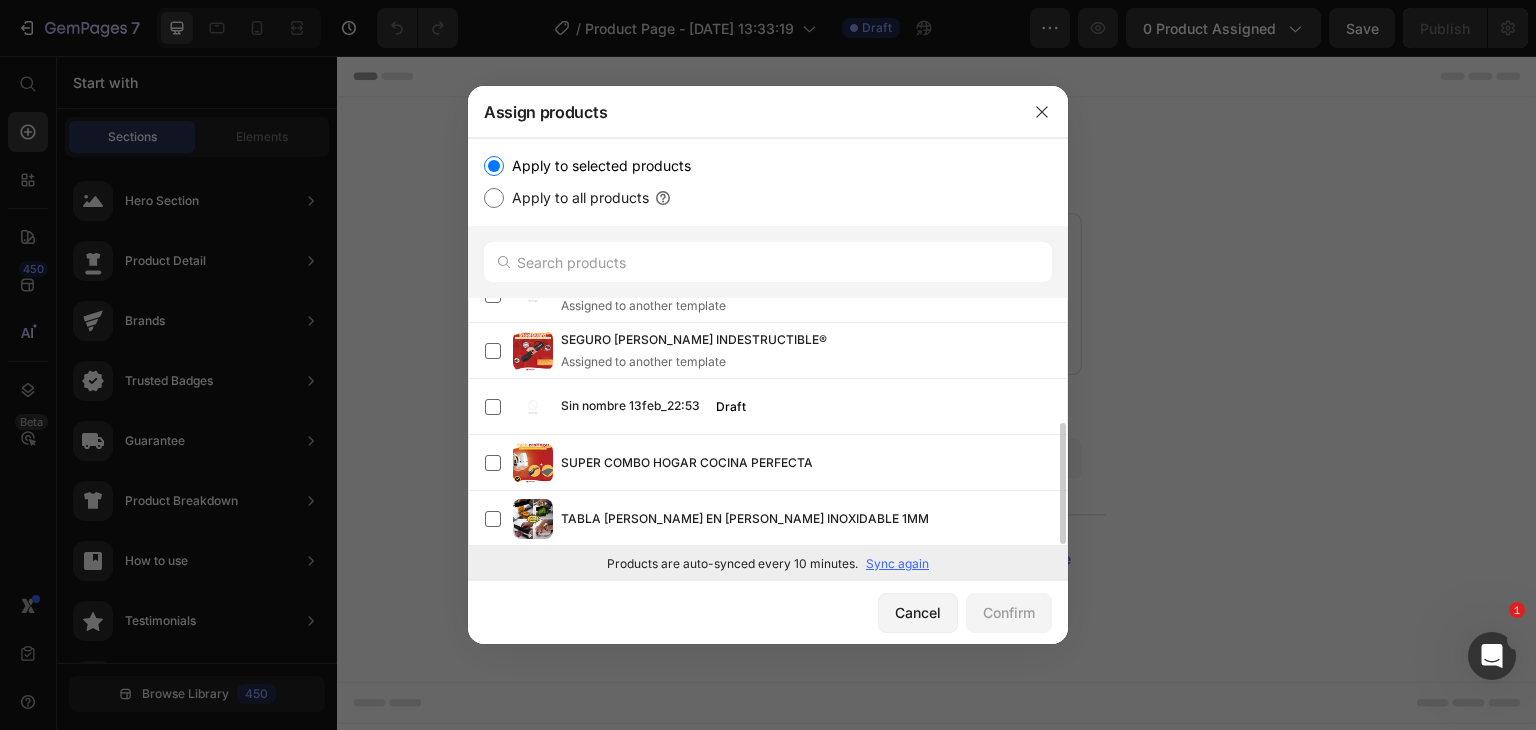 scroll, scrollTop: 156, scrollLeft: 0, axis: vertical 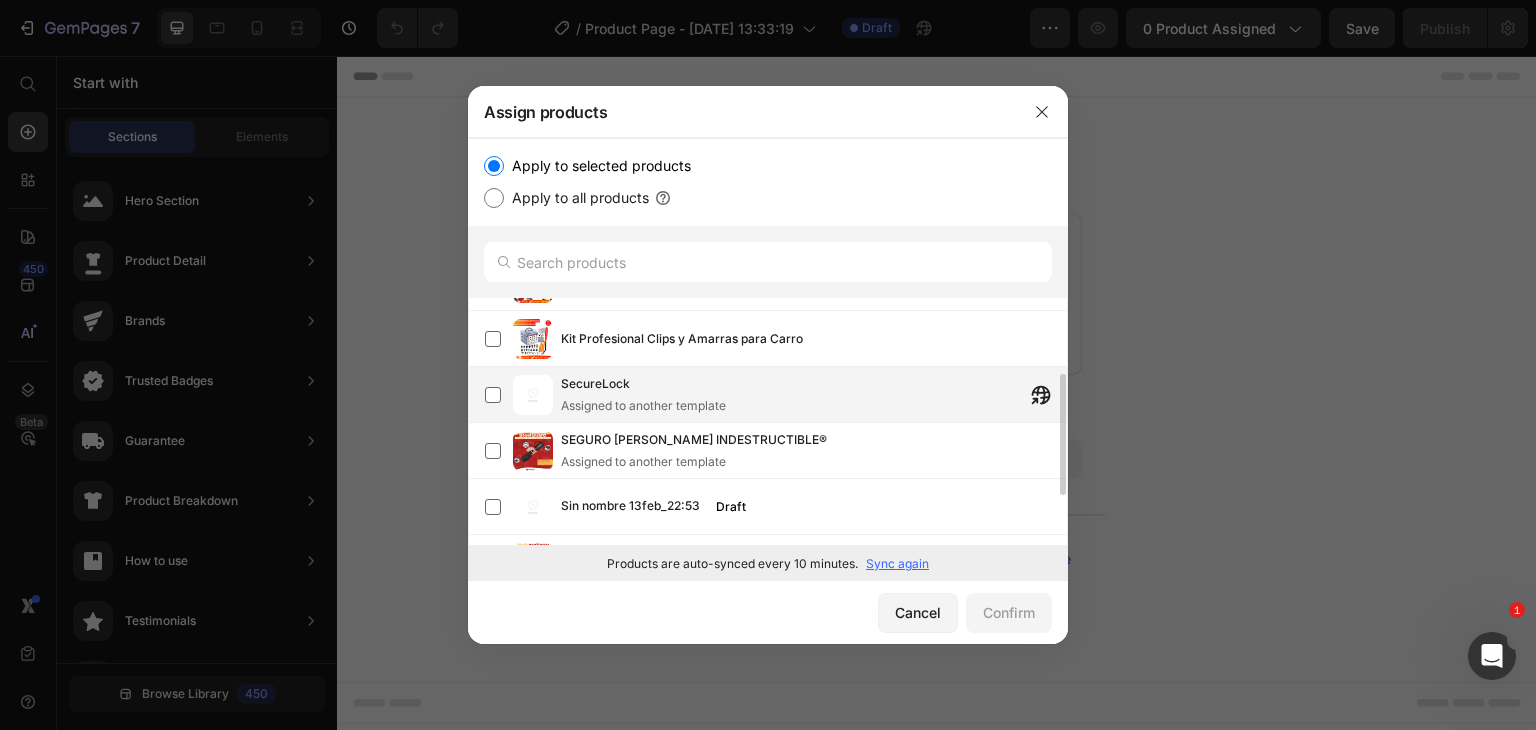 click on "SecureLock  Assigned to another template" at bounding box center [643, 395] 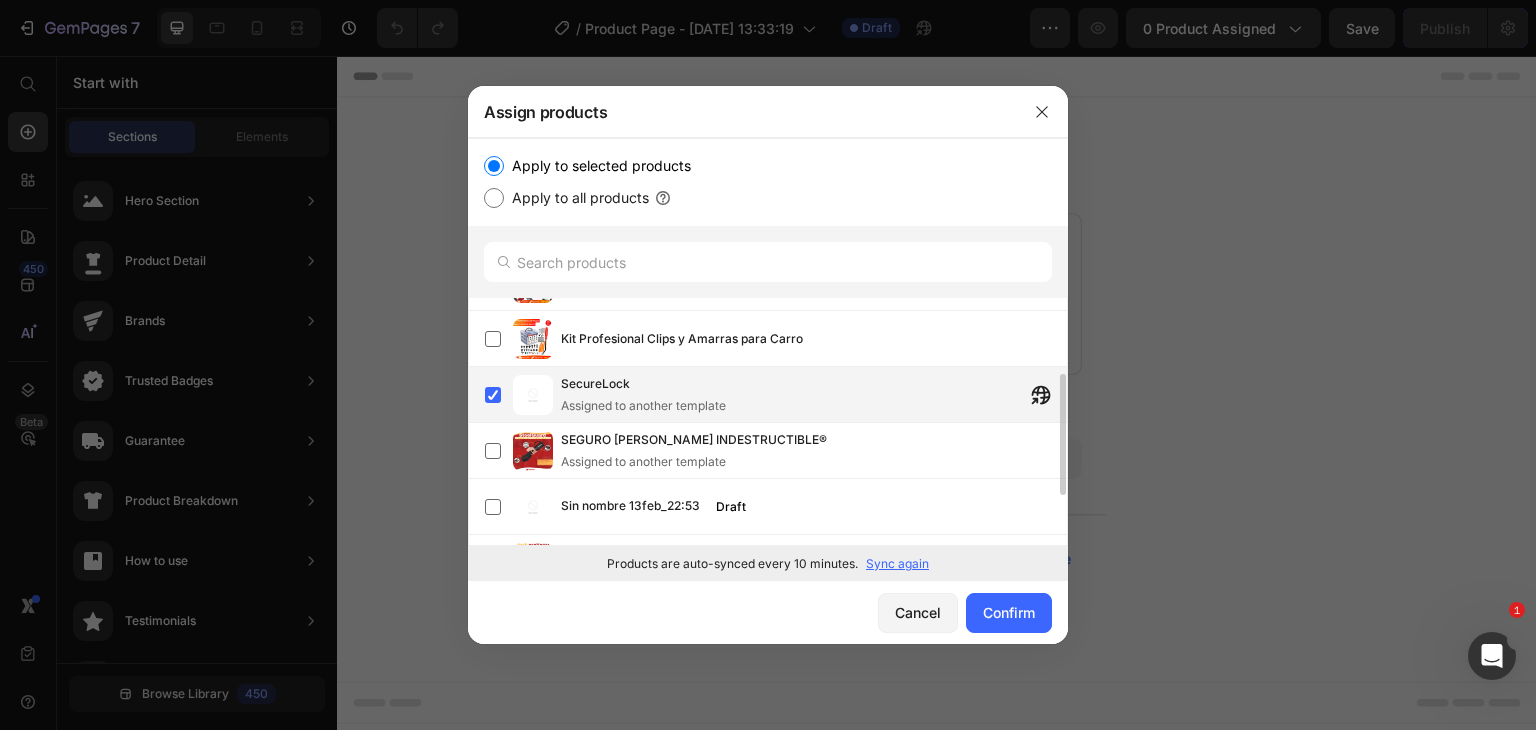 click on "SecureLock" at bounding box center [643, 384] 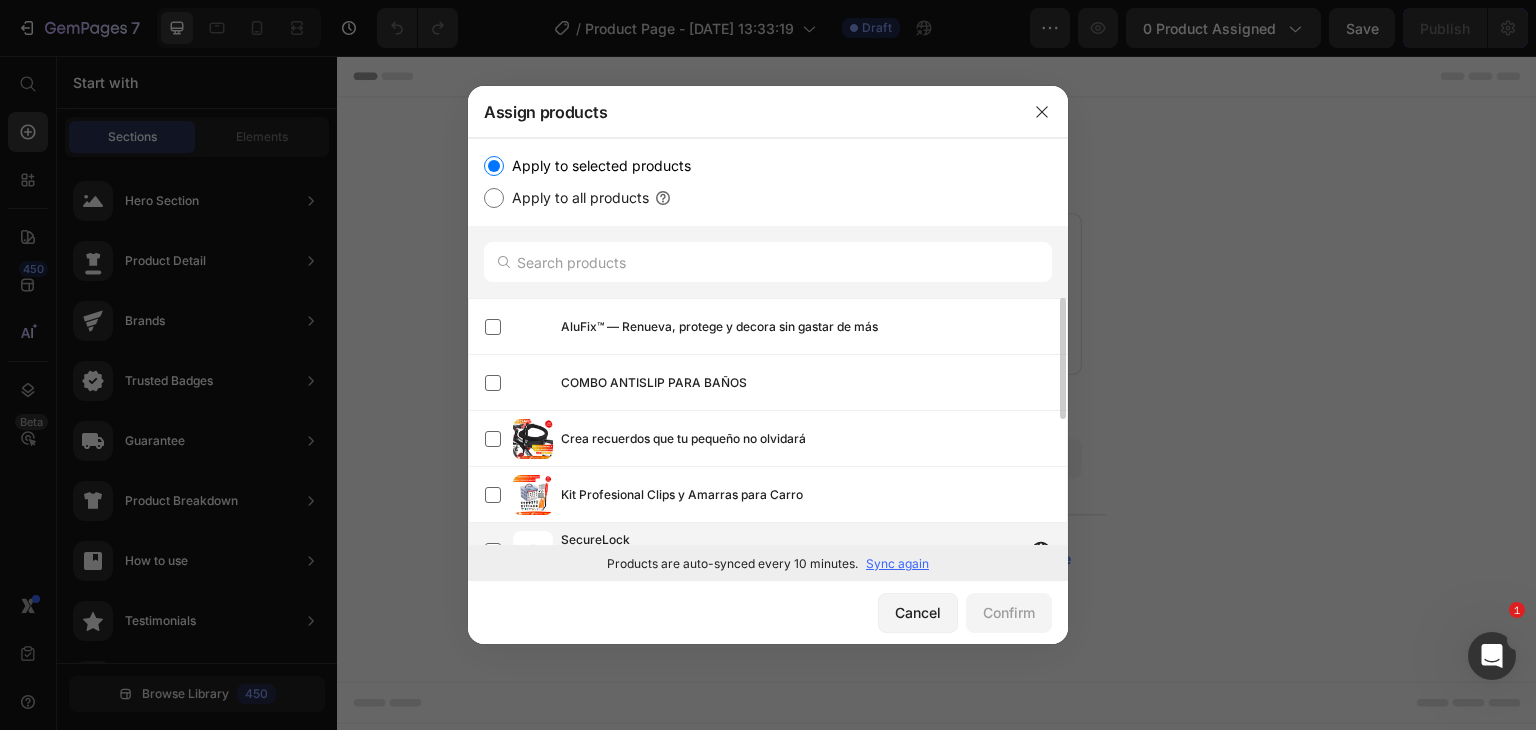 scroll, scrollTop: 200, scrollLeft: 0, axis: vertical 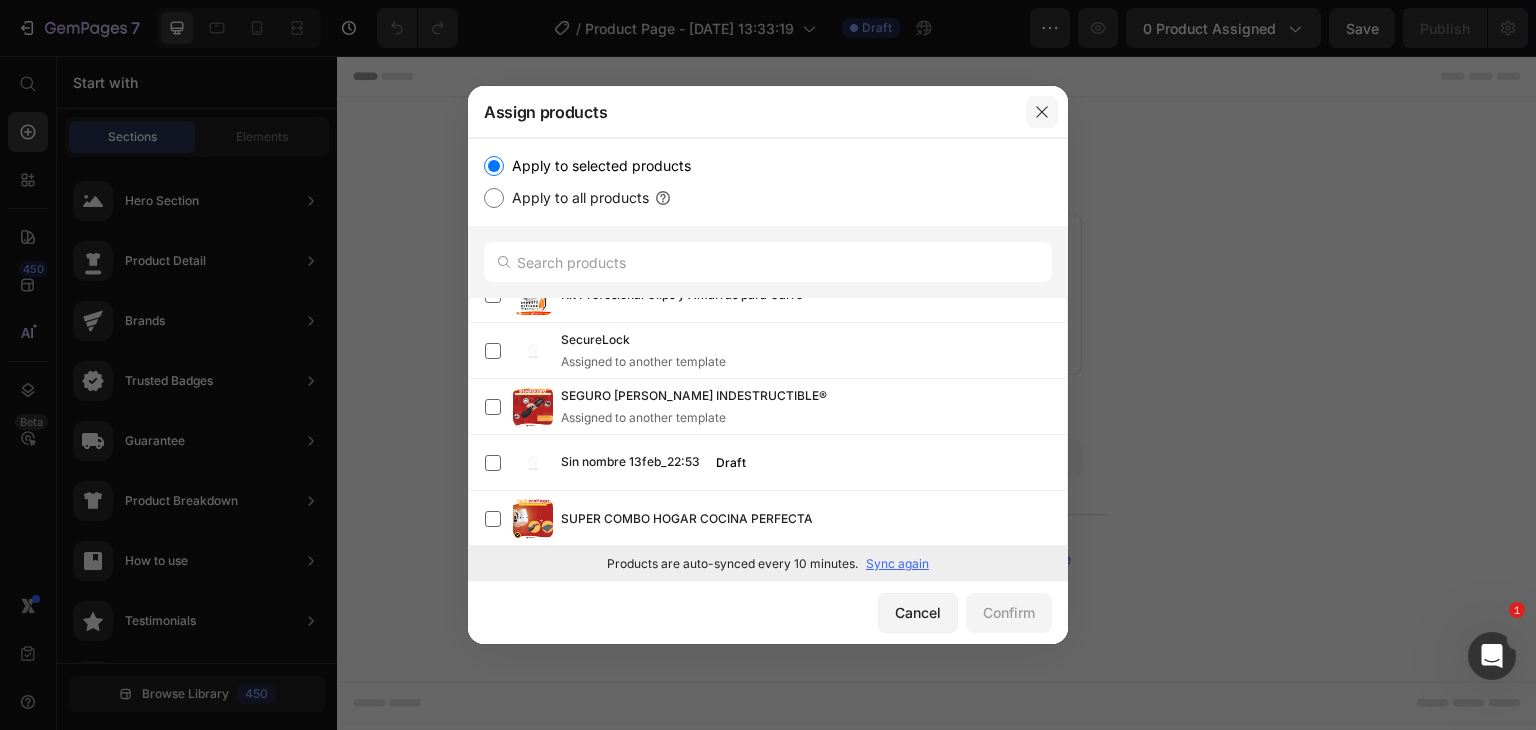 click 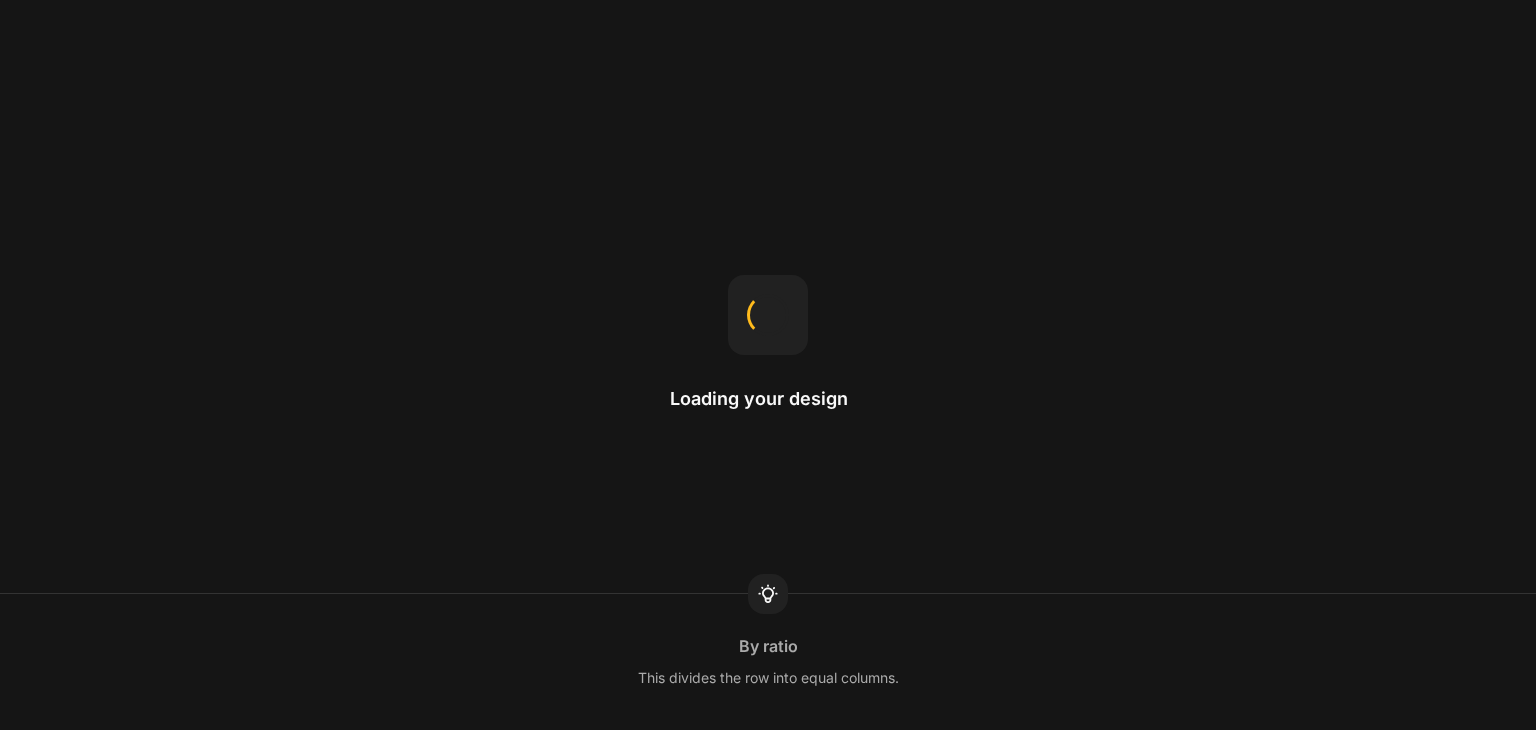 scroll, scrollTop: 0, scrollLeft: 0, axis: both 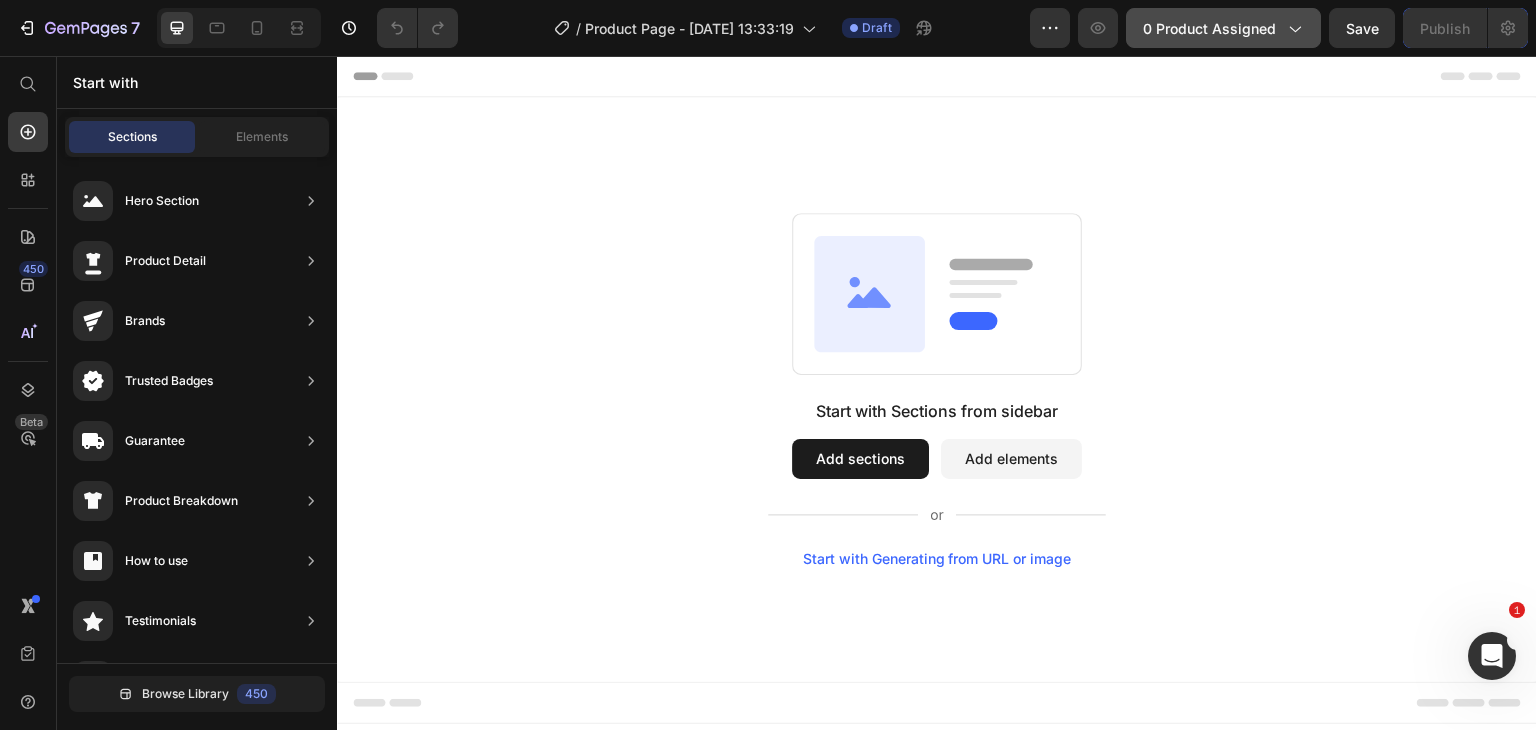 click on "0 product assigned" 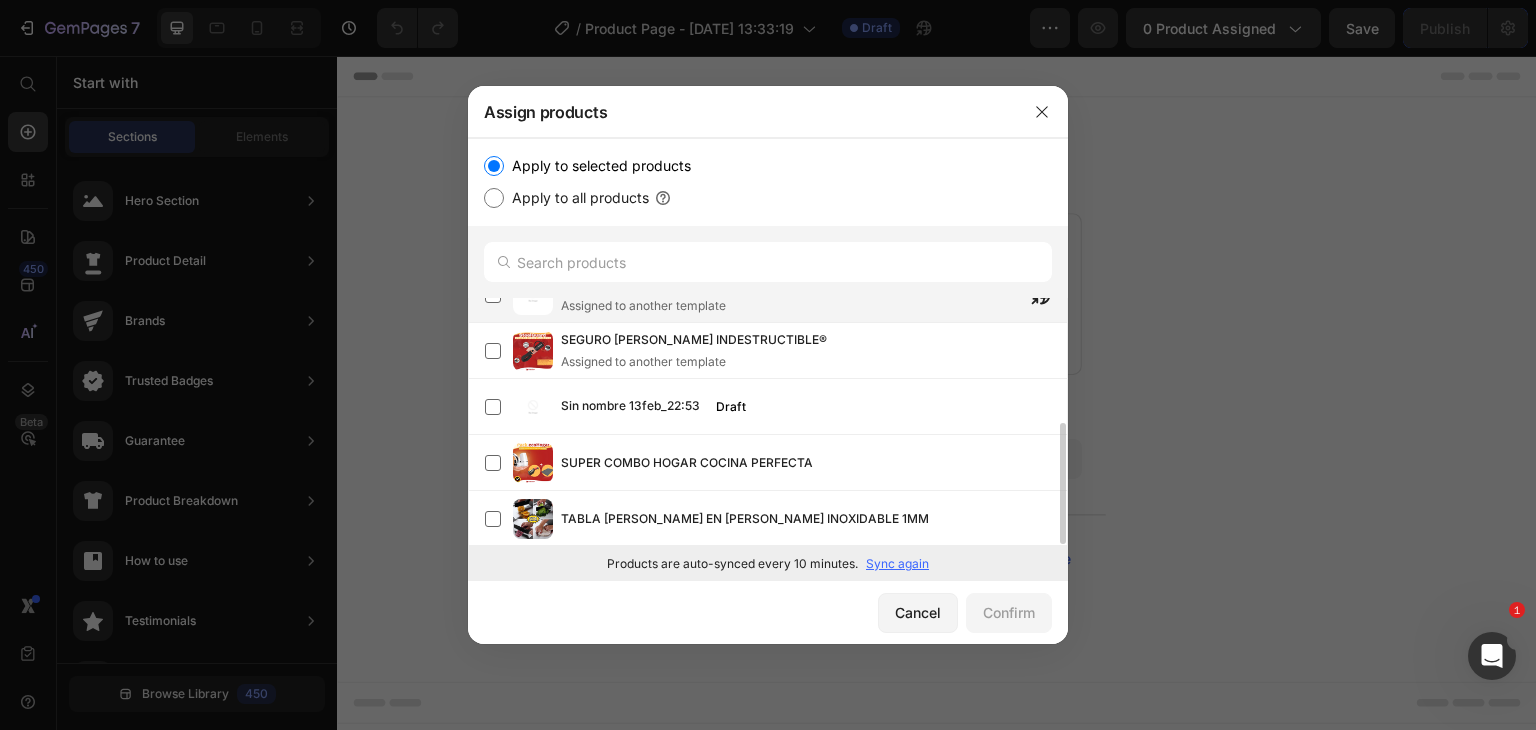 scroll, scrollTop: 0, scrollLeft: 0, axis: both 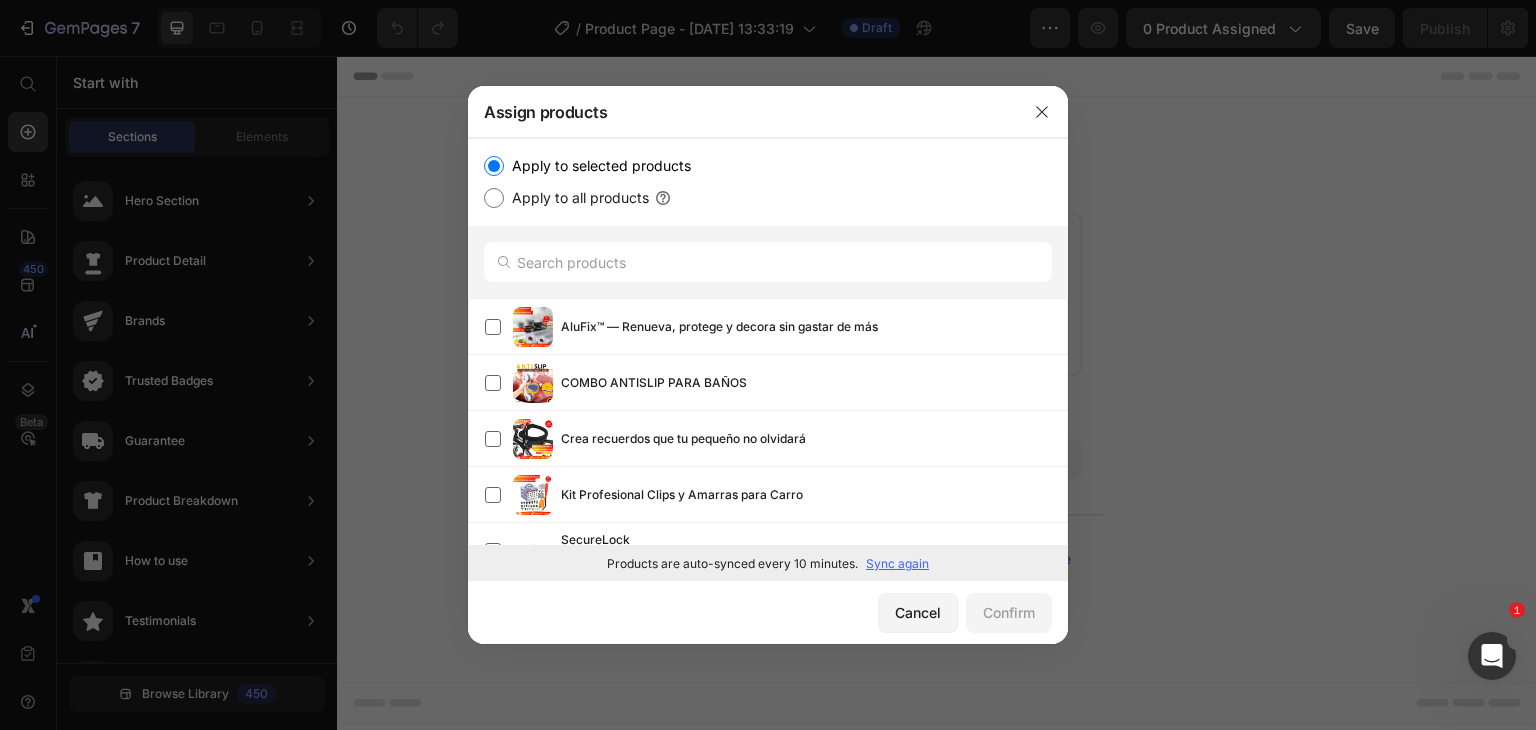 click on "Apply to all products" at bounding box center [576, 198] 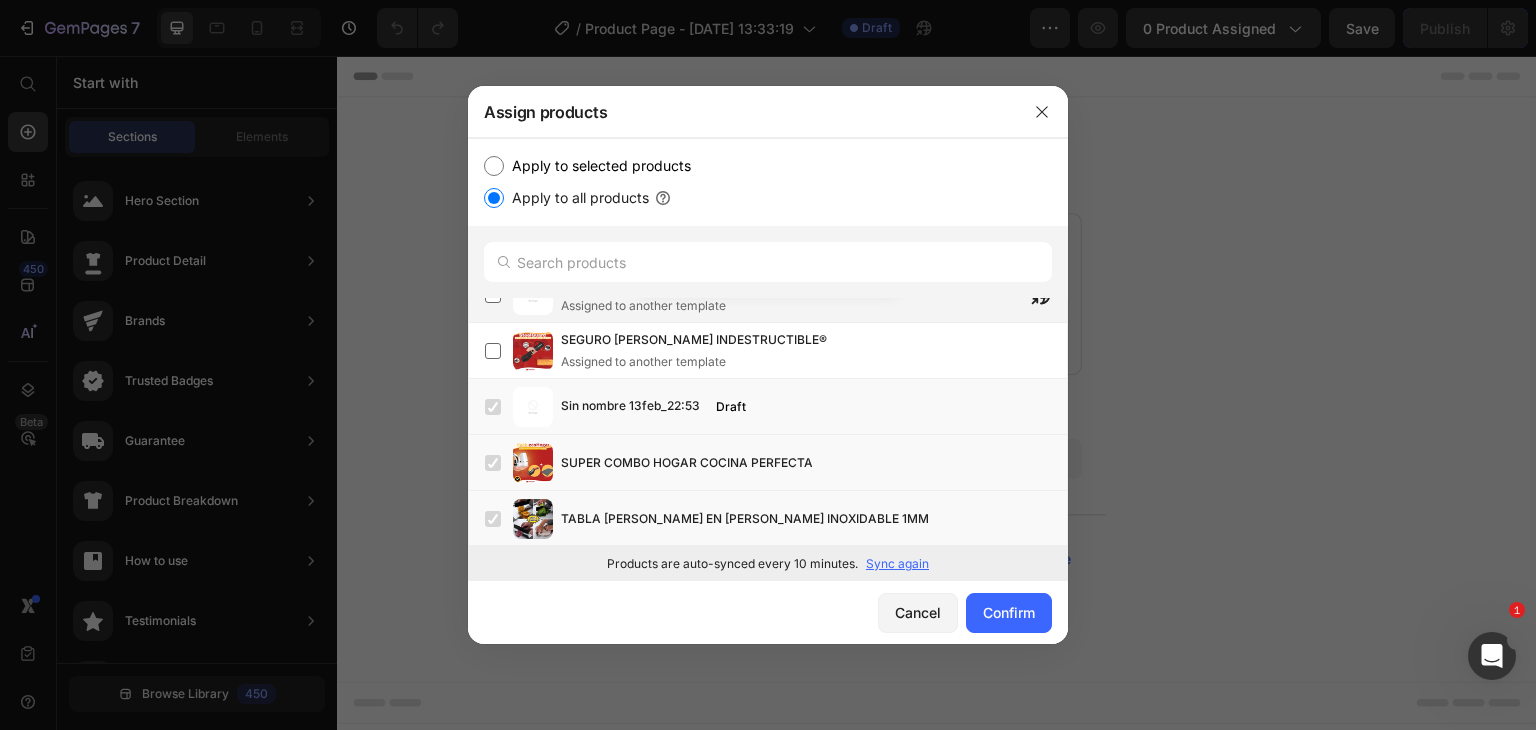 scroll, scrollTop: 0, scrollLeft: 0, axis: both 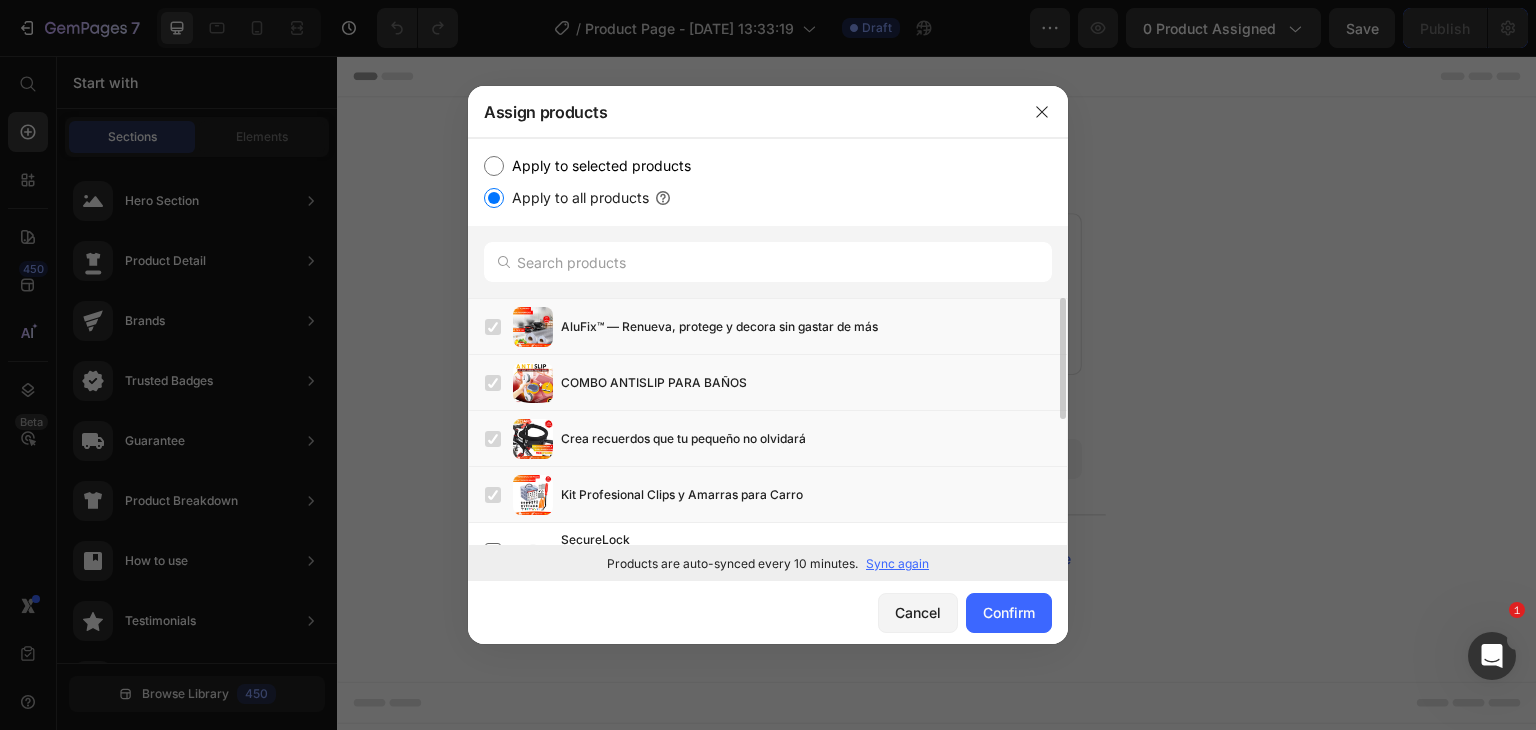 click on "Apply to selected products Apply to all products" at bounding box center [768, 182] 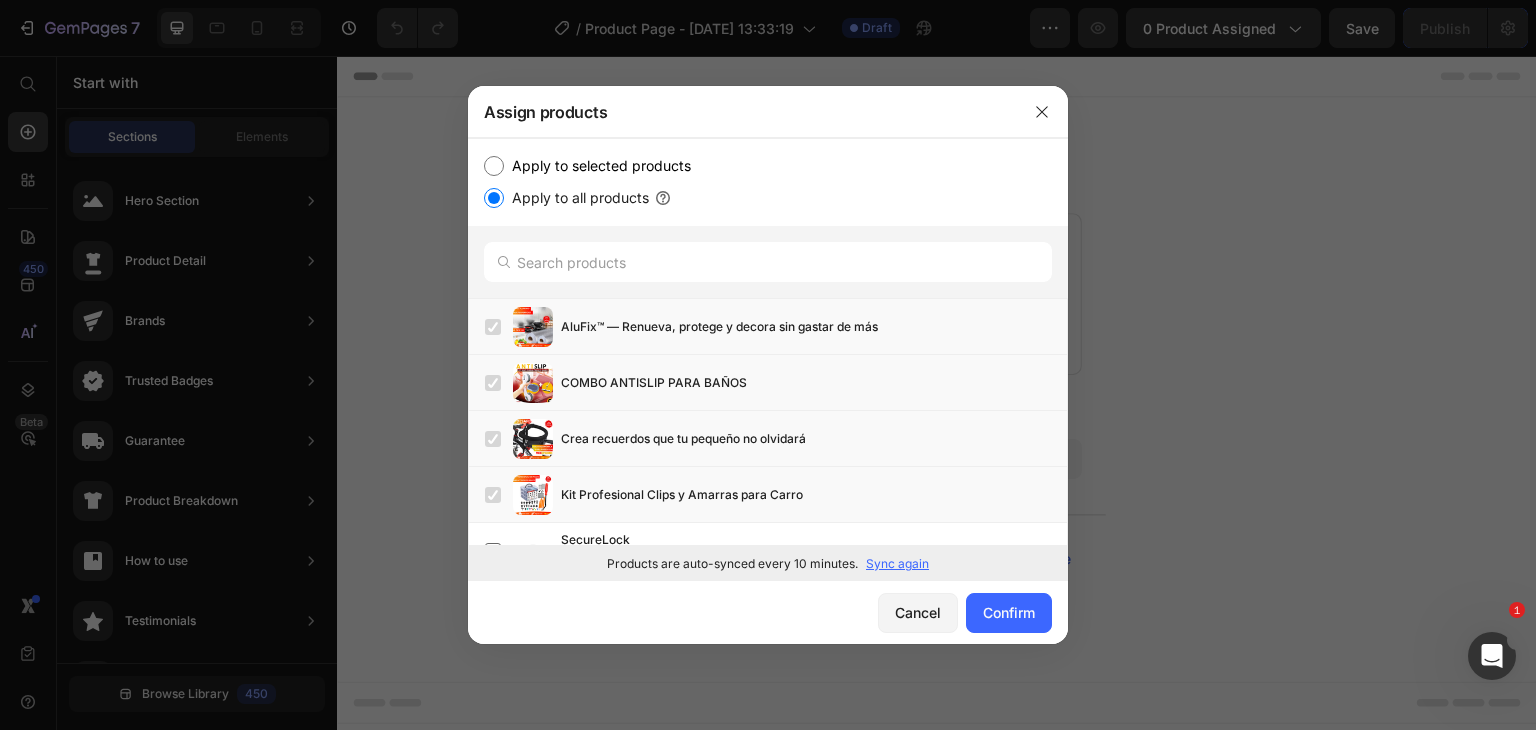 click on "Apply to selected products" at bounding box center (597, 166) 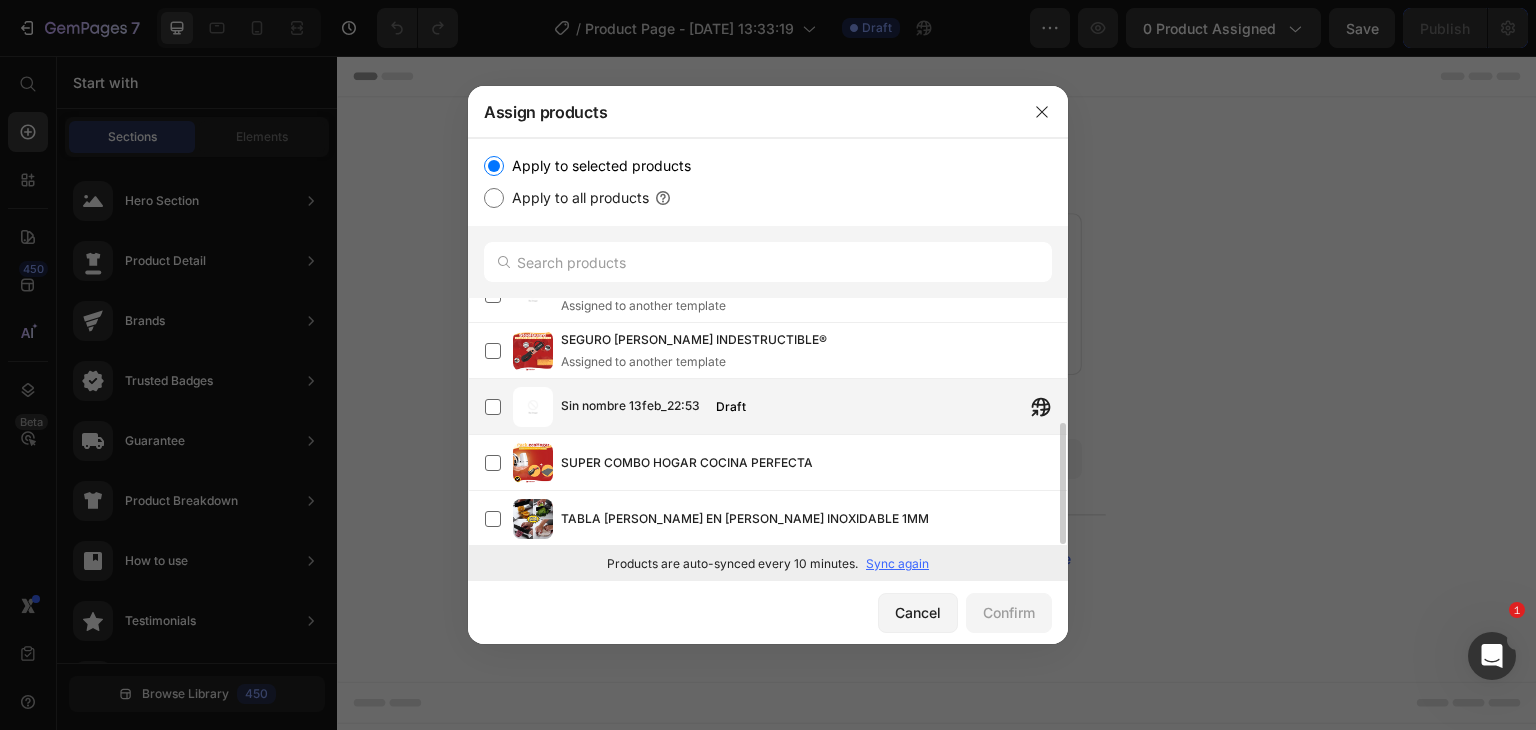scroll, scrollTop: 156, scrollLeft: 0, axis: vertical 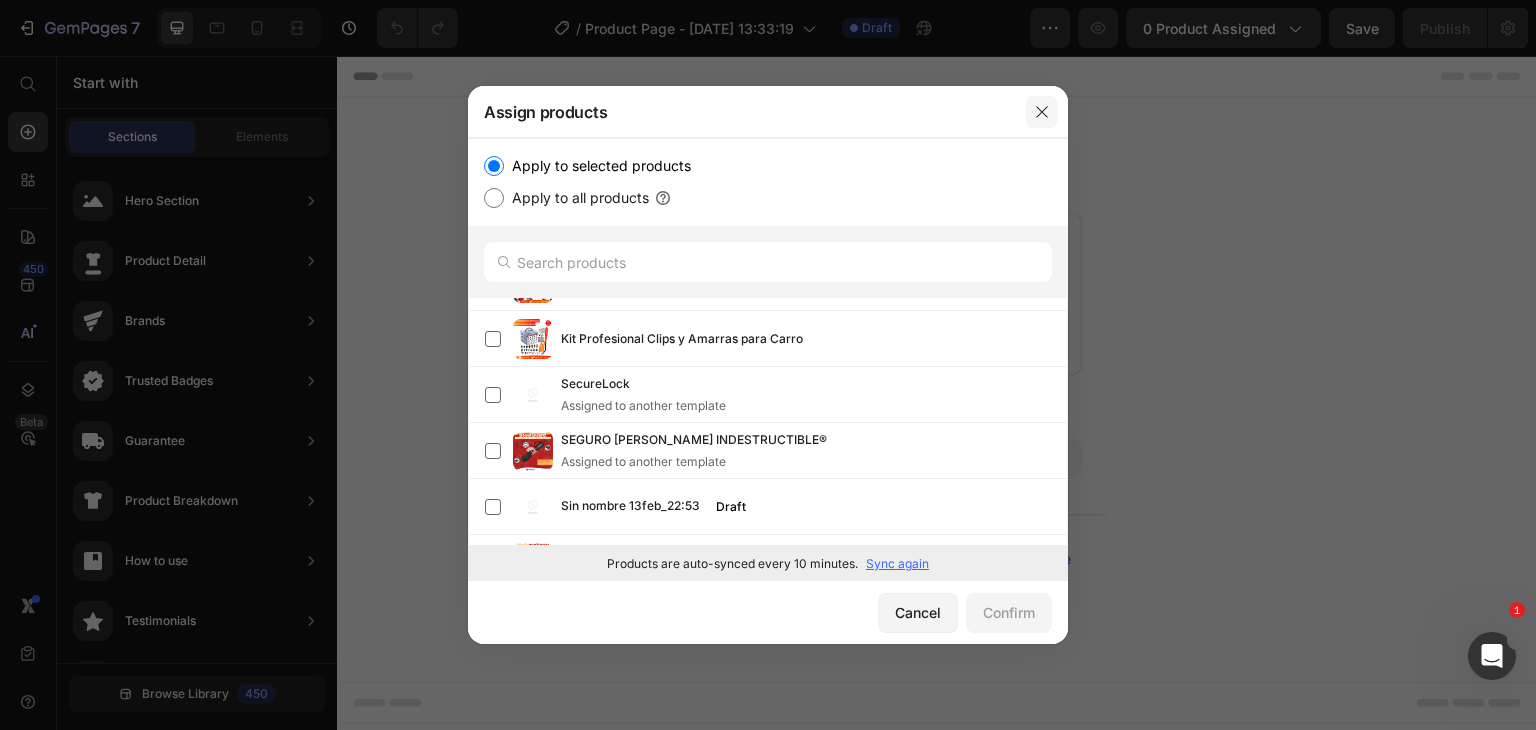 click 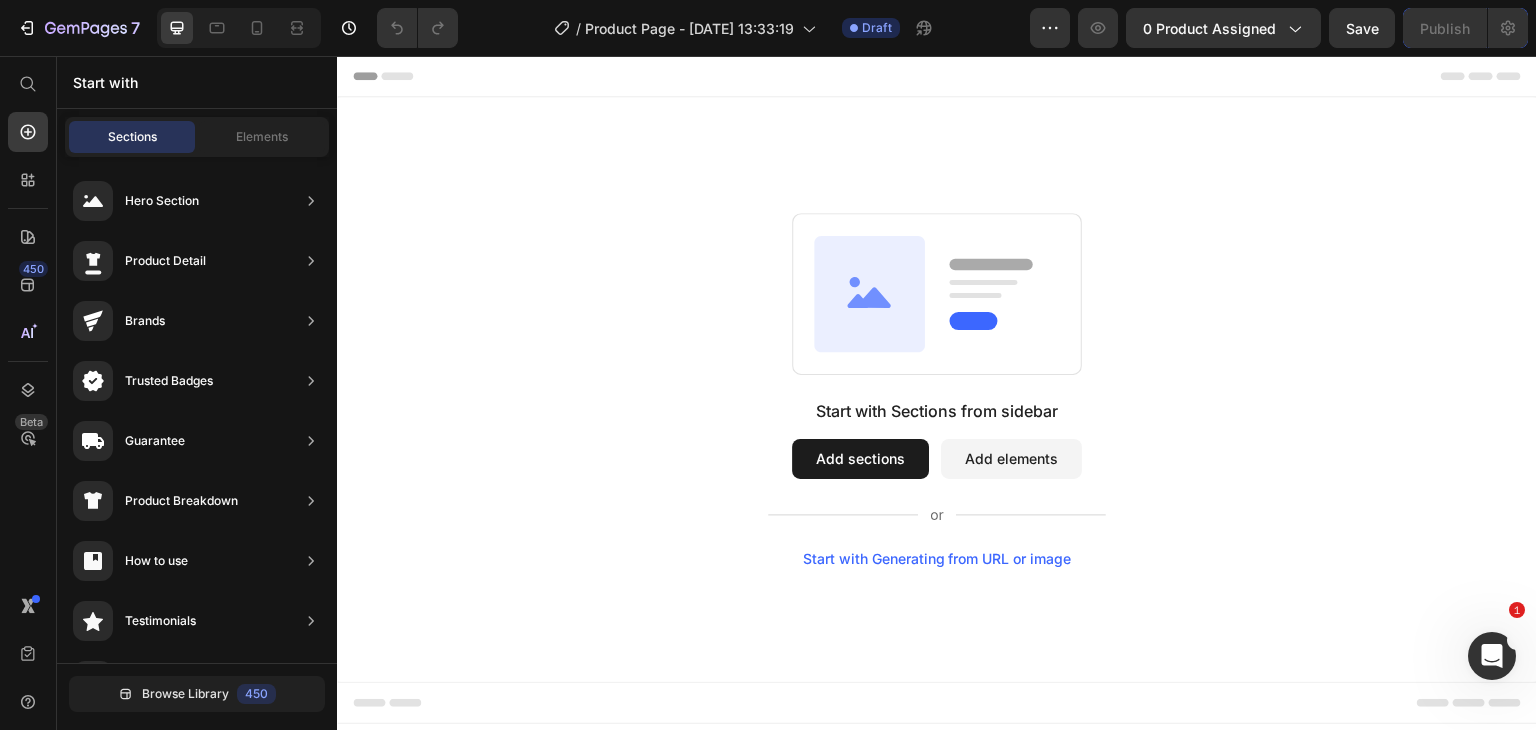 click on "Add sections" at bounding box center [860, 459] 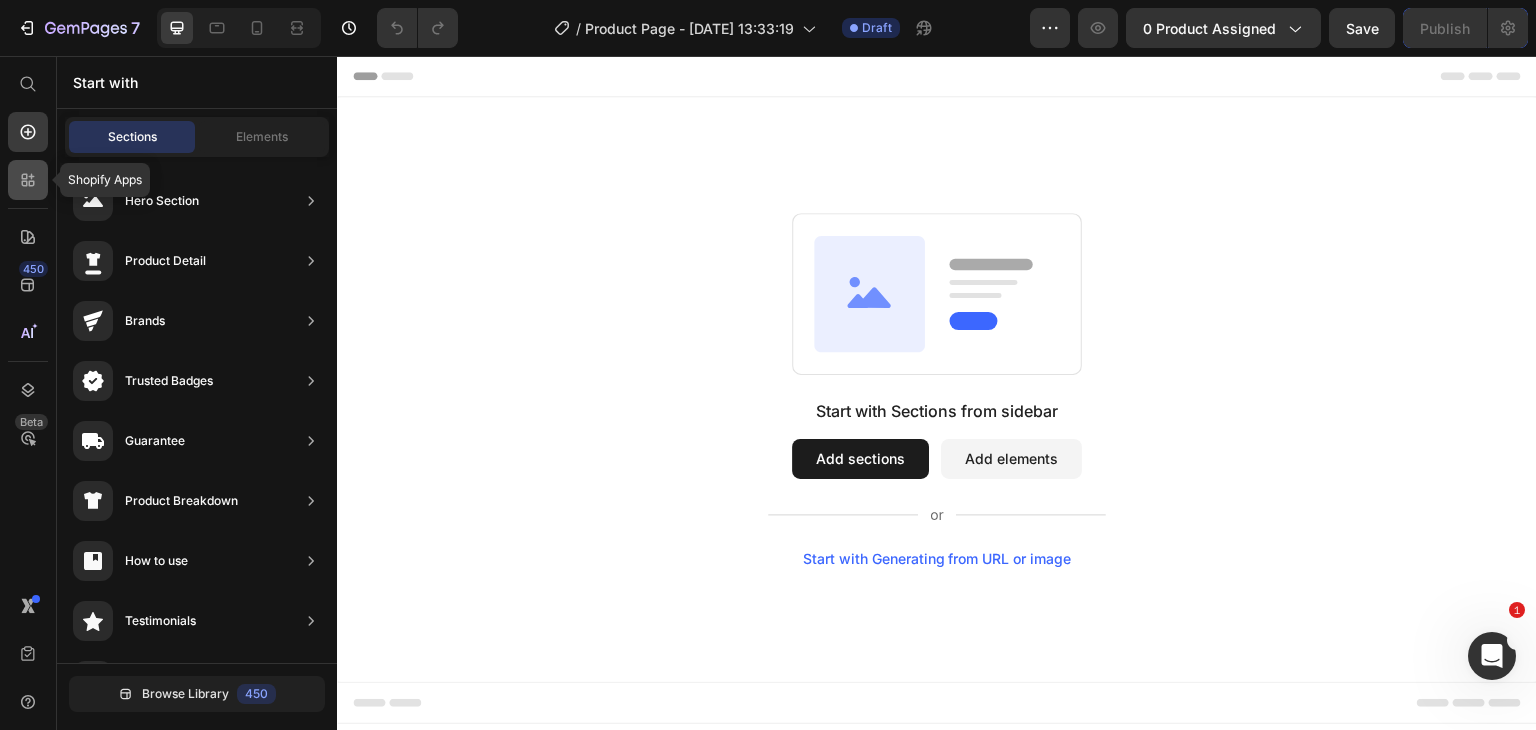 click 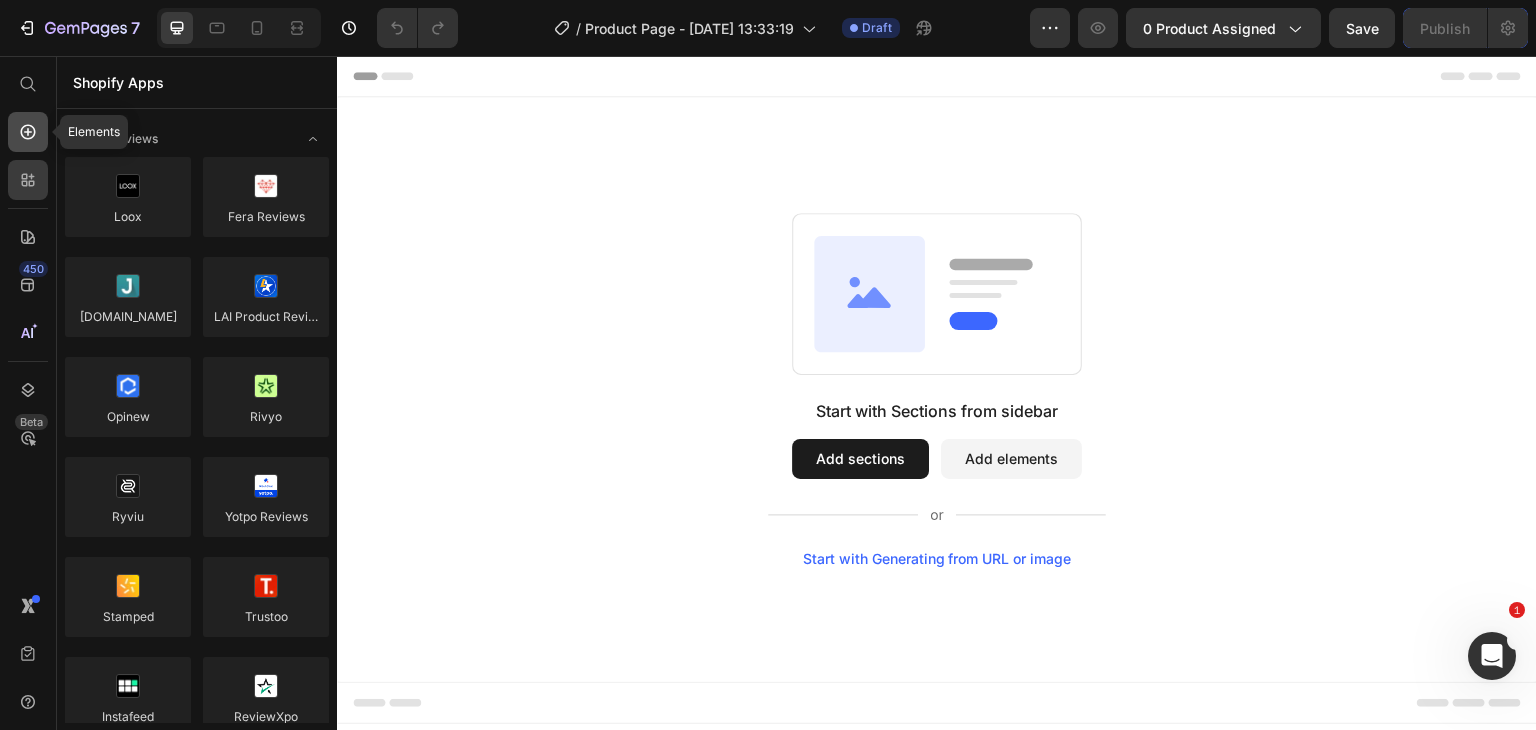 click 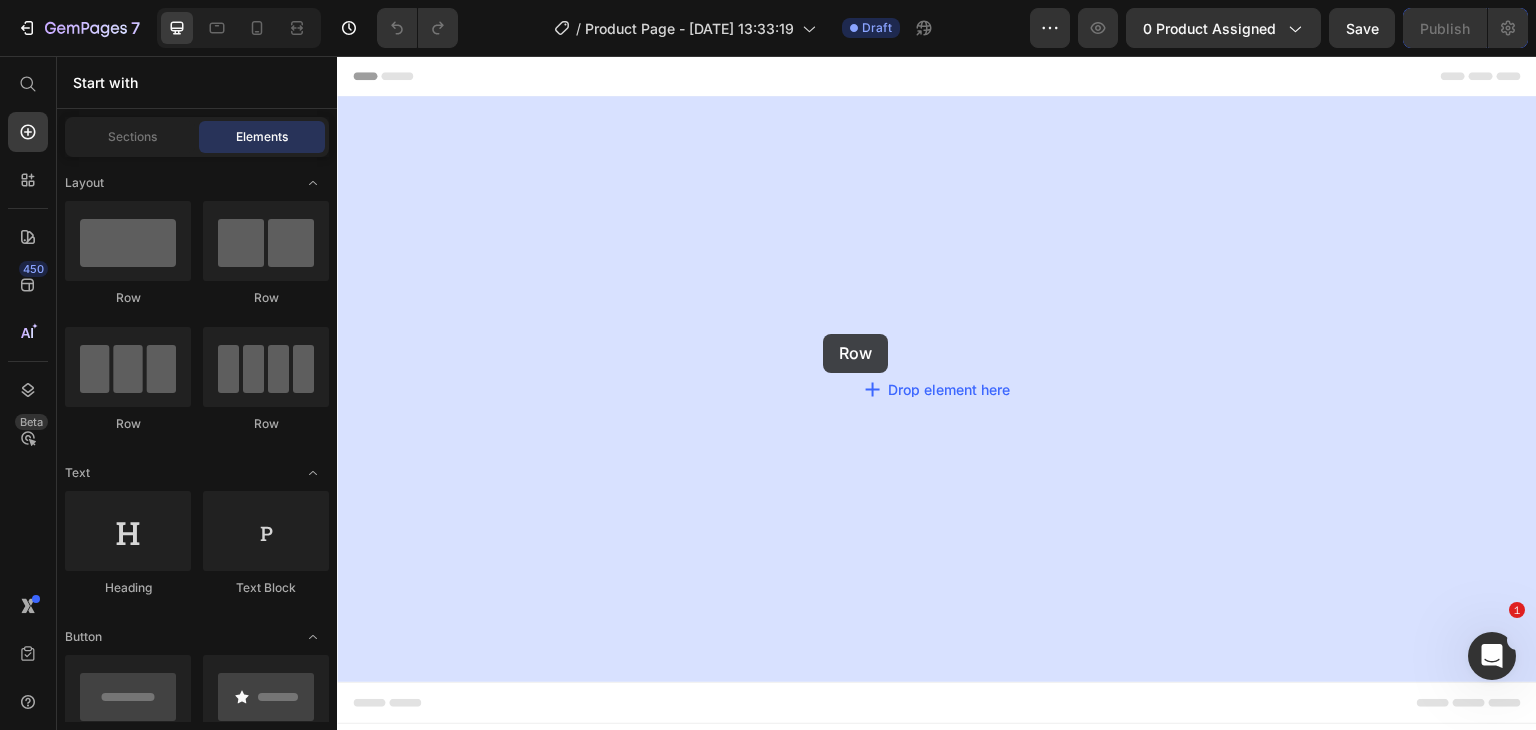 drag, startPoint x: 472, startPoint y: 303, endPoint x: 887, endPoint y: 330, distance: 415.87738 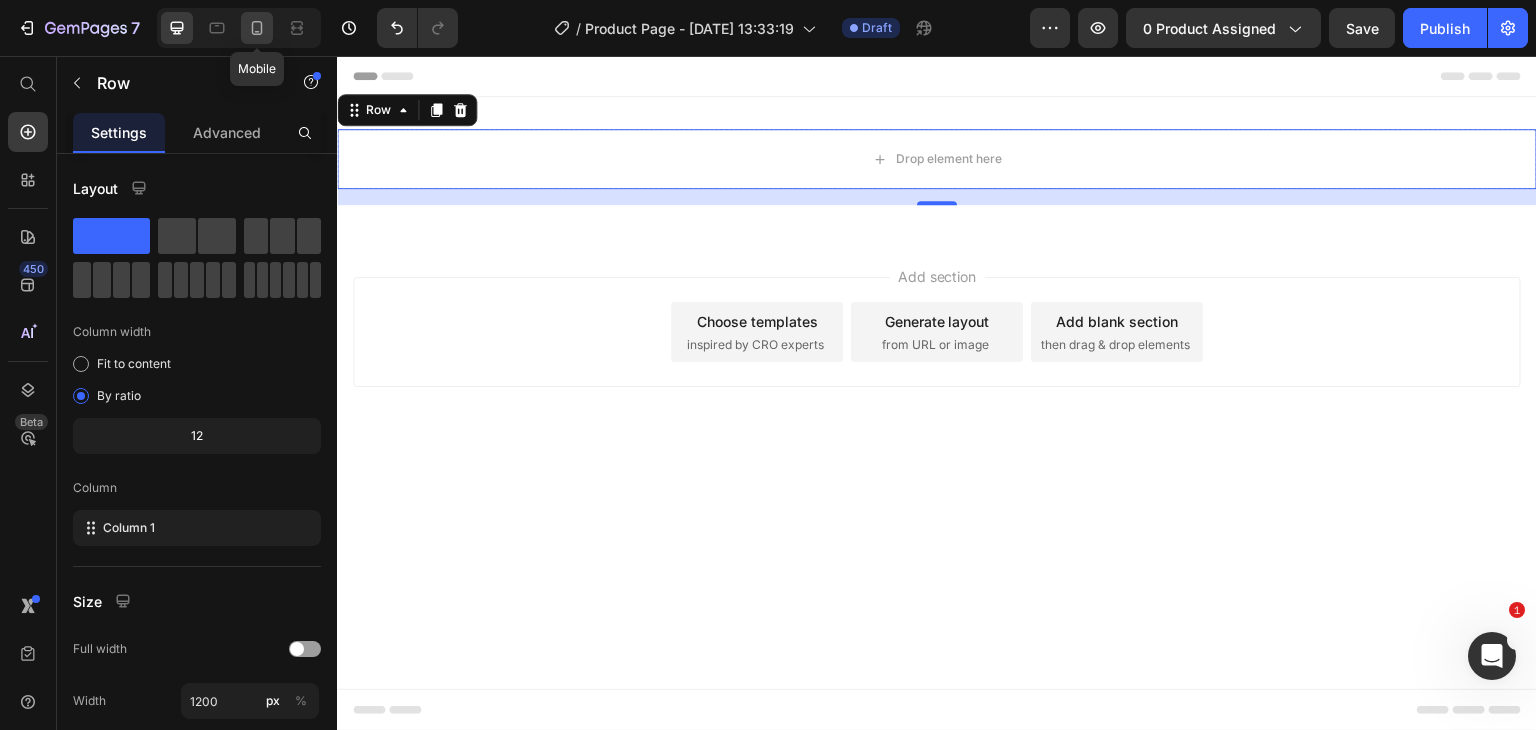 click 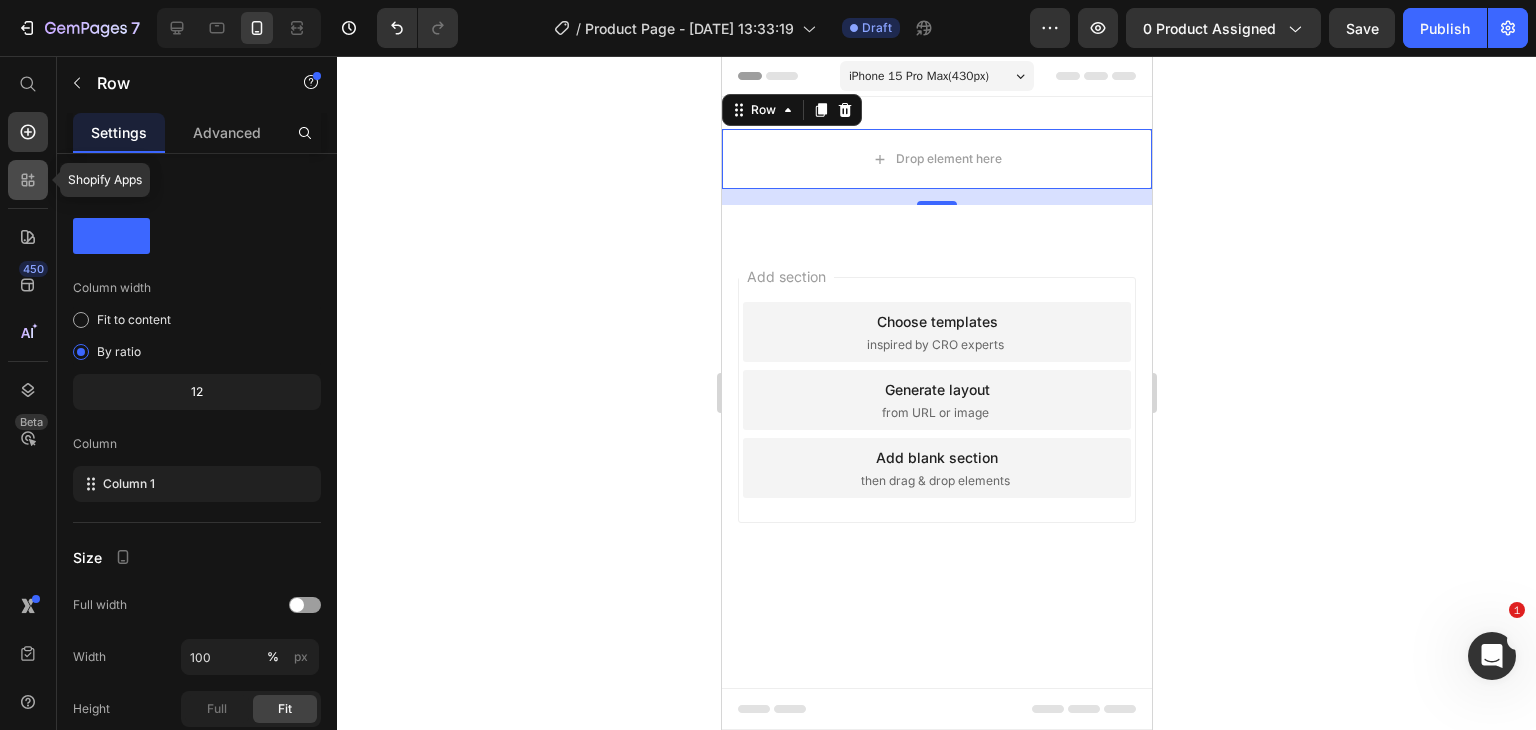 click 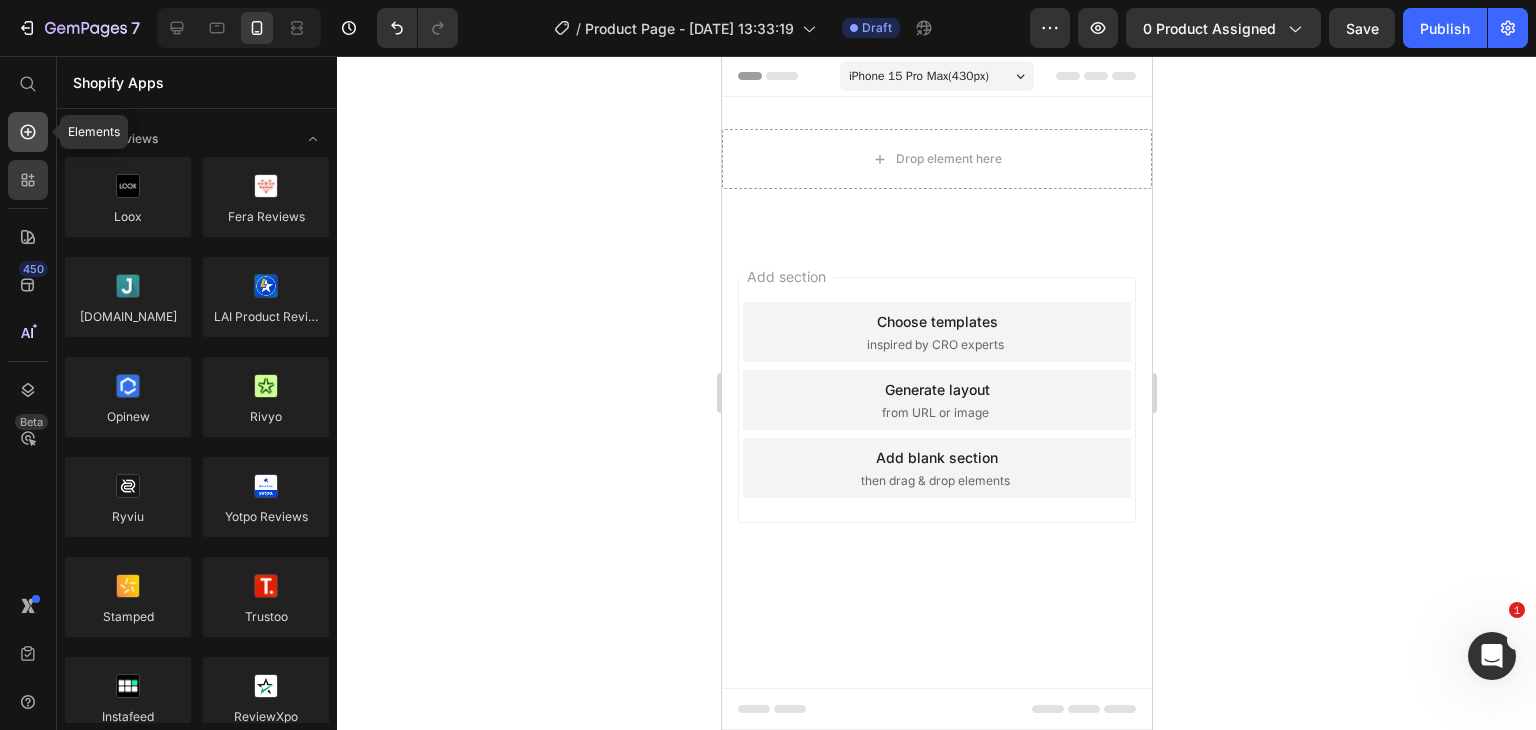 click 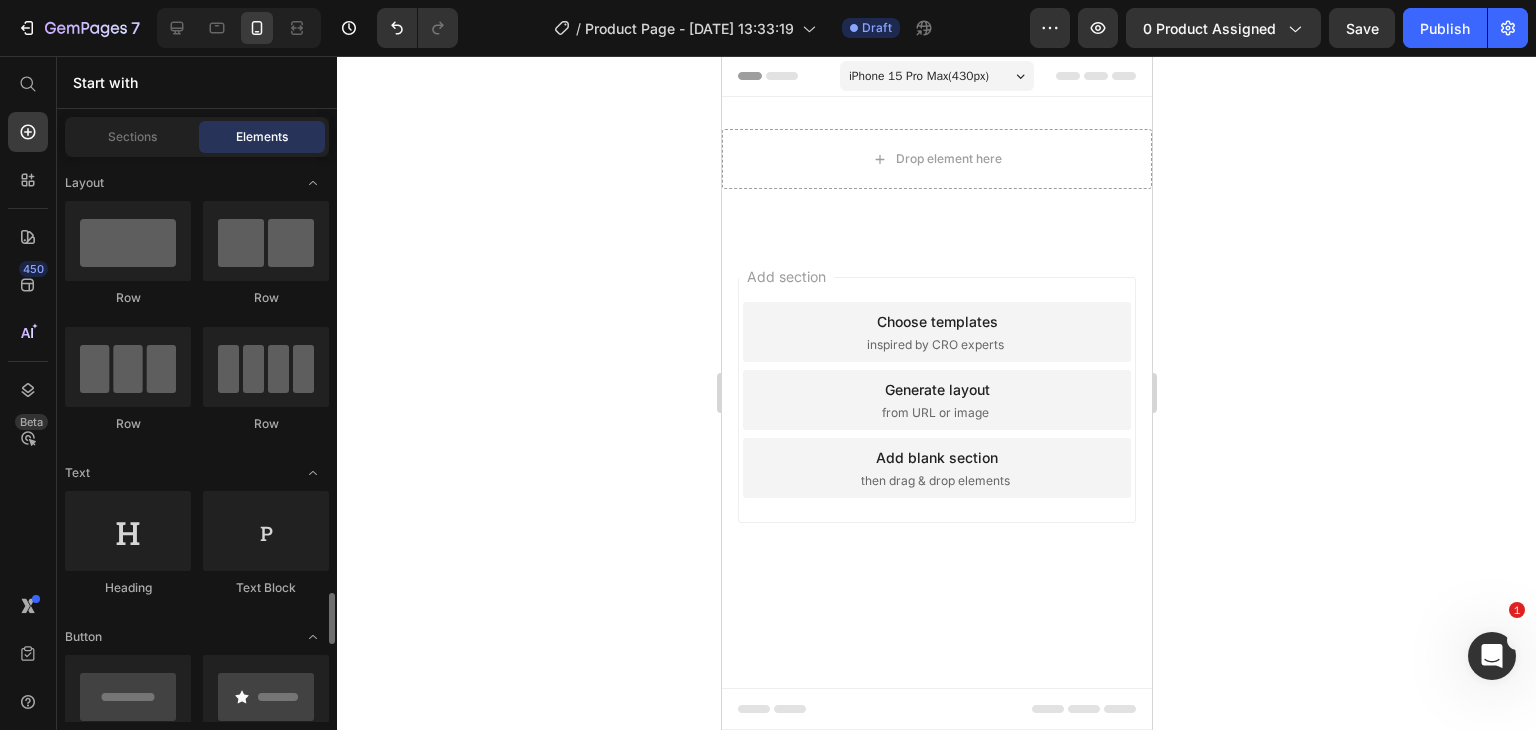 scroll, scrollTop: 400, scrollLeft: 0, axis: vertical 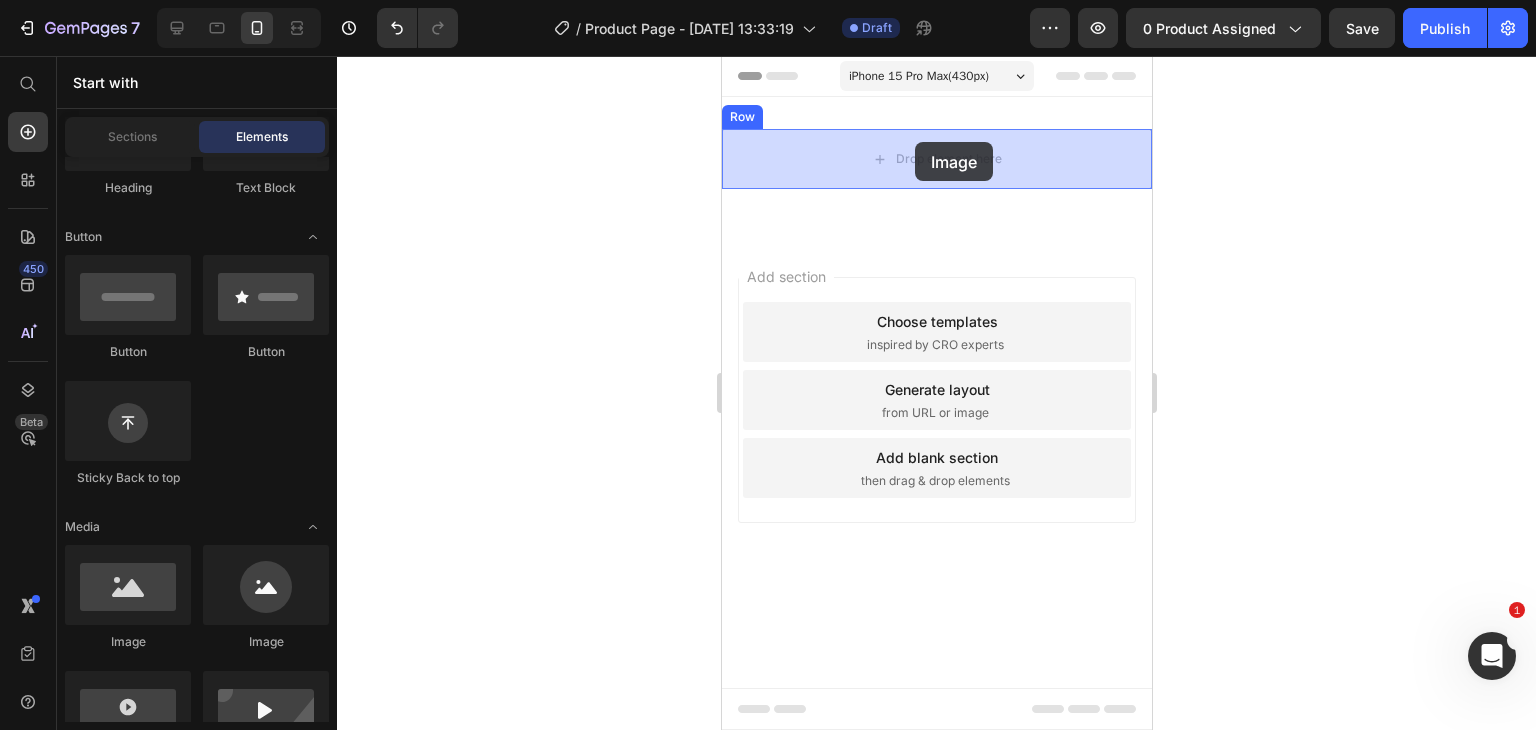 drag, startPoint x: 877, startPoint y: 664, endPoint x: 914, endPoint y: 142, distance: 523.30963 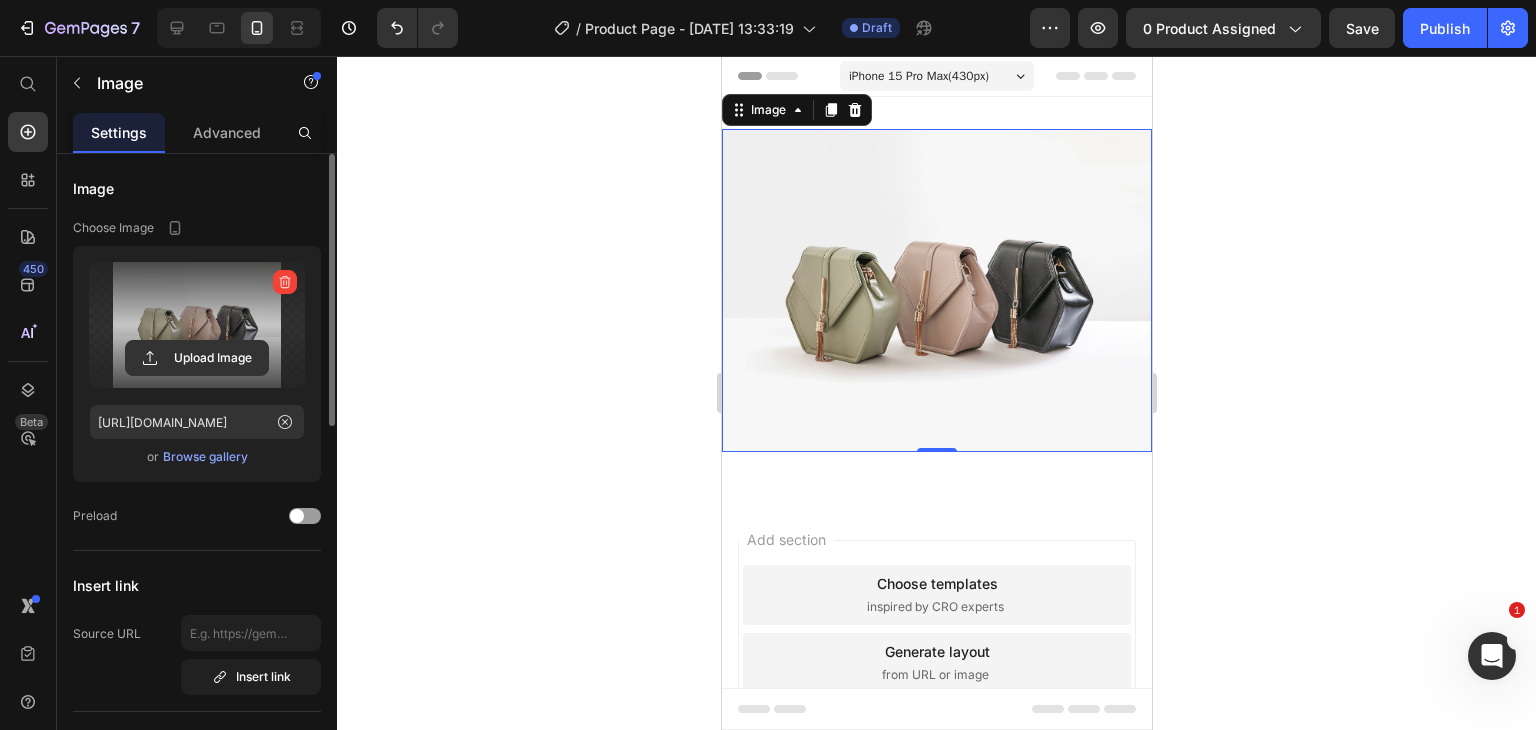 click at bounding box center (197, 325) 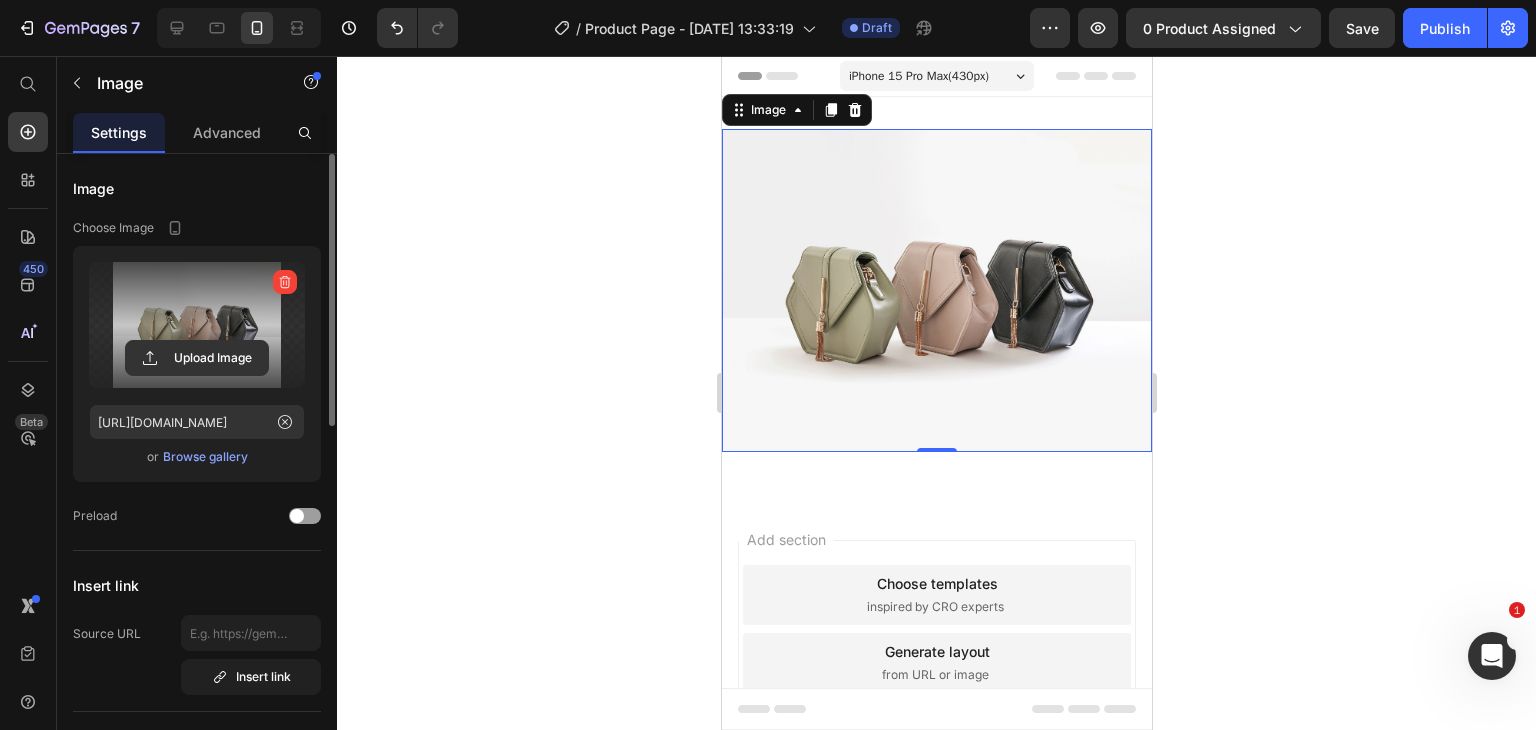 click 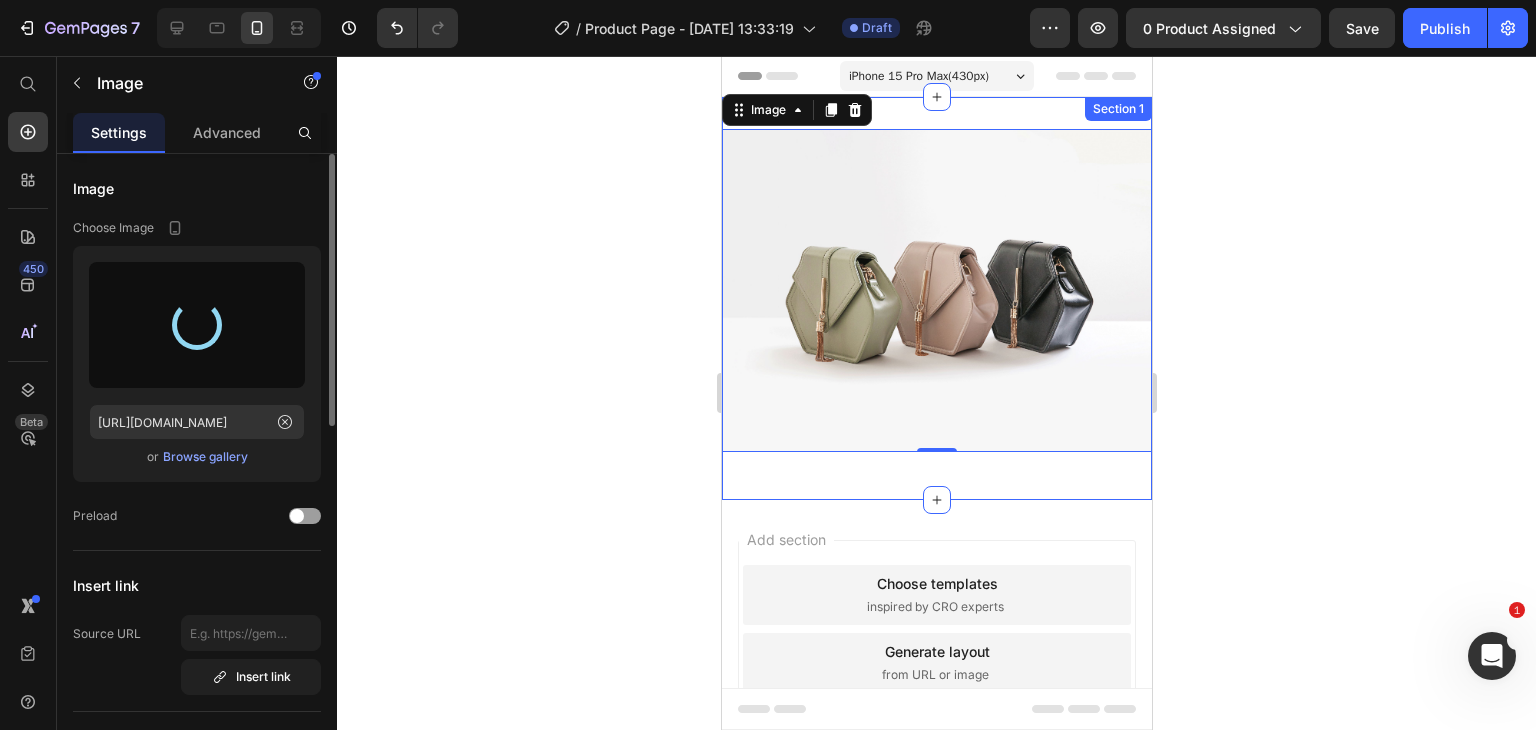 type on "https://cdn.shopify.com/s/files/1/0749/3687/7296/files/gempages_556016714567910177-43db3fd4-42ee-49a5-82d2-90cfd101de66.jpg" 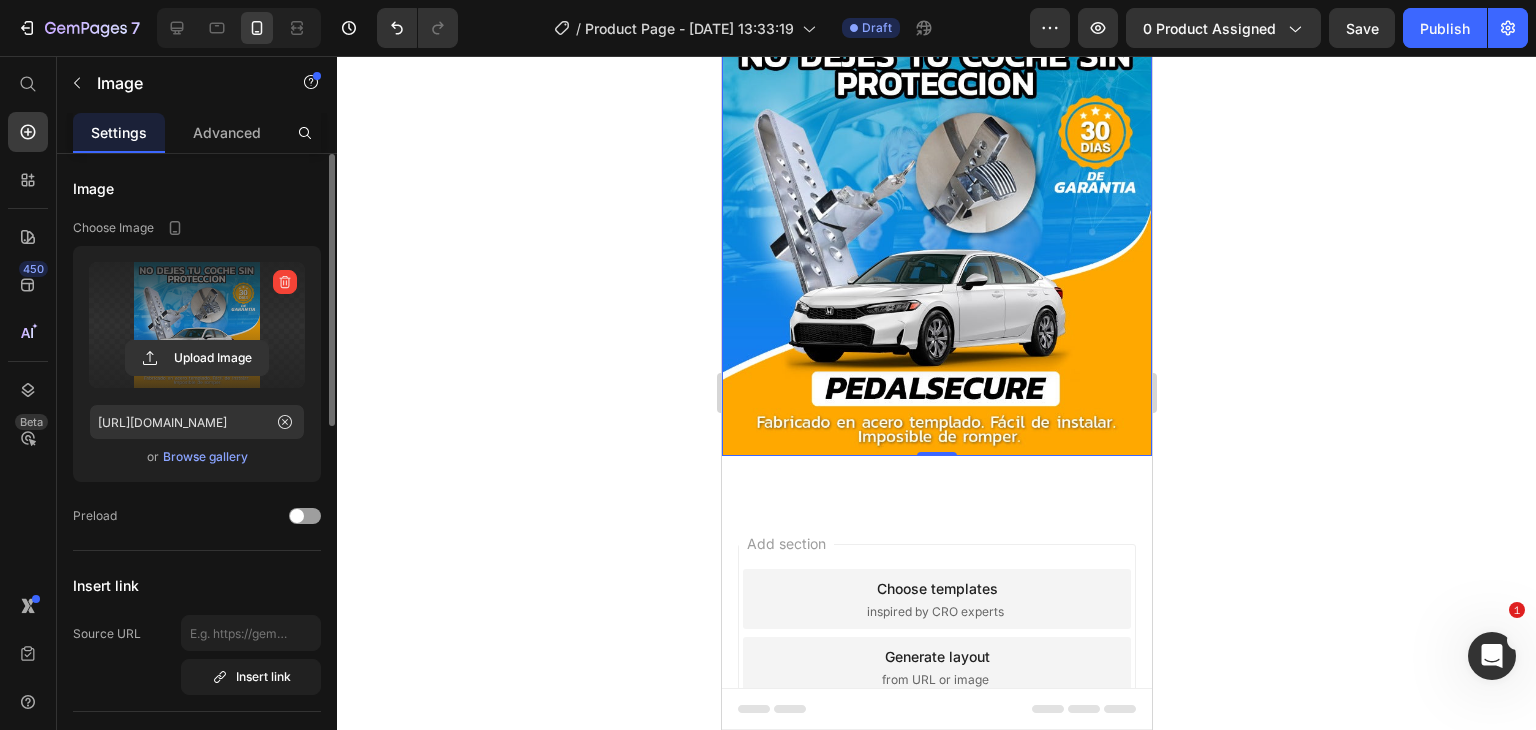 scroll, scrollTop: 0, scrollLeft: 0, axis: both 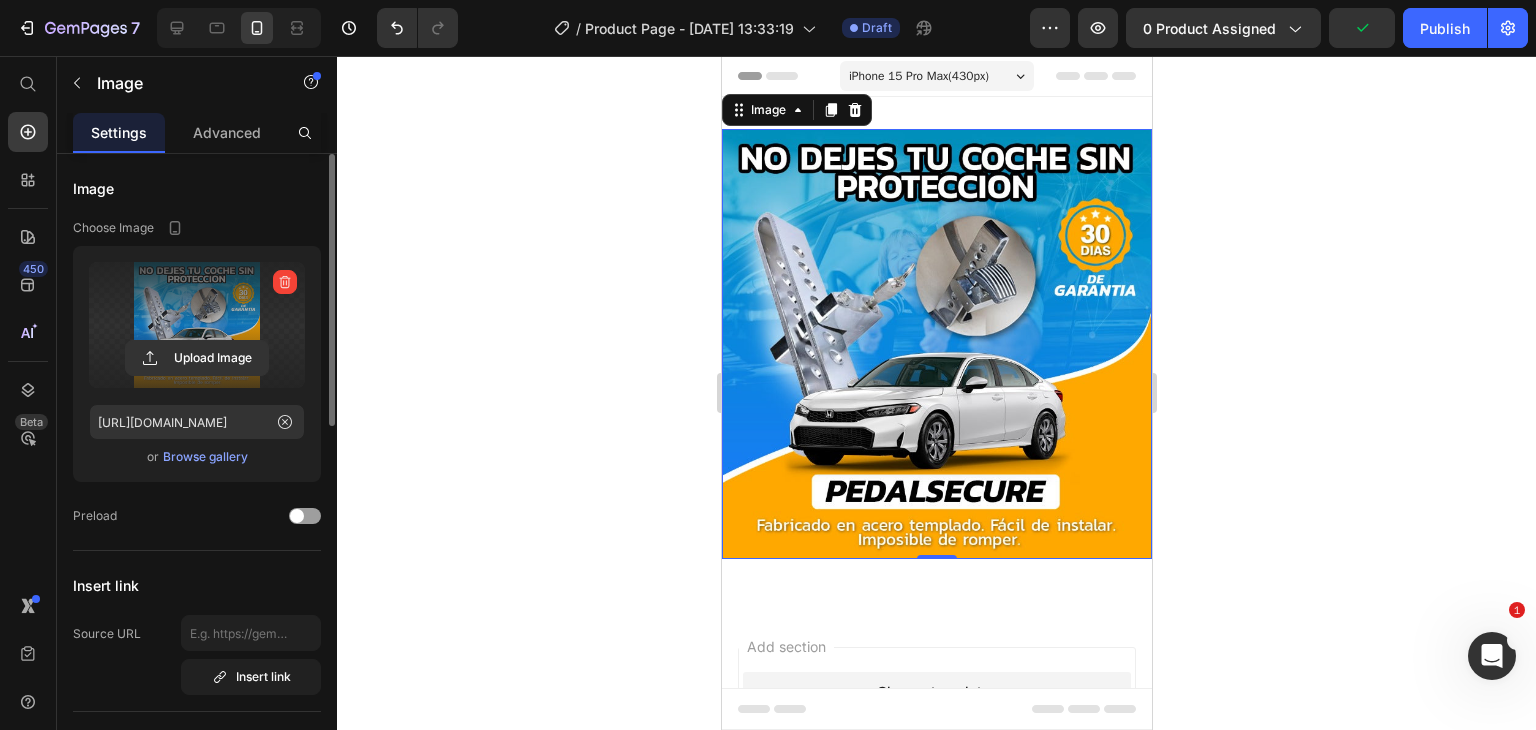 click 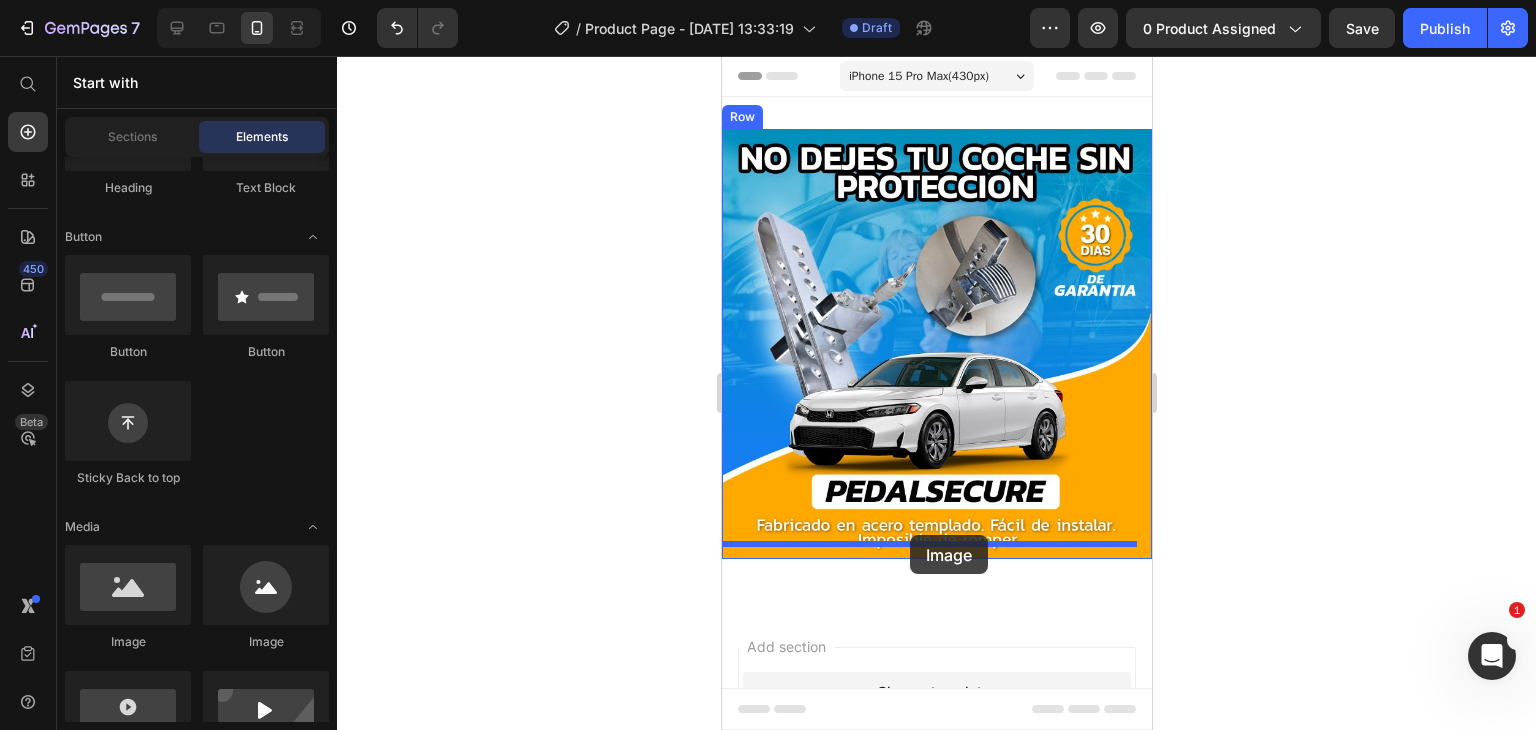 drag, startPoint x: 893, startPoint y: 640, endPoint x: 909, endPoint y: 535, distance: 106.21205 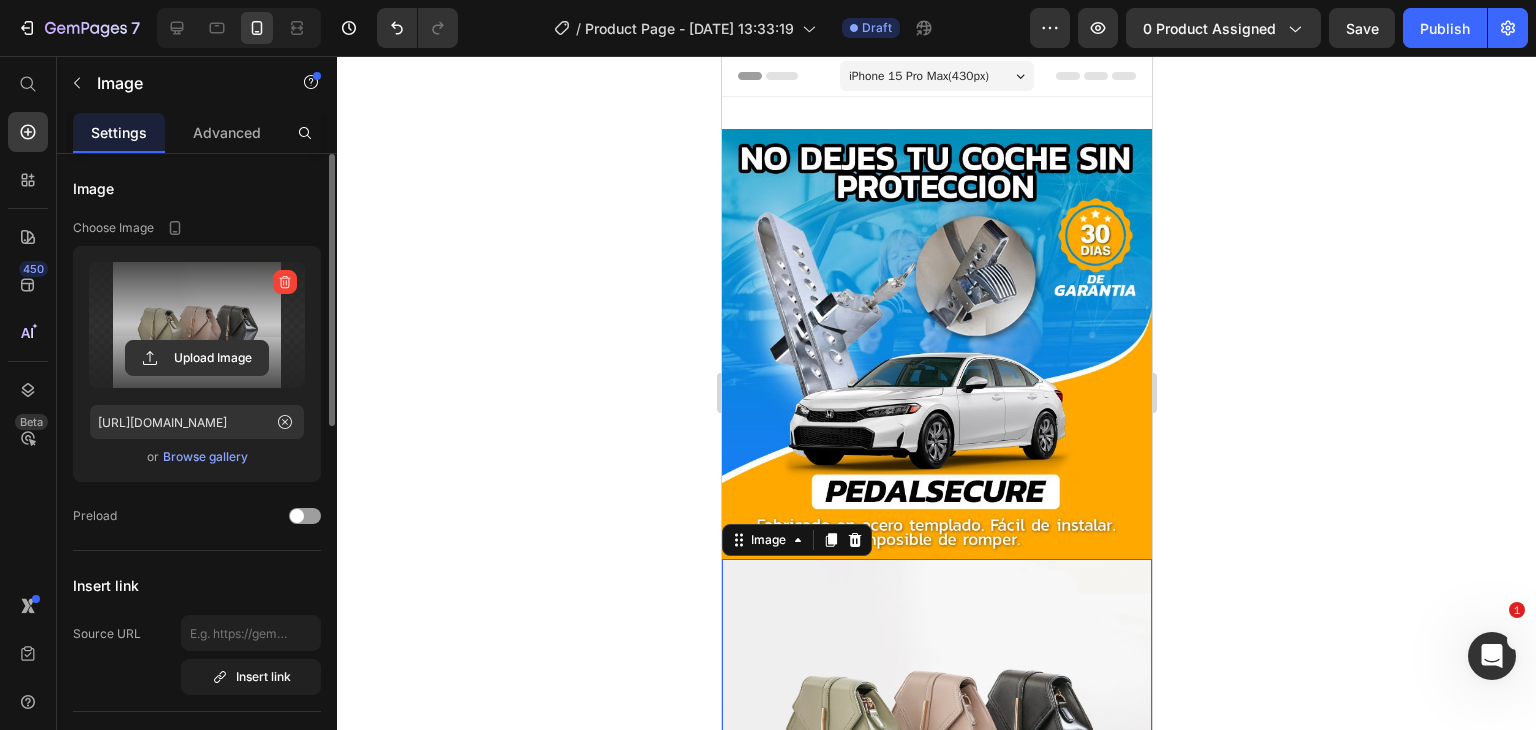 click at bounding box center (197, 325) 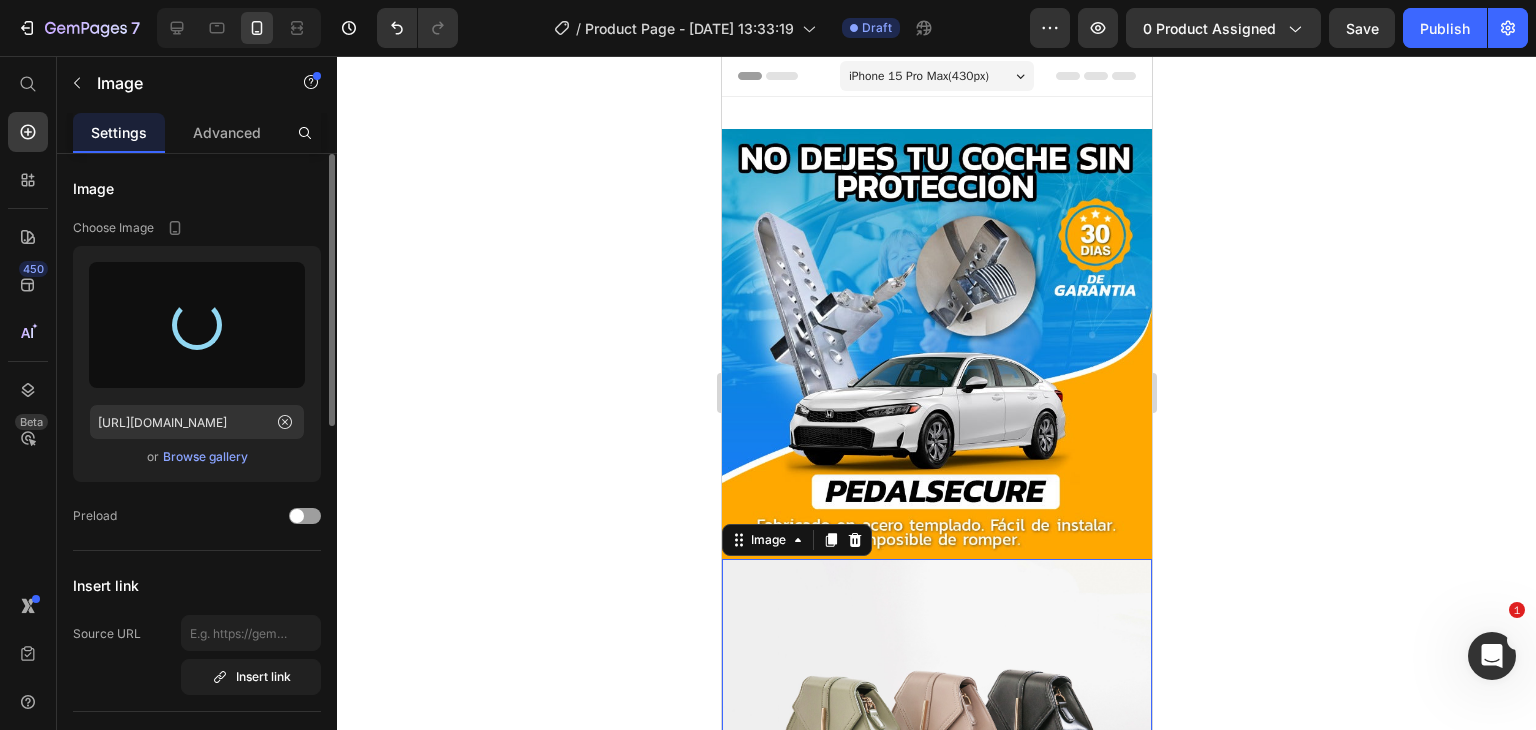 type on "https://cdn.shopify.com/s/files/1/0749/3687/7296/files/gempages_556016714567910177-2cfd31ae-0d45-4f1e-b0fa-62e8524c0ed6.jpg" 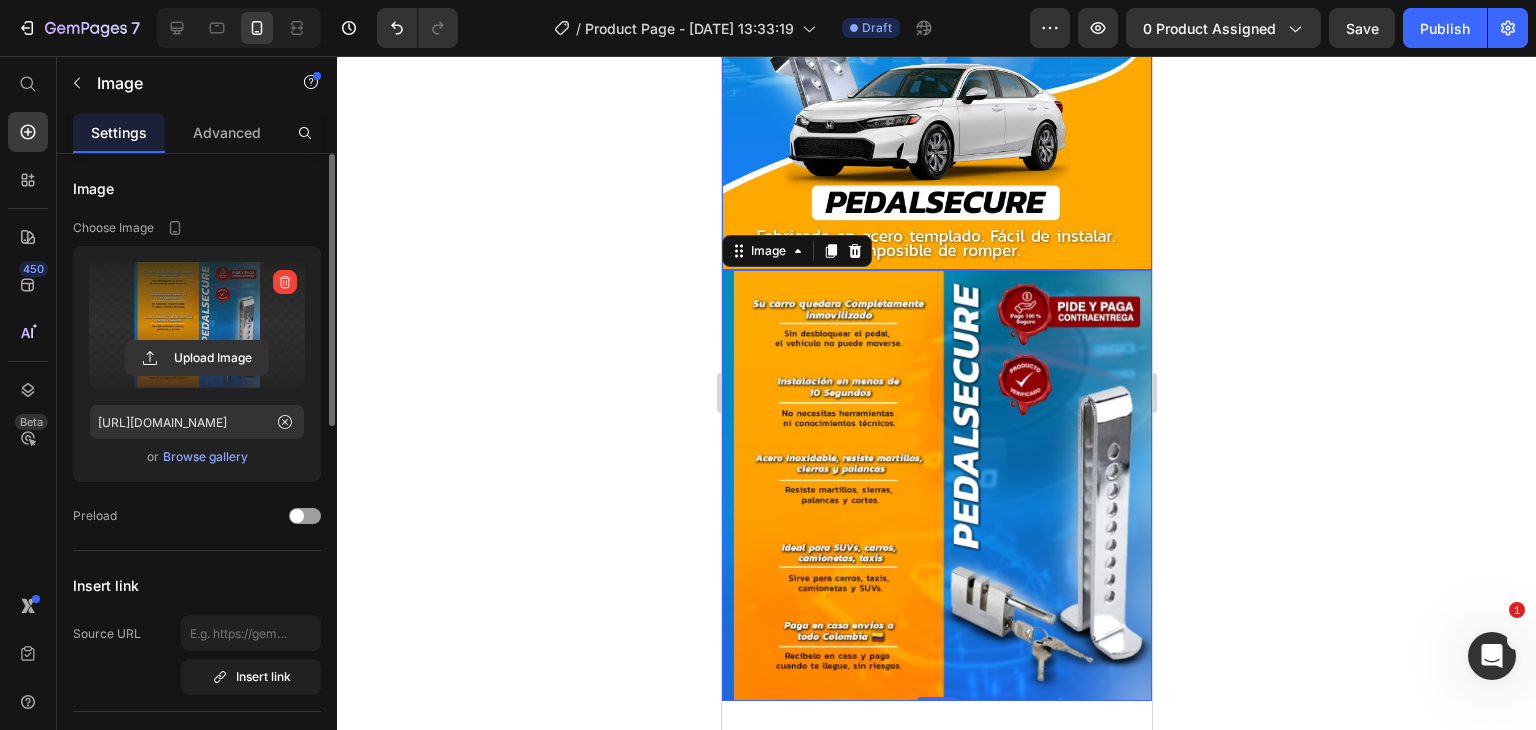 scroll, scrollTop: 300, scrollLeft: 0, axis: vertical 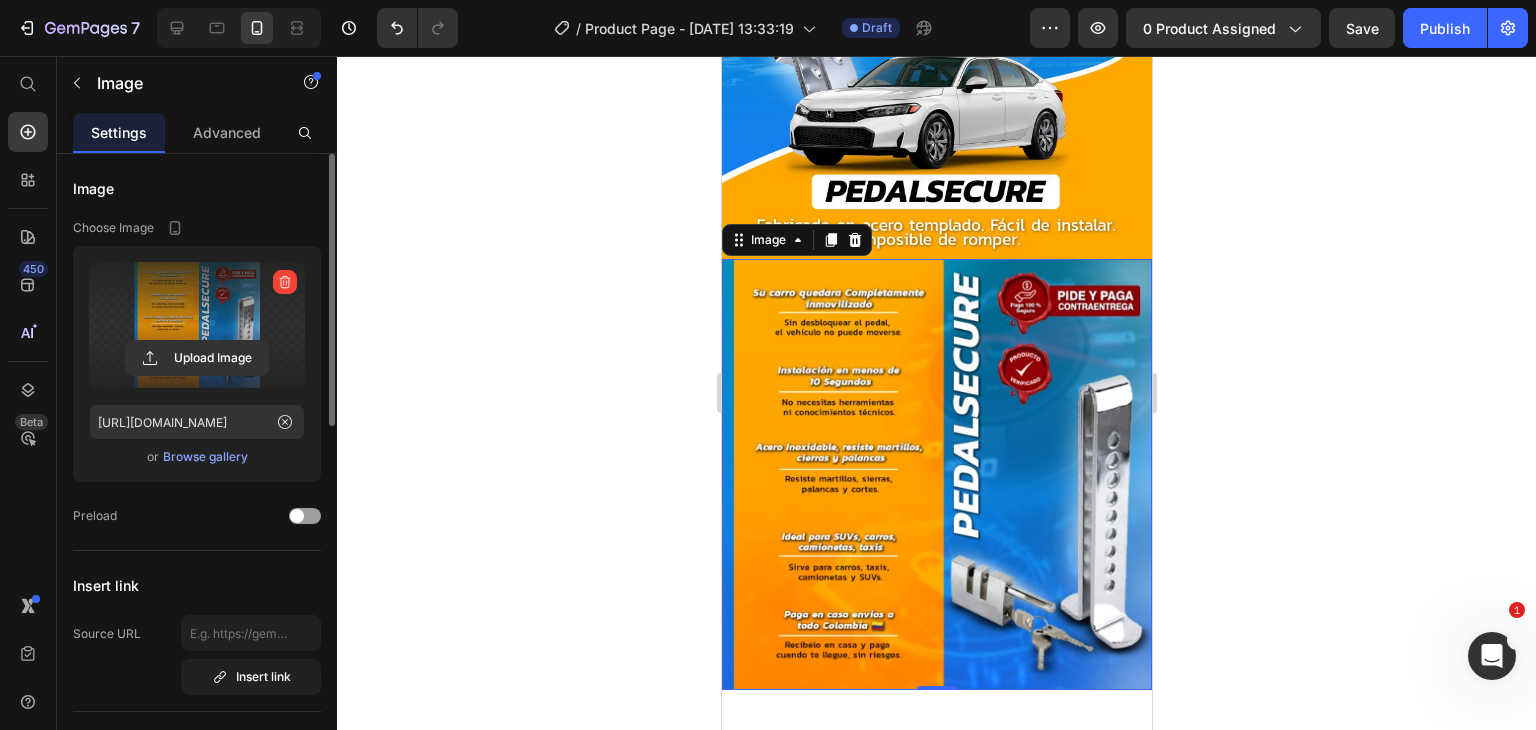 click 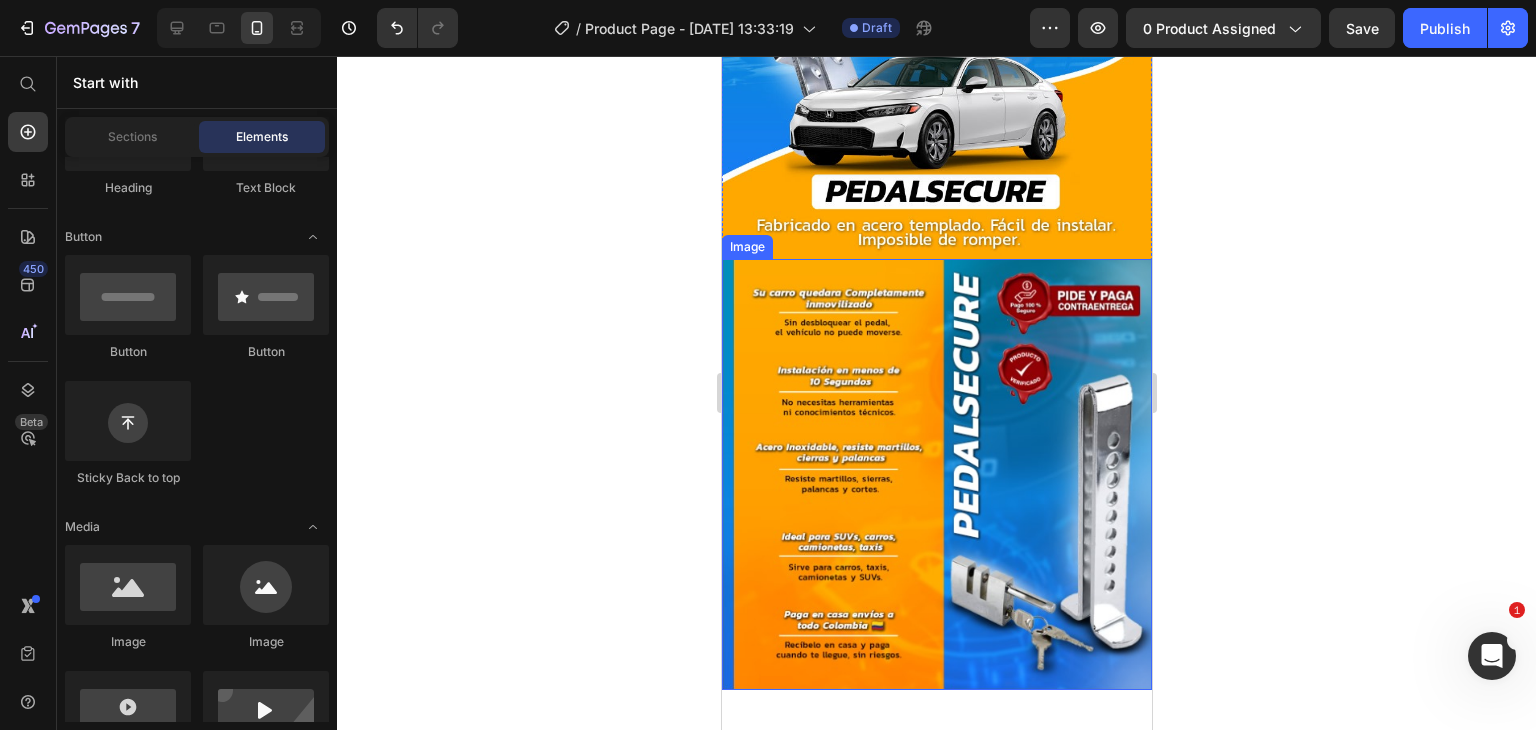 click at bounding box center [936, 474] 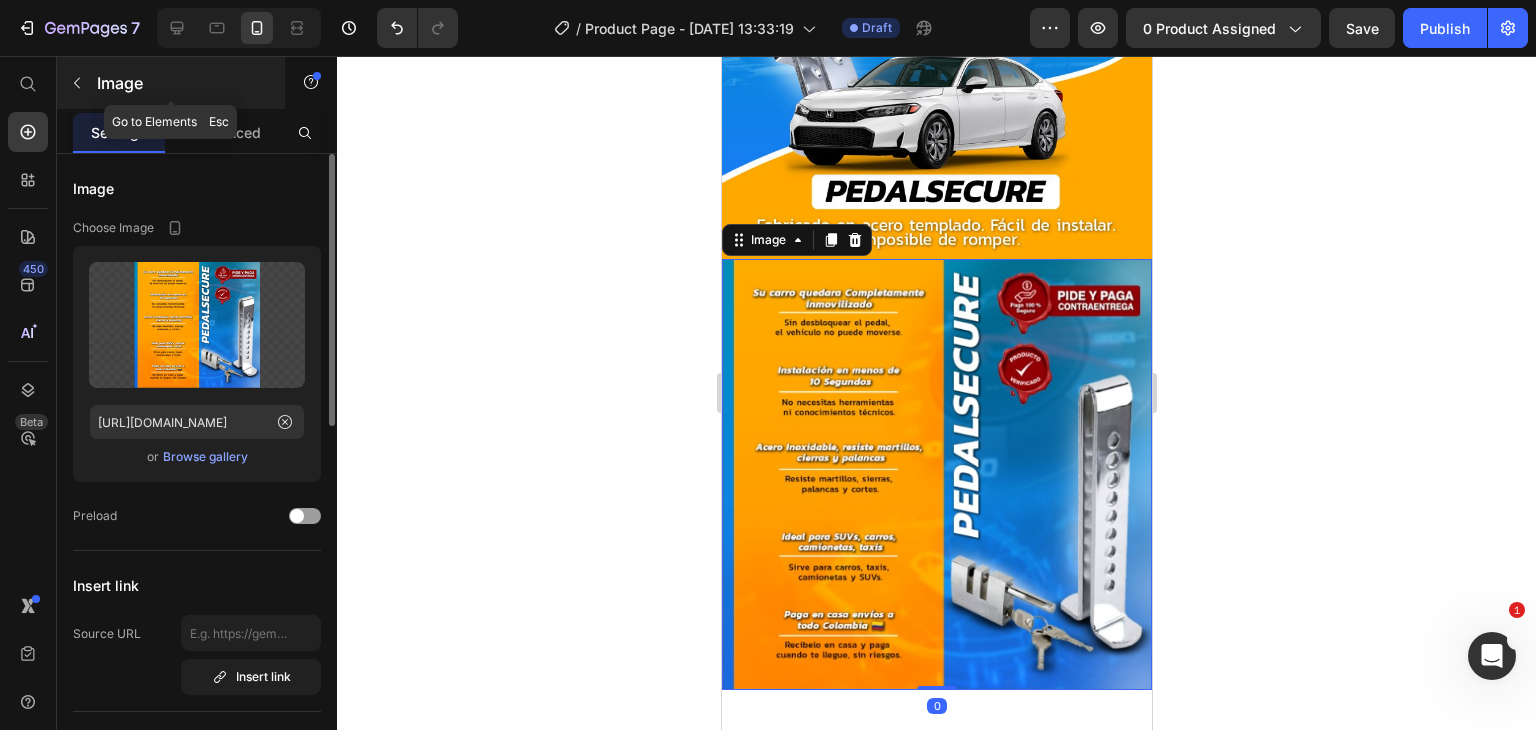 click 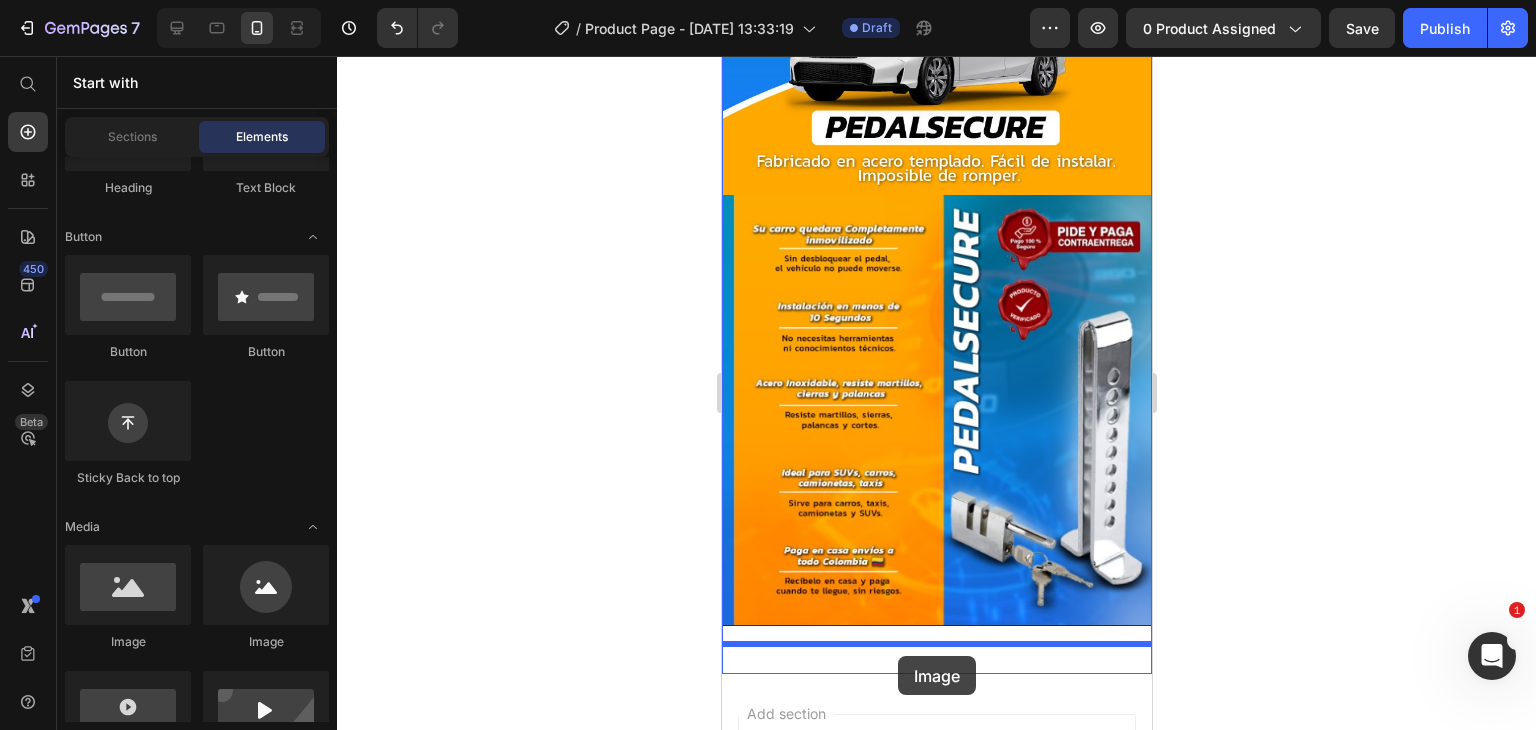 scroll, scrollTop: 380, scrollLeft: 0, axis: vertical 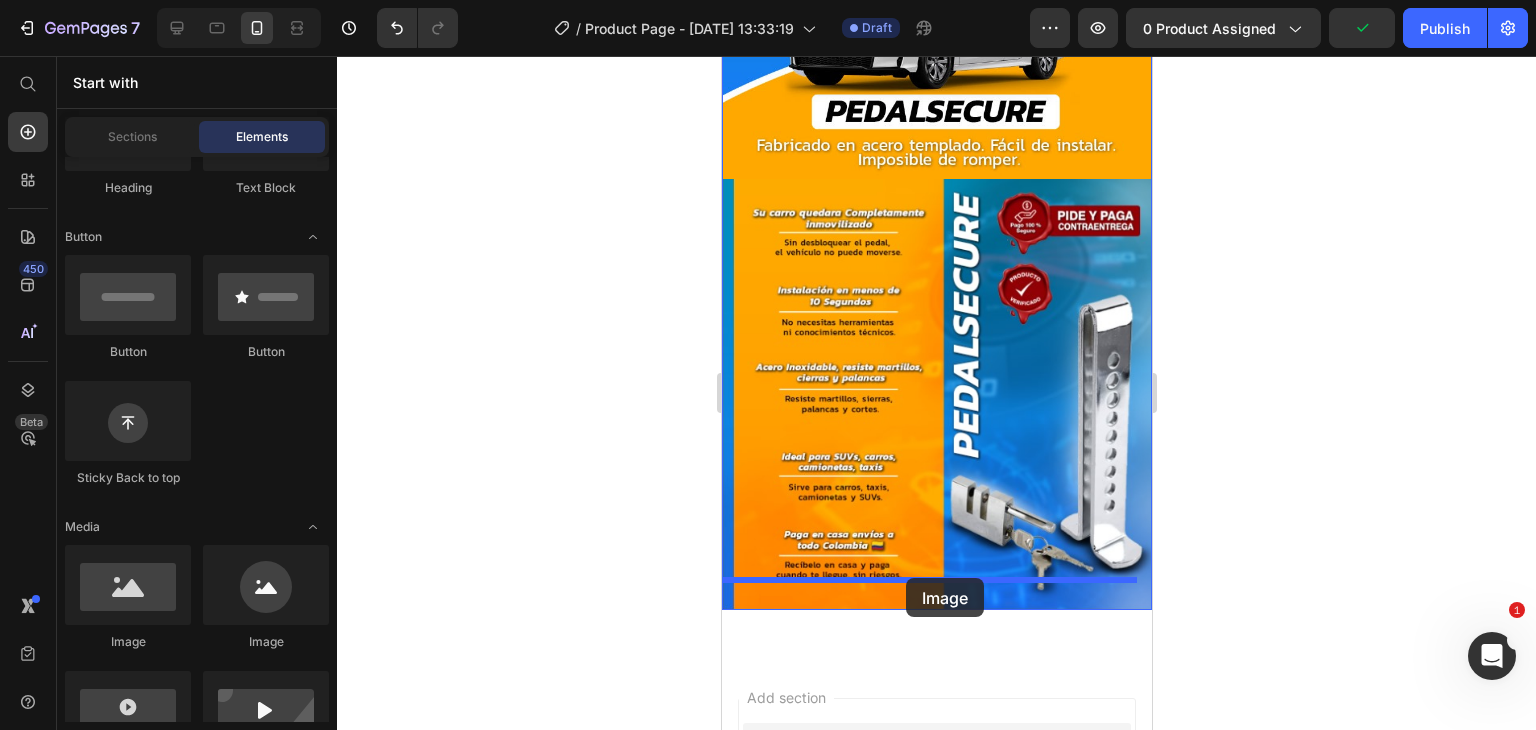 drag, startPoint x: 869, startPoint y: 671, endPoint x: 905, endPoint y: 578, distance: 99.724625 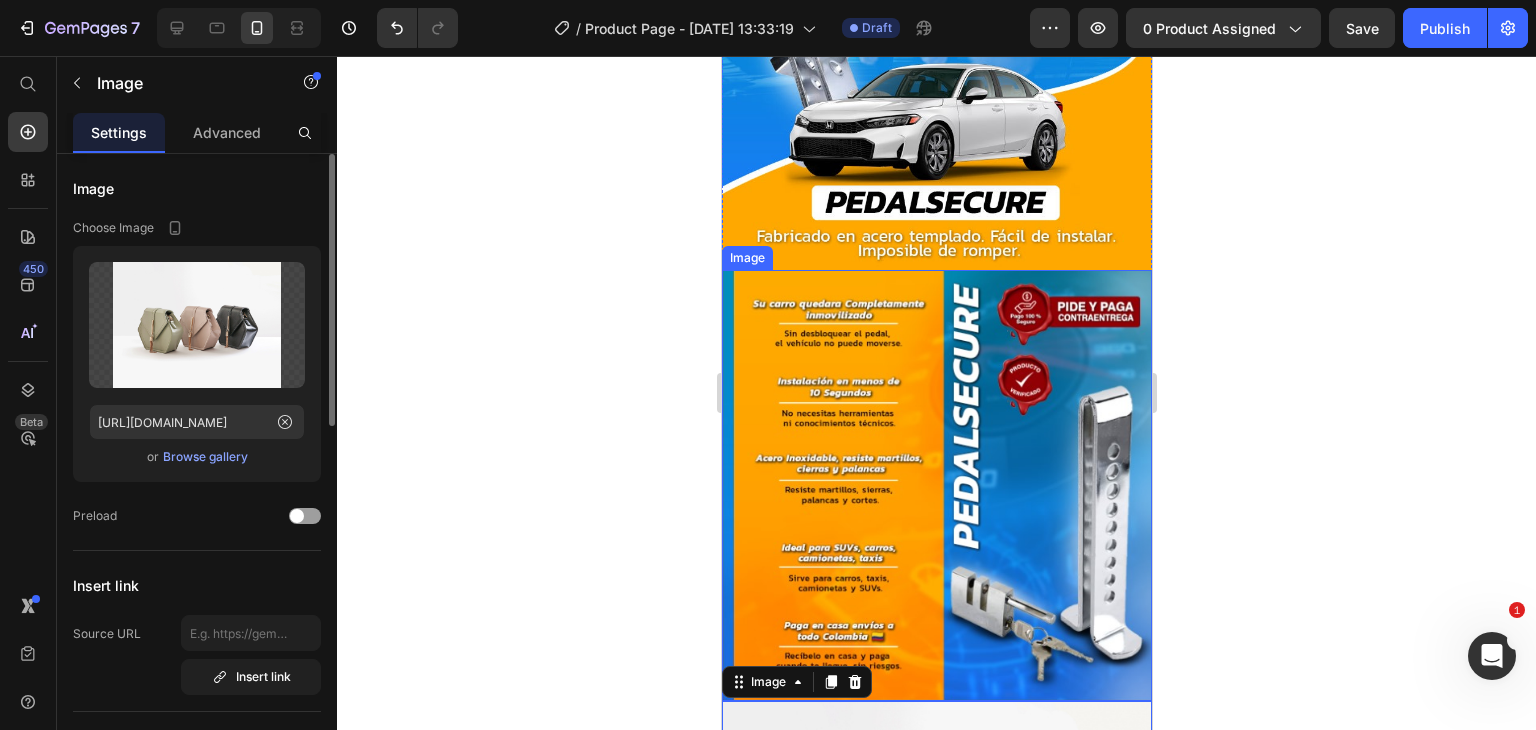 scroll, scrollTop: 0, scrollLeft: 0, axis: both 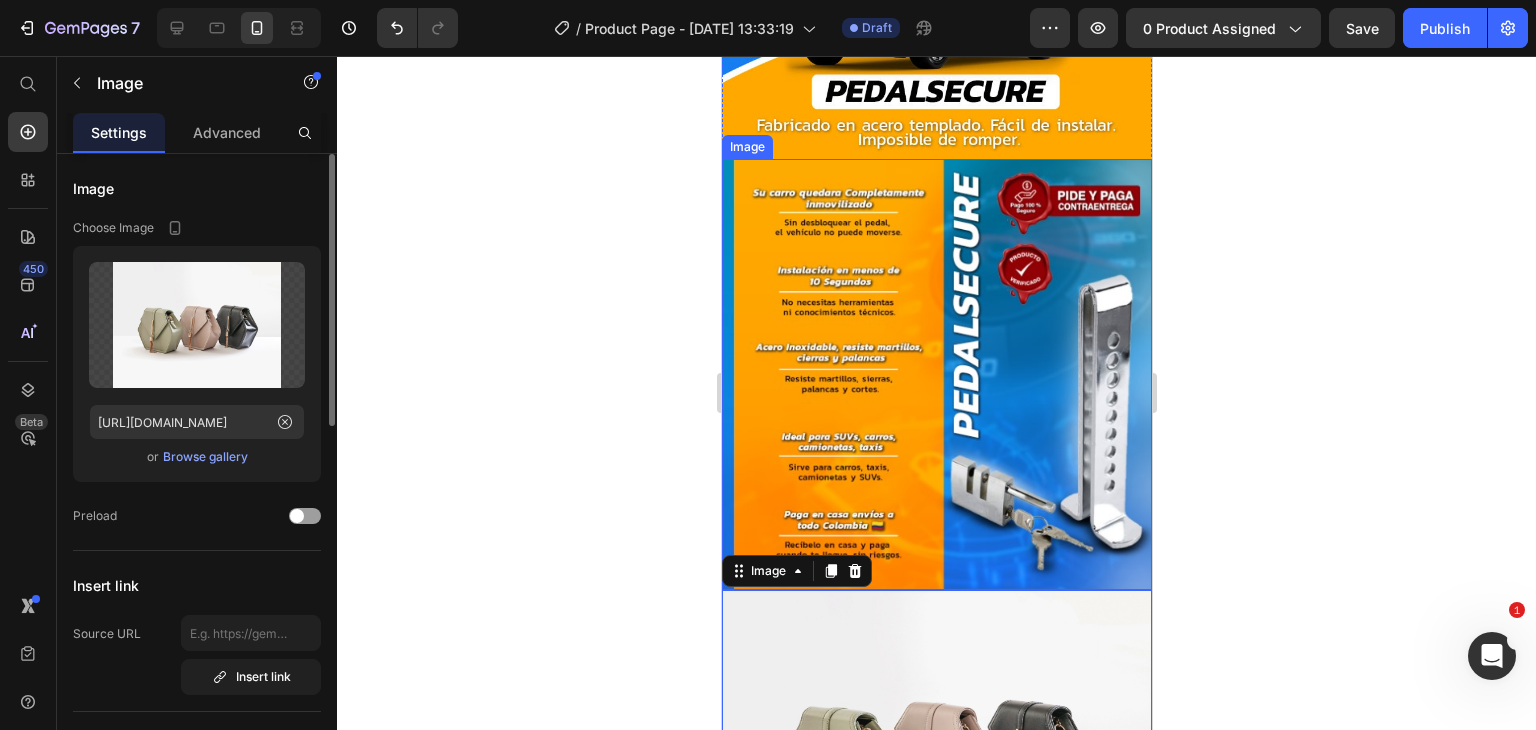 click at bounding box center [936, 374] 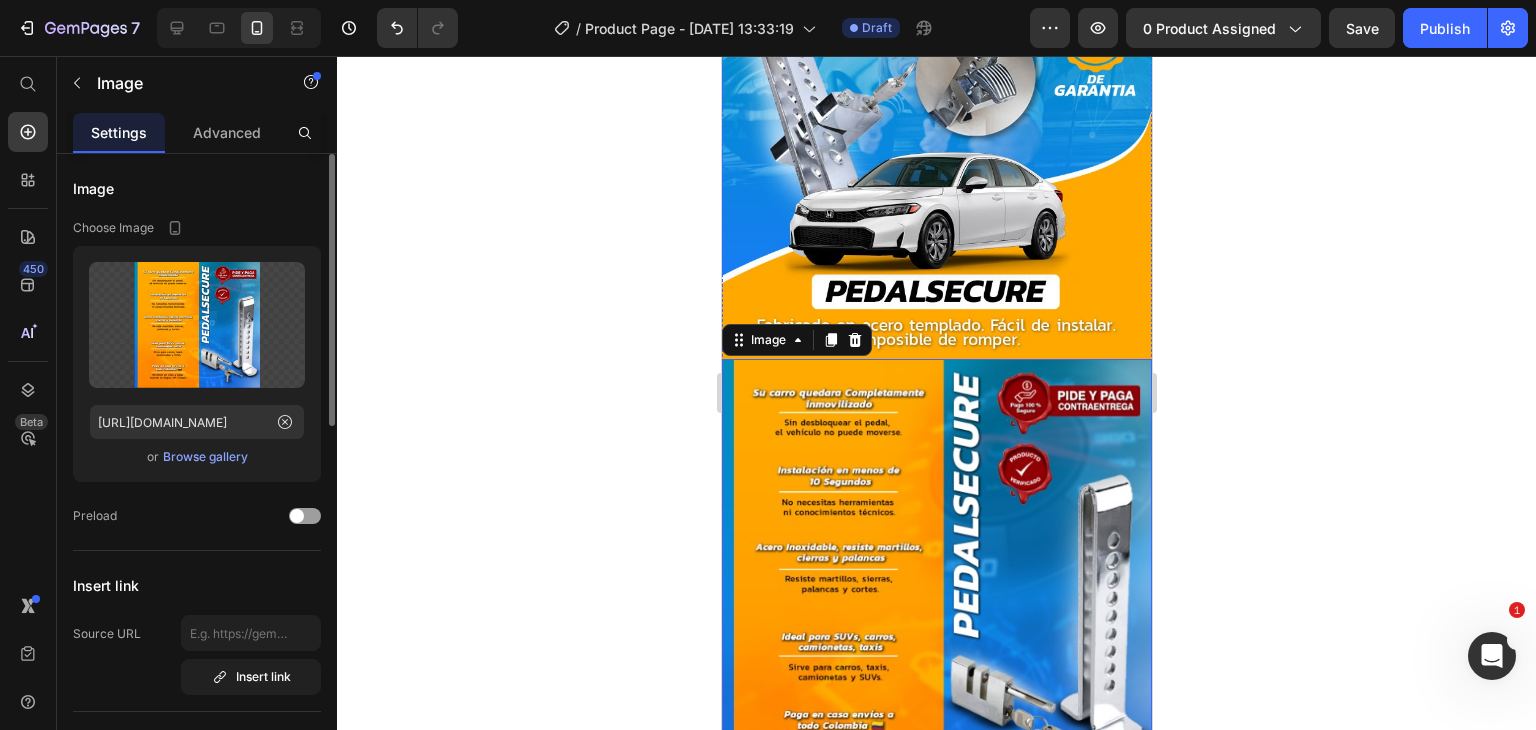 scroll, scrollTop: 0, scrollLeft: 0, axis: both 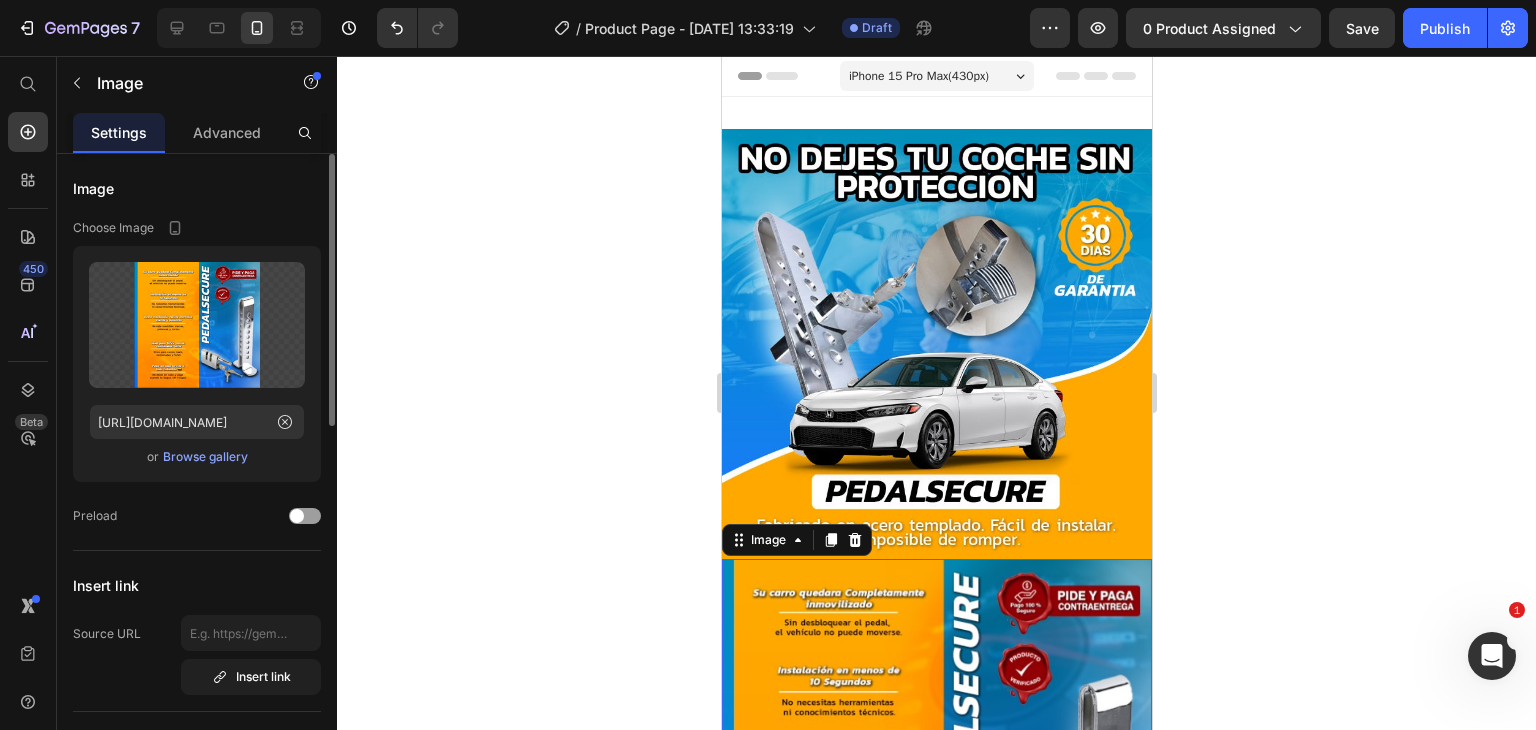 click 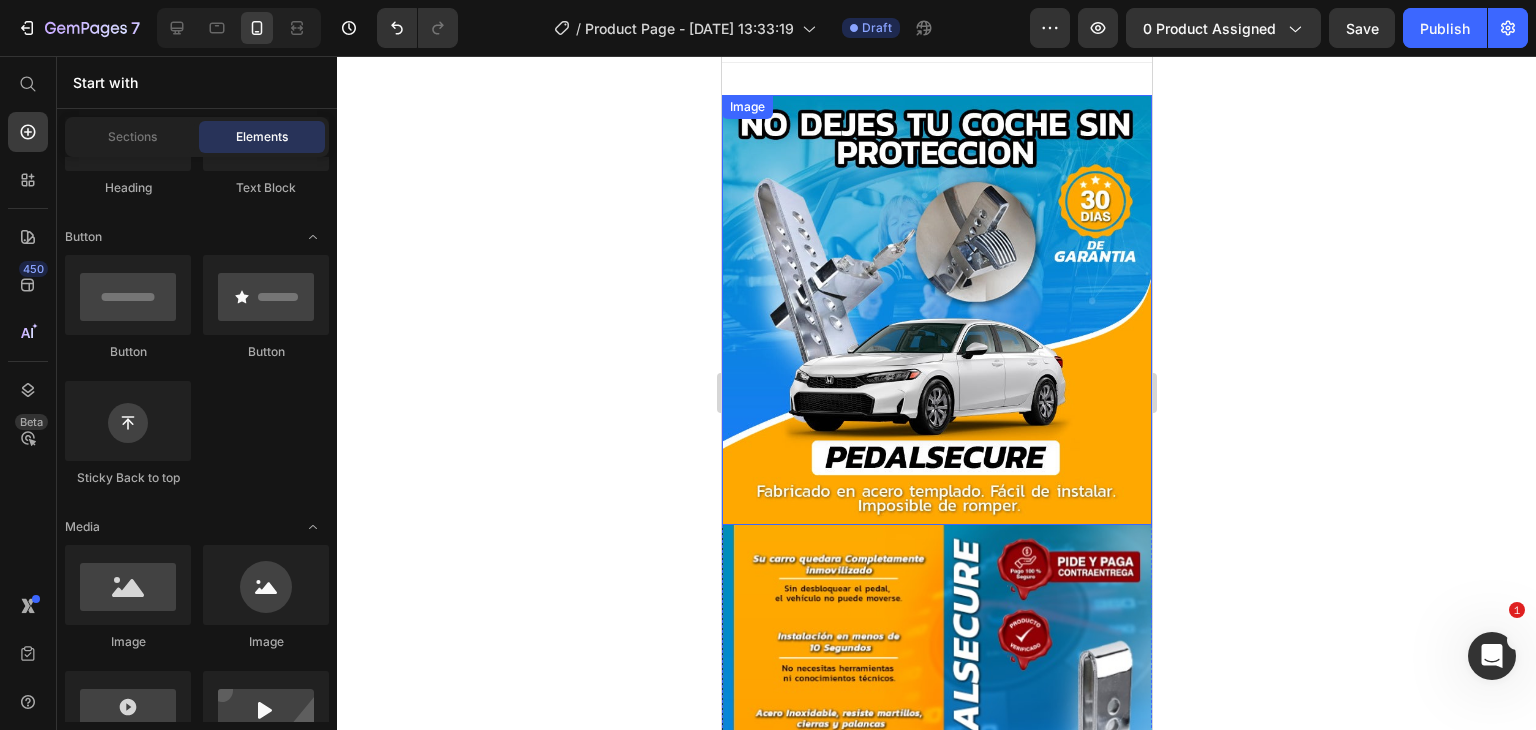 scroll, scrollTop: 0, scrollLeft: 0, axis: both 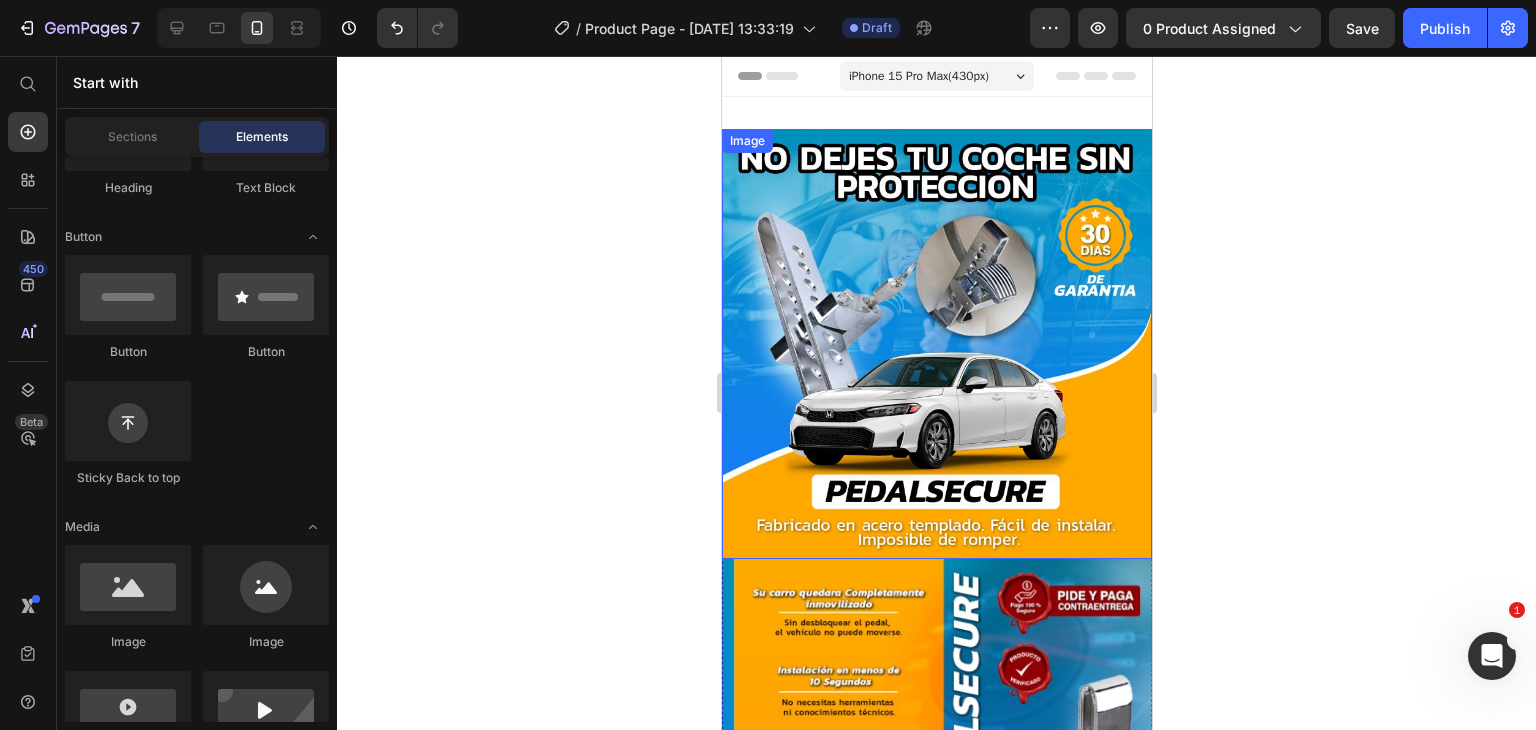 click at bounding box center [936, 344] 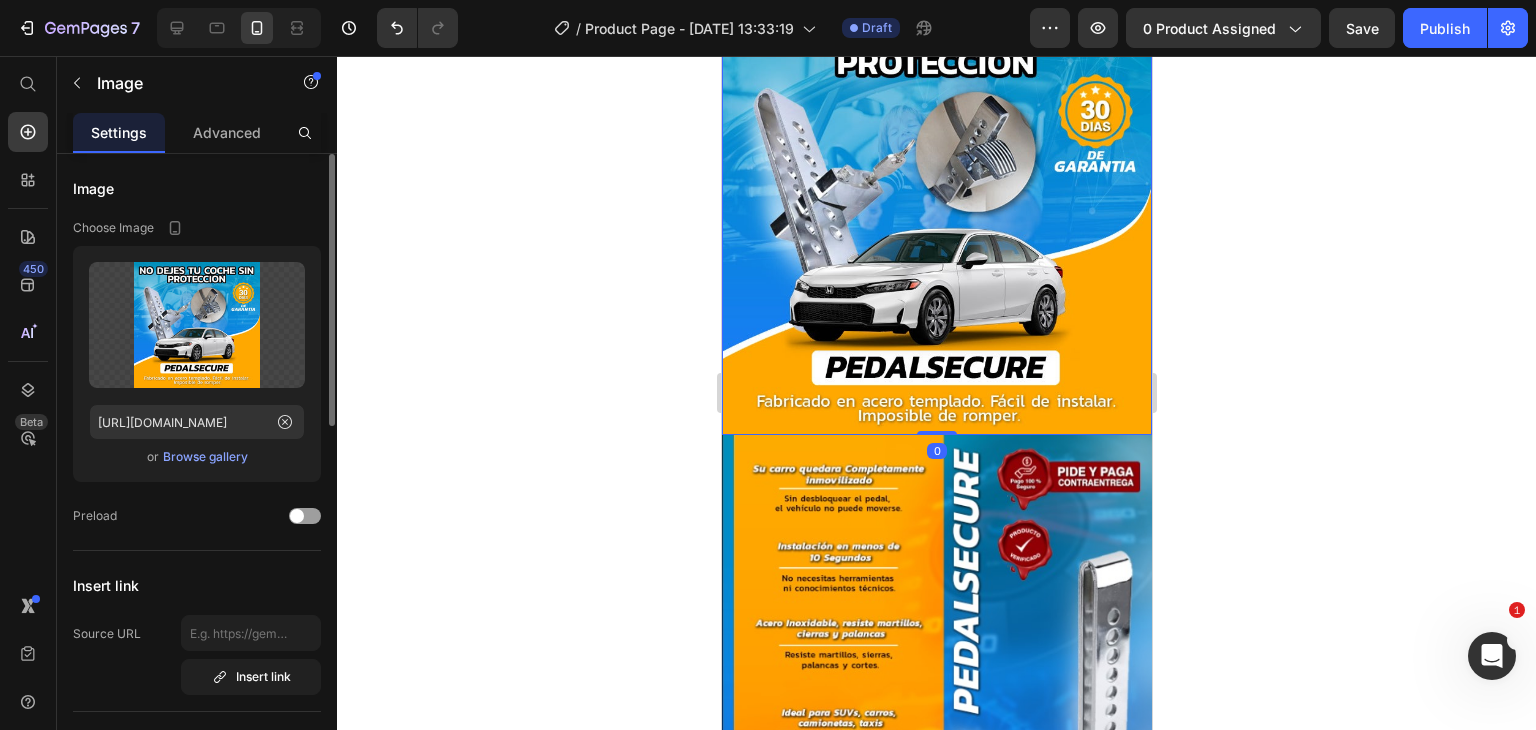 scroll, scrollTop: 200, scrollLeft: 0, axis: vertical 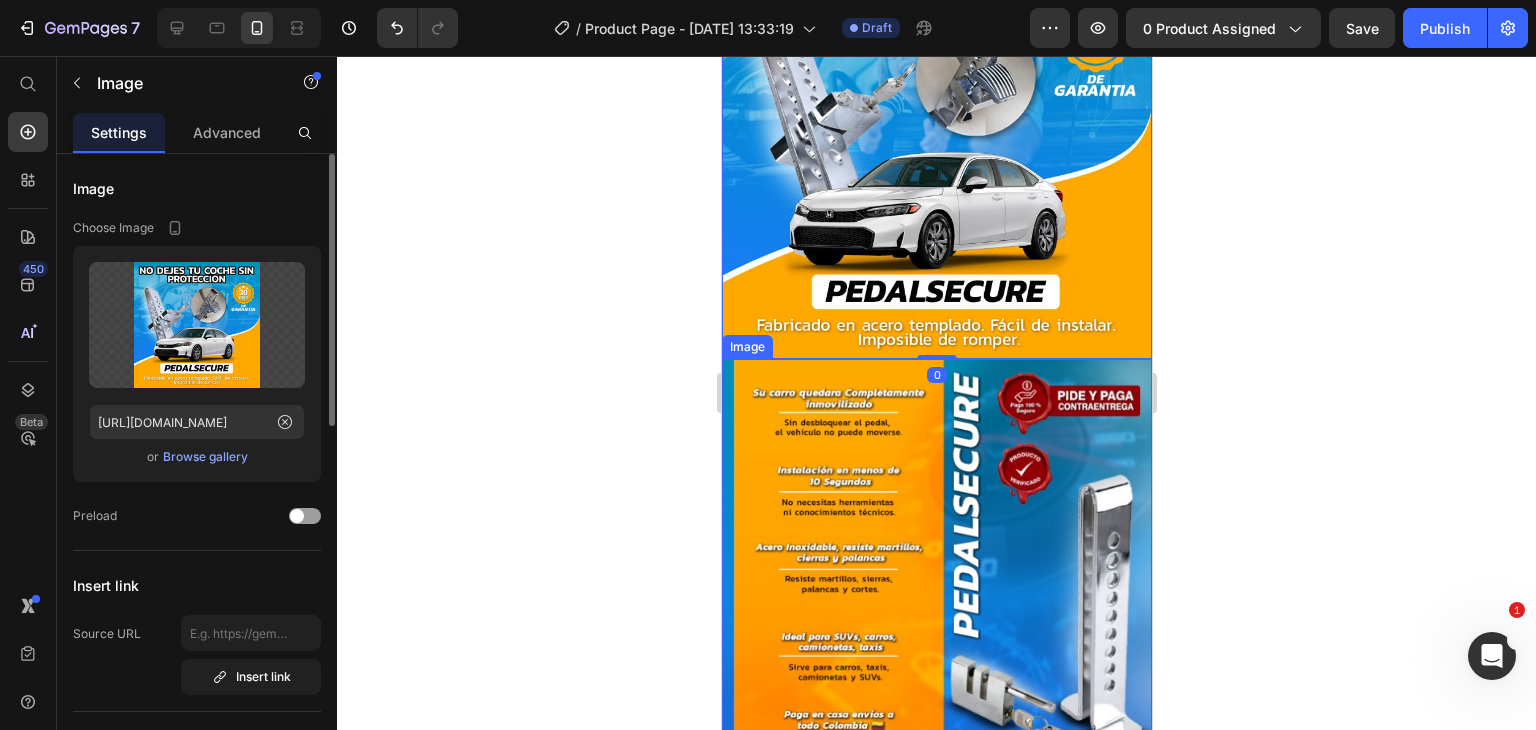 click at bounding box center [936, 574] 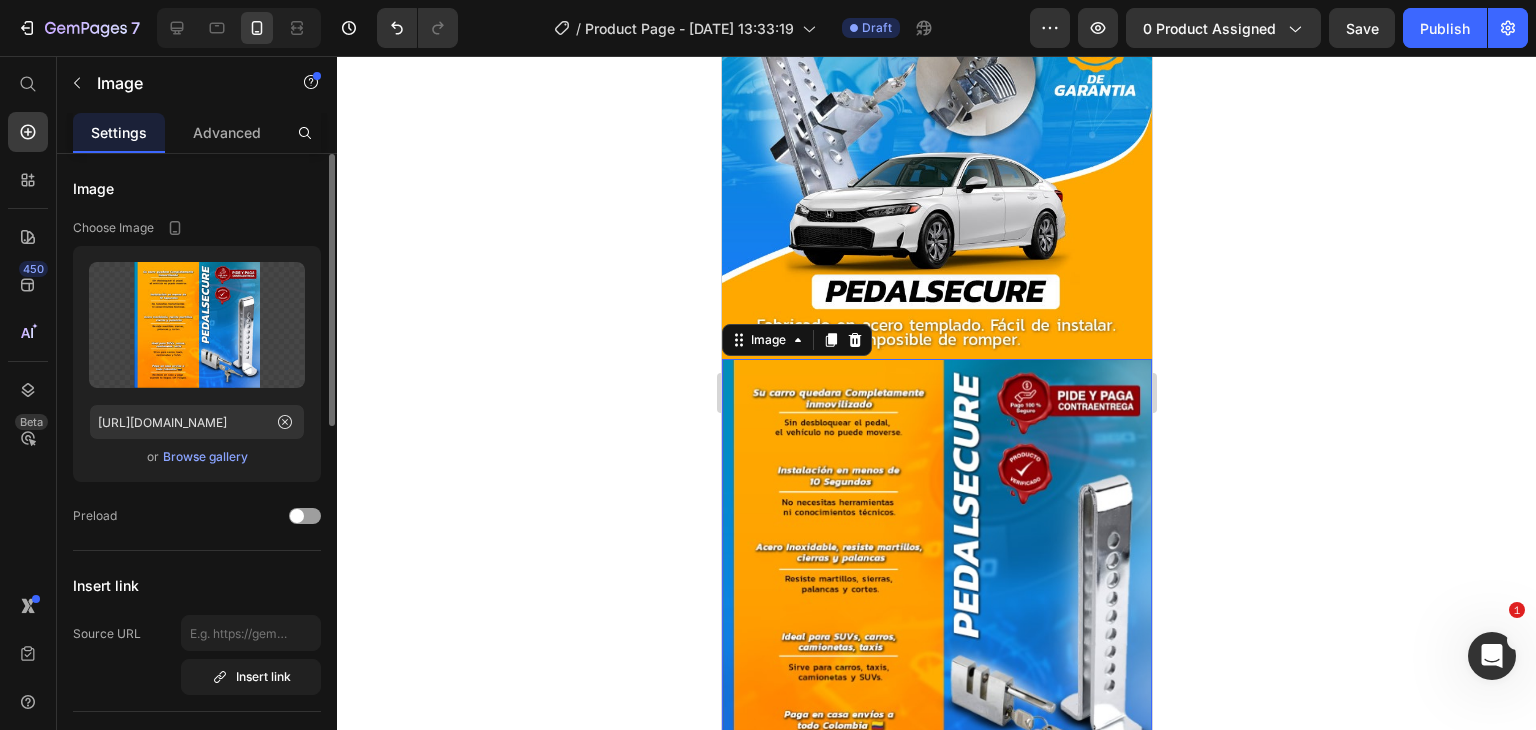 click 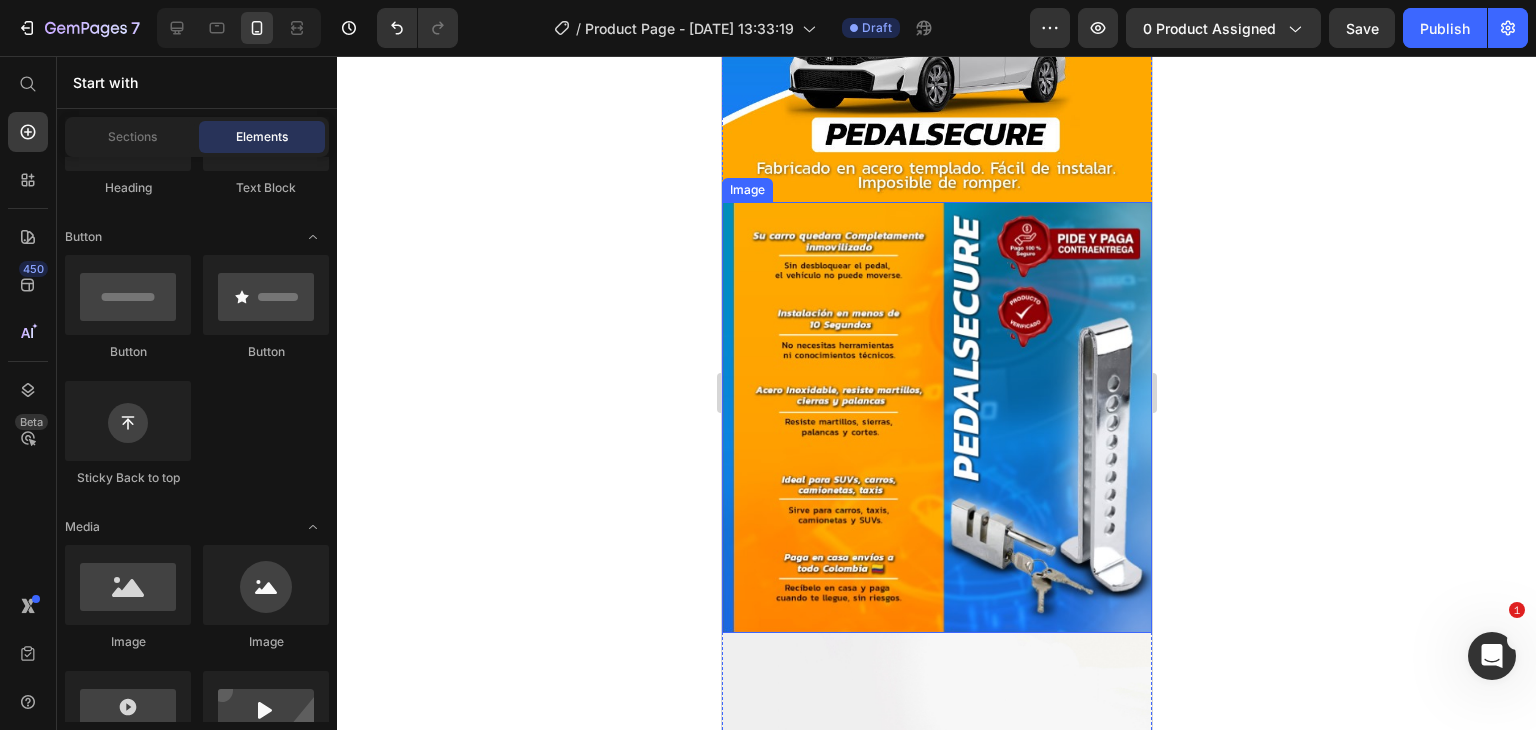 scroll, scrollTop: 400, scrollLeft: 0, axis: vertical 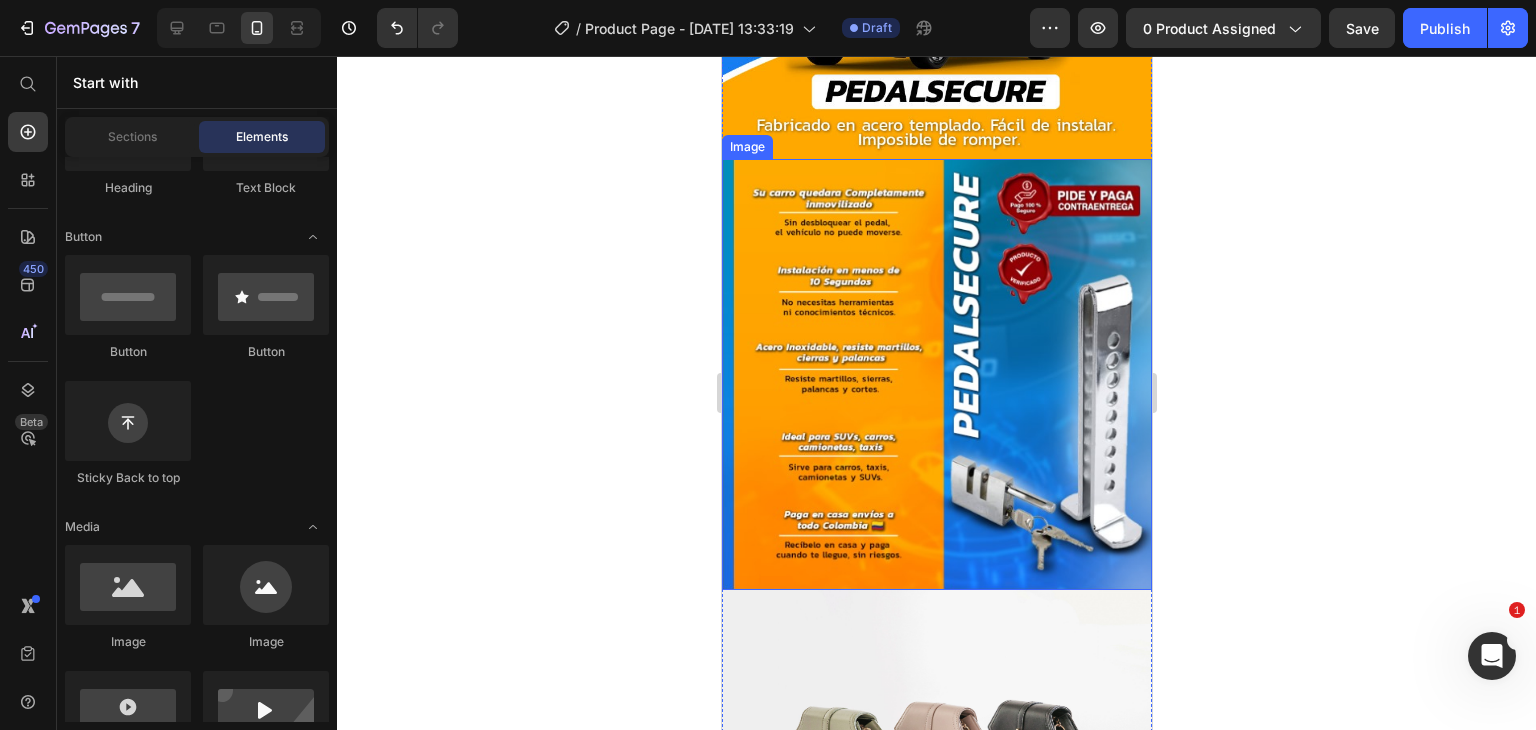drag, startPoint x: 1030, startPoint y: 144, endPoint x: 1023, endPoint y: 198, distance: 54.451813 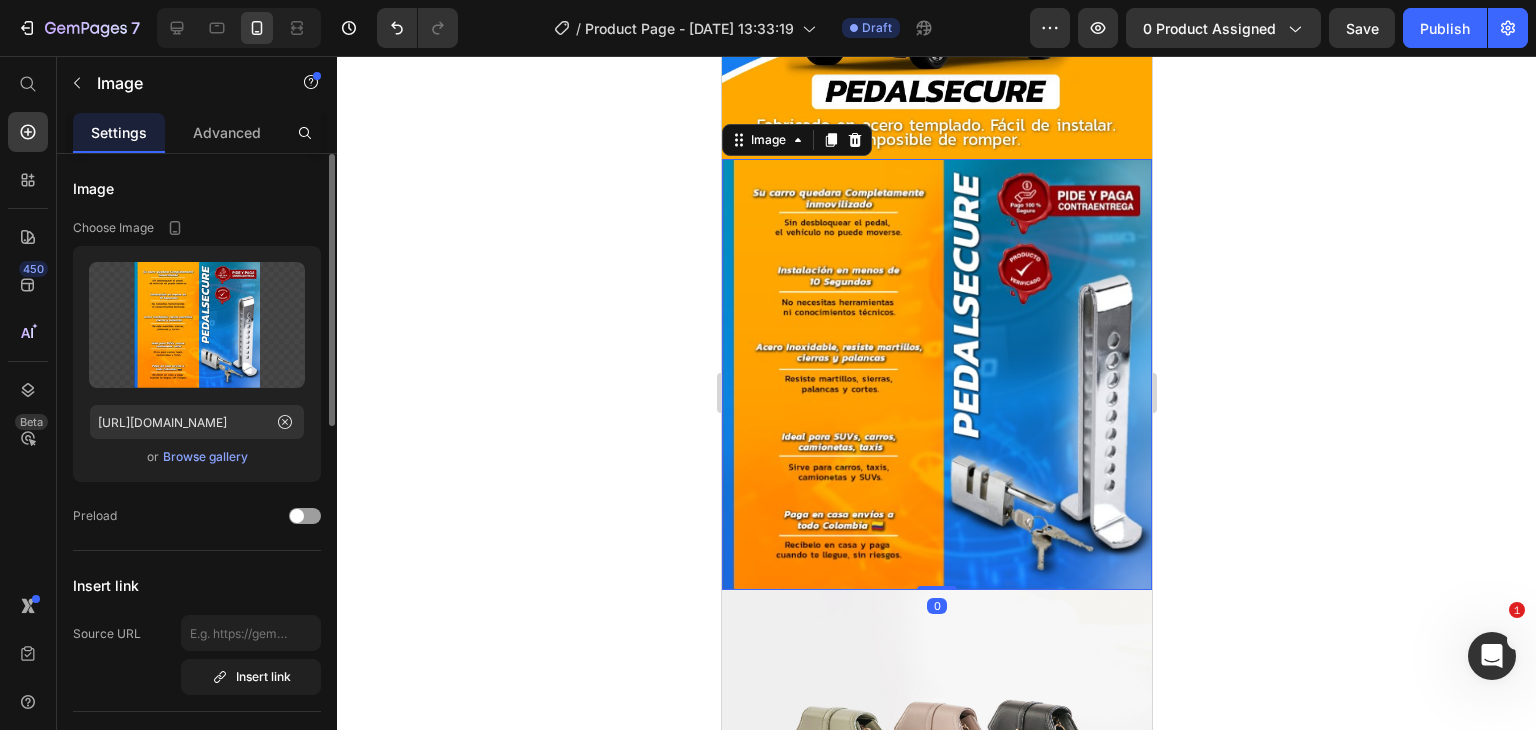 drag, startPoint x: 1023, startPoint y: 198, endPoint x: 1006, endPoint y: 273, distance: 76.902534 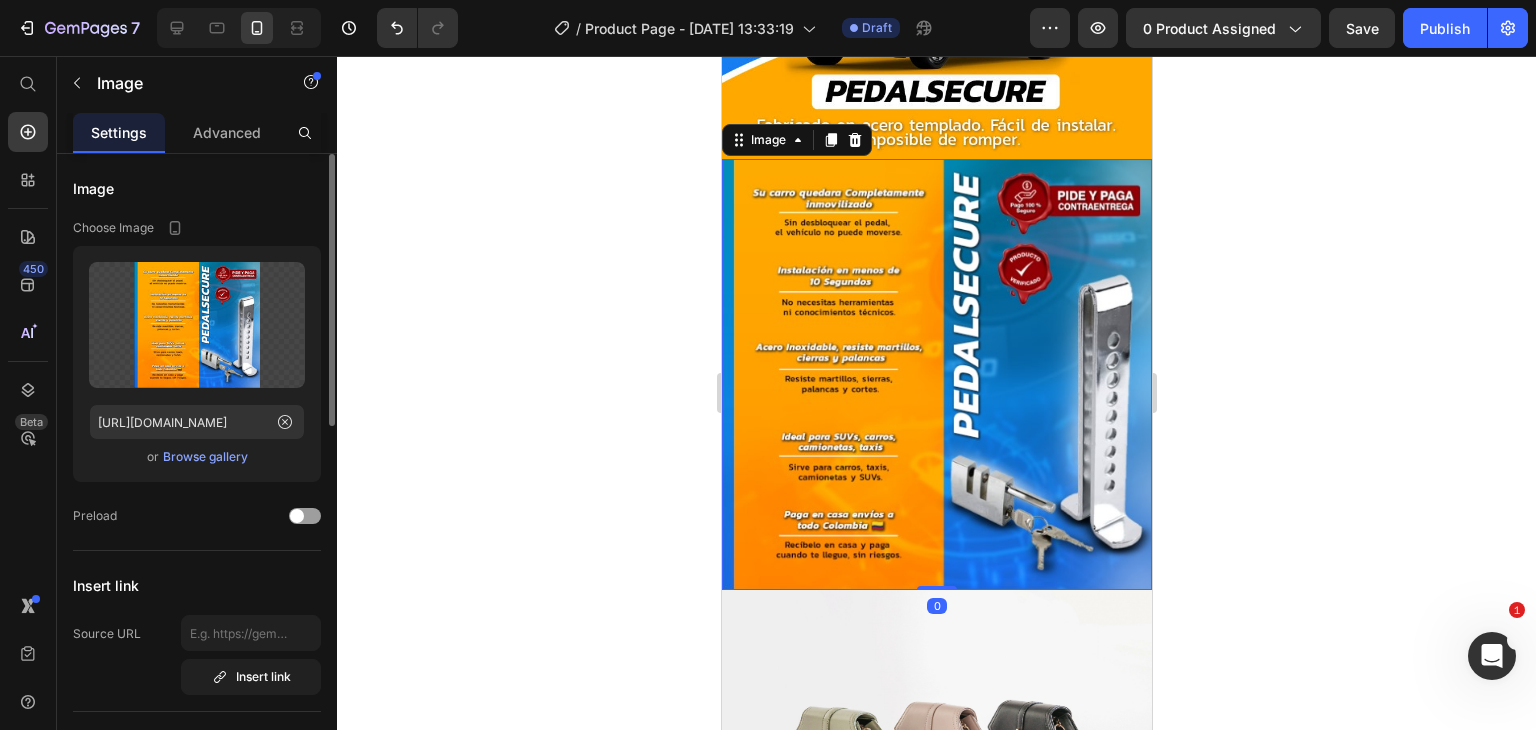 click 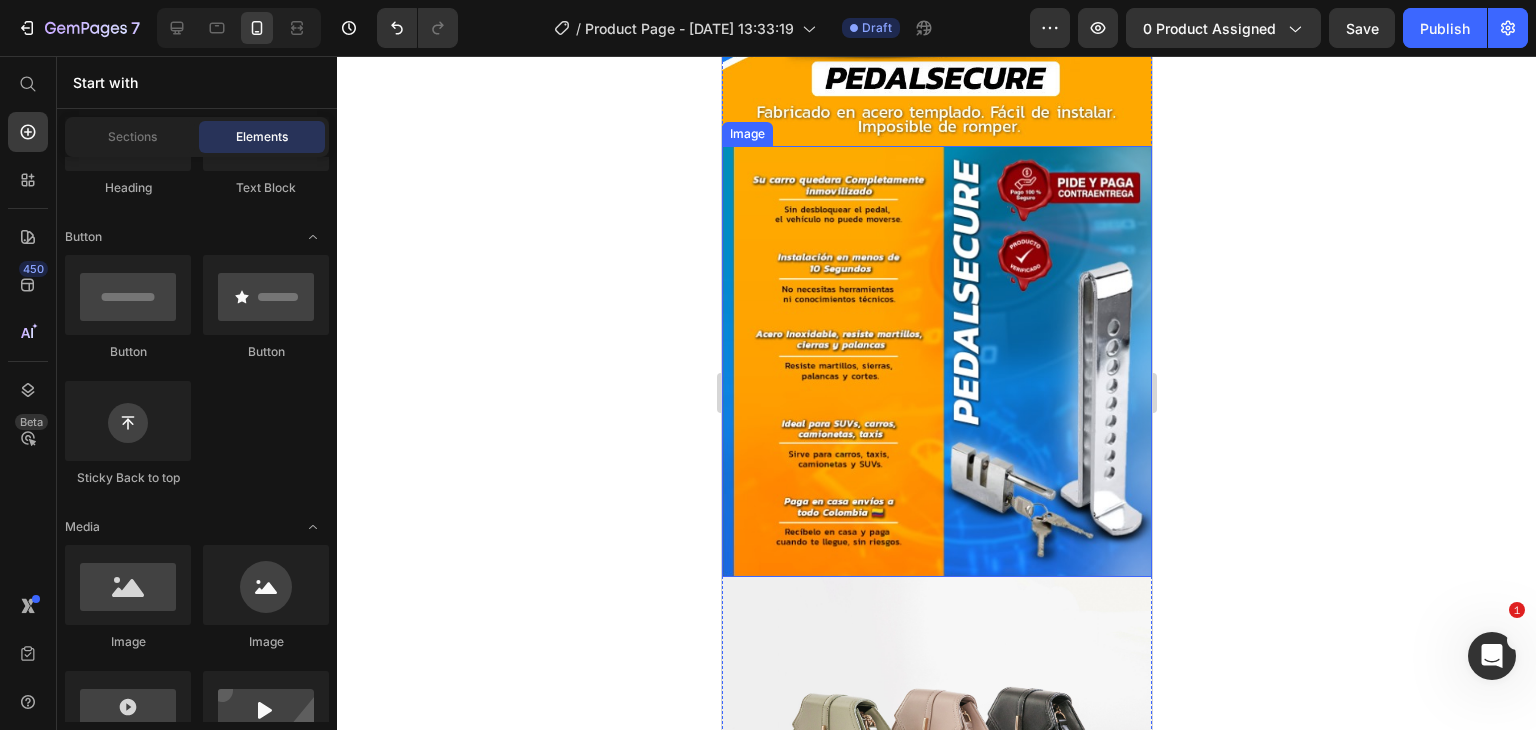 scroll, scrollTop: 500, scrollLeft: 0, axis: vertical 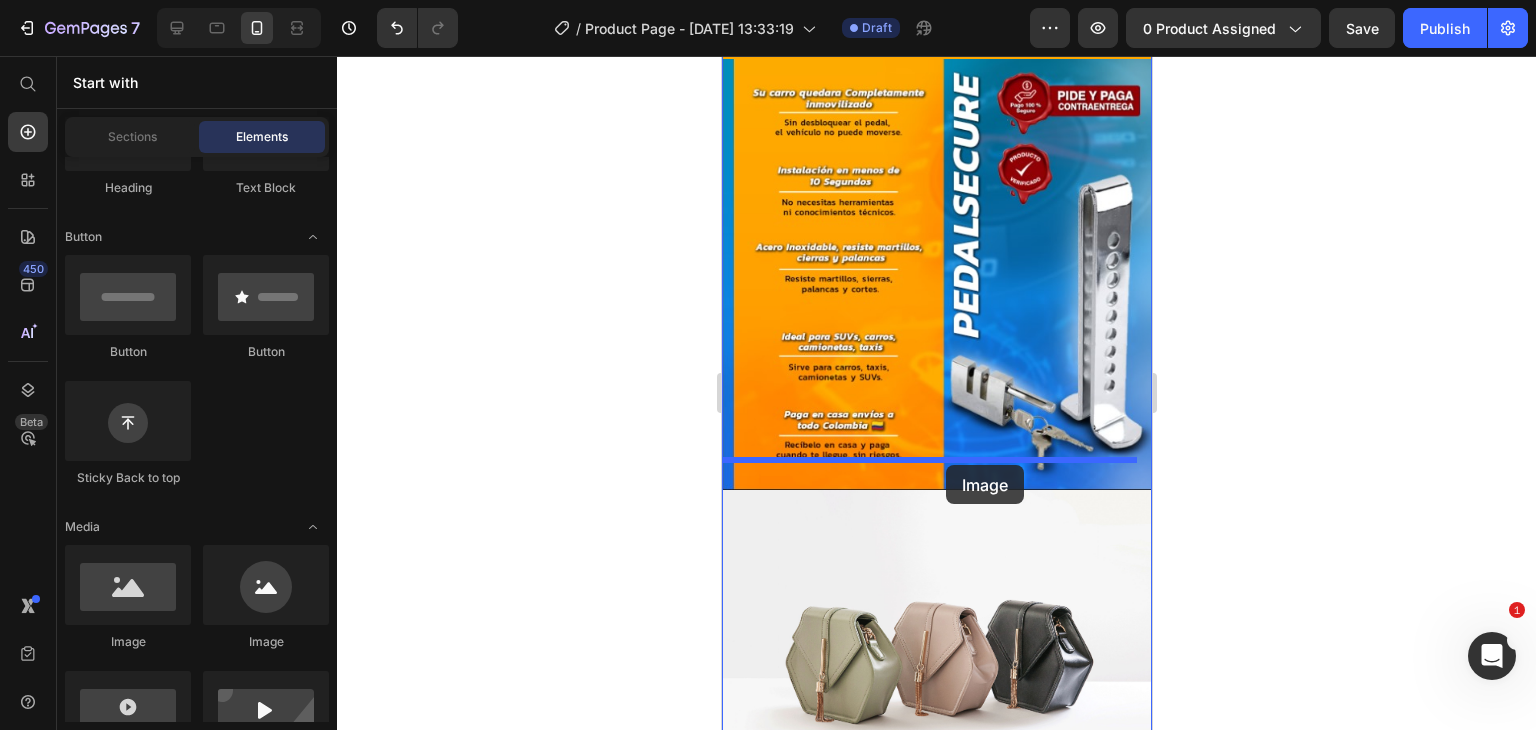 drag, startPoint x: 860, startPoint y: 662, endPoint x: 945, endPoint y: 465, distance: 214.55536 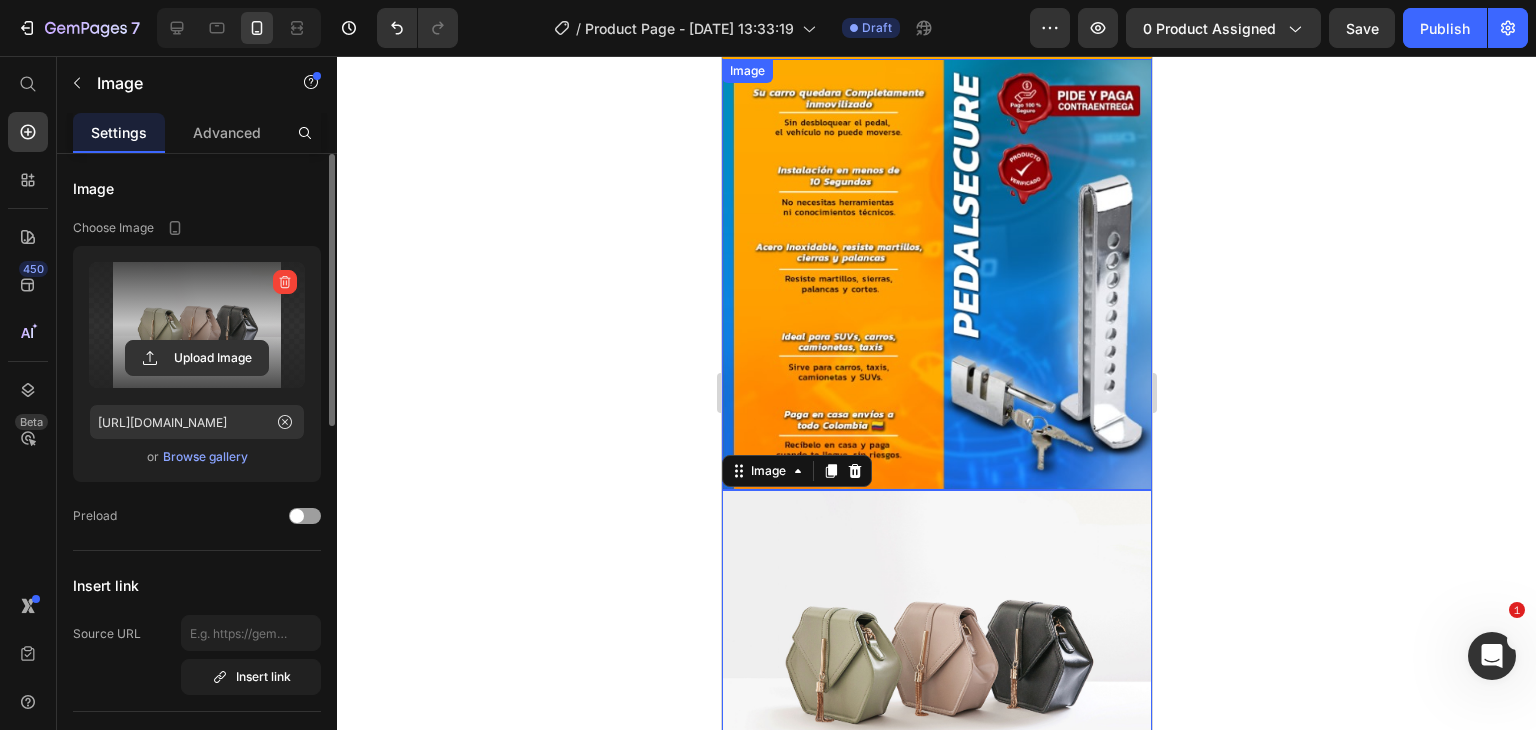 click at bounding box center (197, 325) 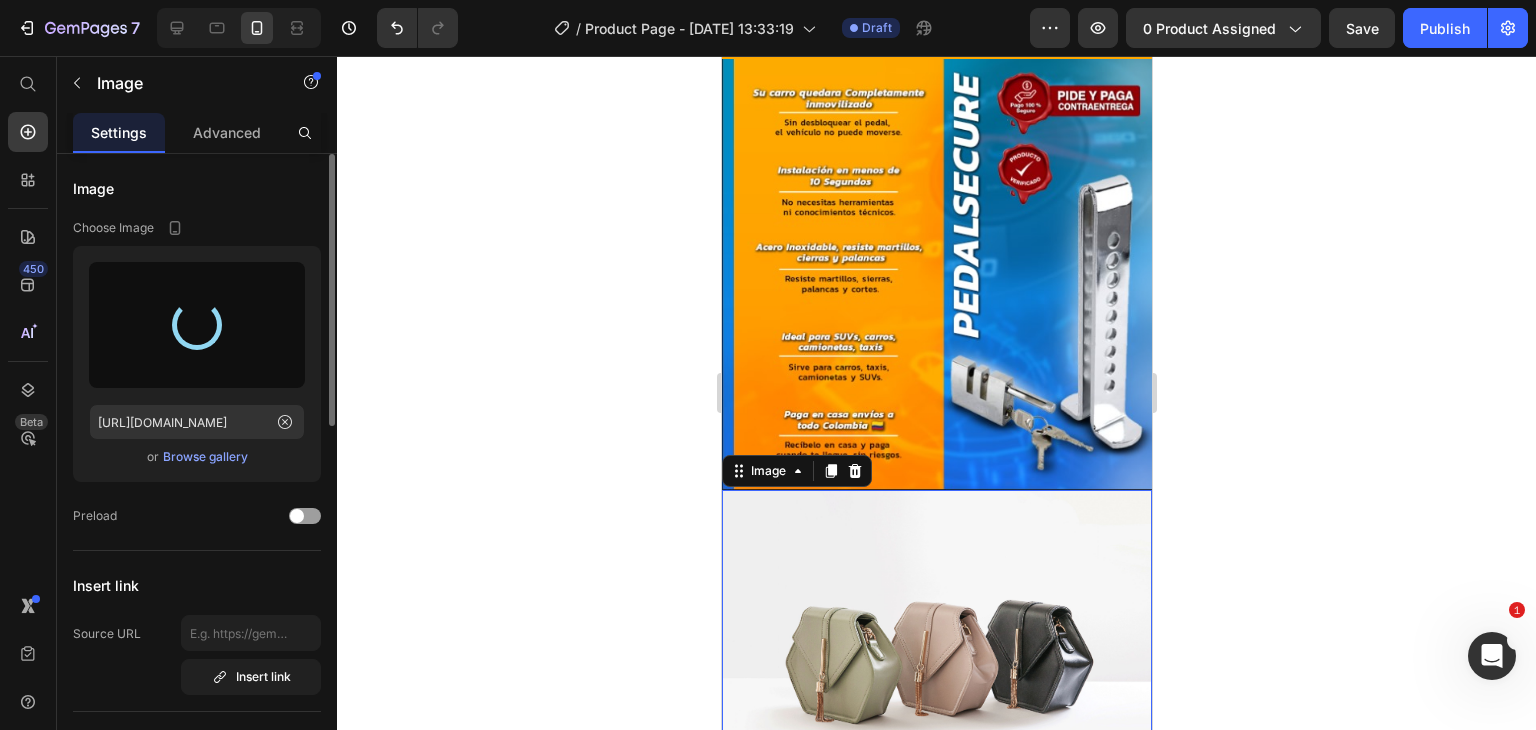 type on "https://cdn.shopify.com/s/files/1/0749/3687/7296/files/gempages_556016714567910177-4a6bd354-1e7f-4eaa-83df-a0194ed063f4.jpg" 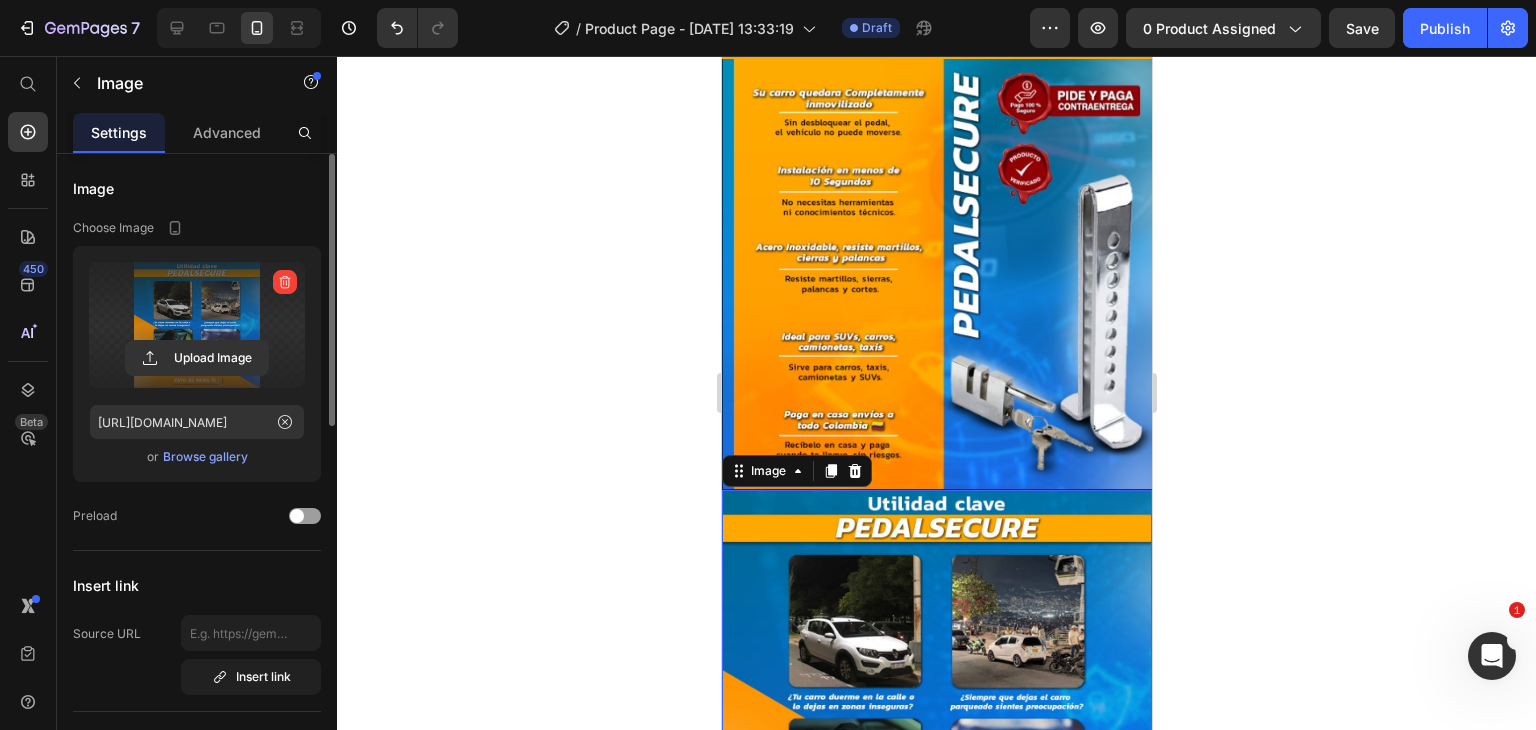 click 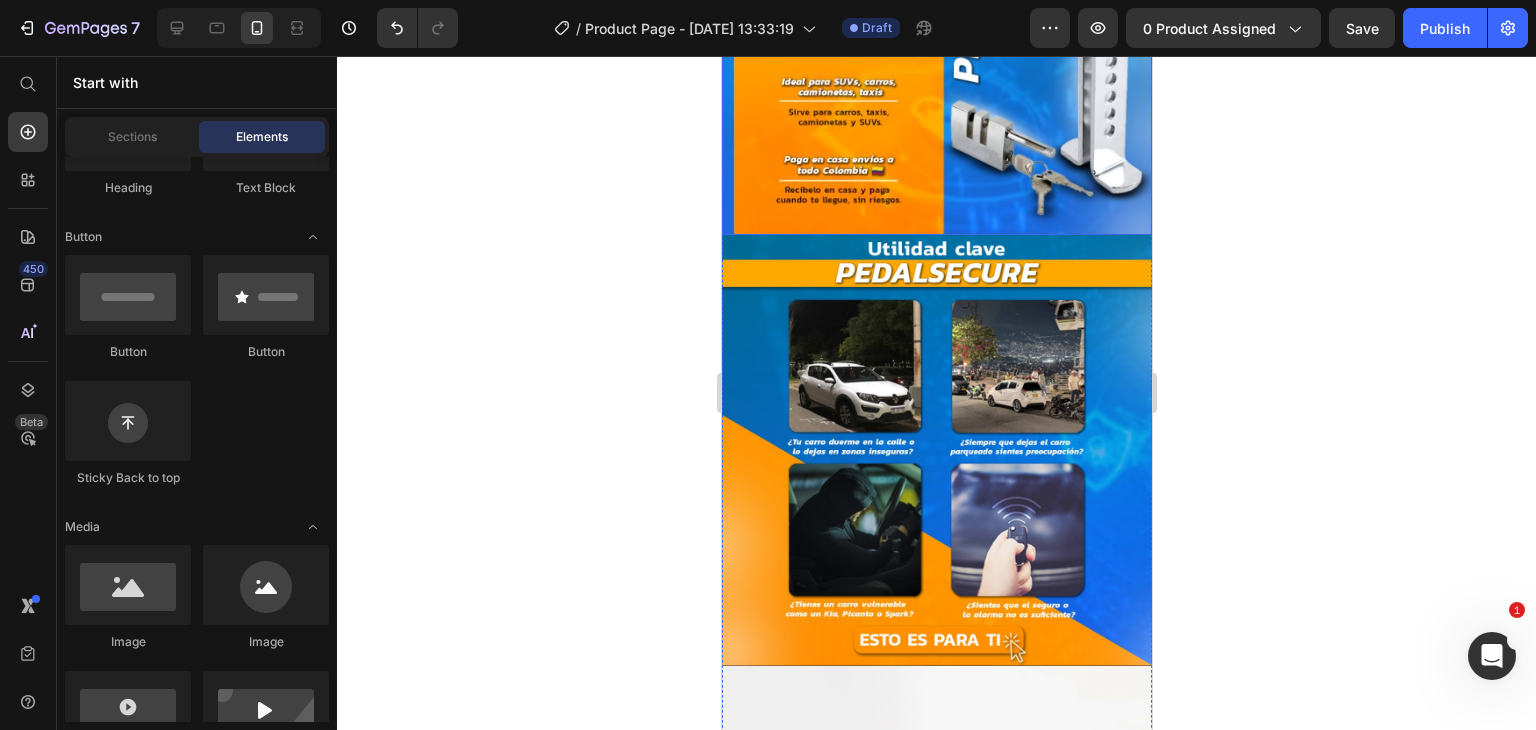 scroll, scrollTop: 800, scrollLeft: 0, axis: vertical 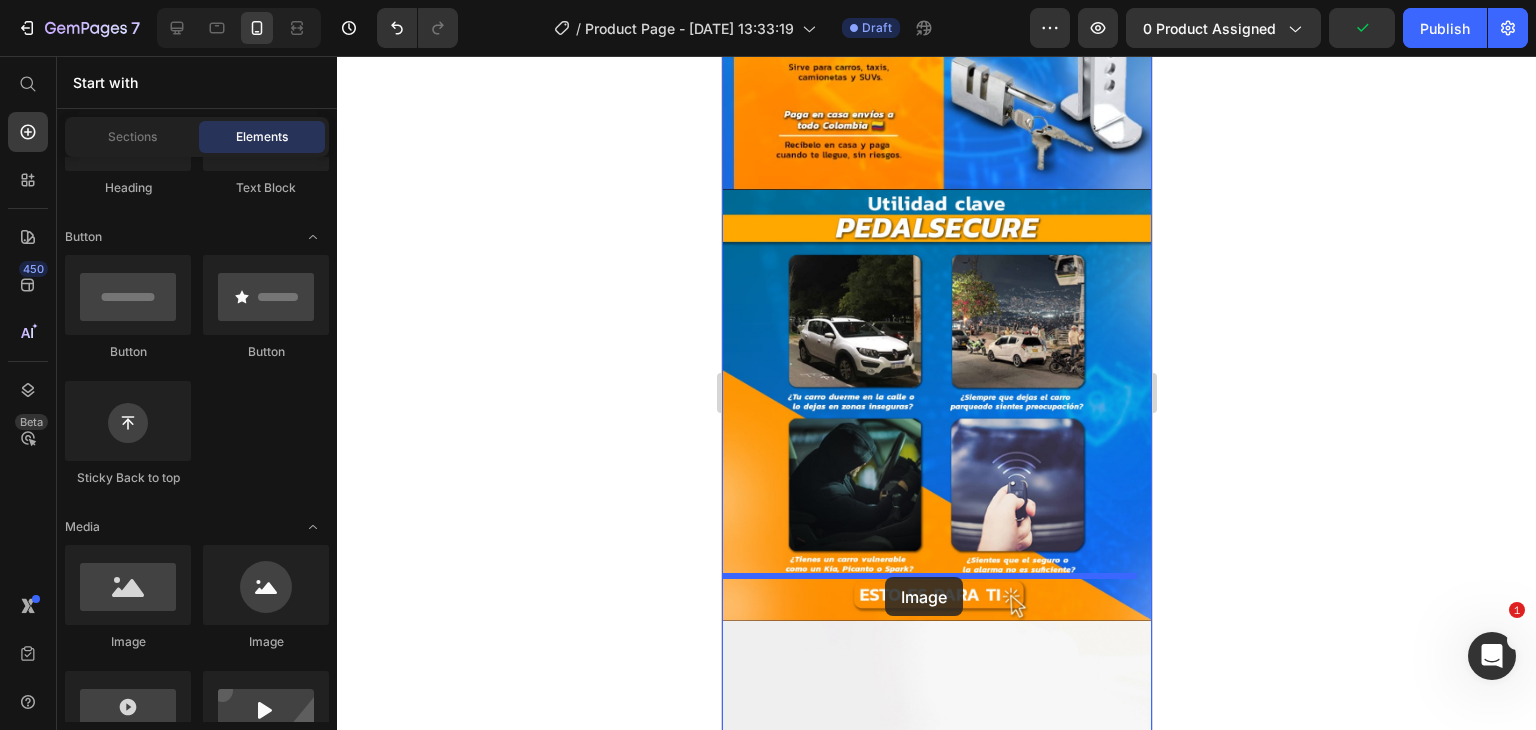 drag, startPoint x: 838, startPoint y: 636, endPoint x: 885, endPoint y: 577, distance: 75.43209 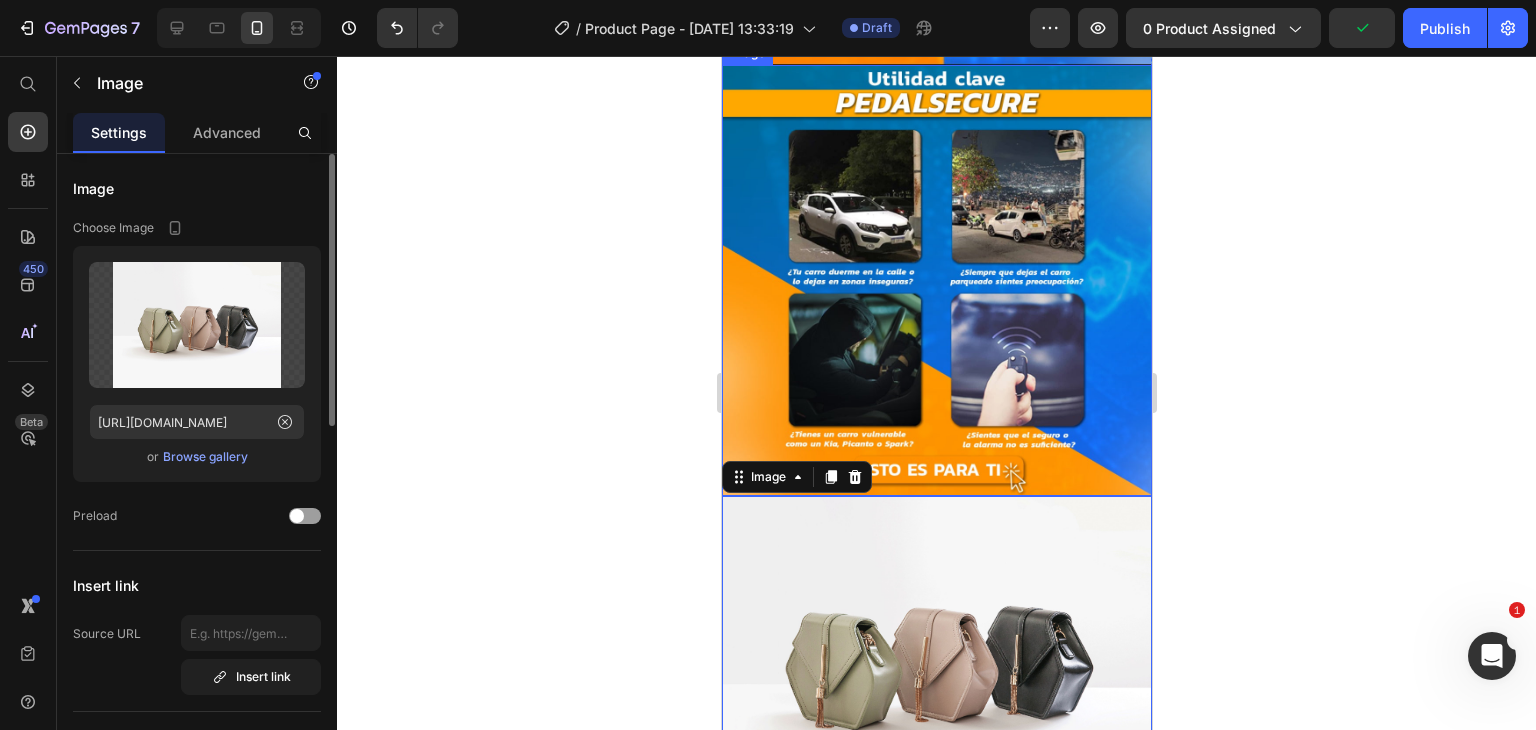 scroll, scrollTop: 1100, scrollLeft: 0, axis: vertical 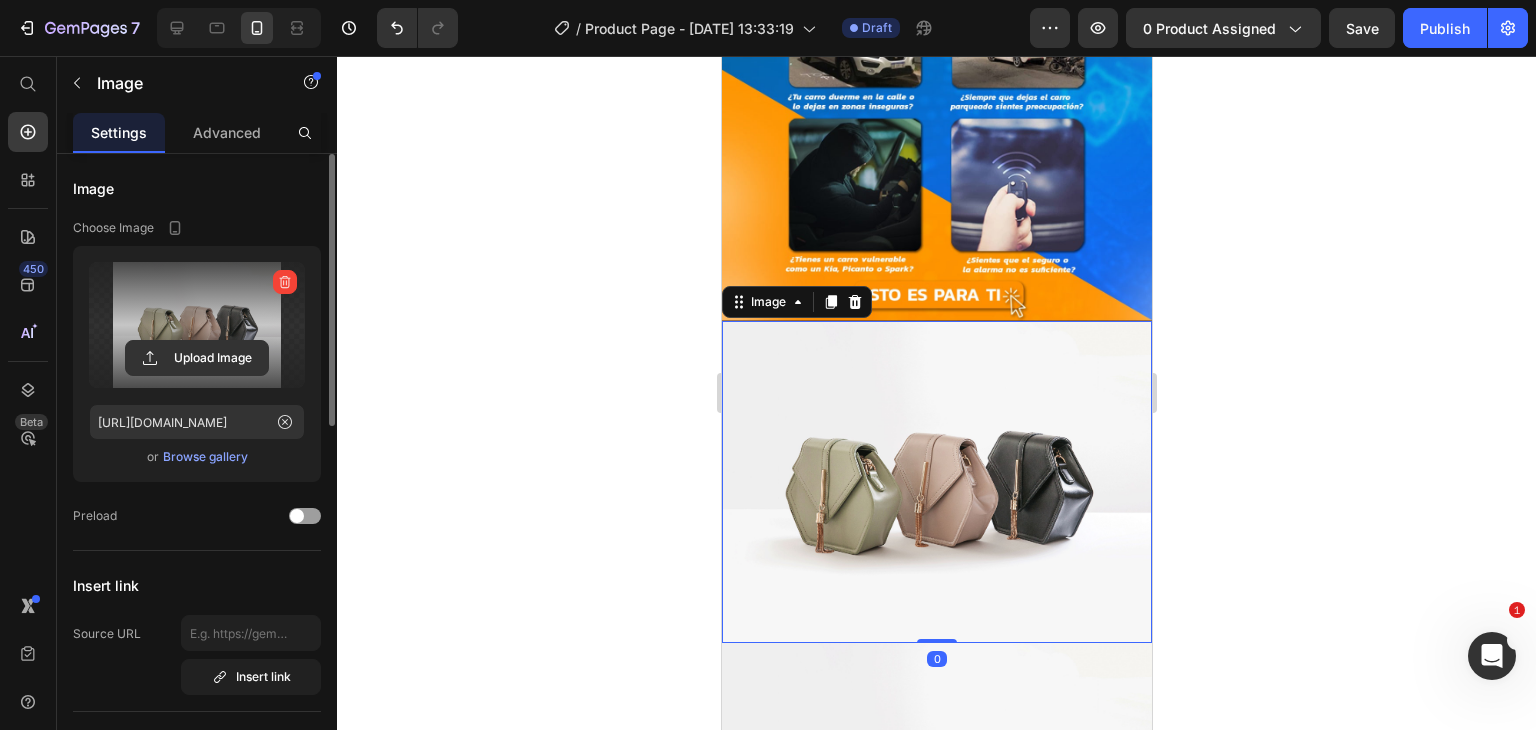 click at bounding box center (197, 325) 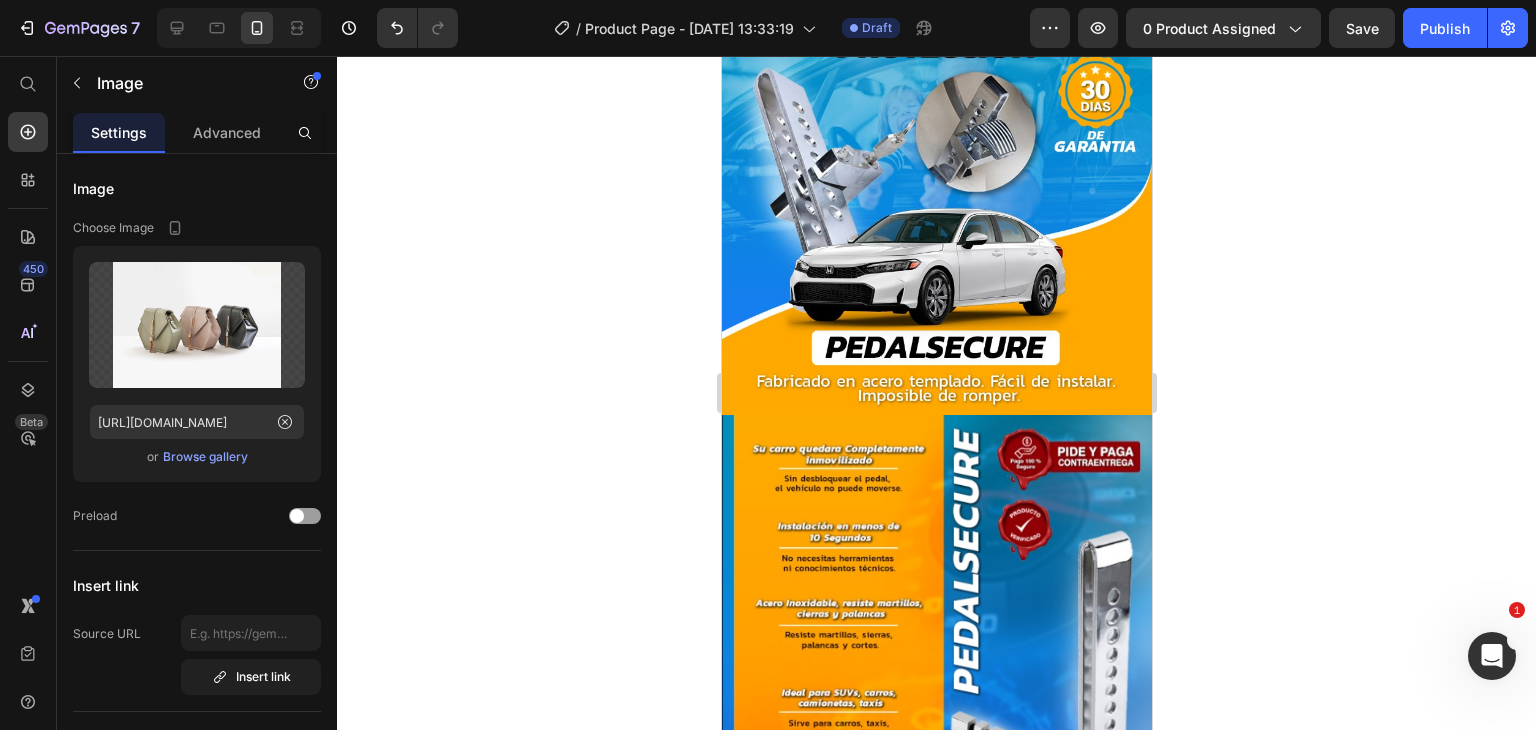 scroll, scrollTop: 0, scrollLeft: 0, axis: both 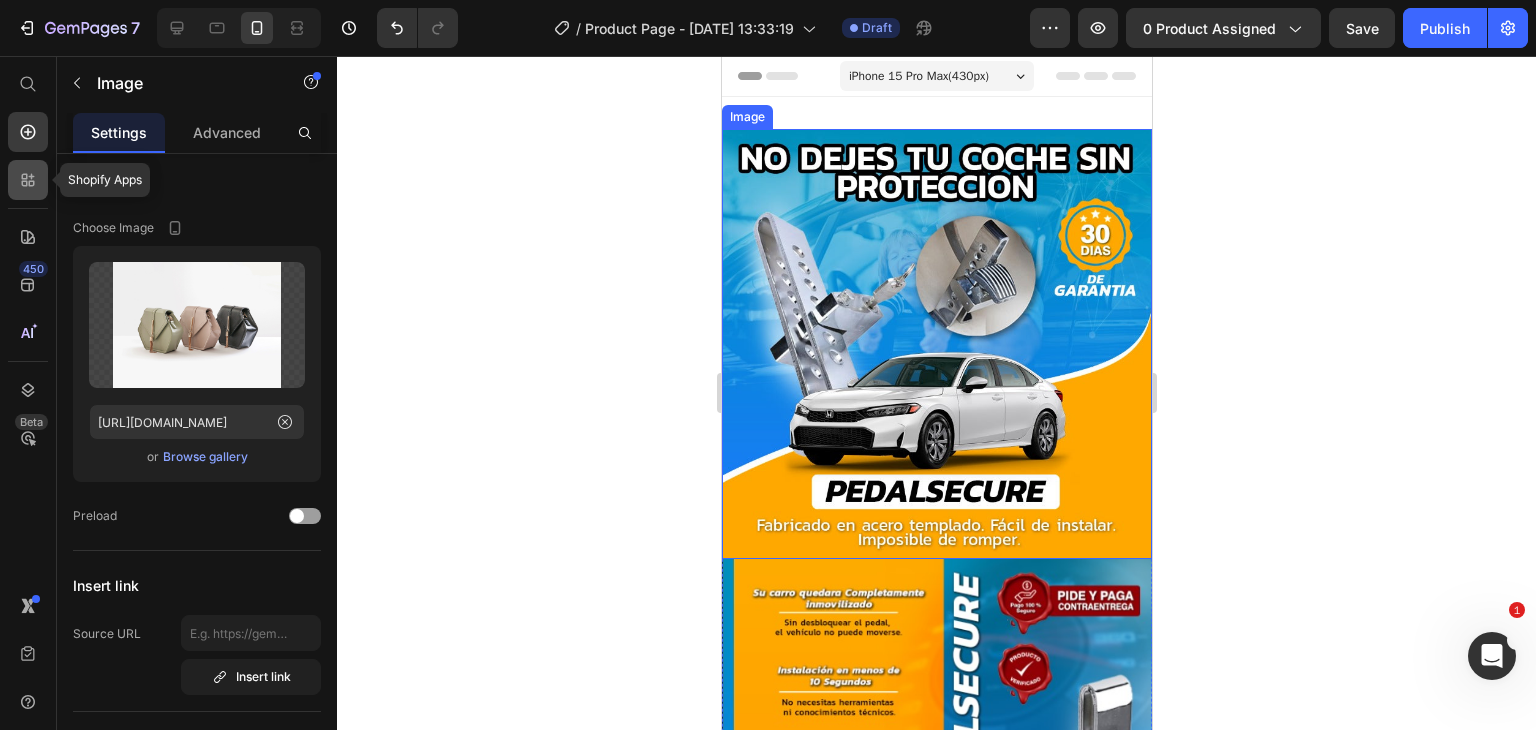 click 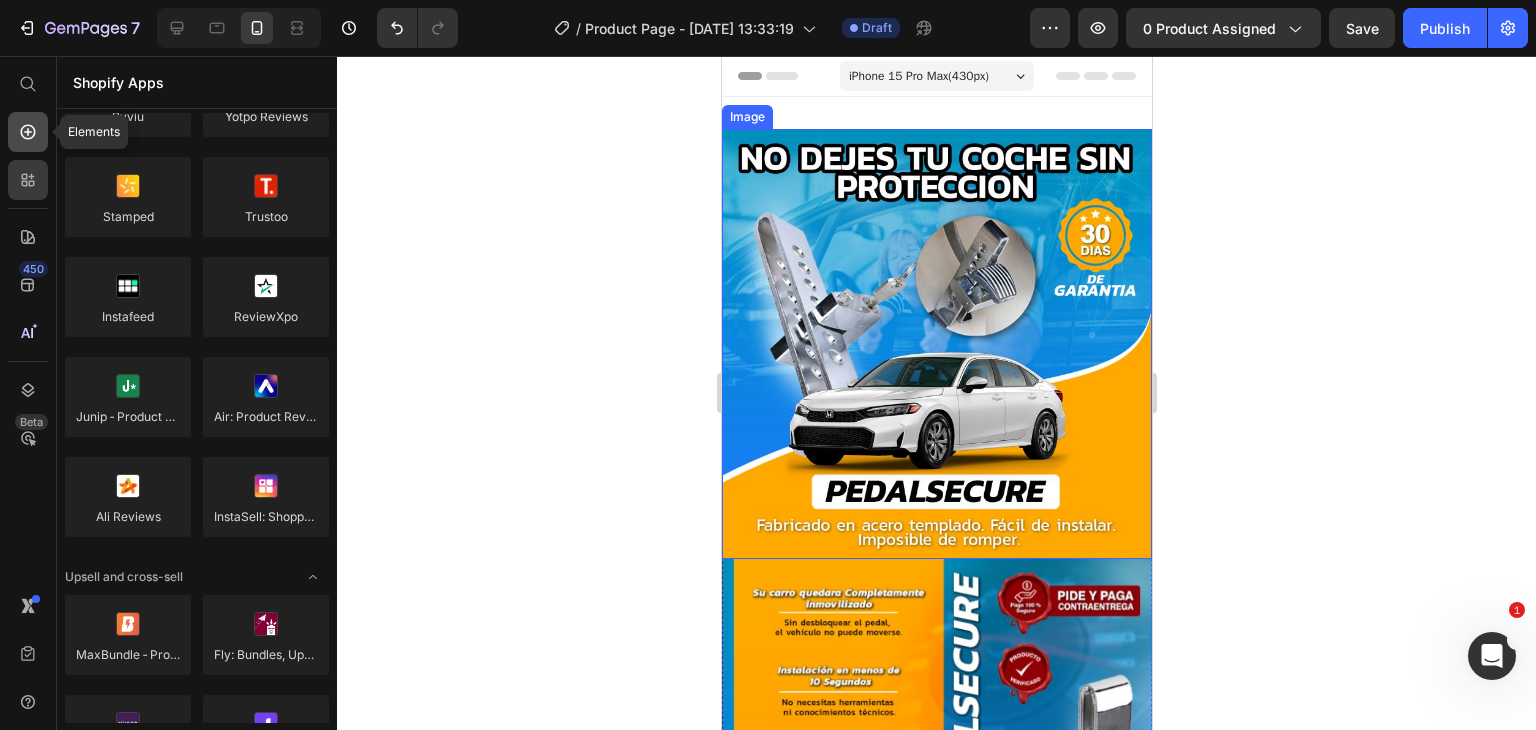 click 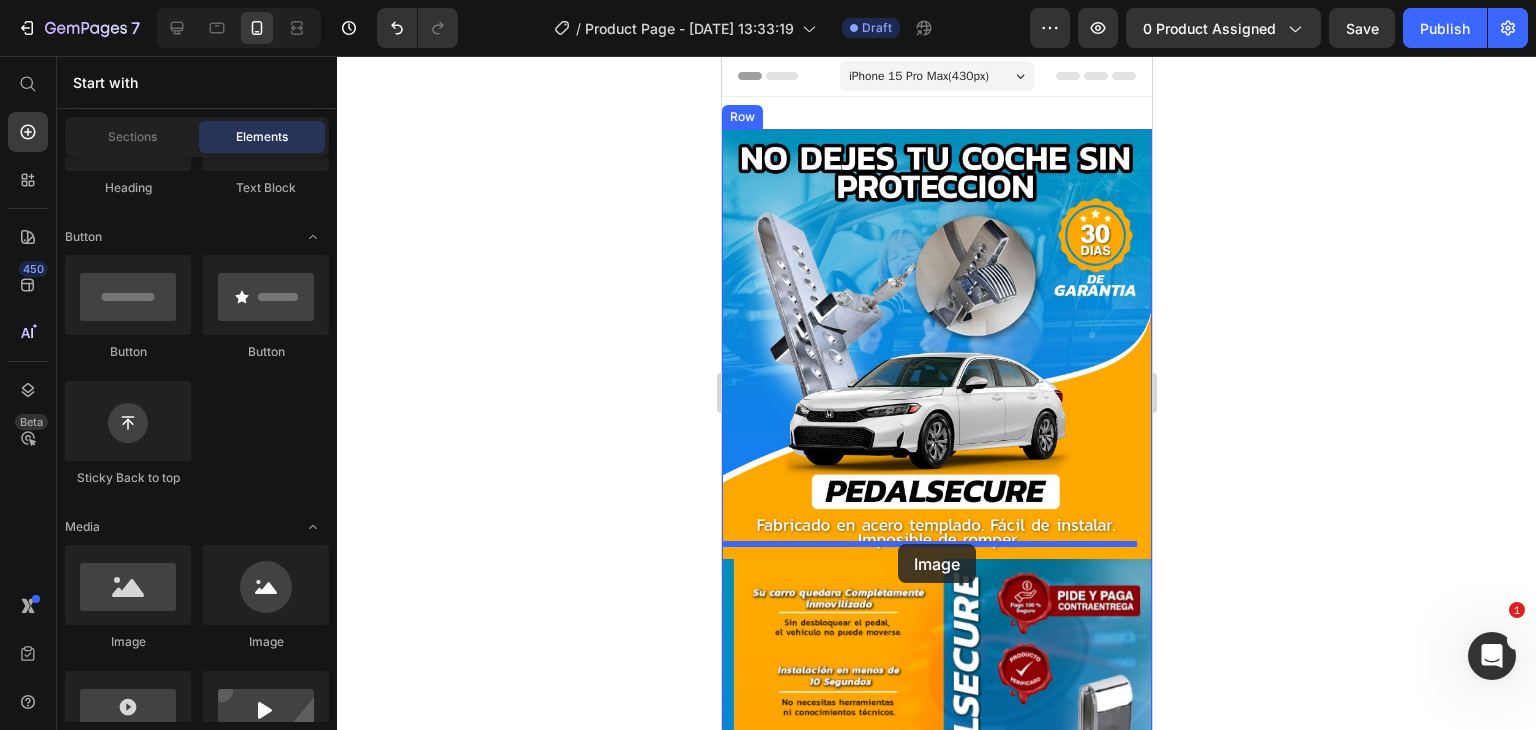 drag, startPoint x: 890, startPoint y: 639, endPoint x: 897, endPoint y: 544, distance: 95.257545 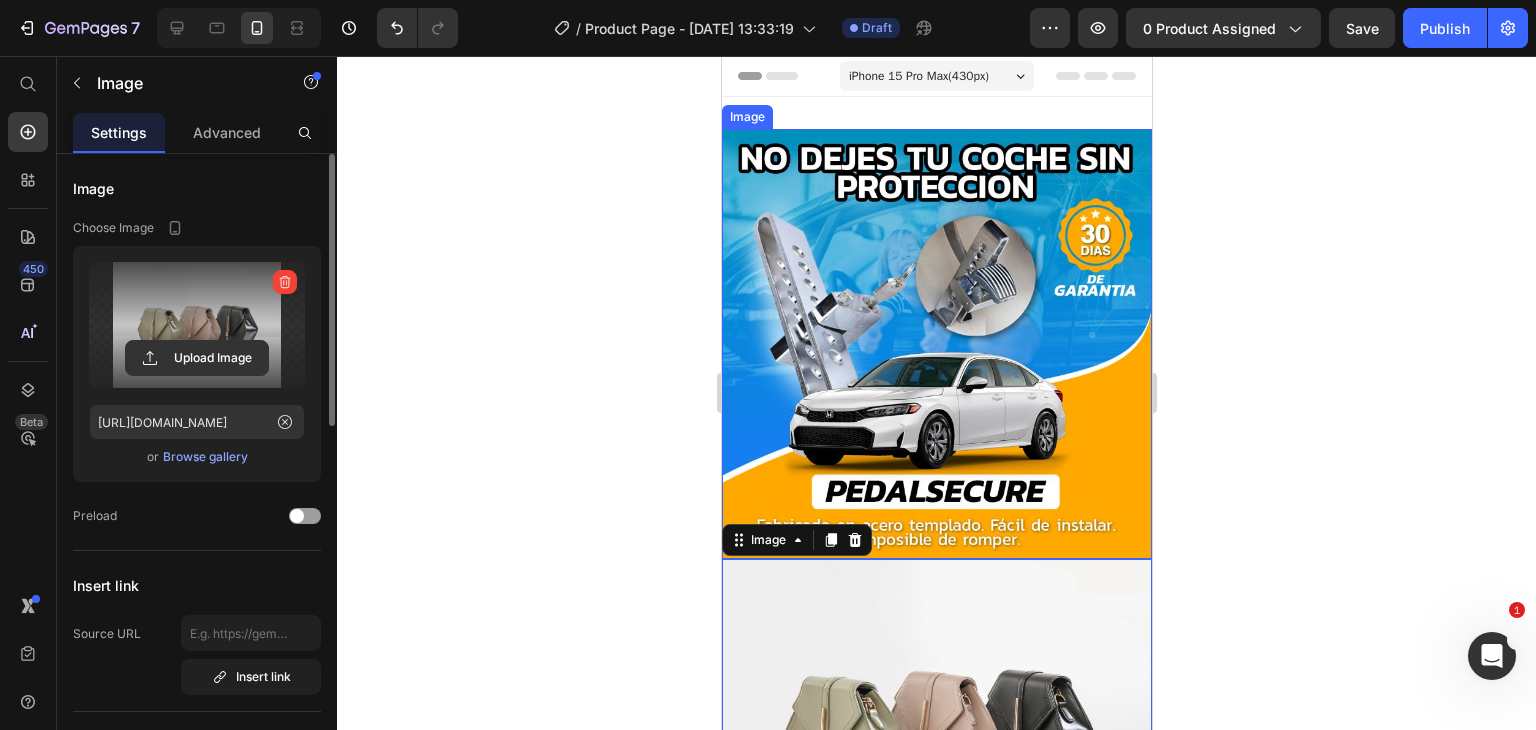 click at bounding box center [197, 325] 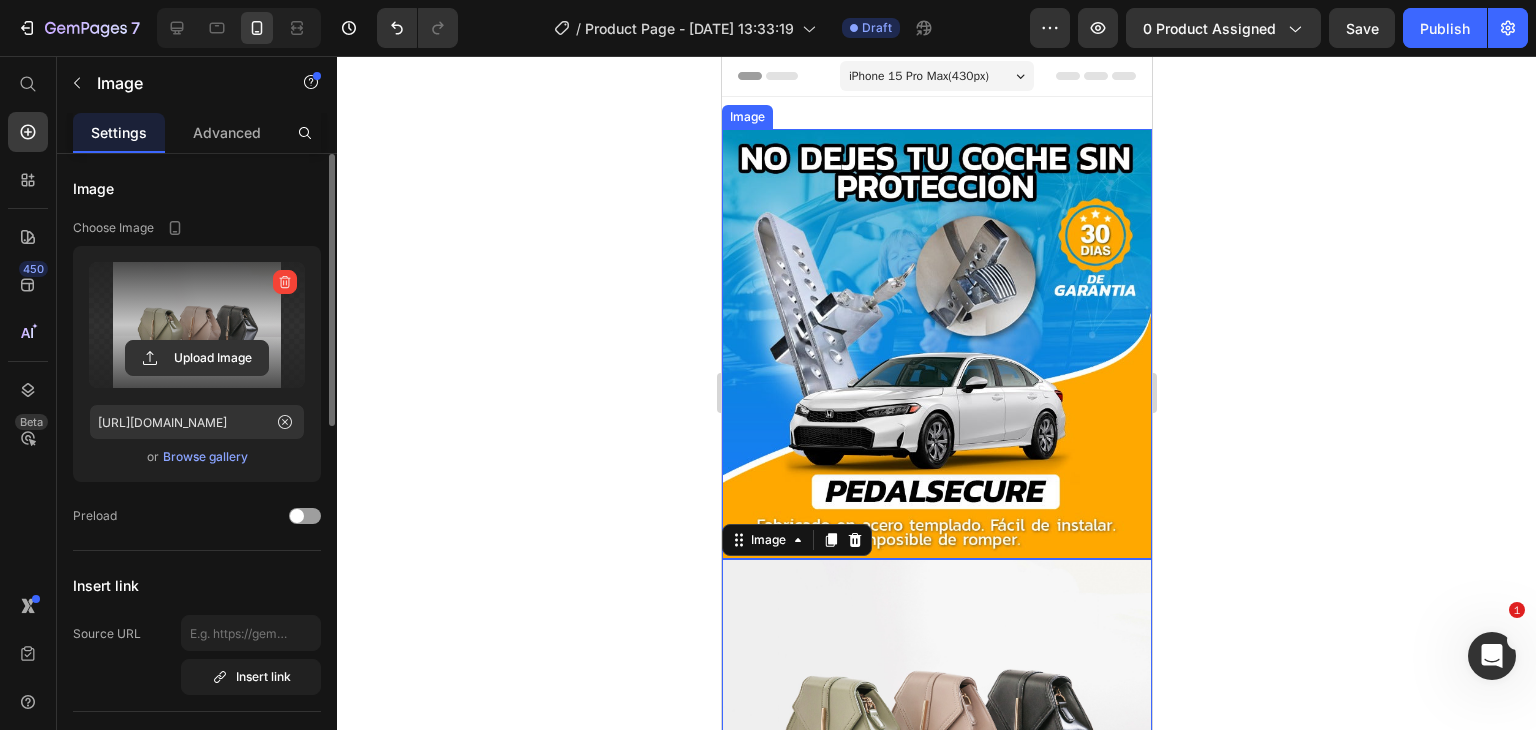 click 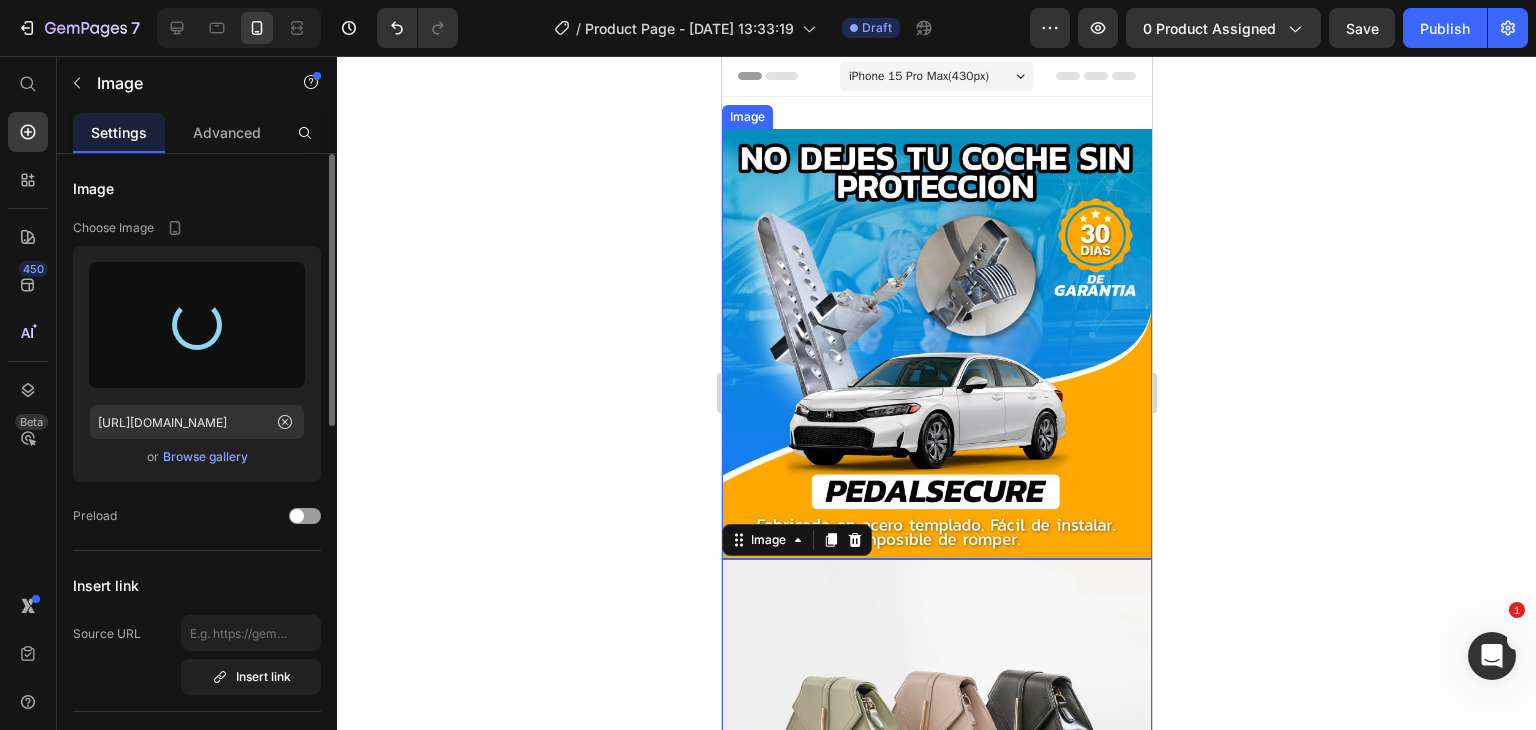 type on "https://cdn.shopify.com/s/files/1/0749/3687/7296/files/gempages_556016714567910177-7bdf46d3-f396-4c62-a74a-f0731cf8ca0d.jpg" 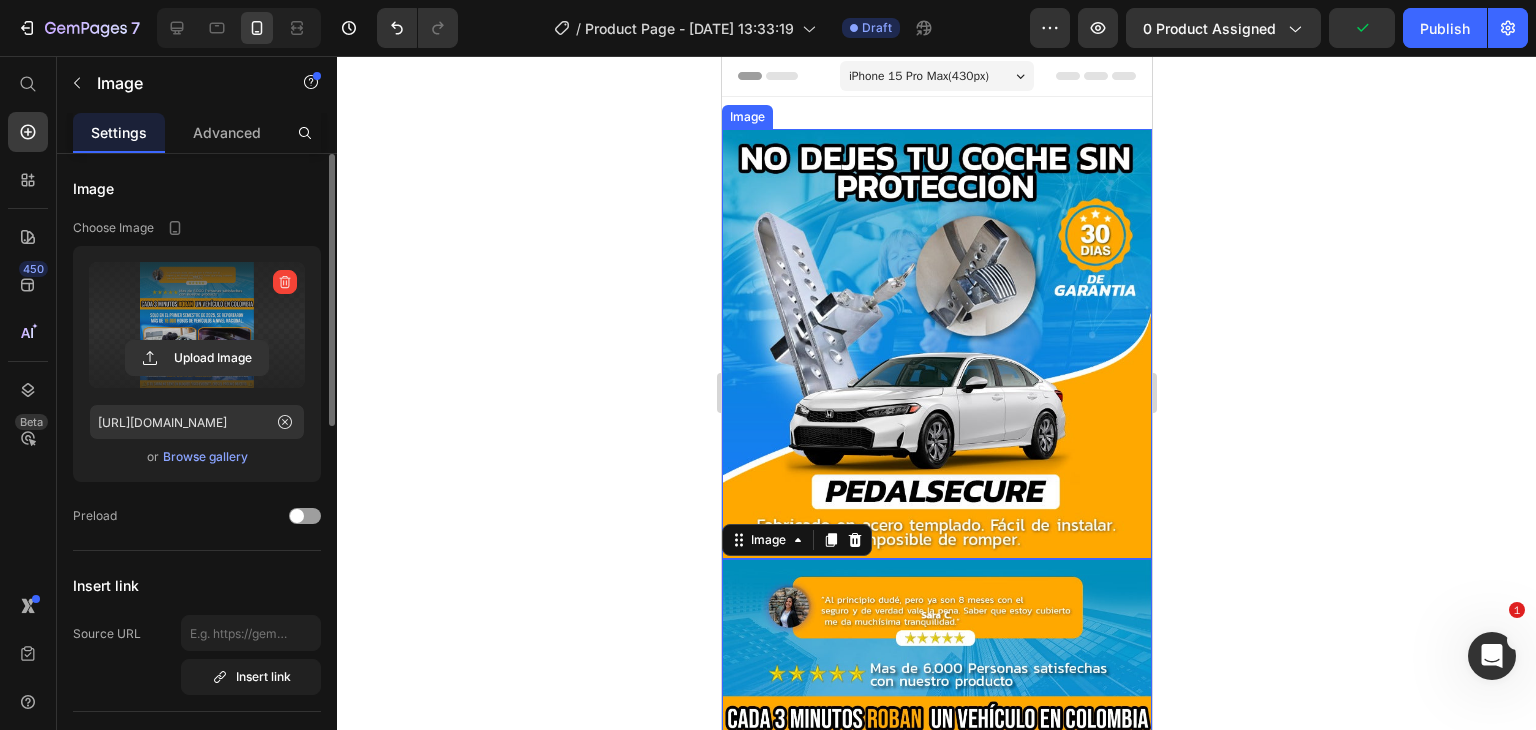 scroll, scrollTop: 300, scrollLeft: 0, axis: vertical 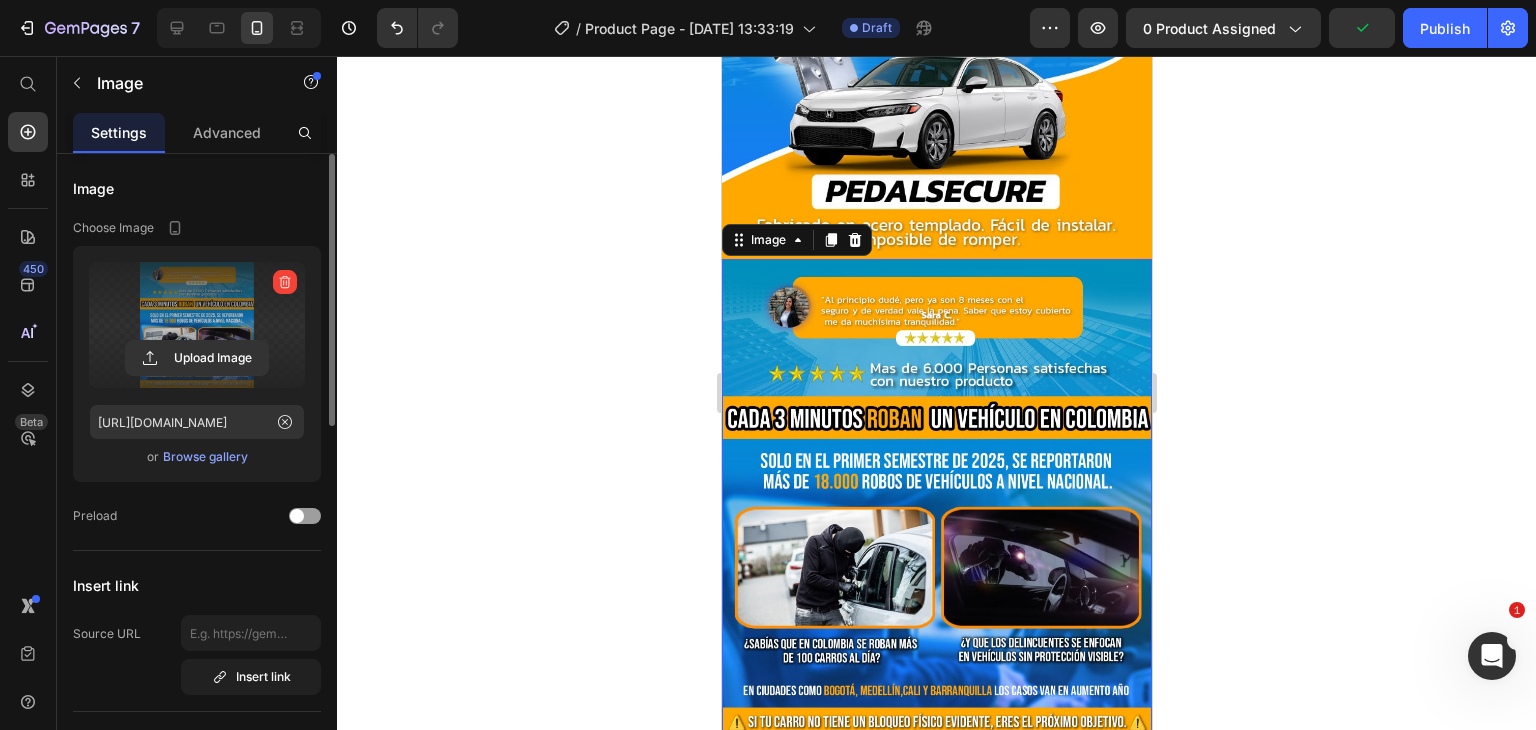 click 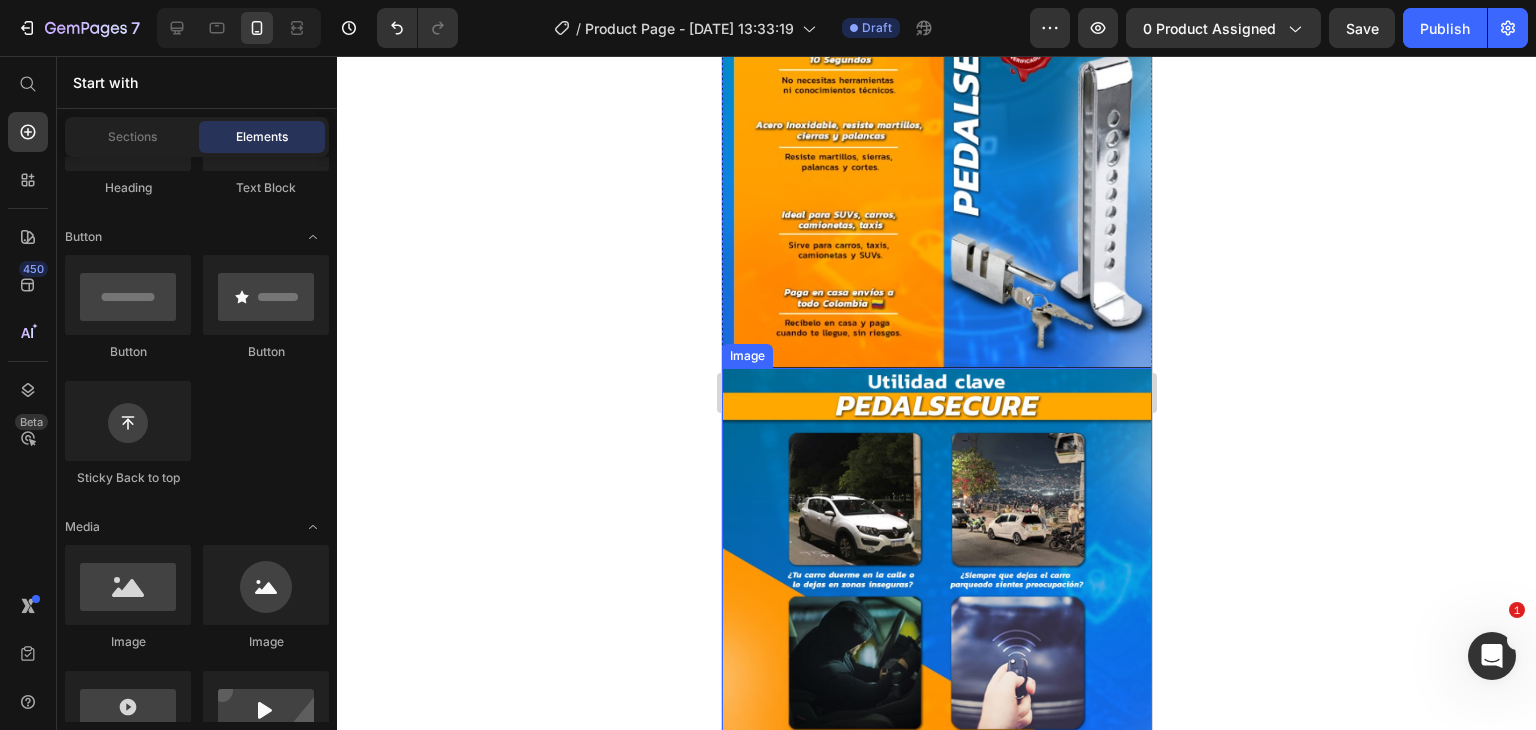 scroll, scrollTop: 1300, scrollLeft: 0, axis: vertical 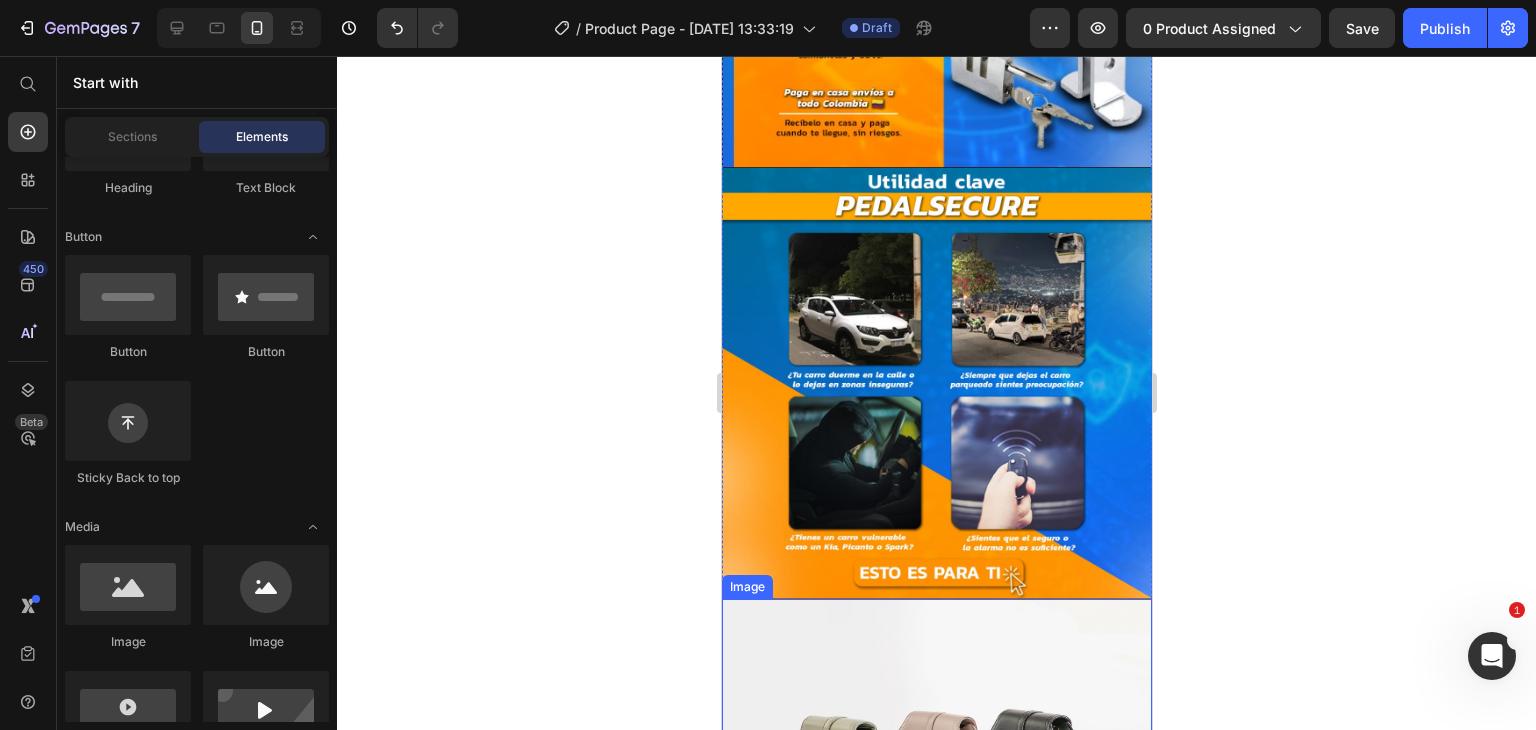 click at bounding box center [936, 760] 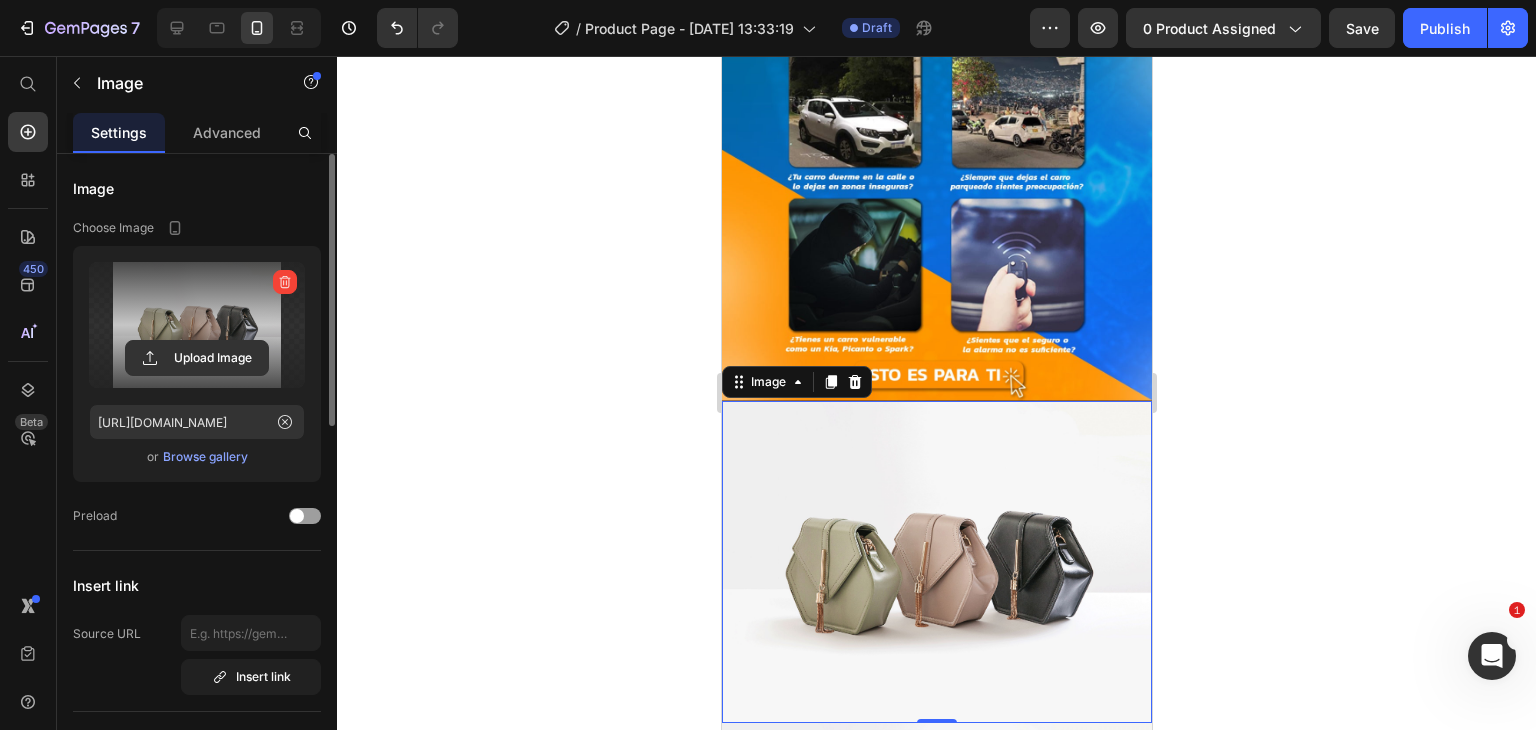 scroll, scrollTop: 1500, scrollLeft: 0, axis: vertical 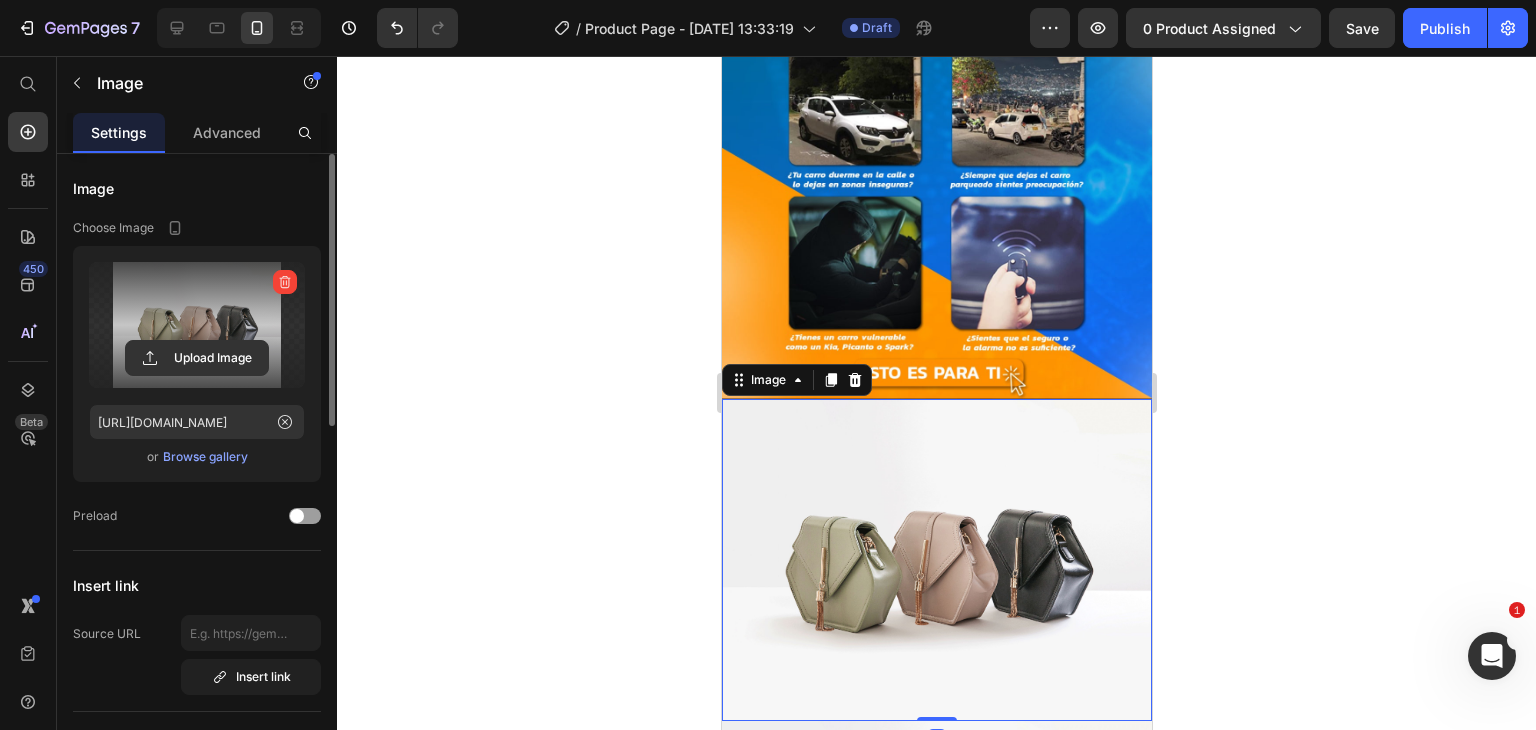 click at bounding box center (197, 325) 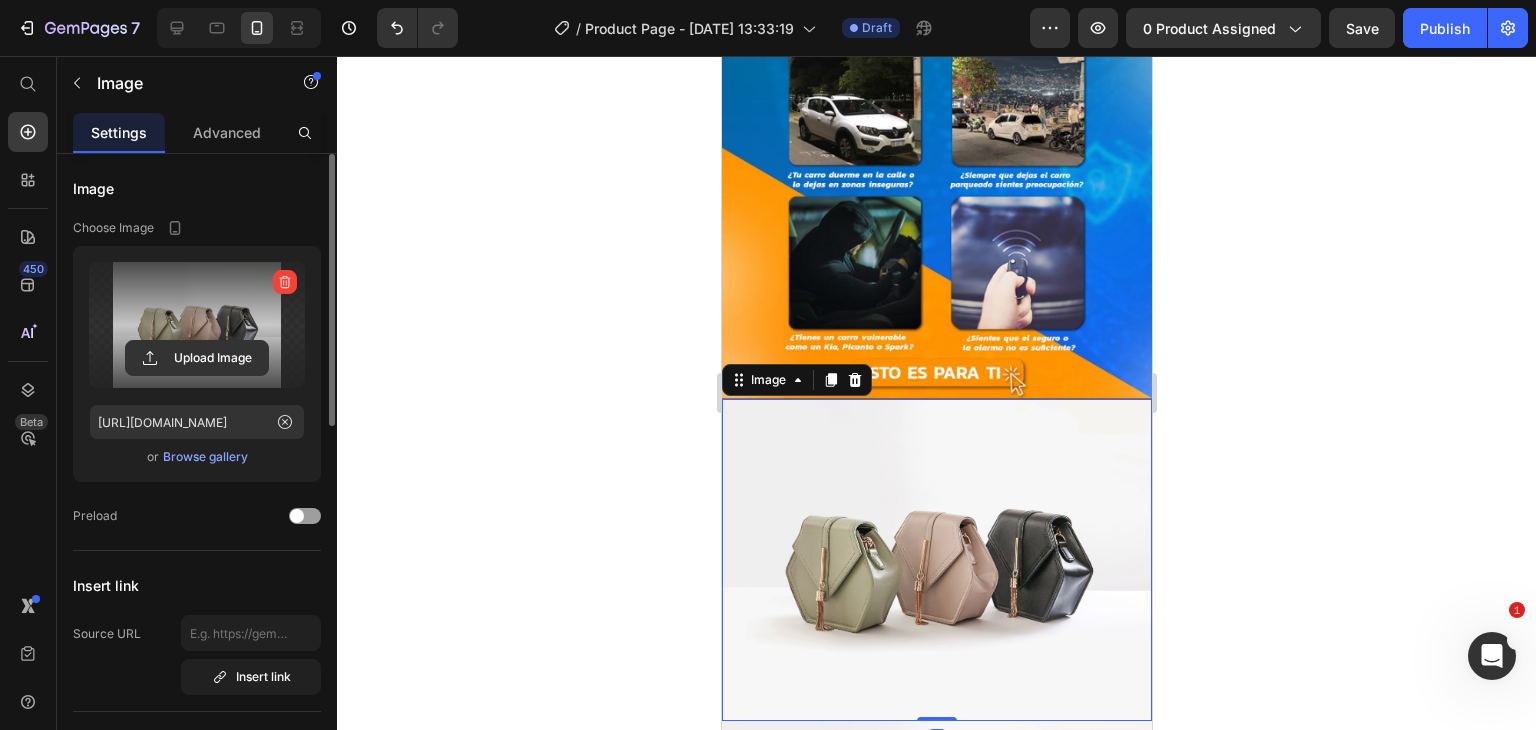 click 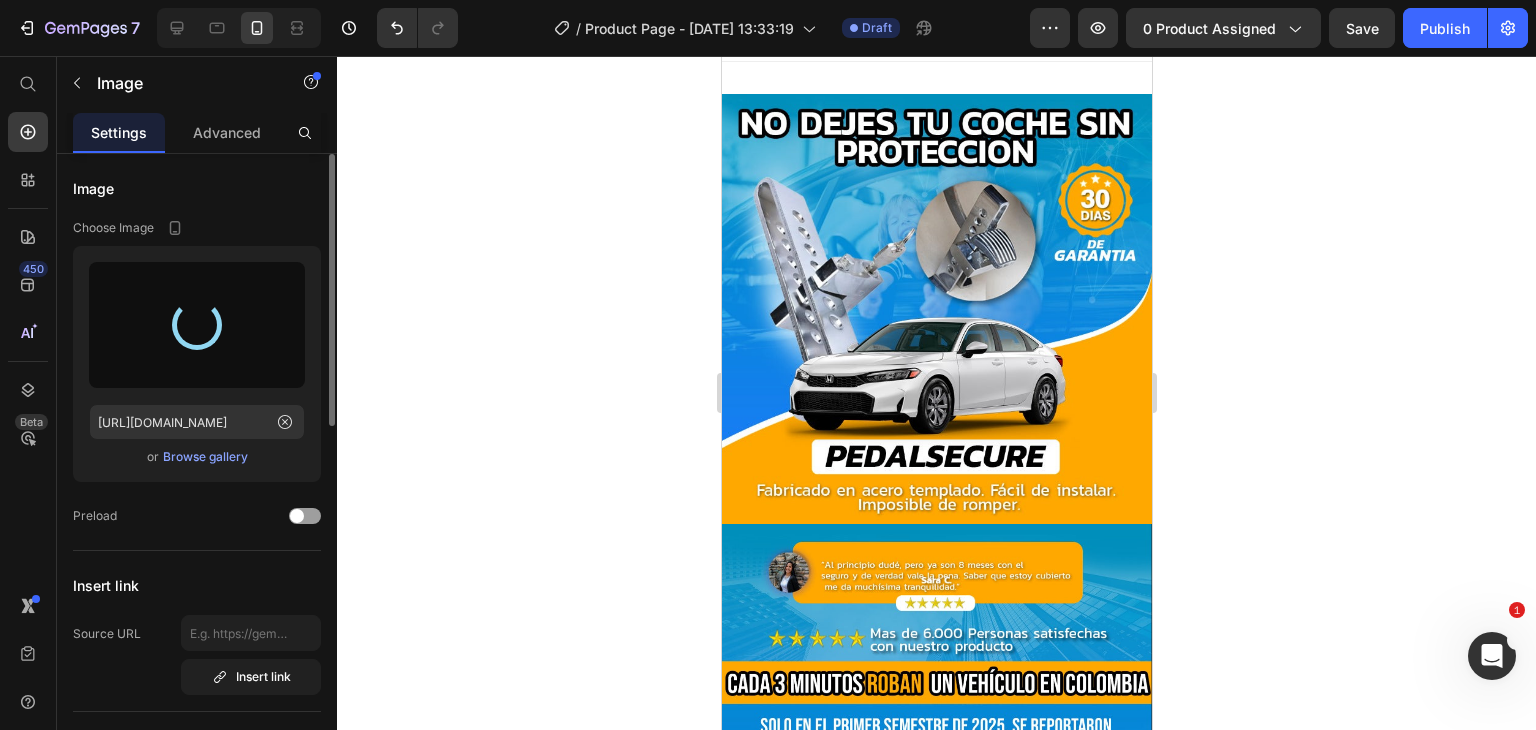 scroll, scrollTop: 0, scrollLeft: 0, axis: both 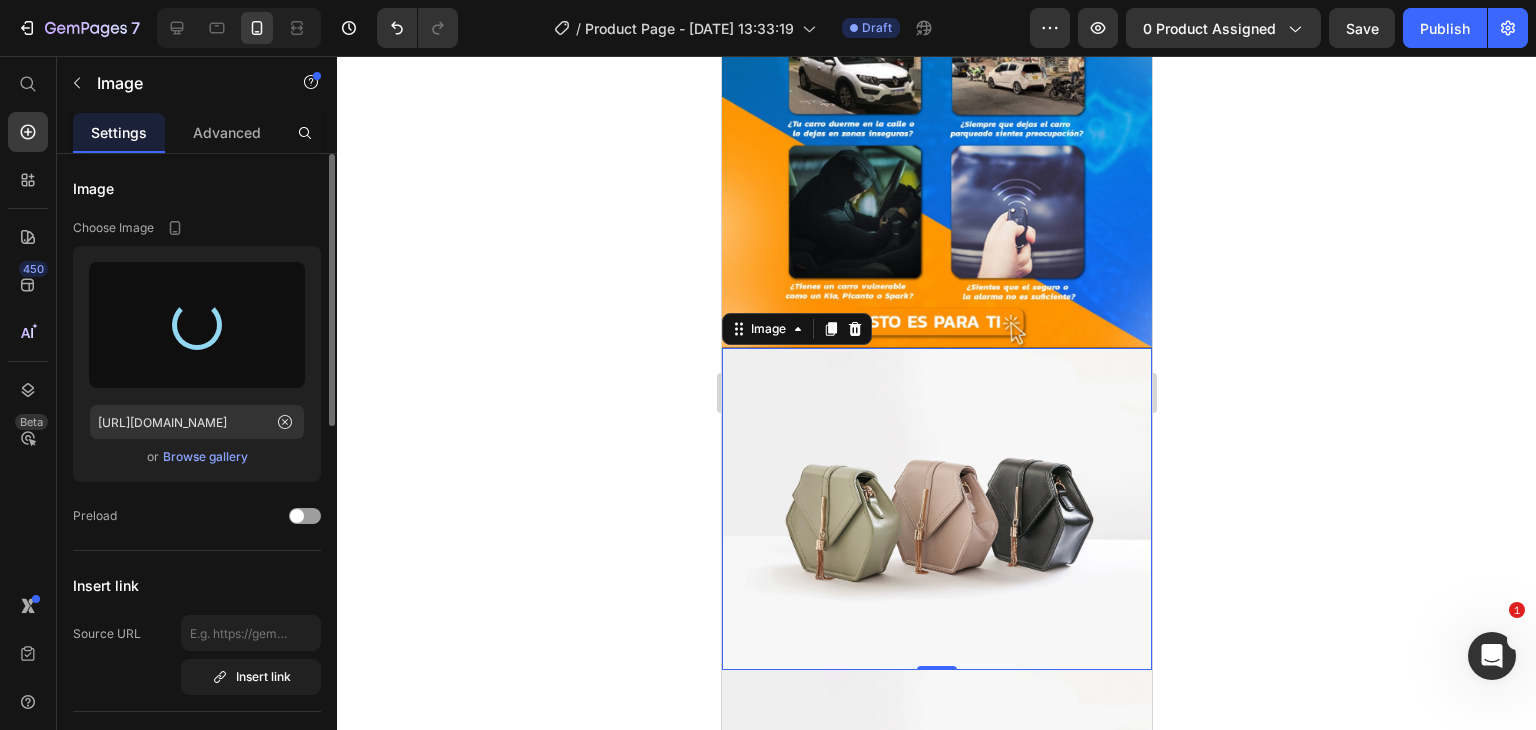 type on "https://cdn.shopify.com/s/files/1/0749/3687/7296/files/gempages_556016714567910177-23467f9a-5f08-49c2-afd4-d09cd6b7b24e.jpg" 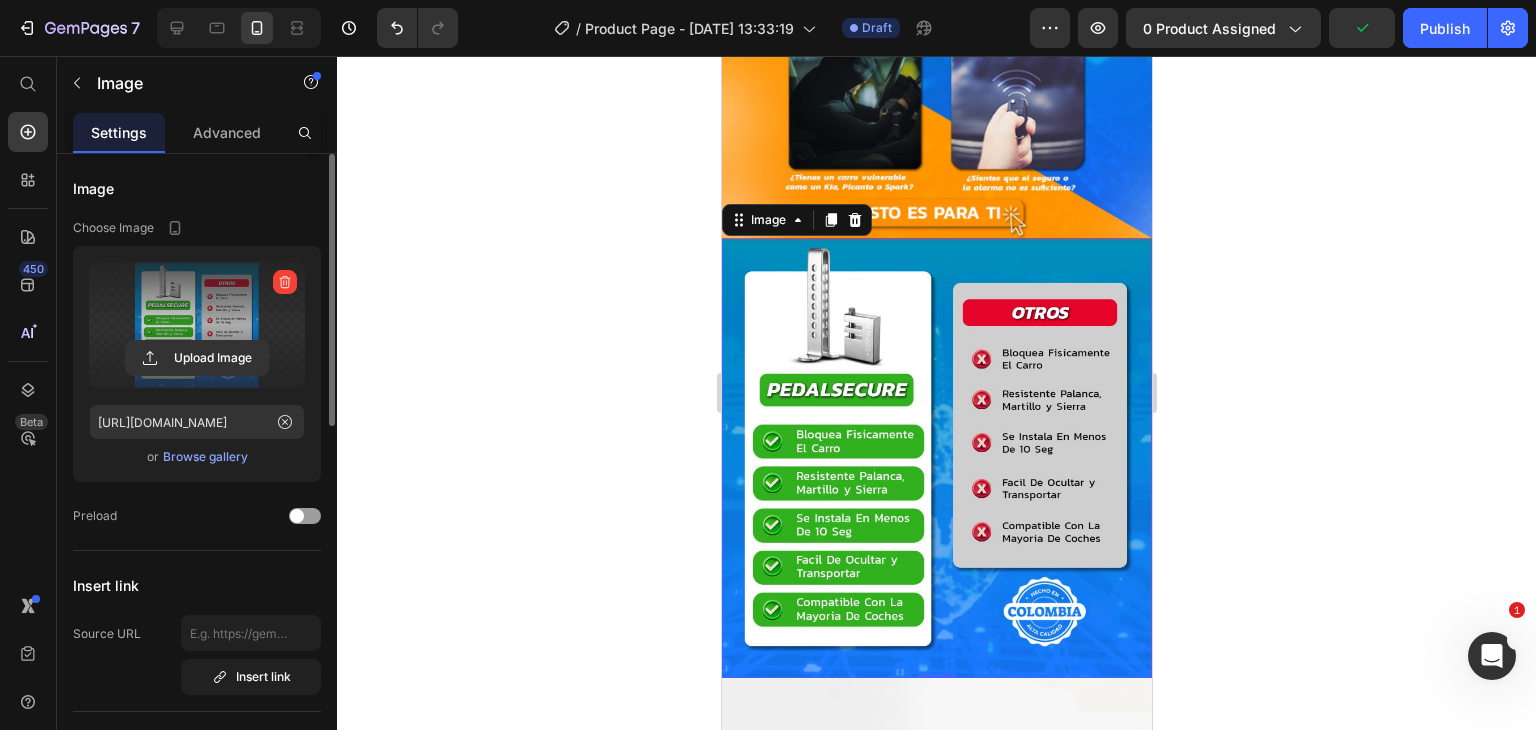 scroll, scrollTop: 1900, scrollLeft: 0, axis: vertical 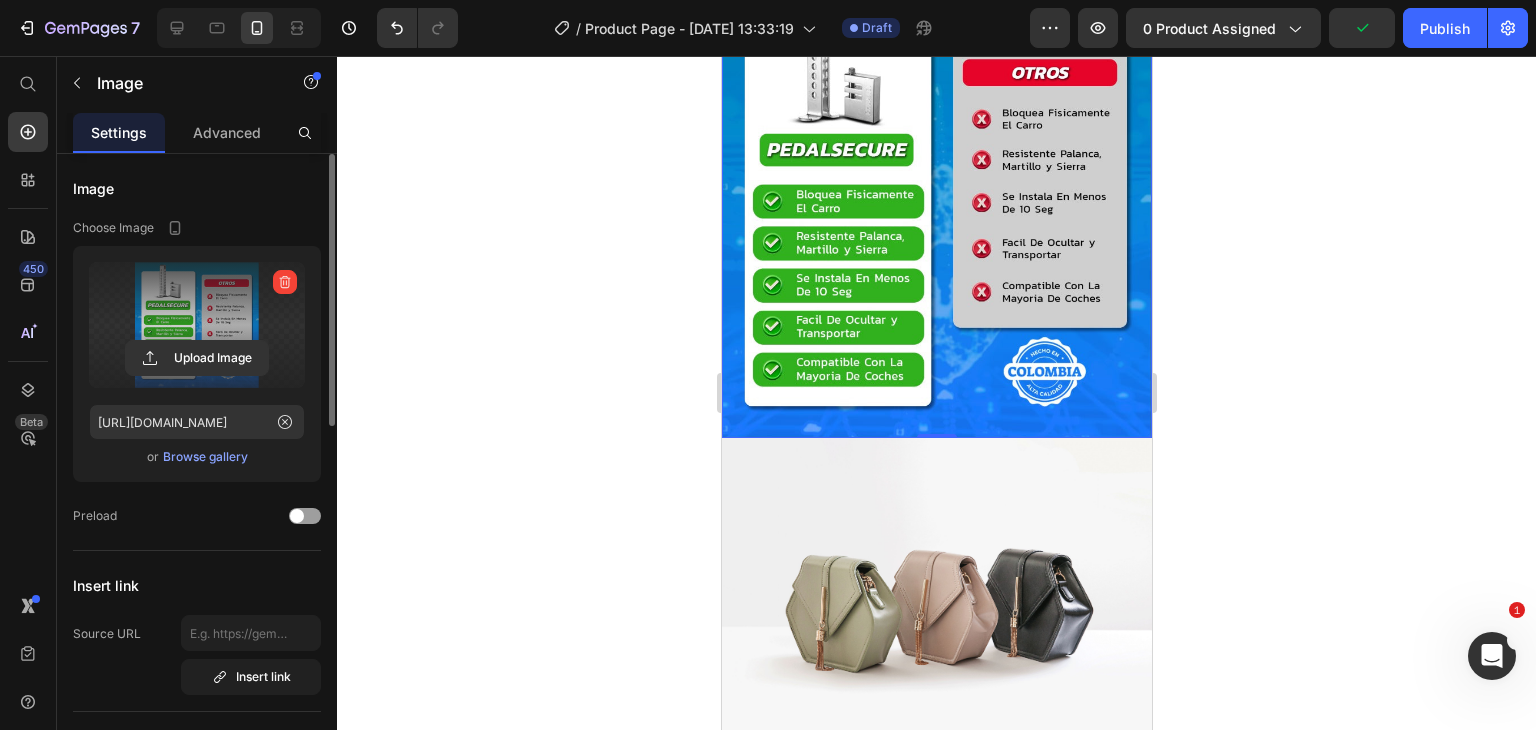 click 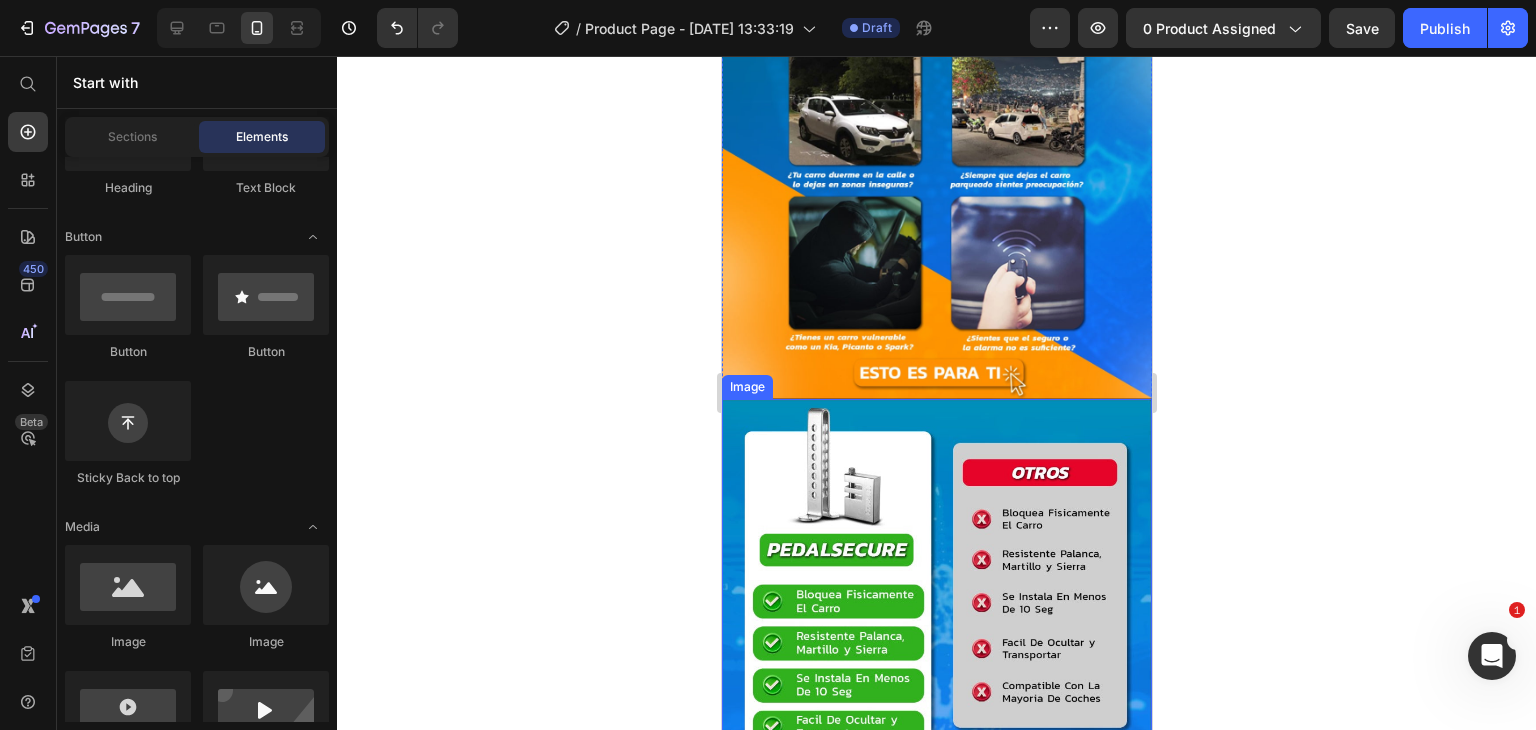 scroll, scrollTop: 1900, scrollLeft: 0, axis: vertical 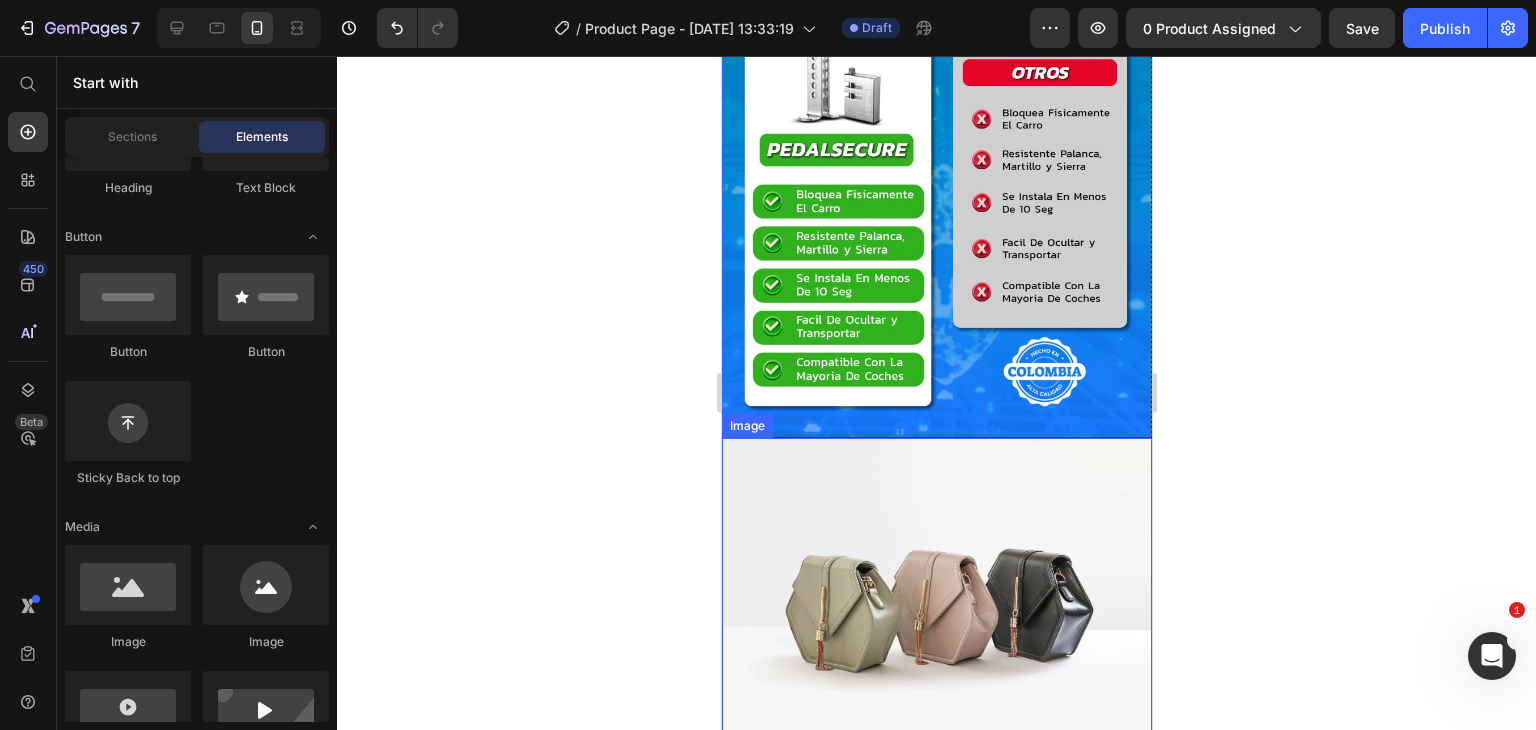 click at bounding box center (936, 599) 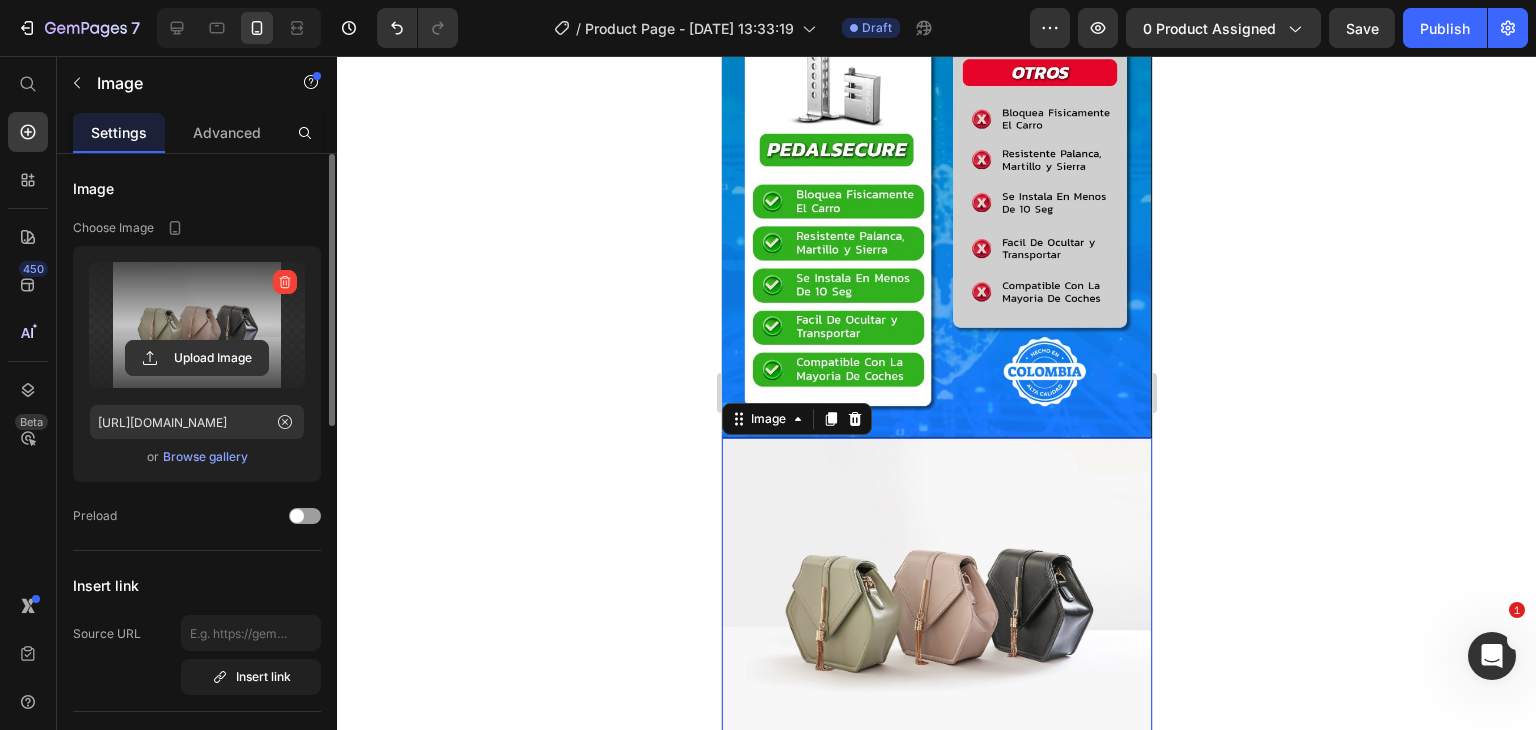 click at bounding box center (197, 325) 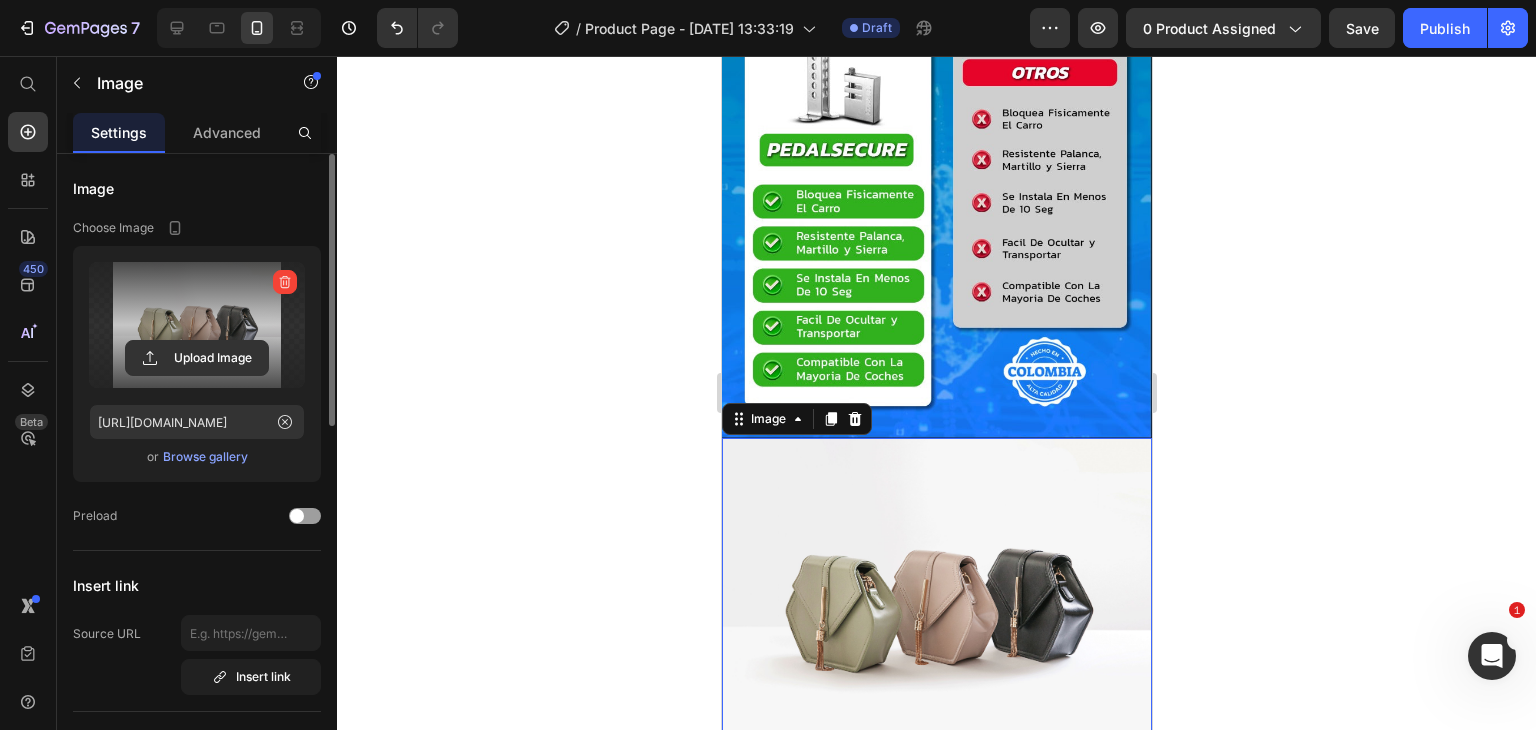 click 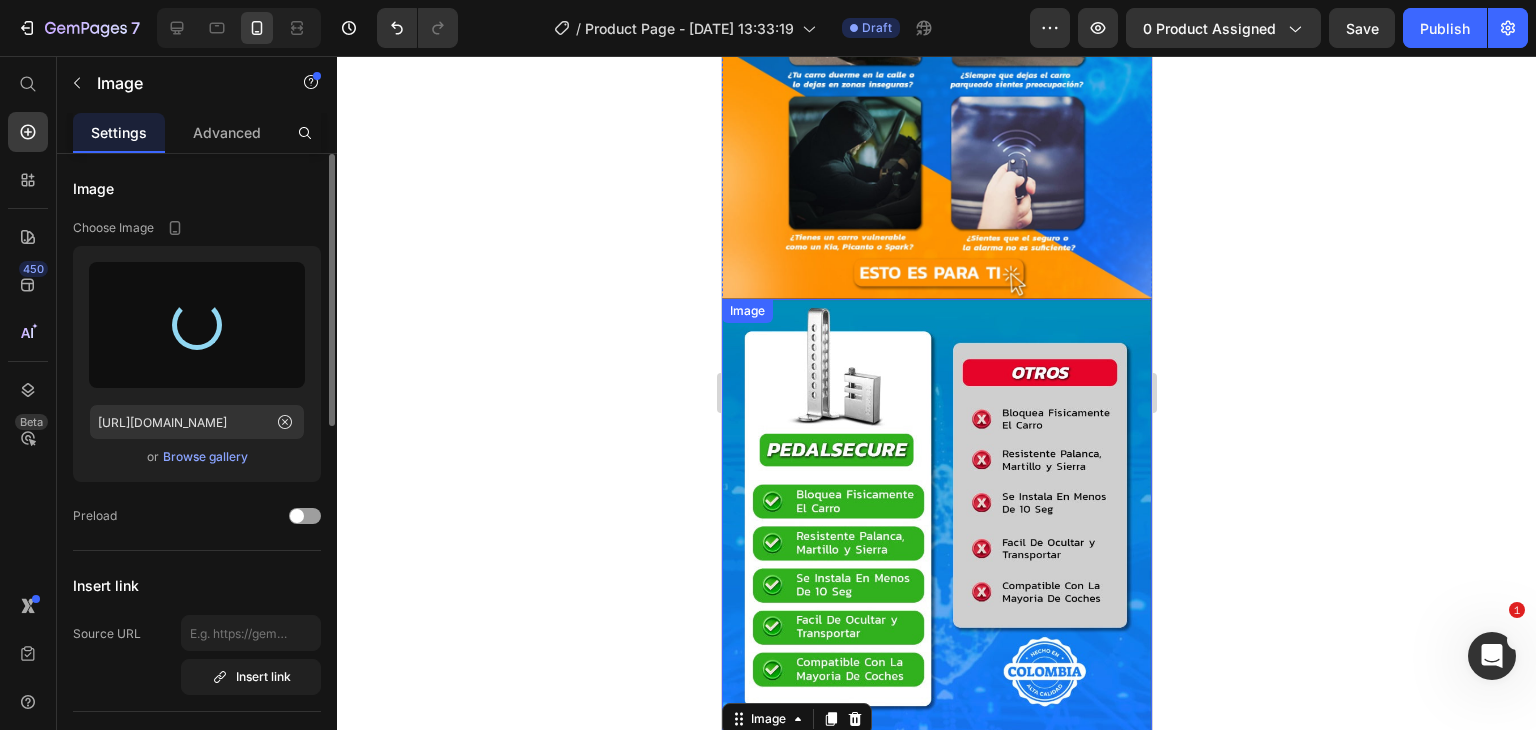 scroll, scrollTop: 2200, scrollLeft: 0, axis: vertical 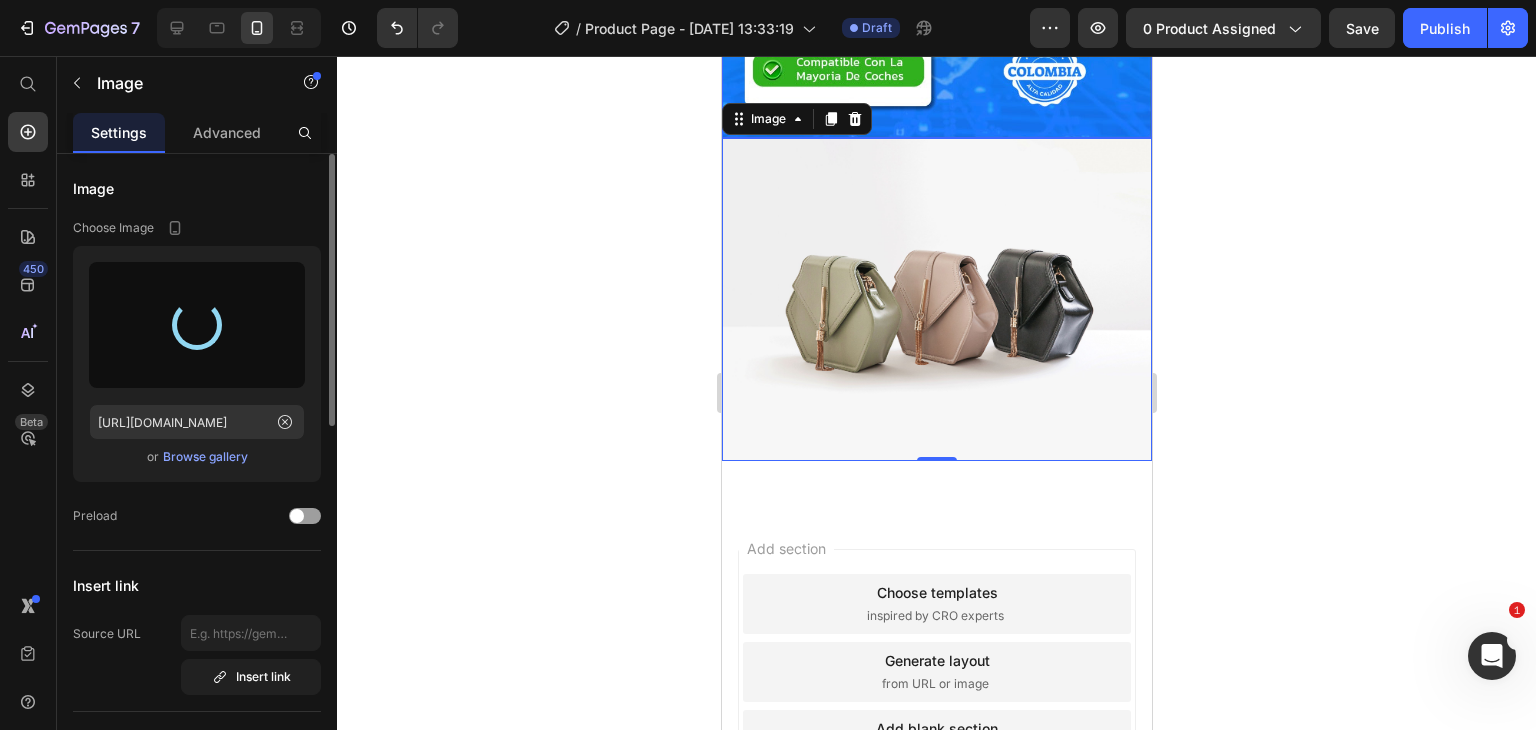 type on "https://cdn.shopify.com/s/files/1/0749/3687/7296/files/gempages_556016714567910177-4e45cd6c-6fad-4c24-b638-0f50dd00d8f8.jpg" 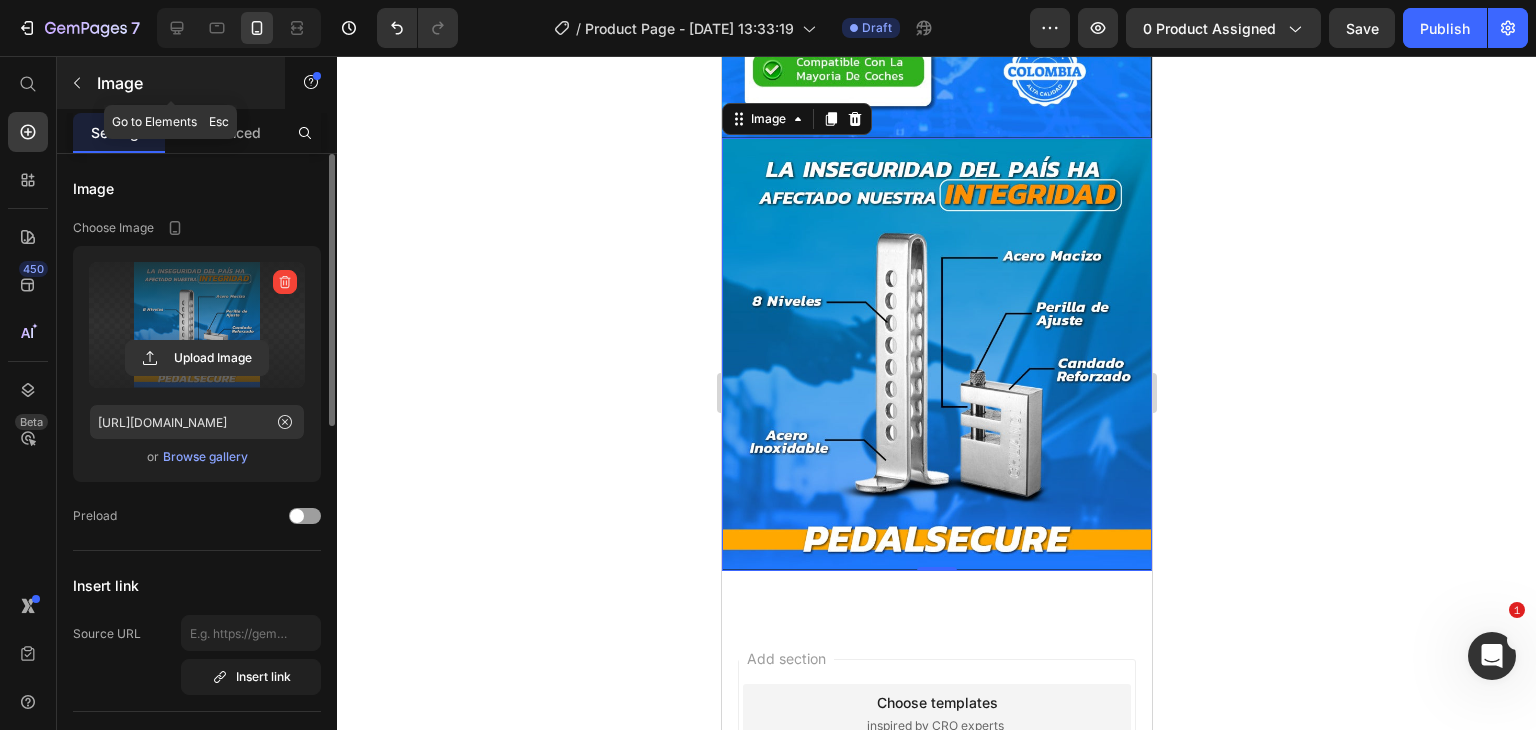 click 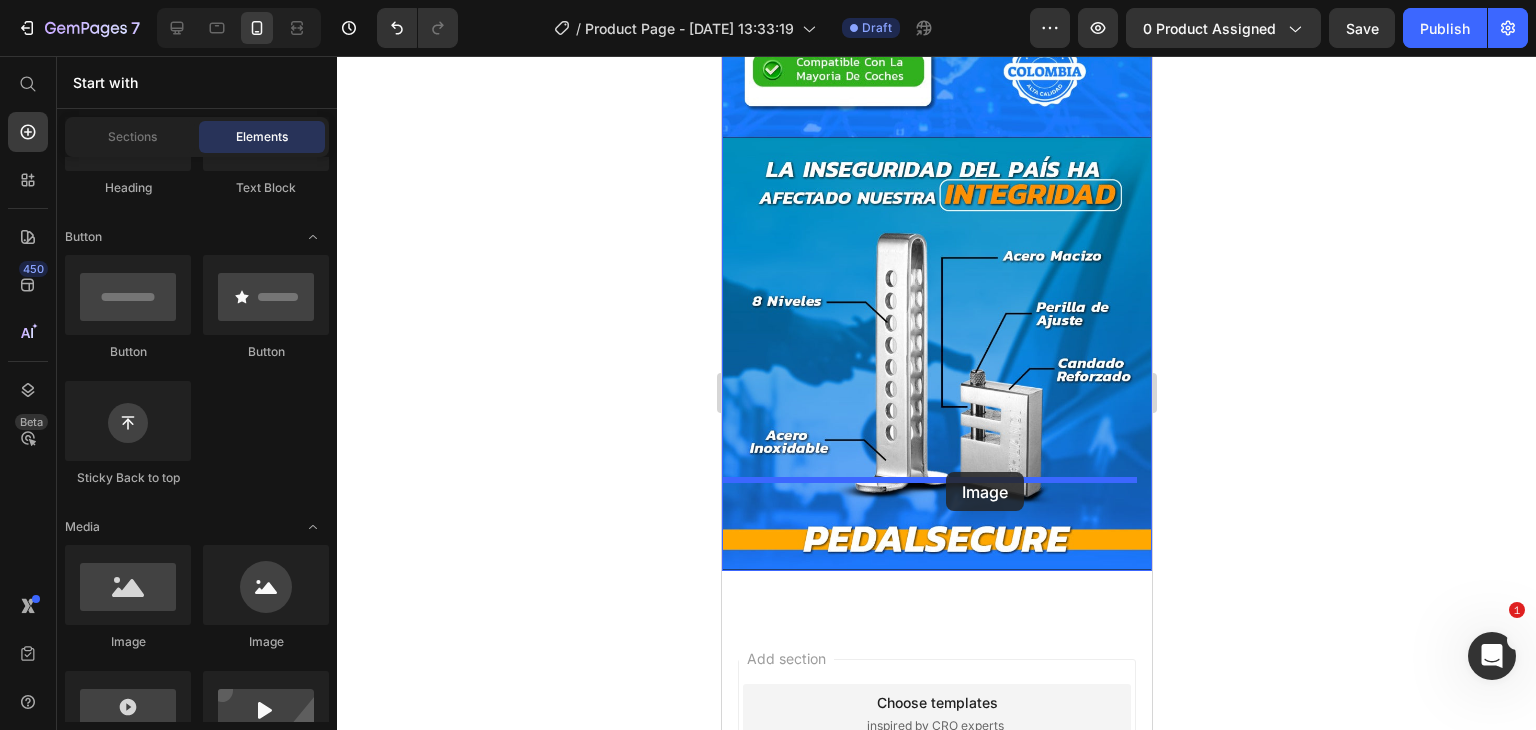 drag, startPoint x: 897, startPoint y: 635, endPoint x: 1262, endPoint y: 376, distance: 447.55557 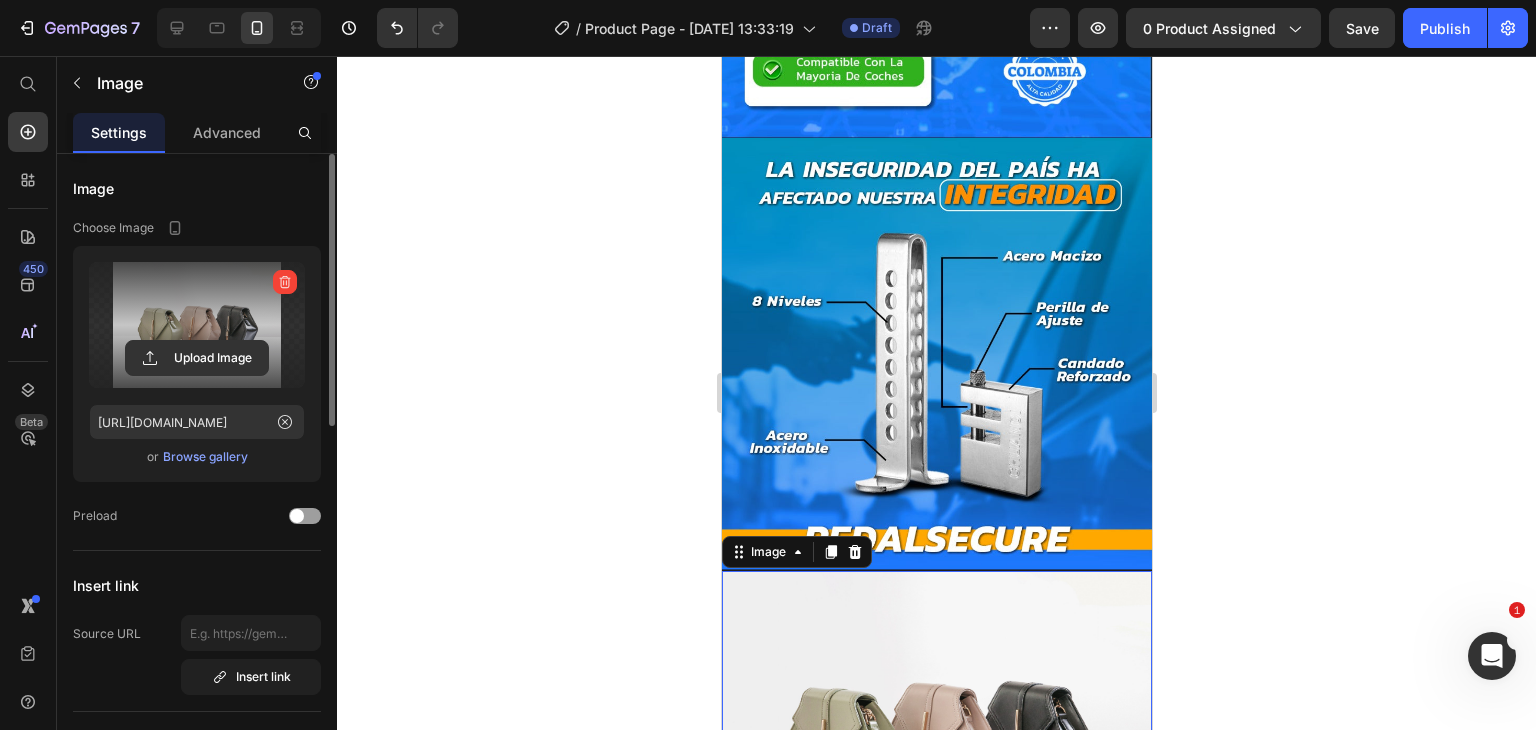 click at bounding box center (197, 325) 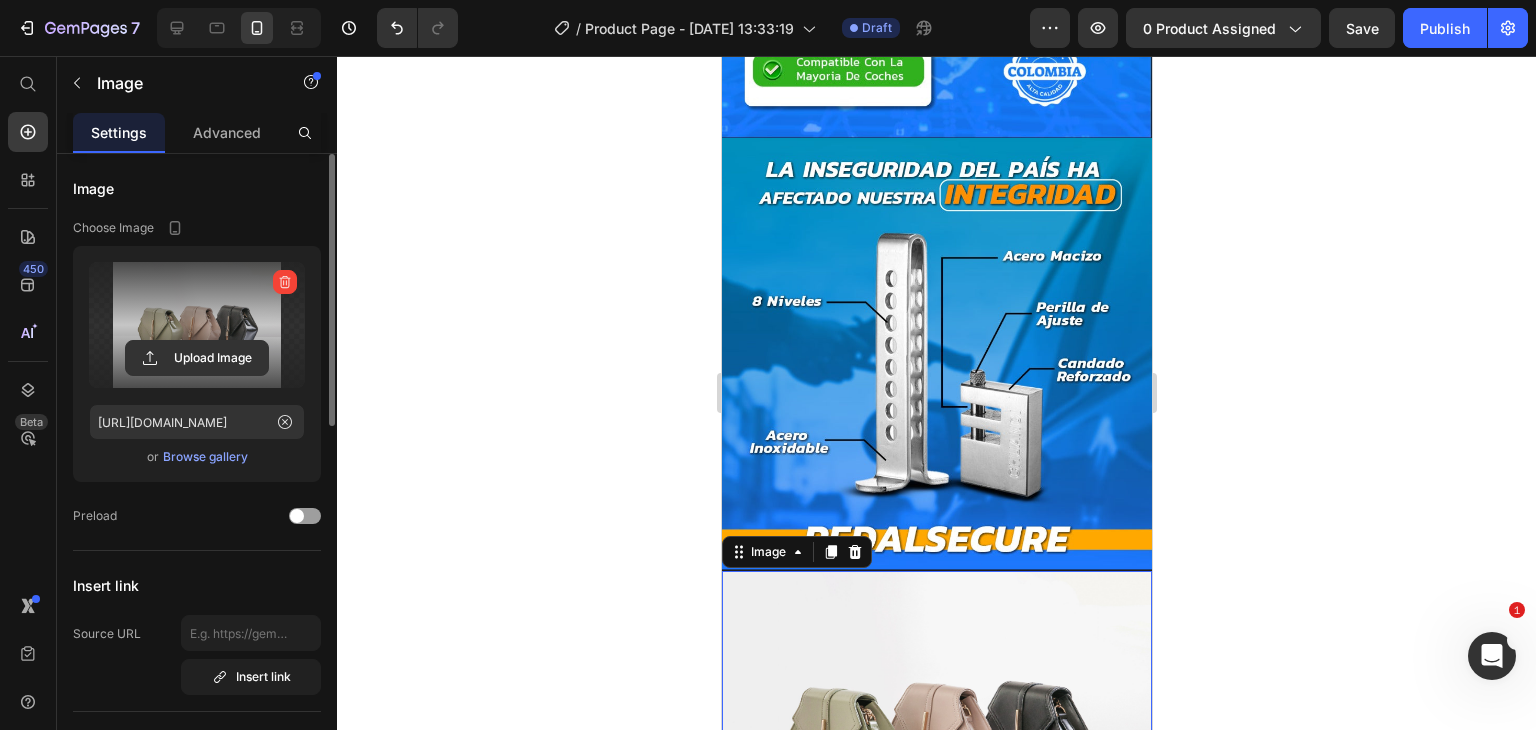 click 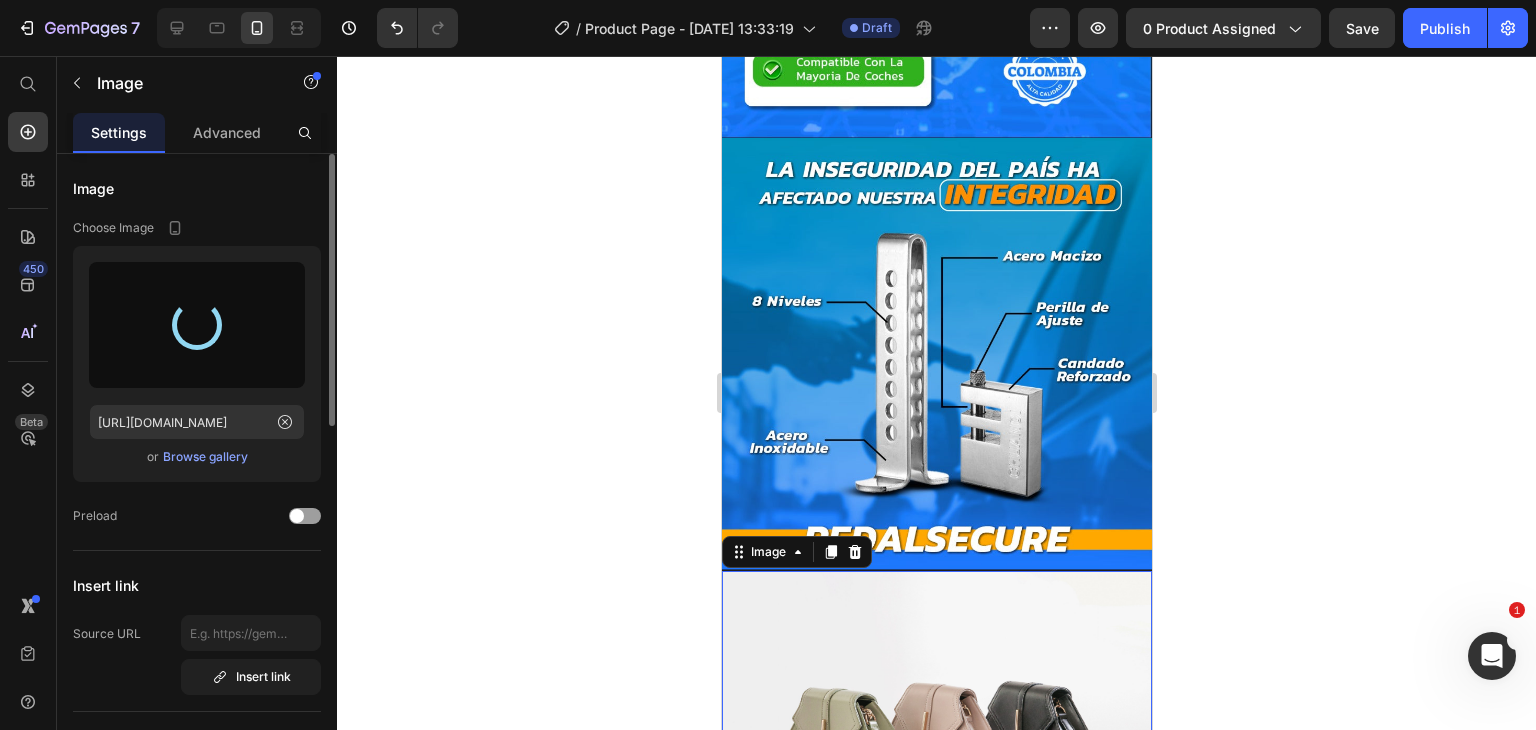 type on "https://cdn.shopify.com/s/files/1/0749/3687/7296/files/gempages_556016714567910177-108ca960-beb4-46e2-af0e-5464abea6613.jpg" 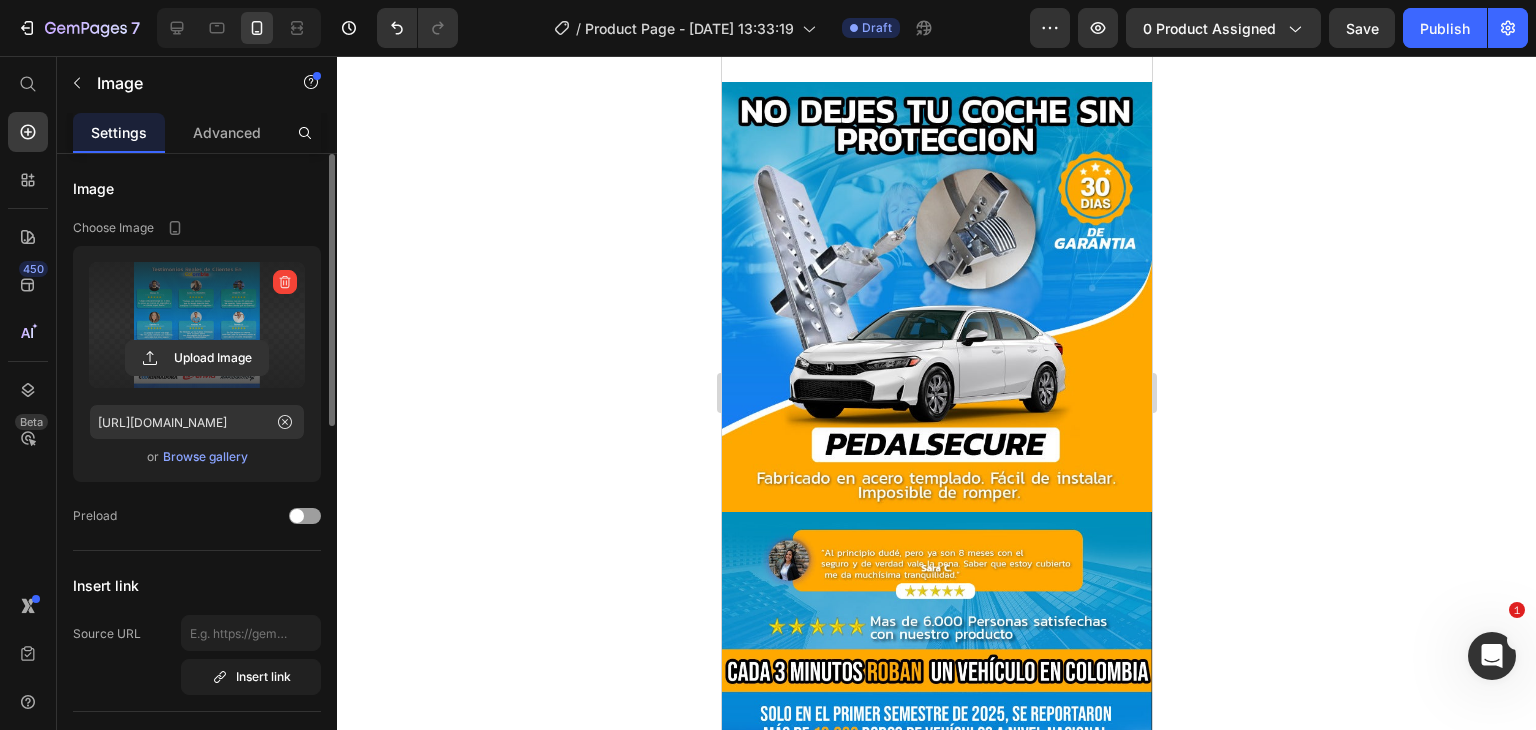 scroll, scrollTop: 0, scrollLeft: 0, axis: both 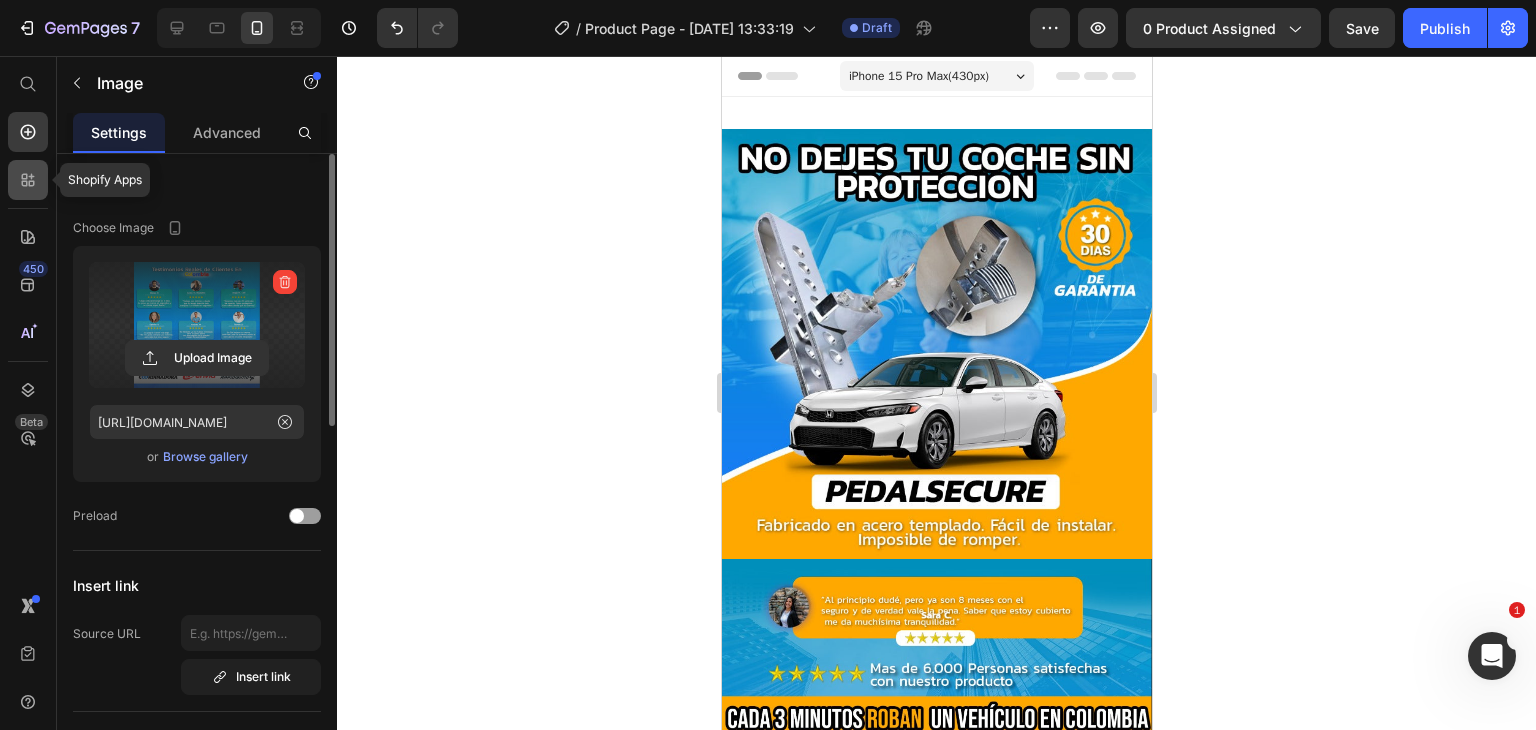click 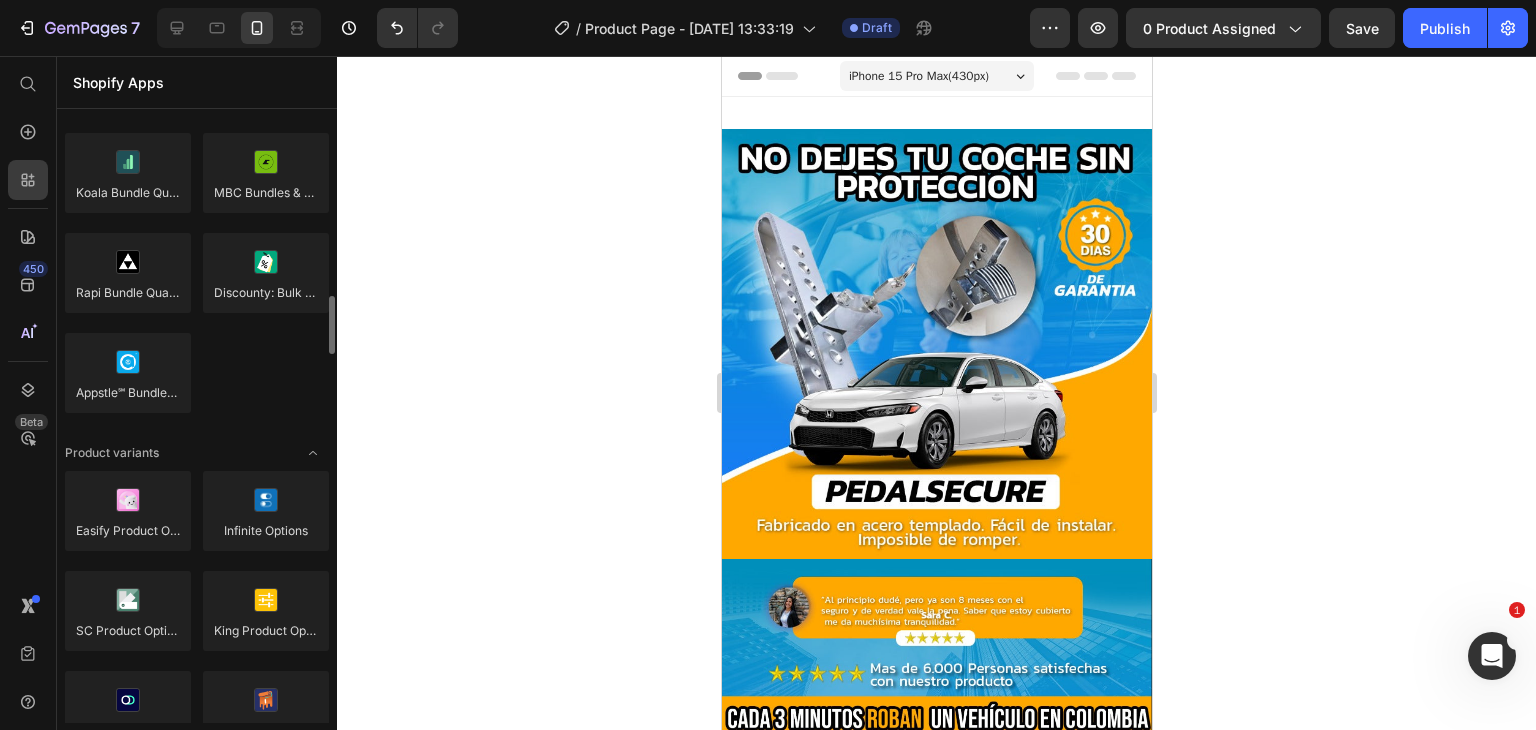 scroll, scrollTop: 2100, scrollLeft: 0, axis: vertical 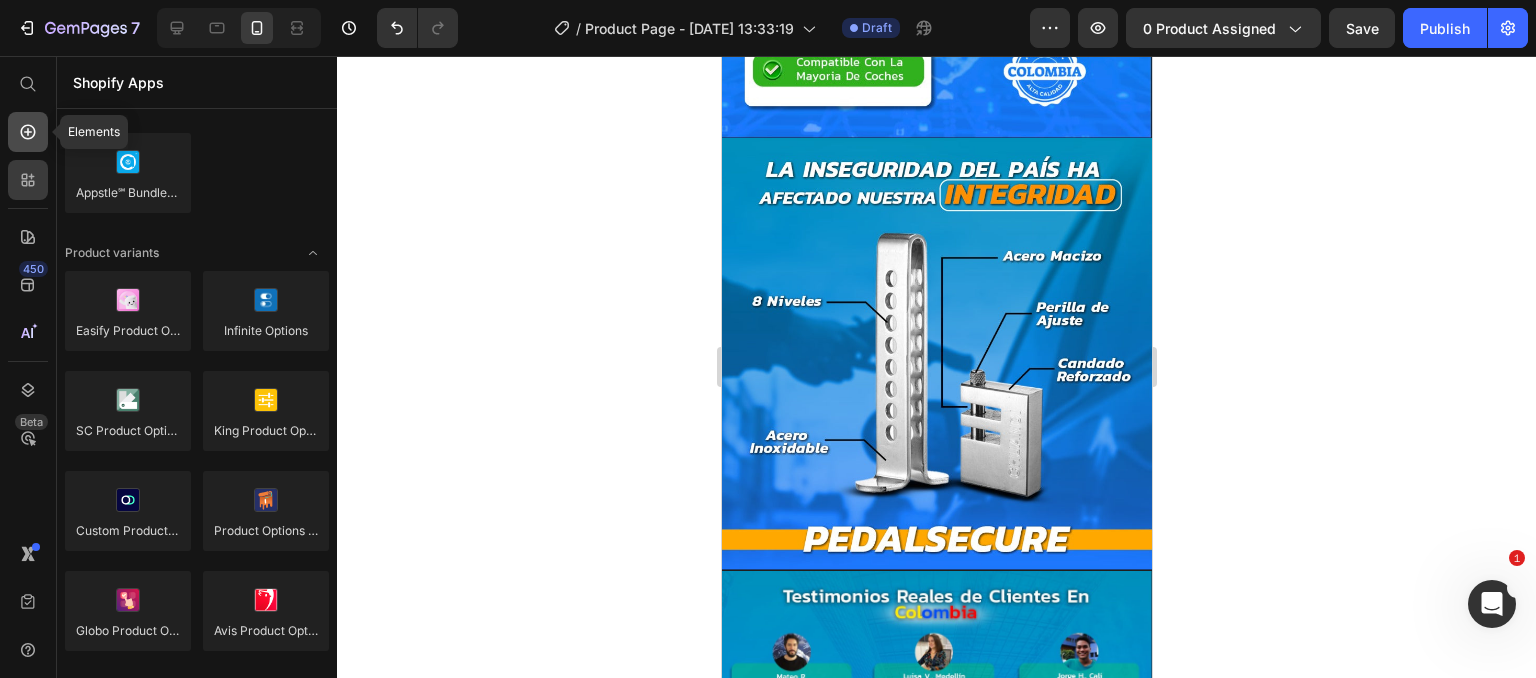 click 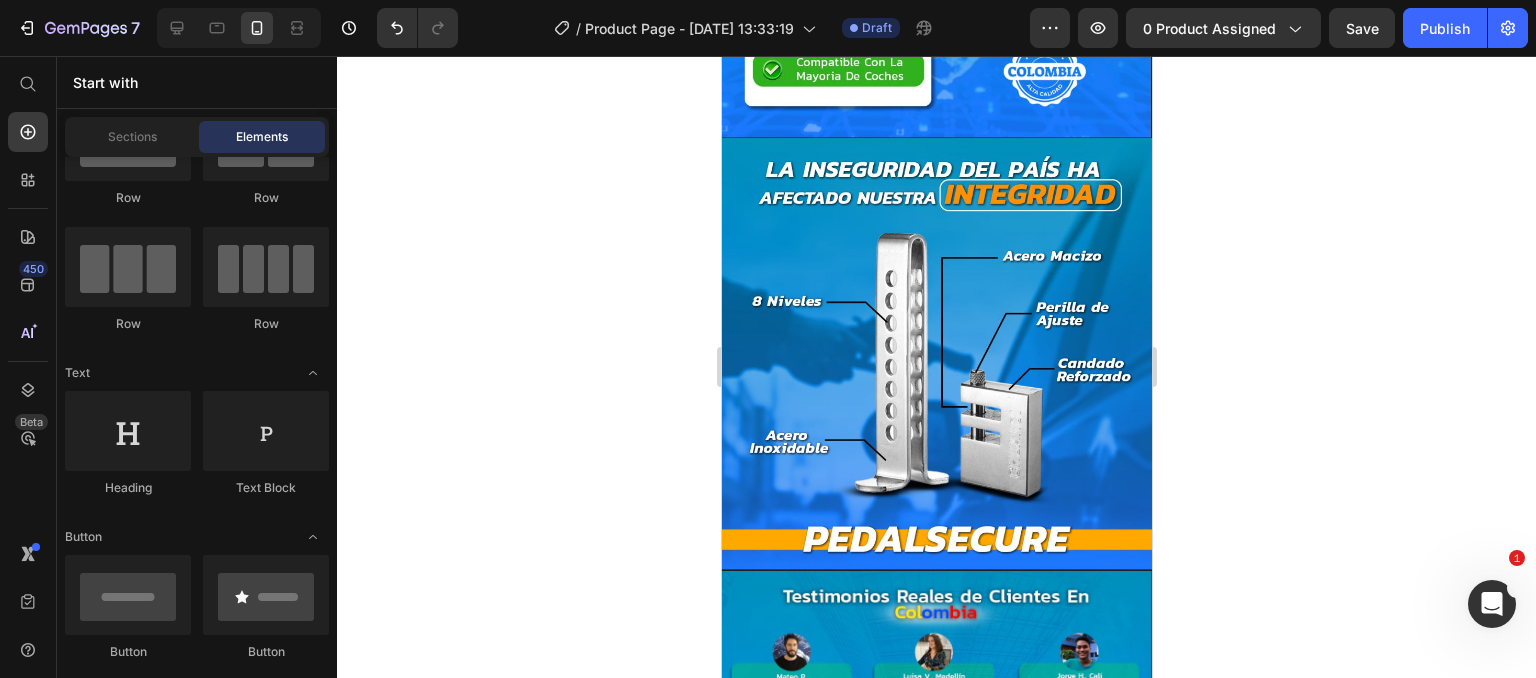 scroll, scrollTop: 0, scrollLeft: 0, axis: both 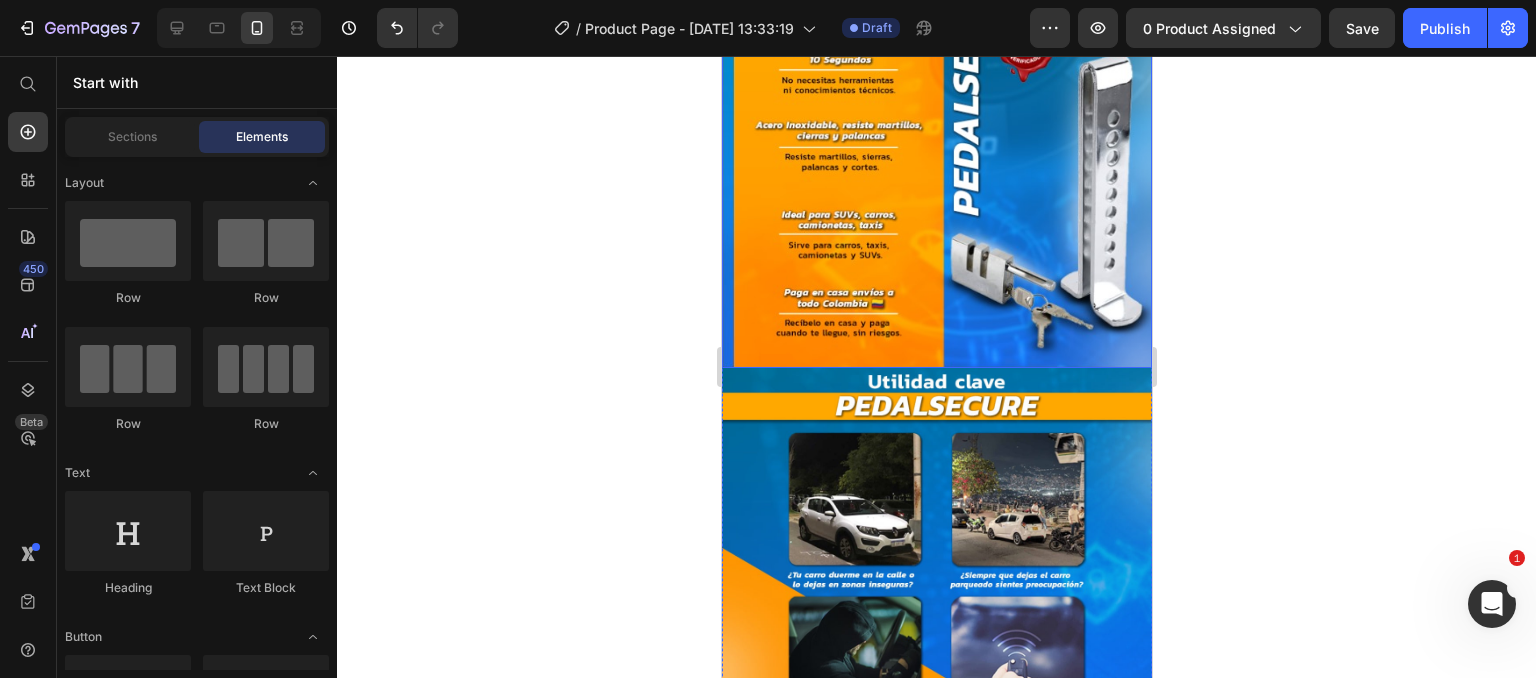 click at bounding box center [936, 152] 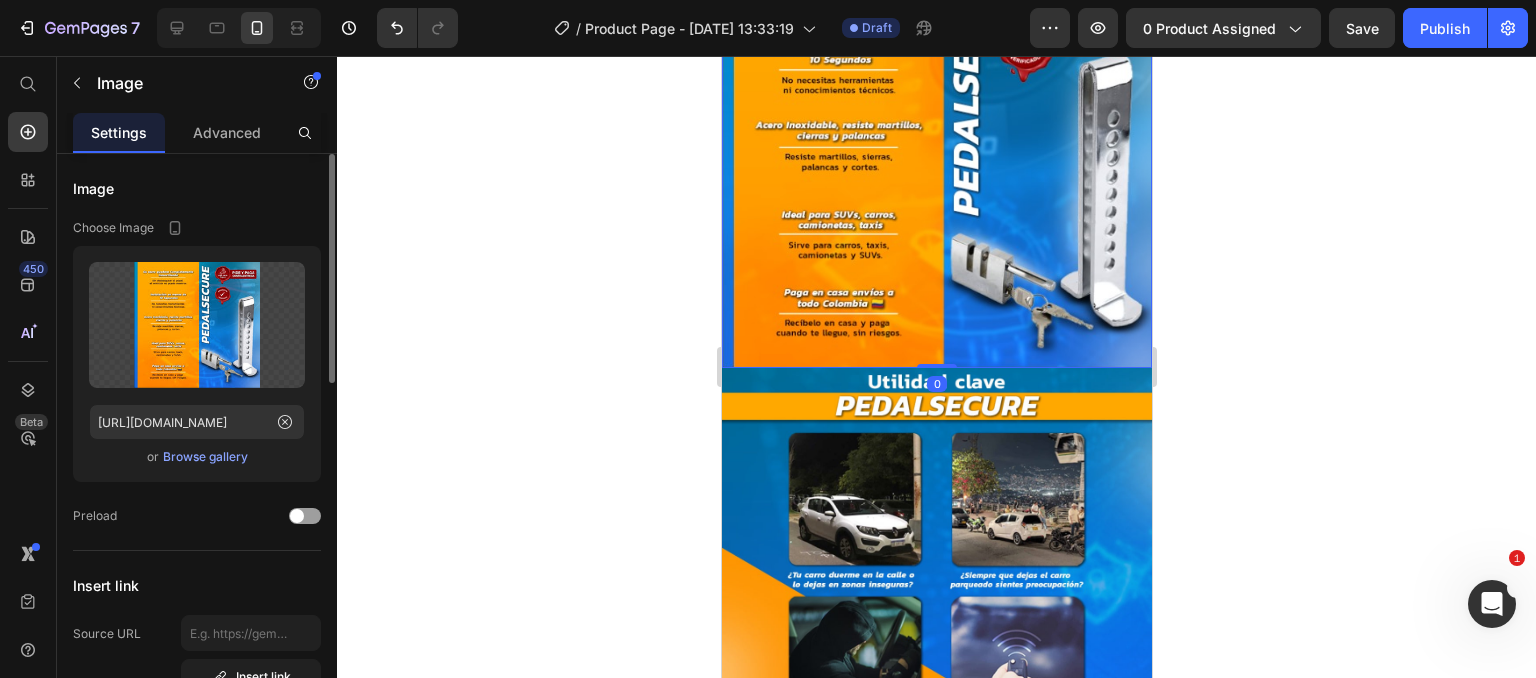 scroll, scrollTop: 800, scrollLeft: 0, axis: vertical 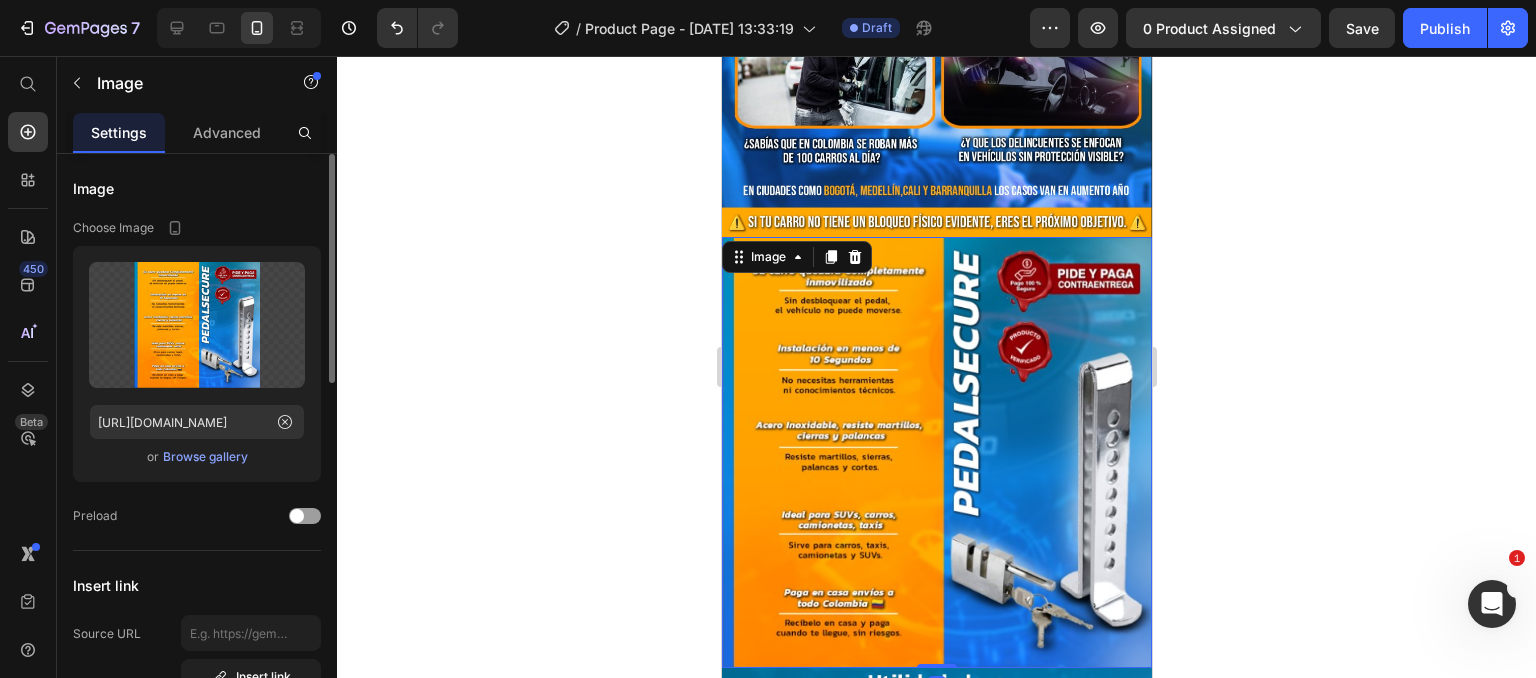 click at bounding box center (936, 452) 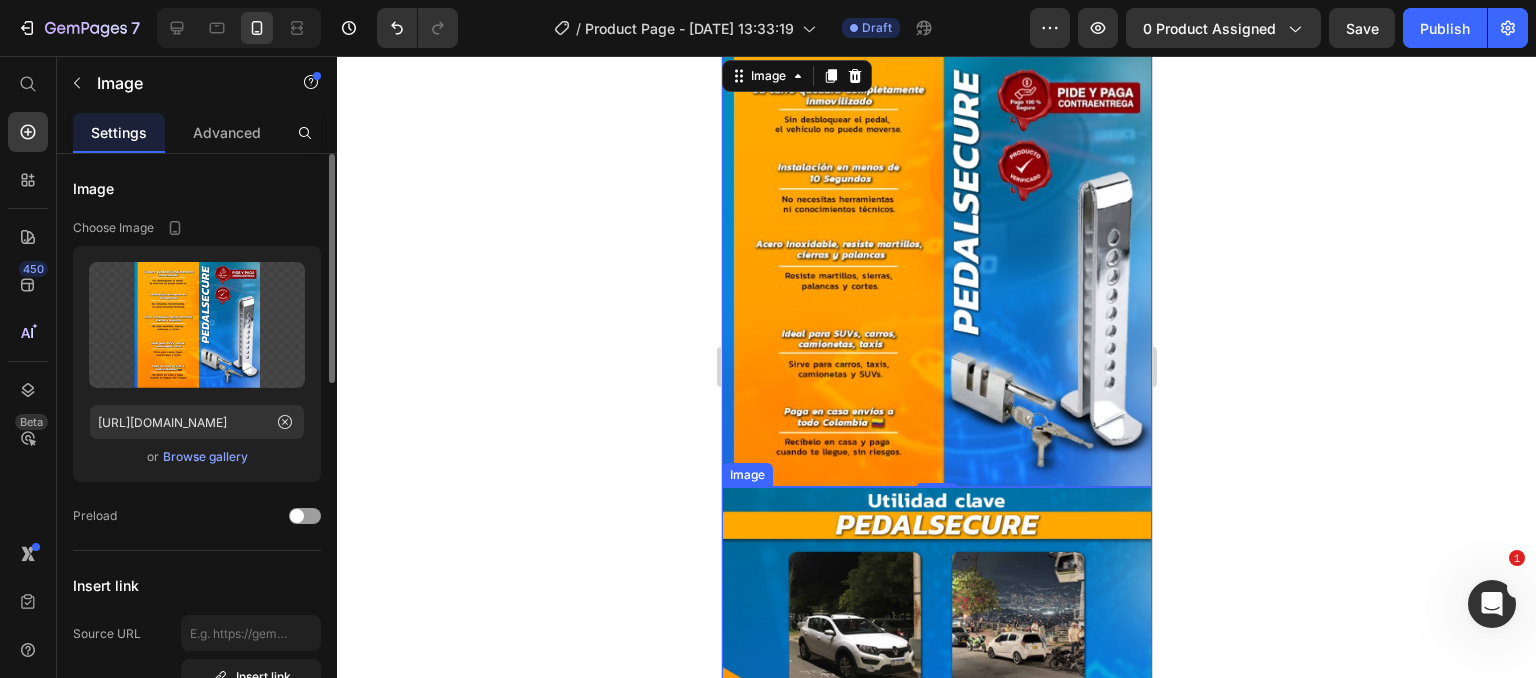scroll, scrollTop: 800, scrollLeft: 0, axis: vertical 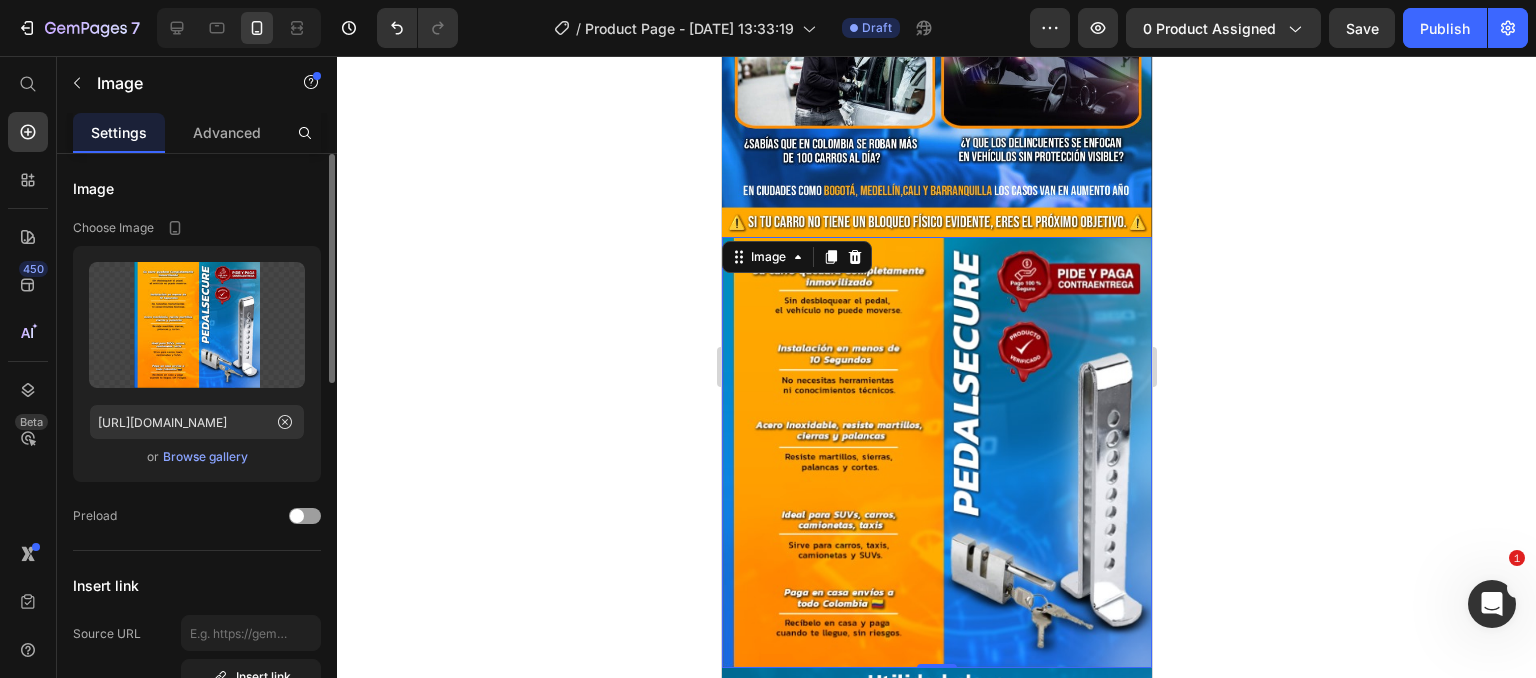 click 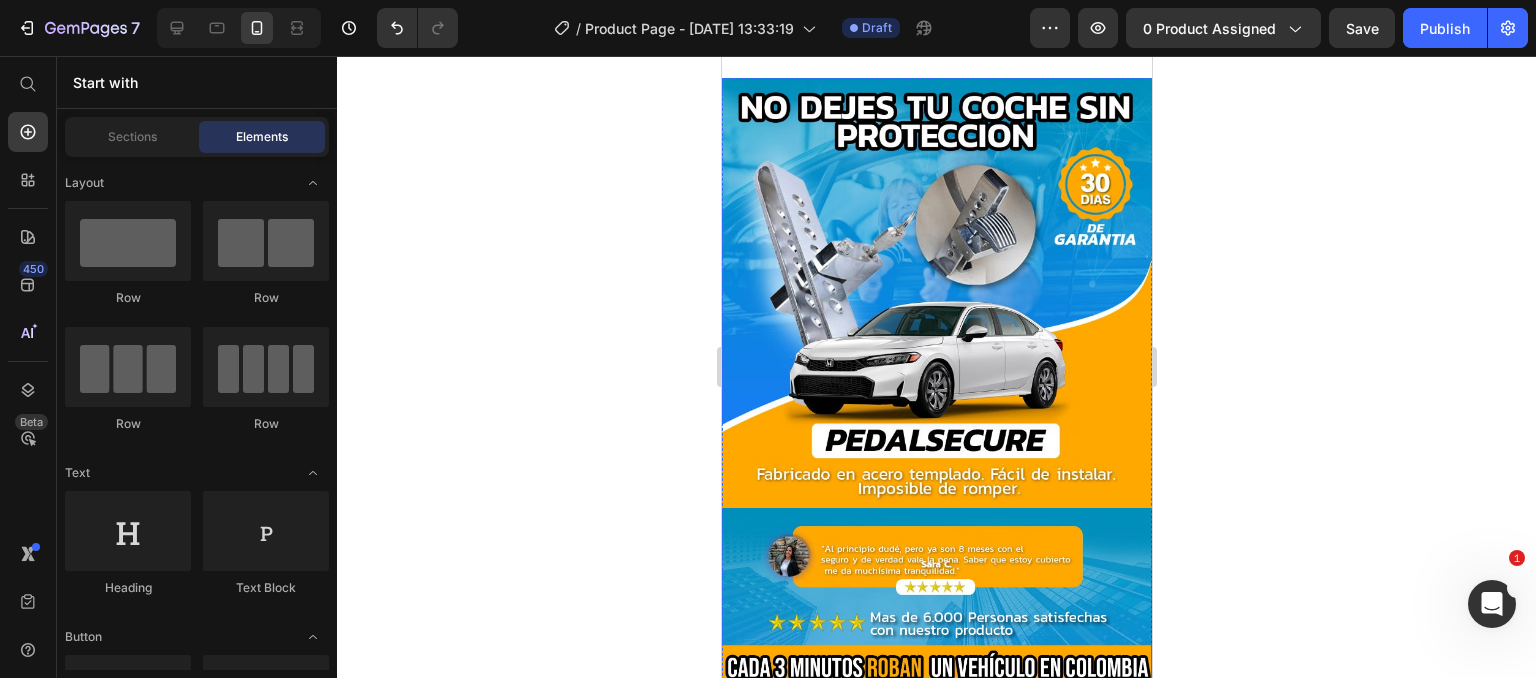 scroll, scrollTop: 0, scrollLeft: 0, axis: both 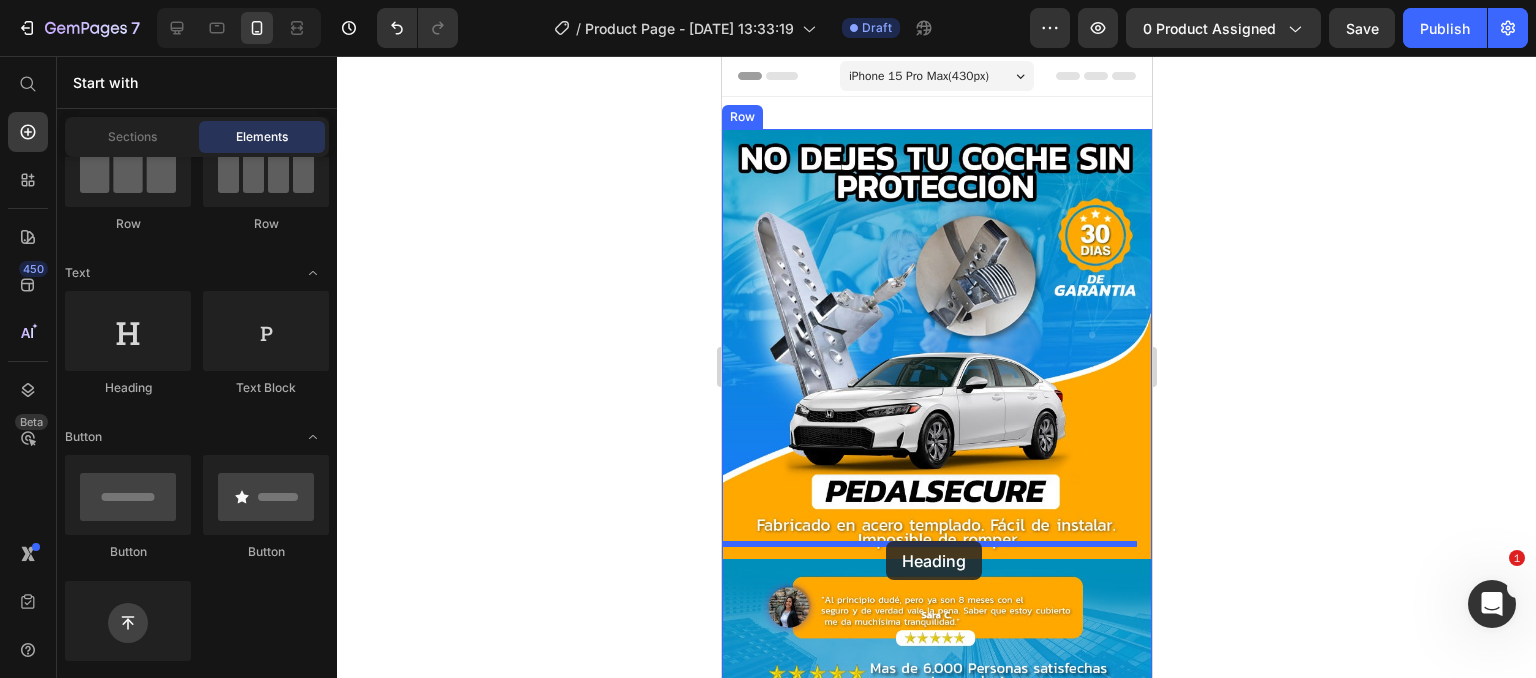 drag, startPoint x: 865, startPoint y: 400, endPoint x: 885, endPoint y: 541, distance: 142.41138 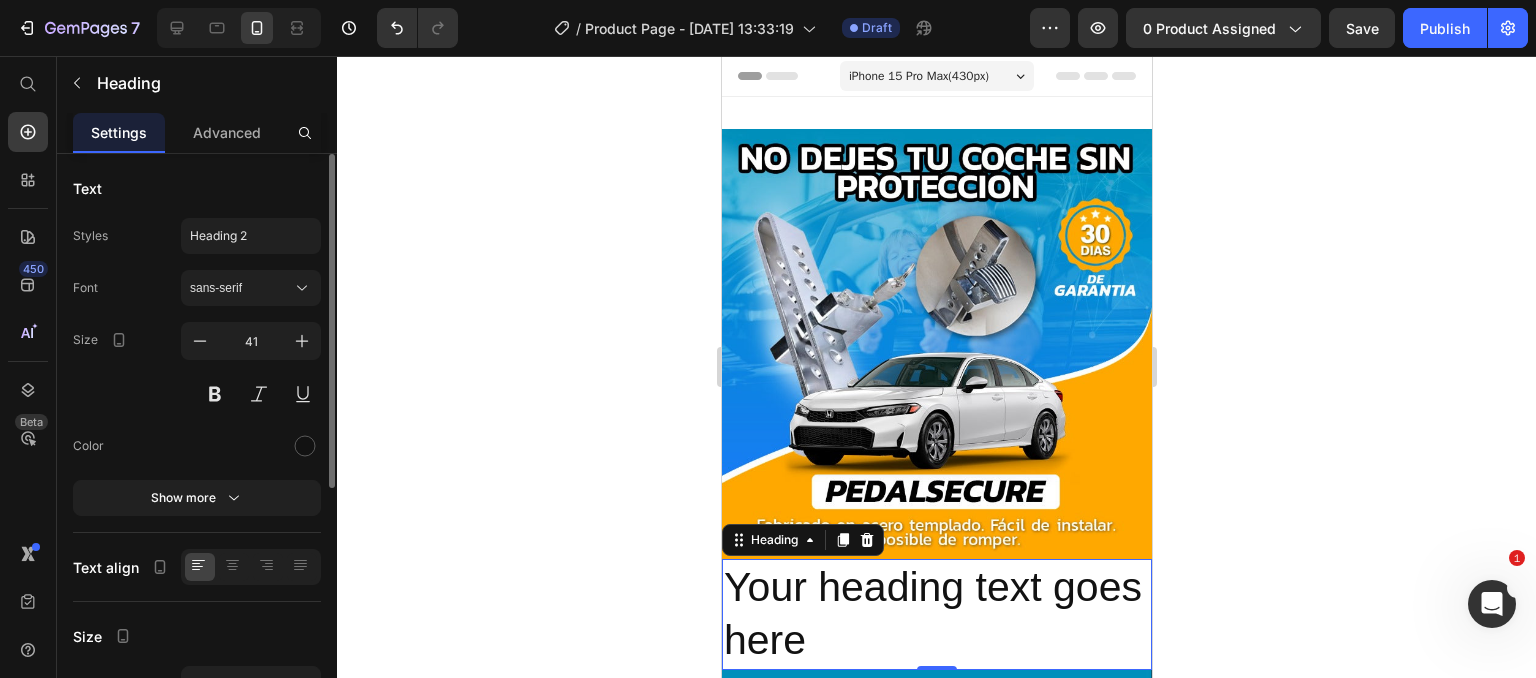 click on "Your heading text goes here" at bounding box center (936, 614) 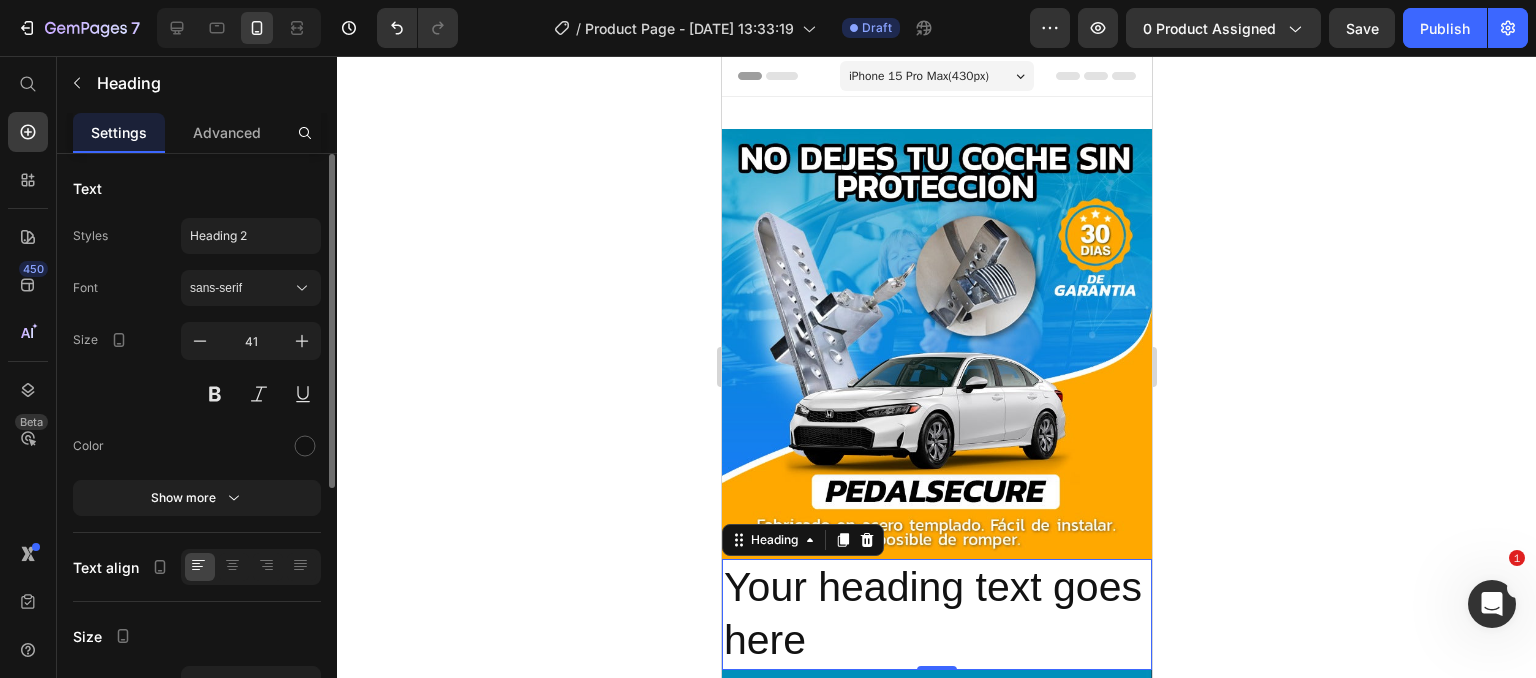 click on "Your heading text goes here" at bounding box center [936, 614] 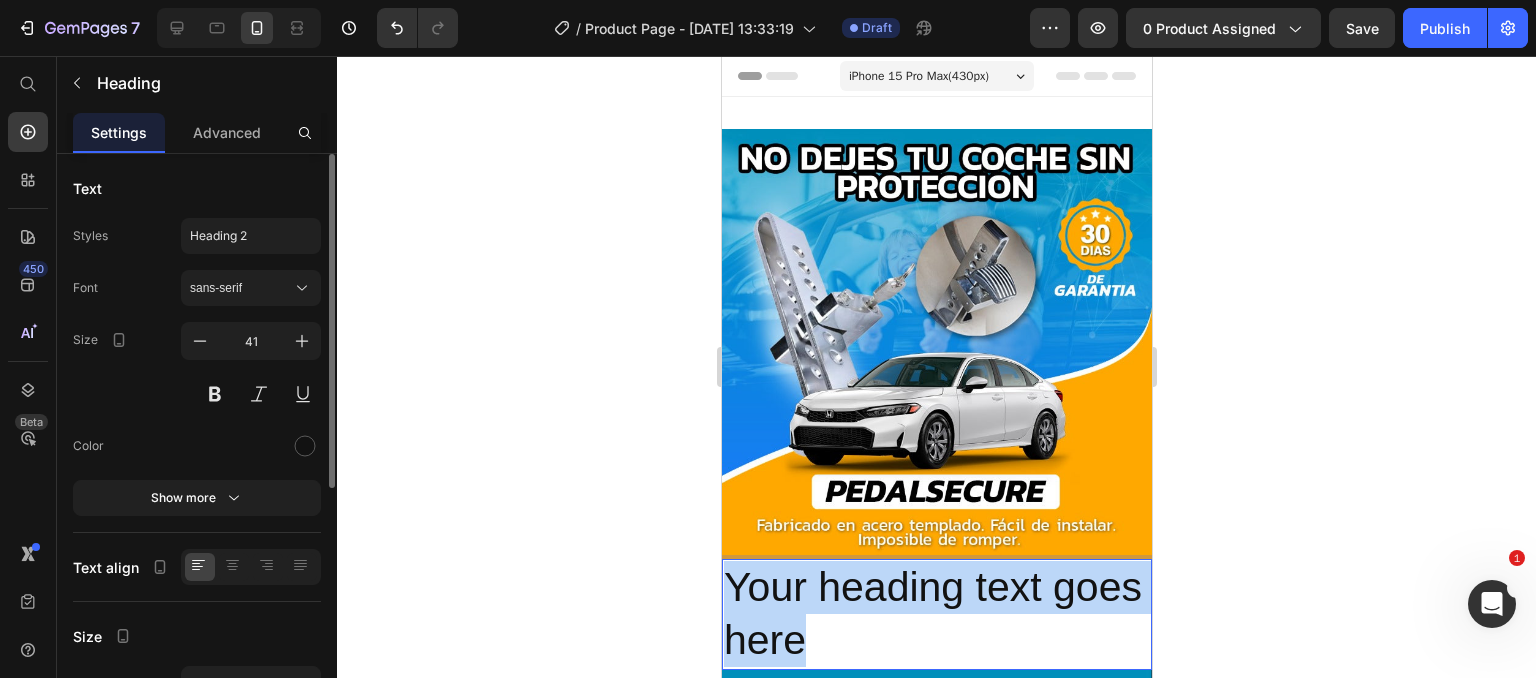 drag, startPoint x: 921, startPoint y: 627, endPoint x: 1408, endPoint y: 605, distance: 487.49667 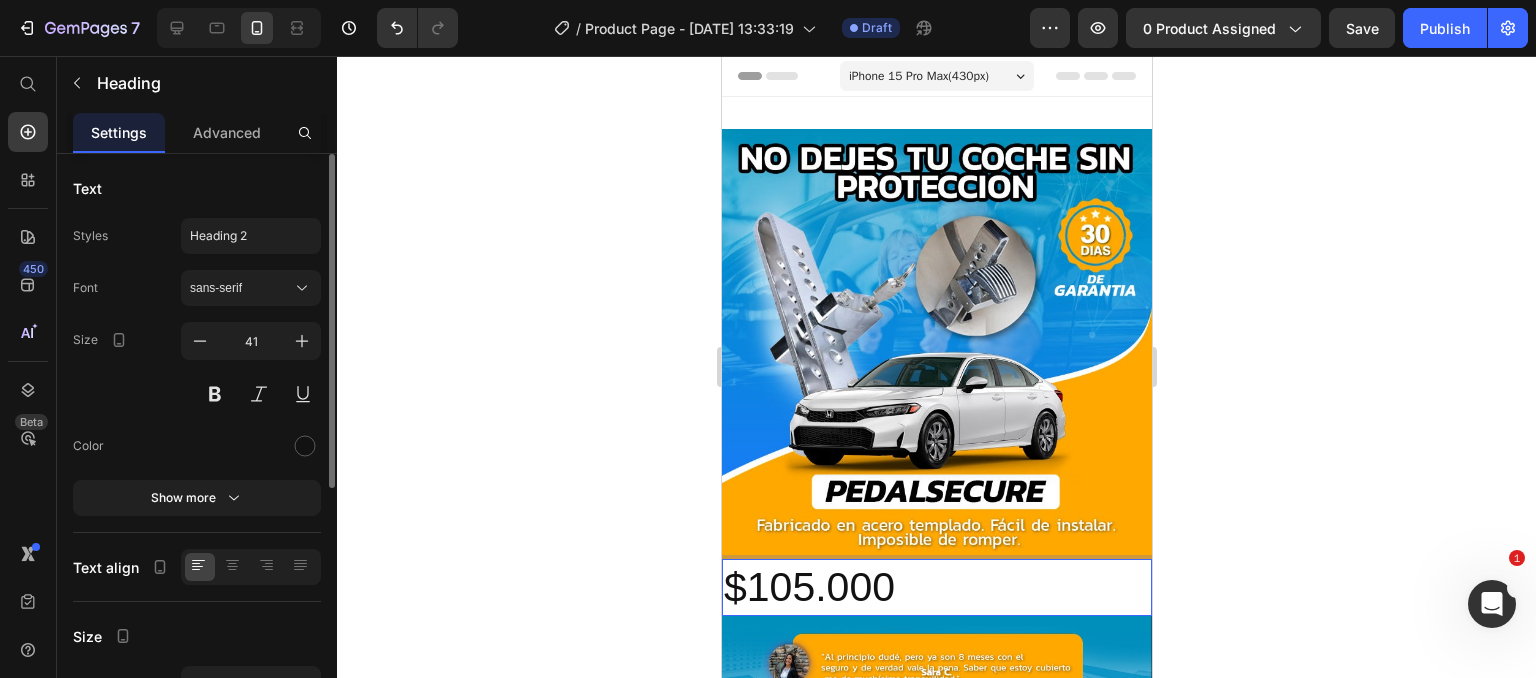 click on "$105.000" at bounding box center [936, 587] 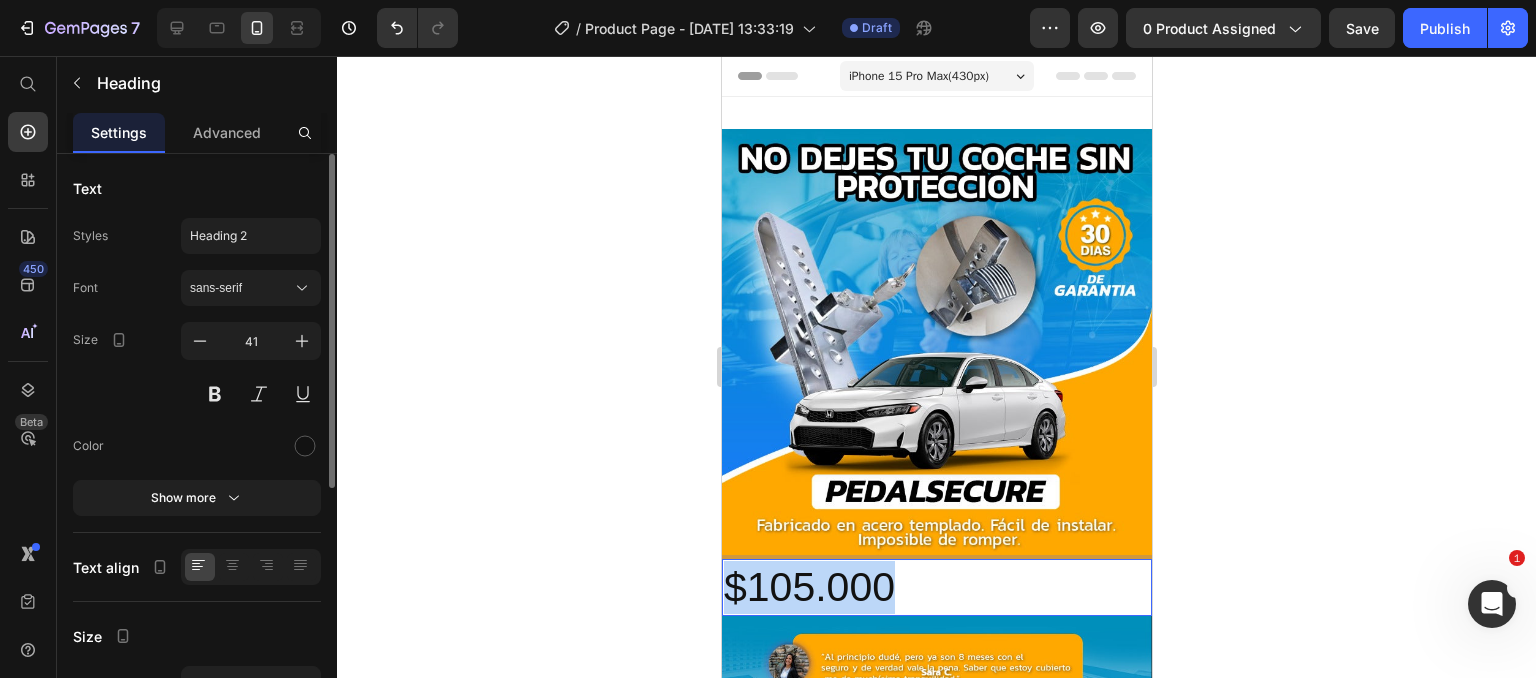 drag, startPoint x: 889, startPoint y: 561, endPoint x: 718, endPoint y: 562, distance: 171.00293 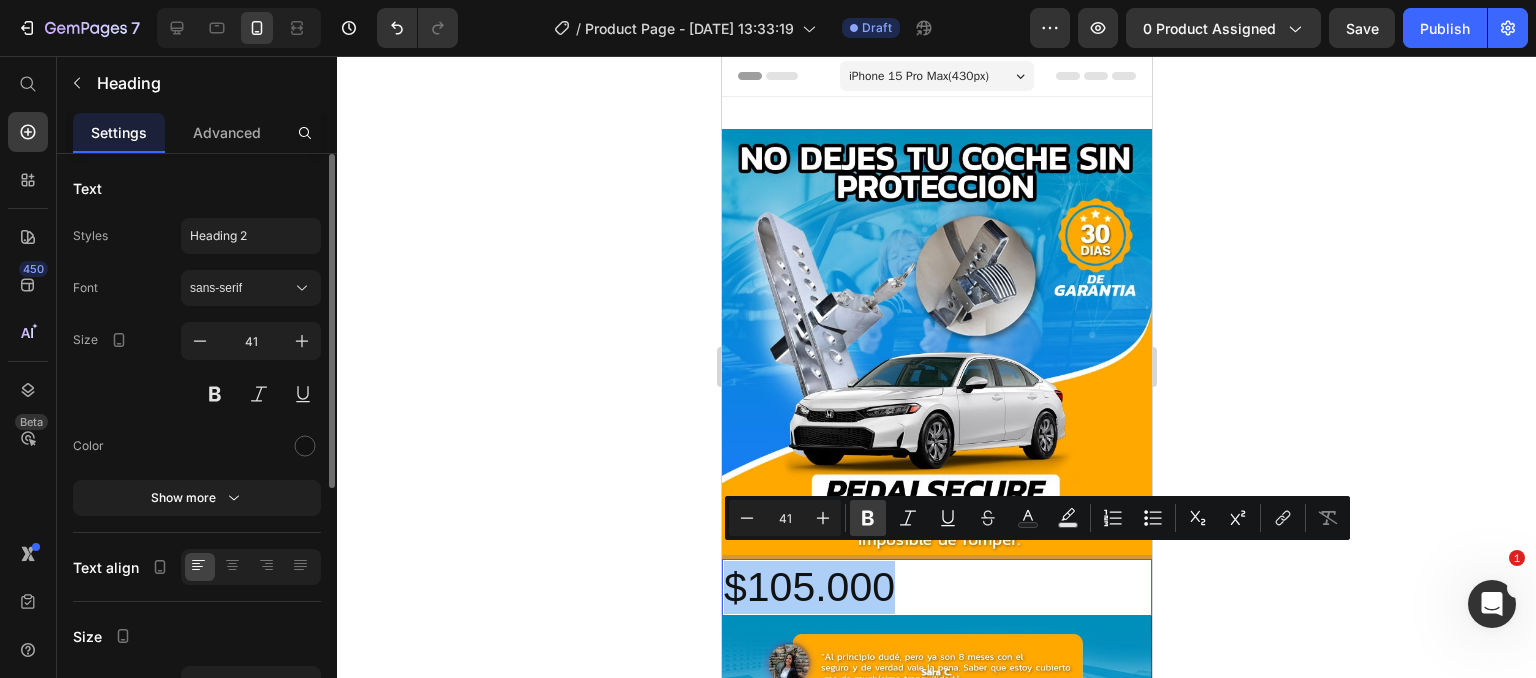 click 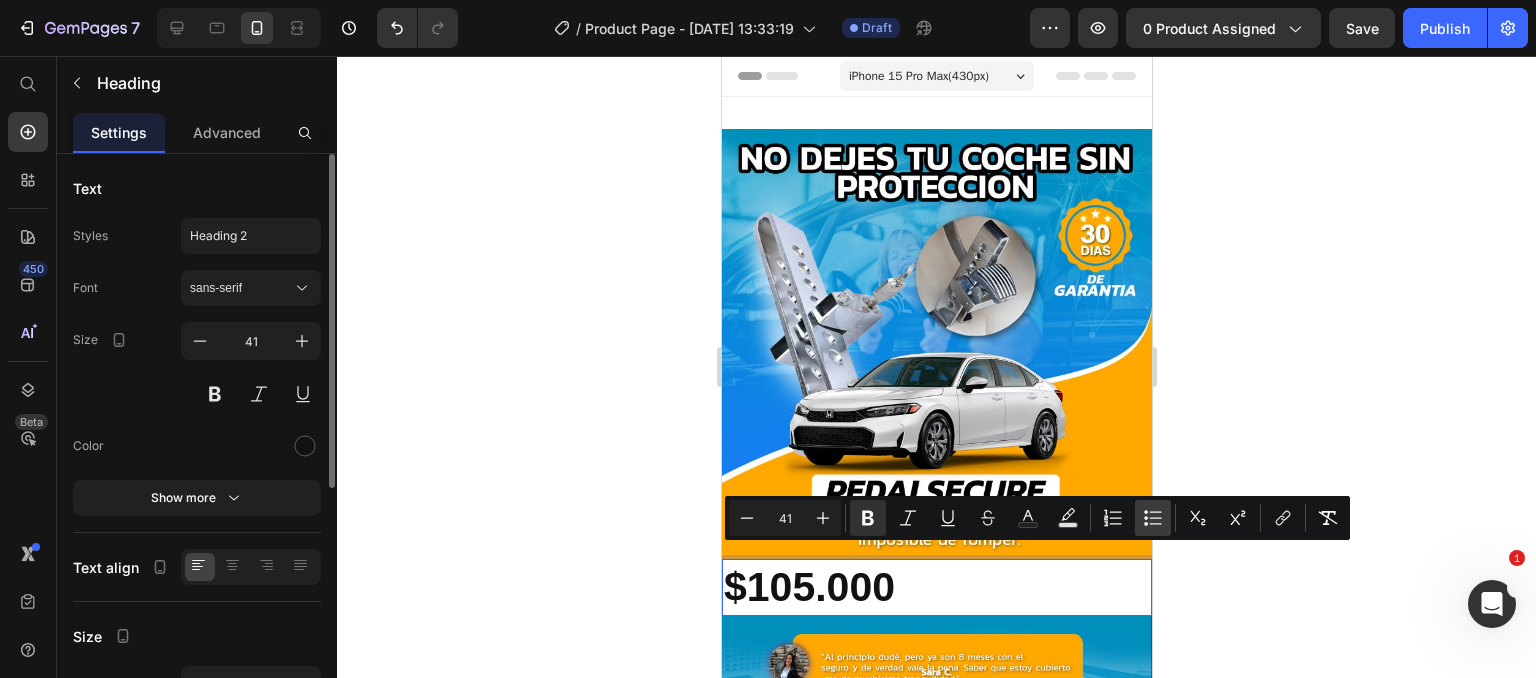 click 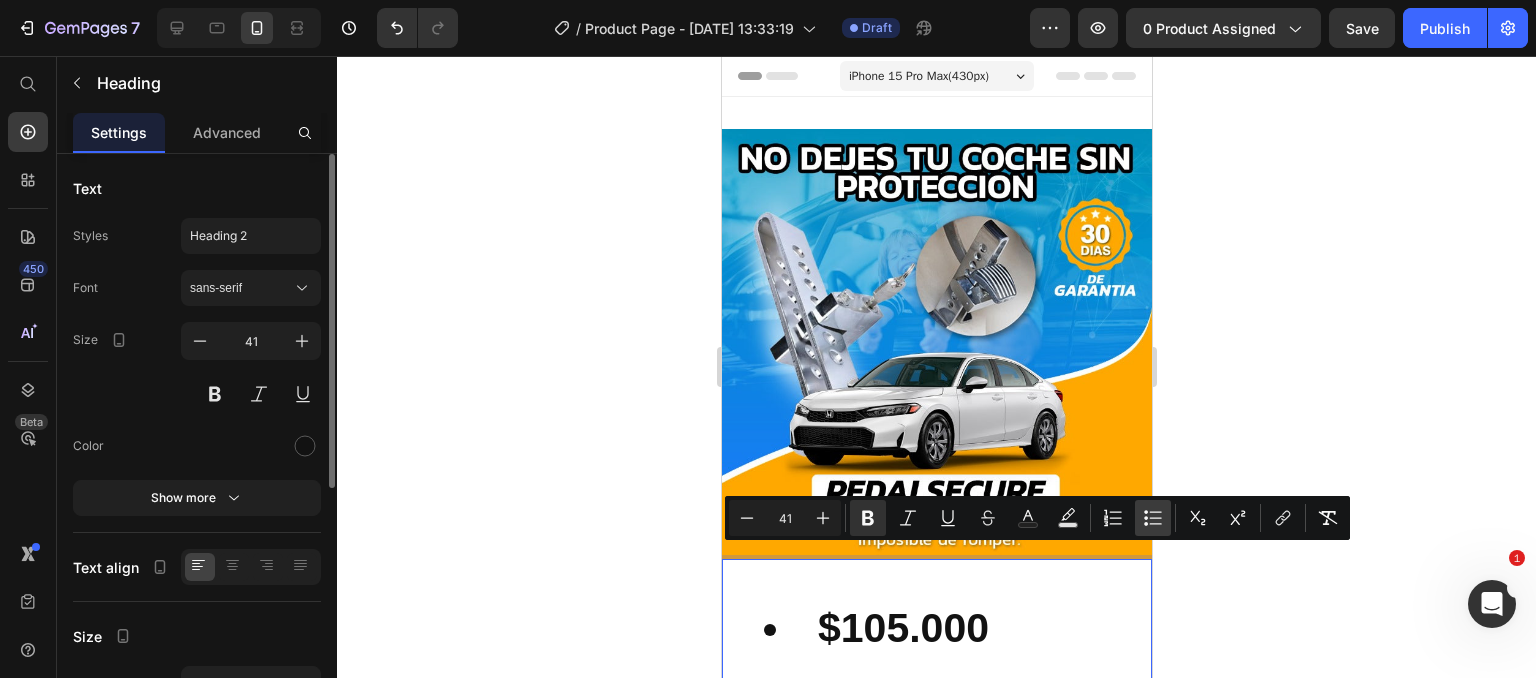 click 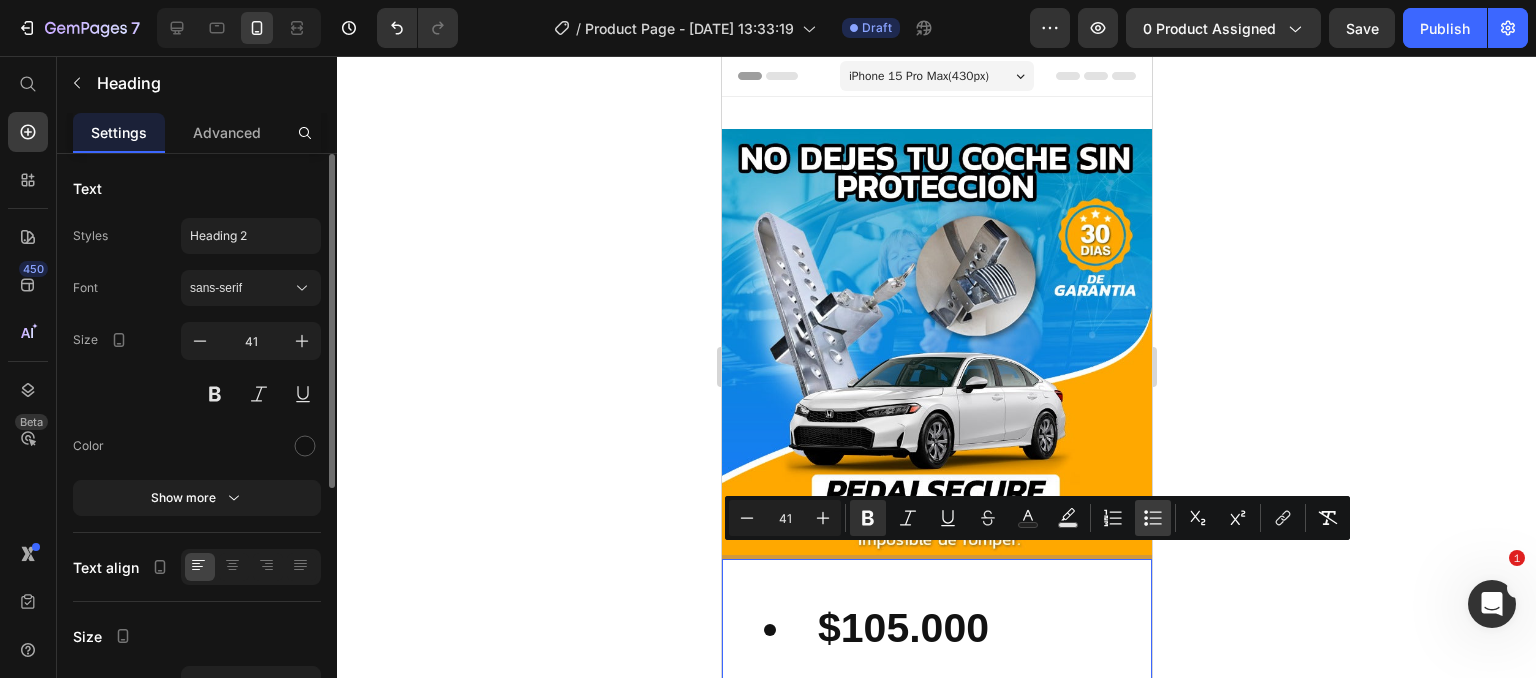 type on "41" 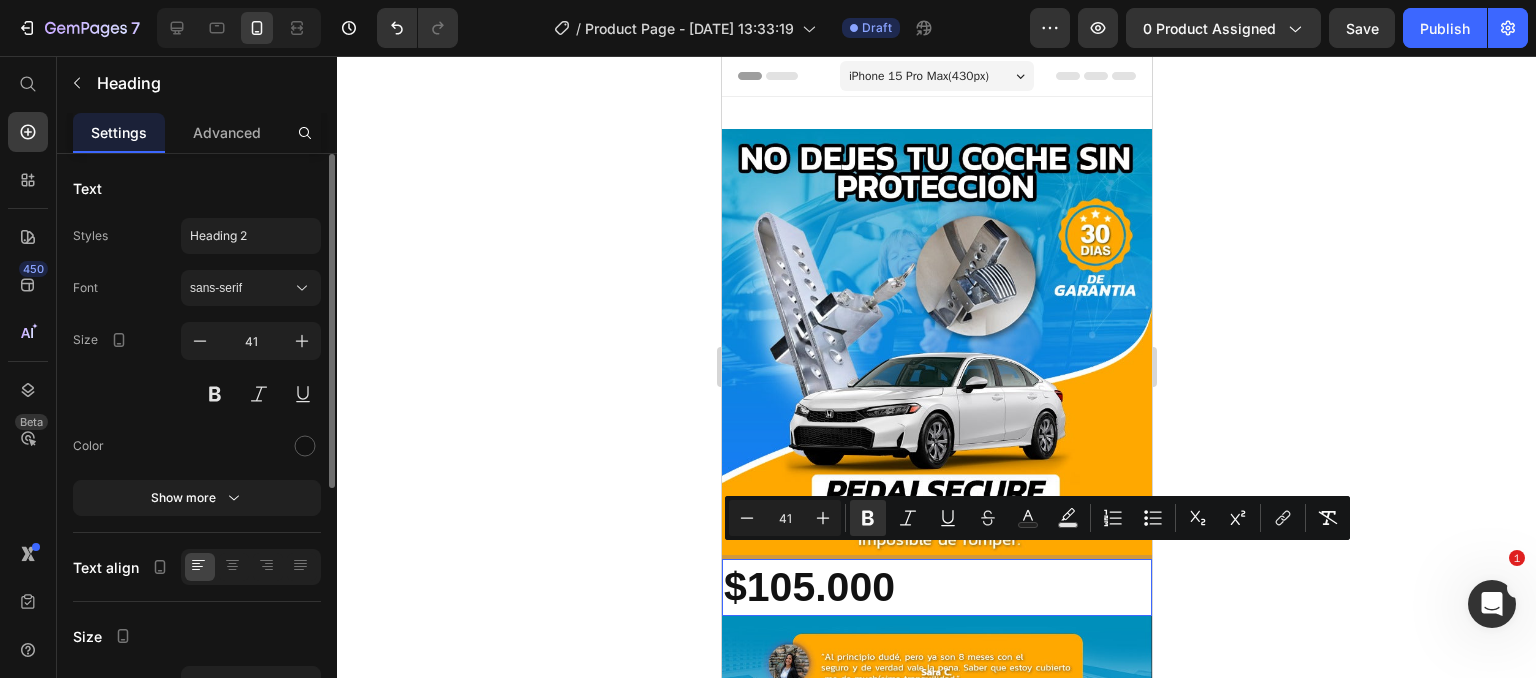 click on "$105.000" at bounding box center (808, 587) 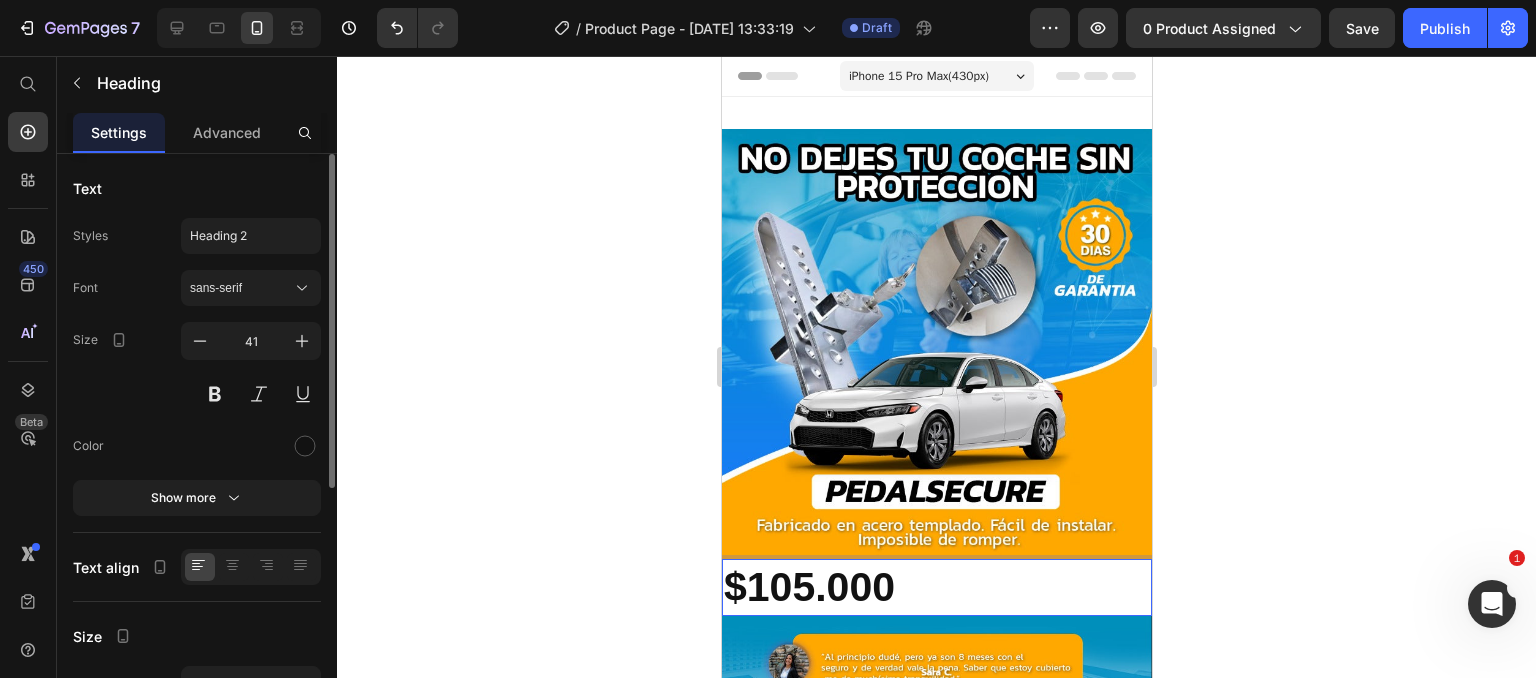 click on "$105.000" at bounding box center (808, 587) 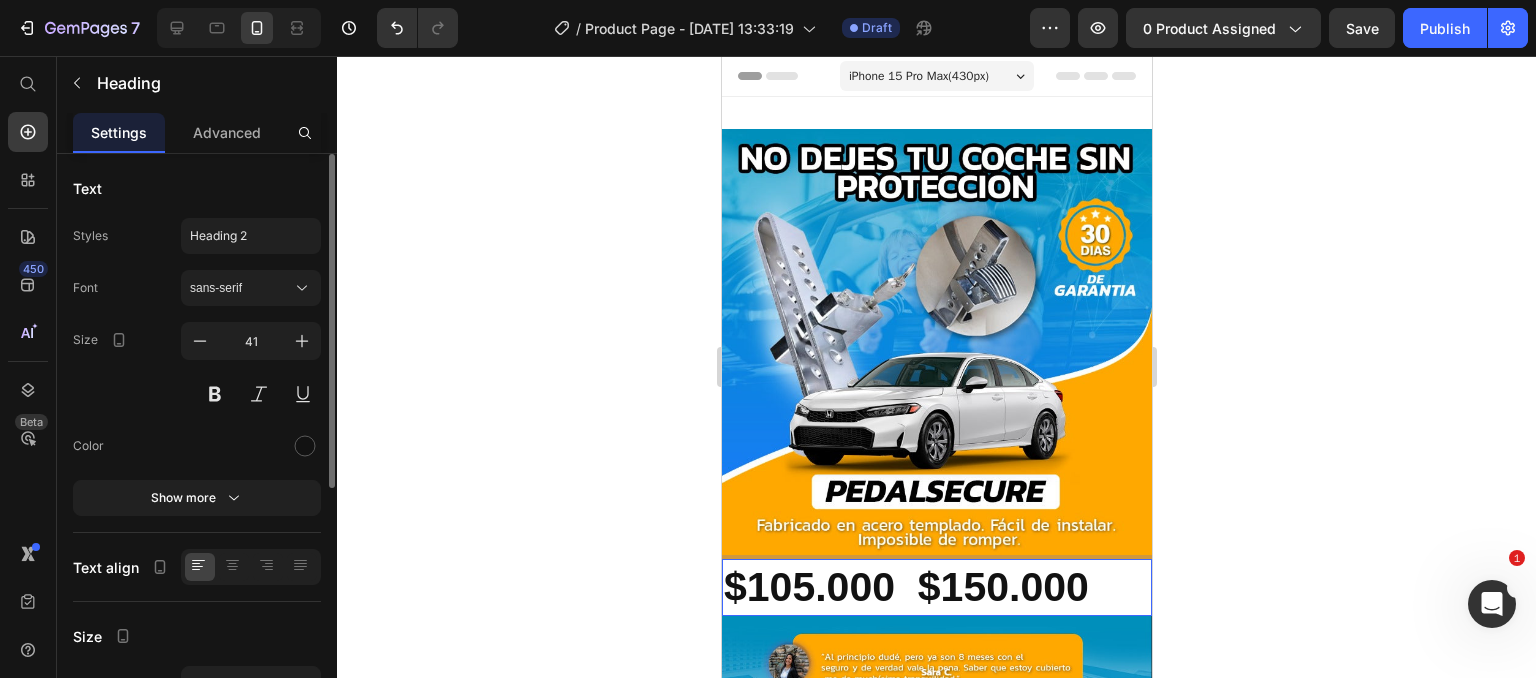 drag, startPoint x: 899, startPoint y: 628, endPoint x: 713, endPoint y: 622, distance: 186.09676 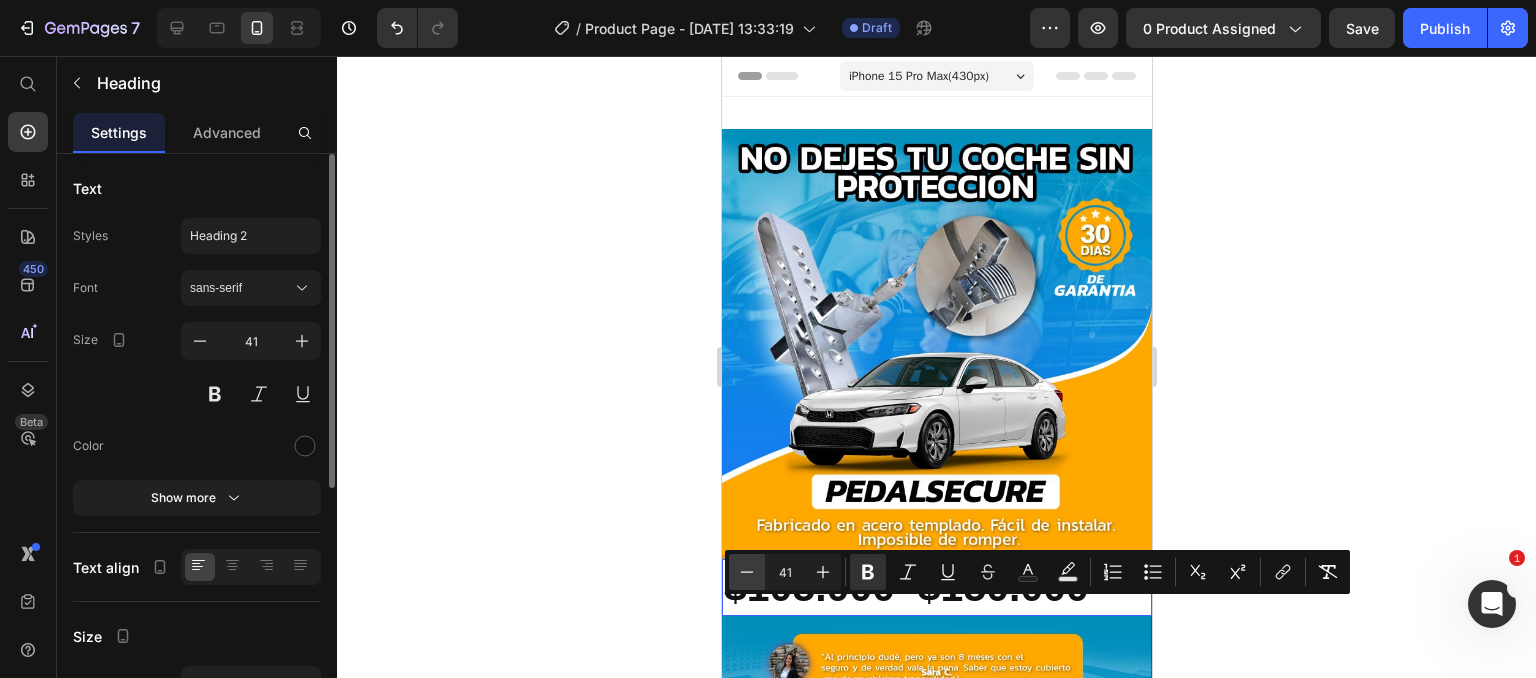 click 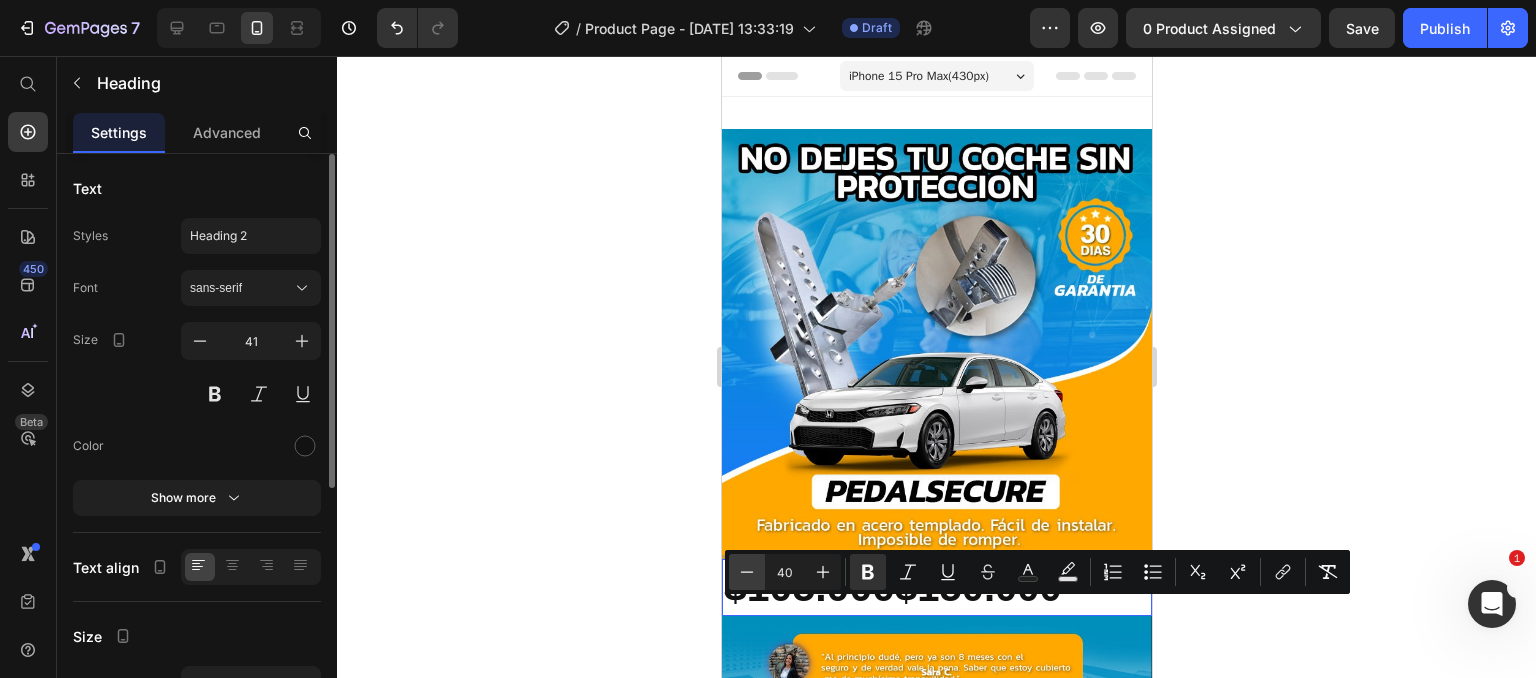 click 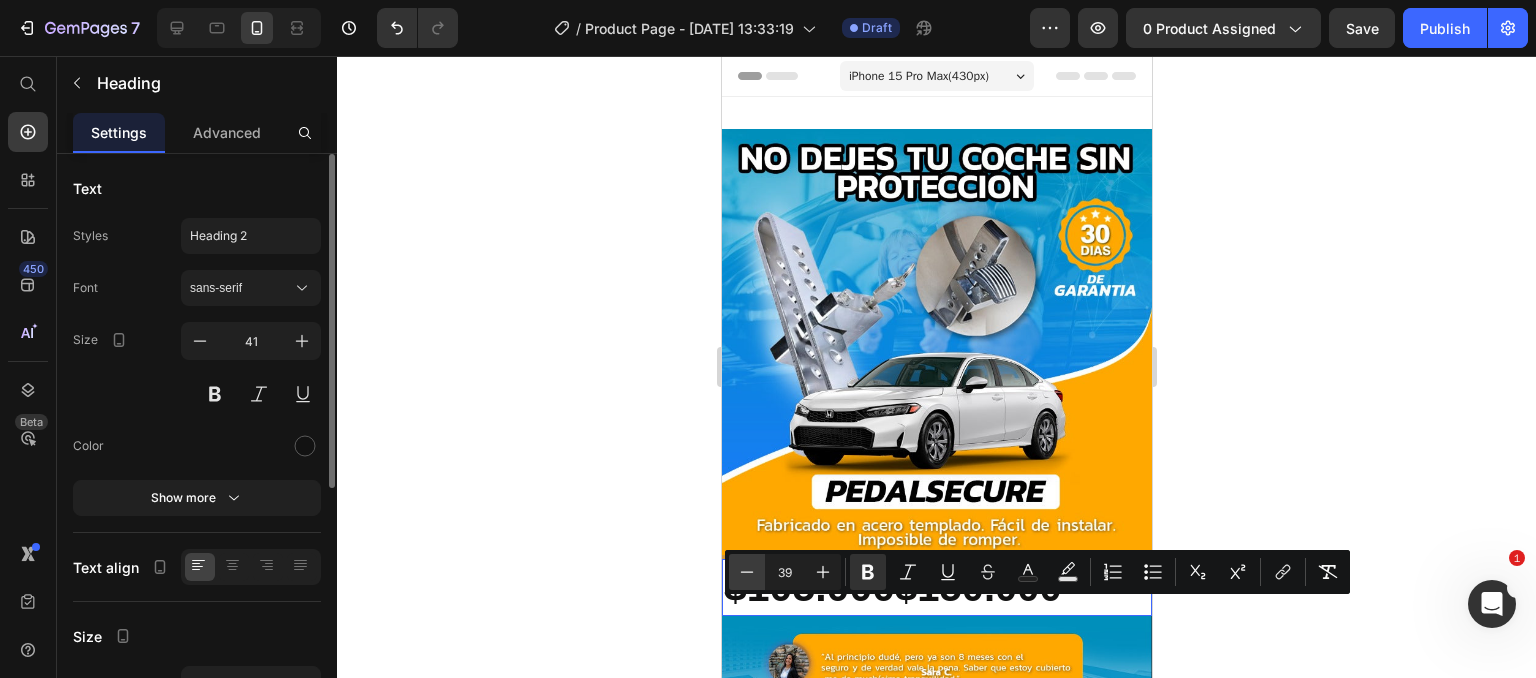 click 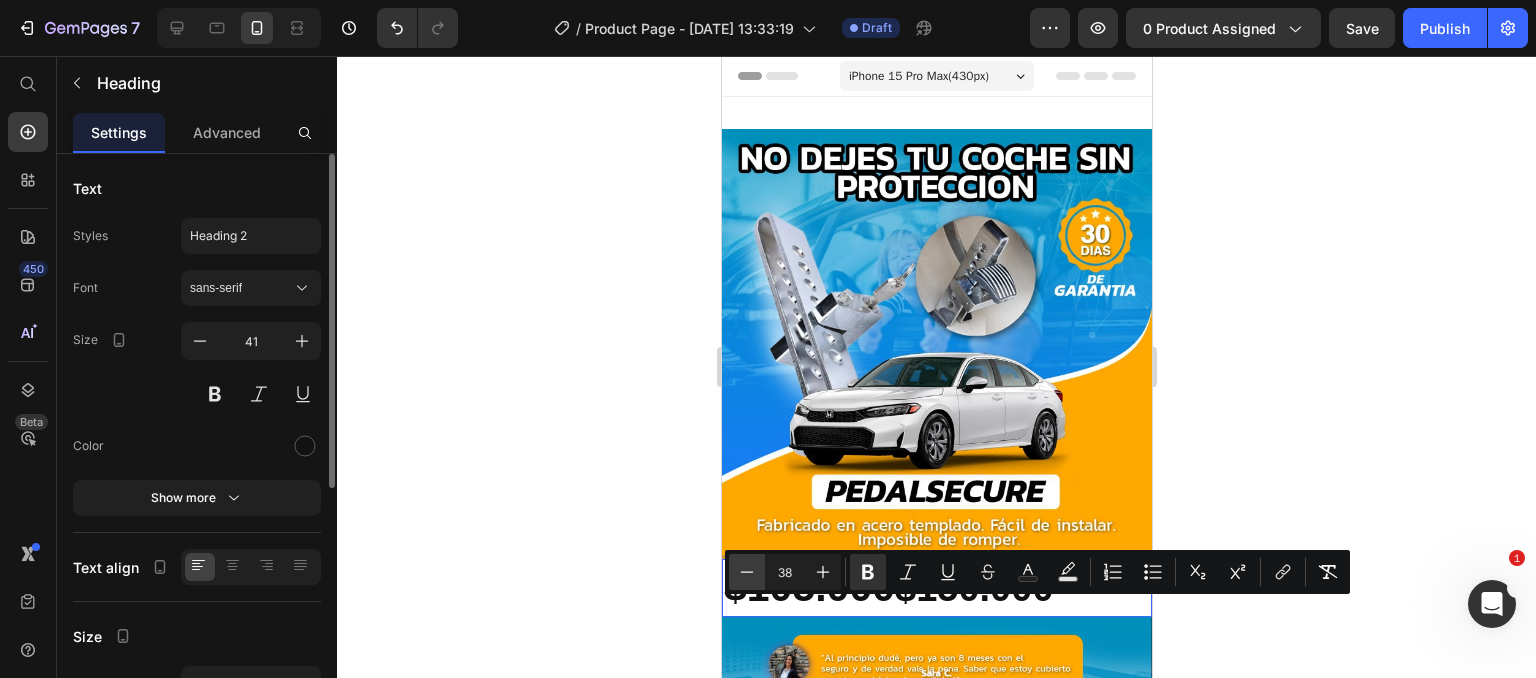 click 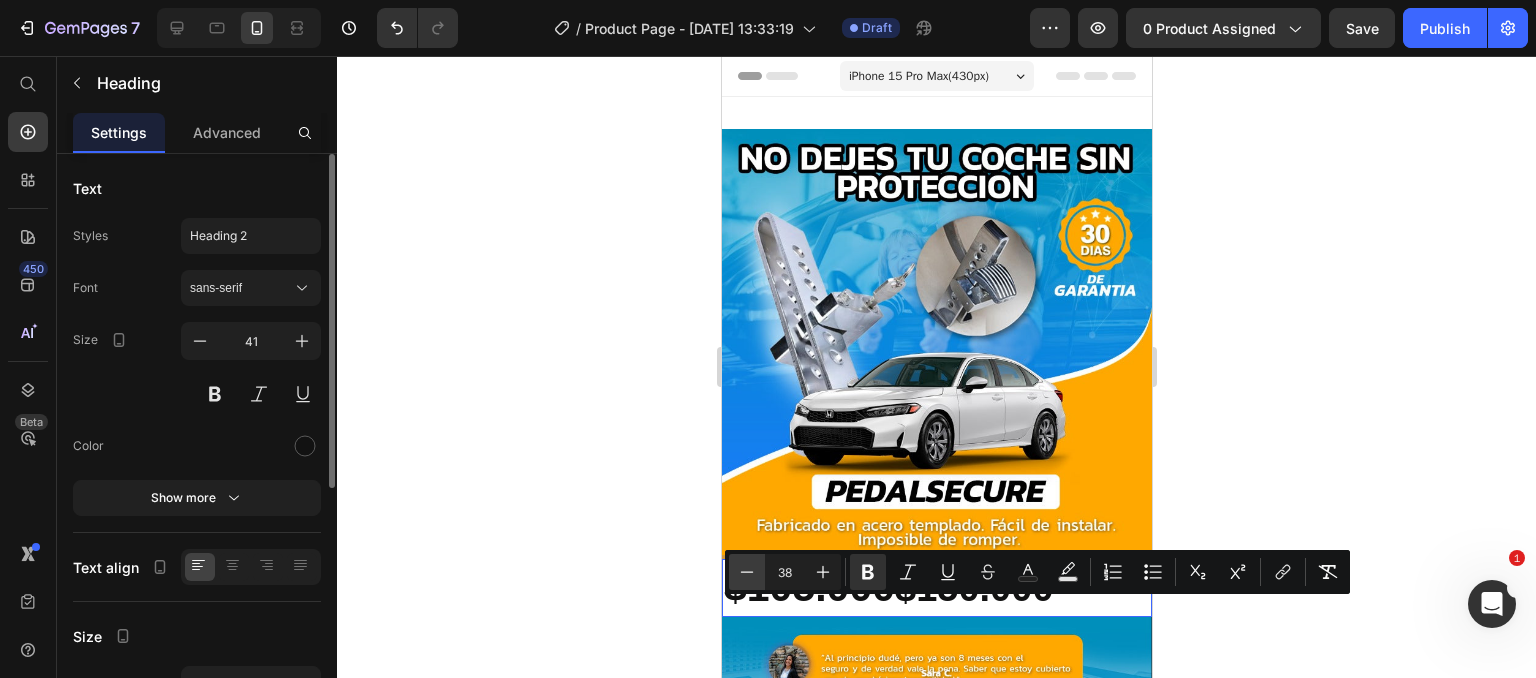 type on "37" 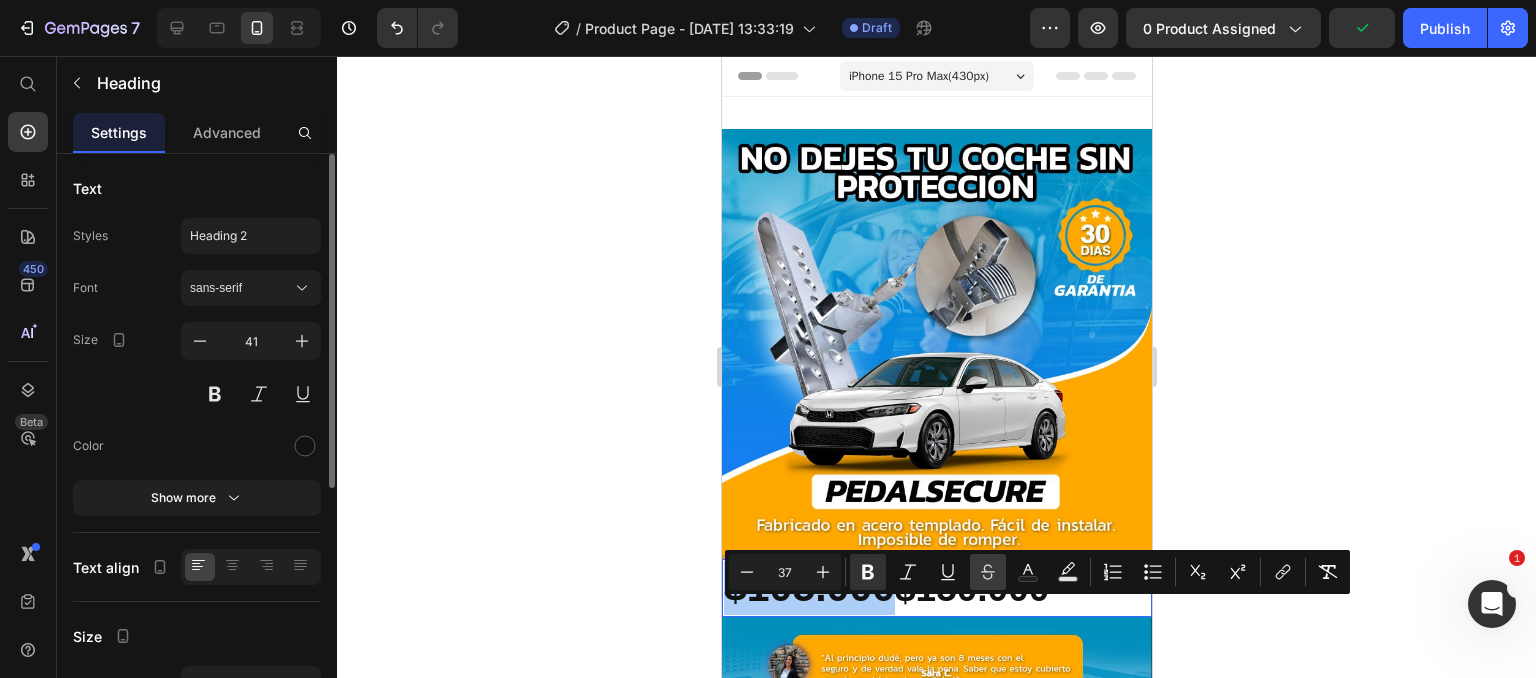 click 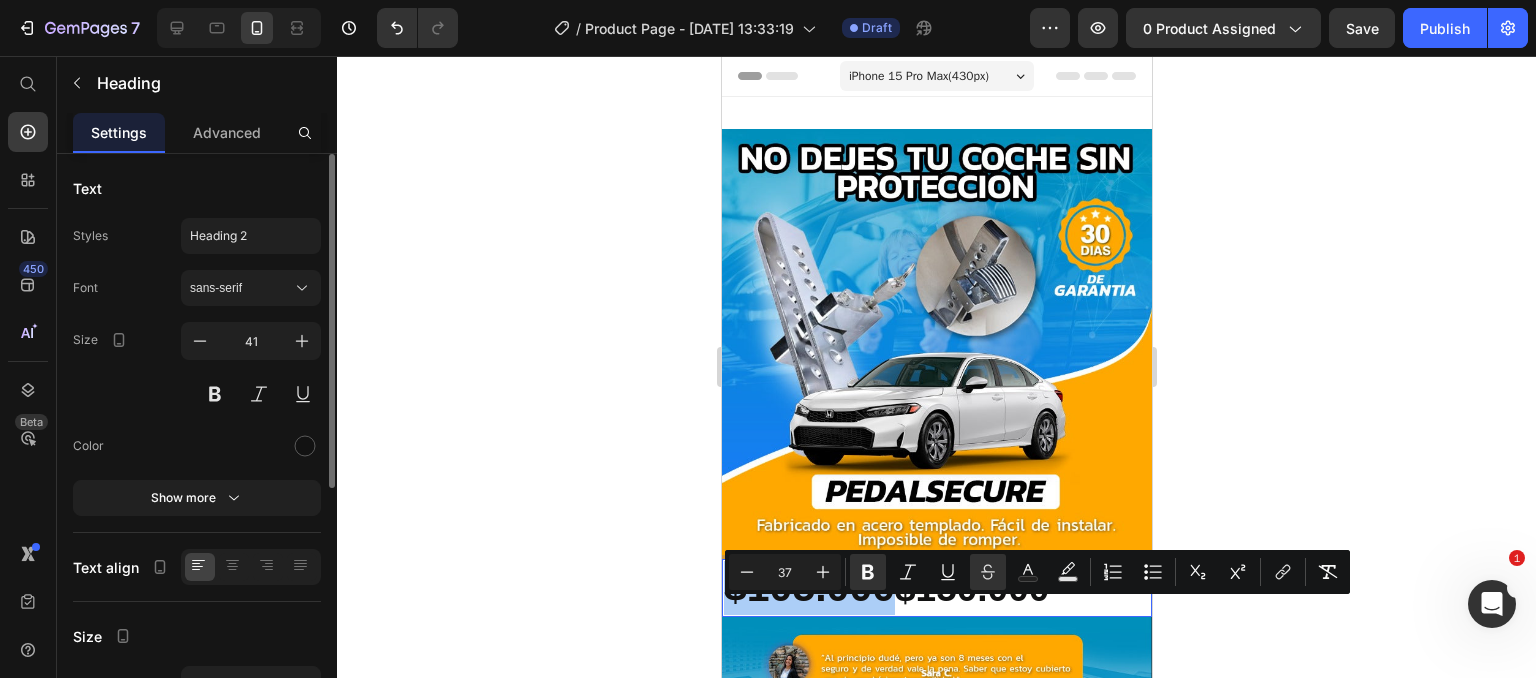 click 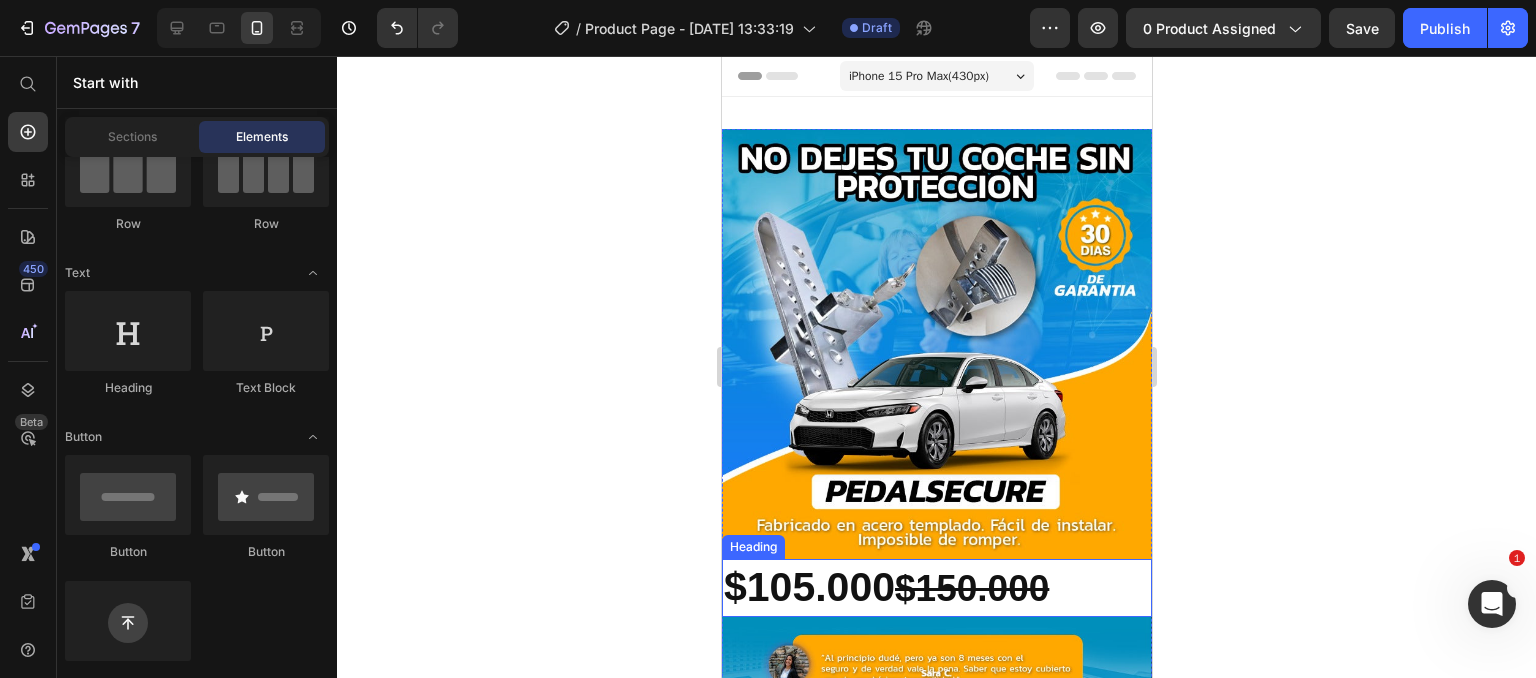 click on "$150.000" at bounding box center [971, 588] 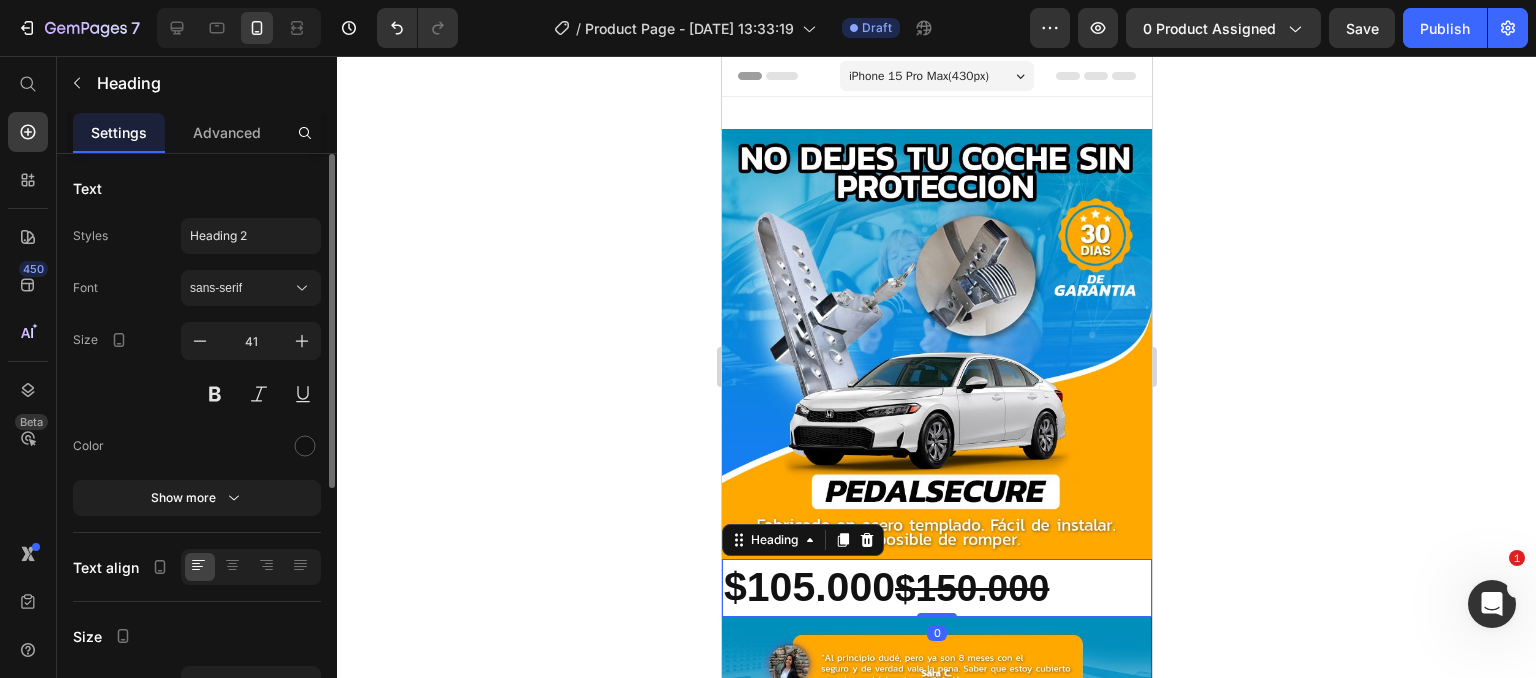 click on "$150.000" at bounding box center (971, 588) 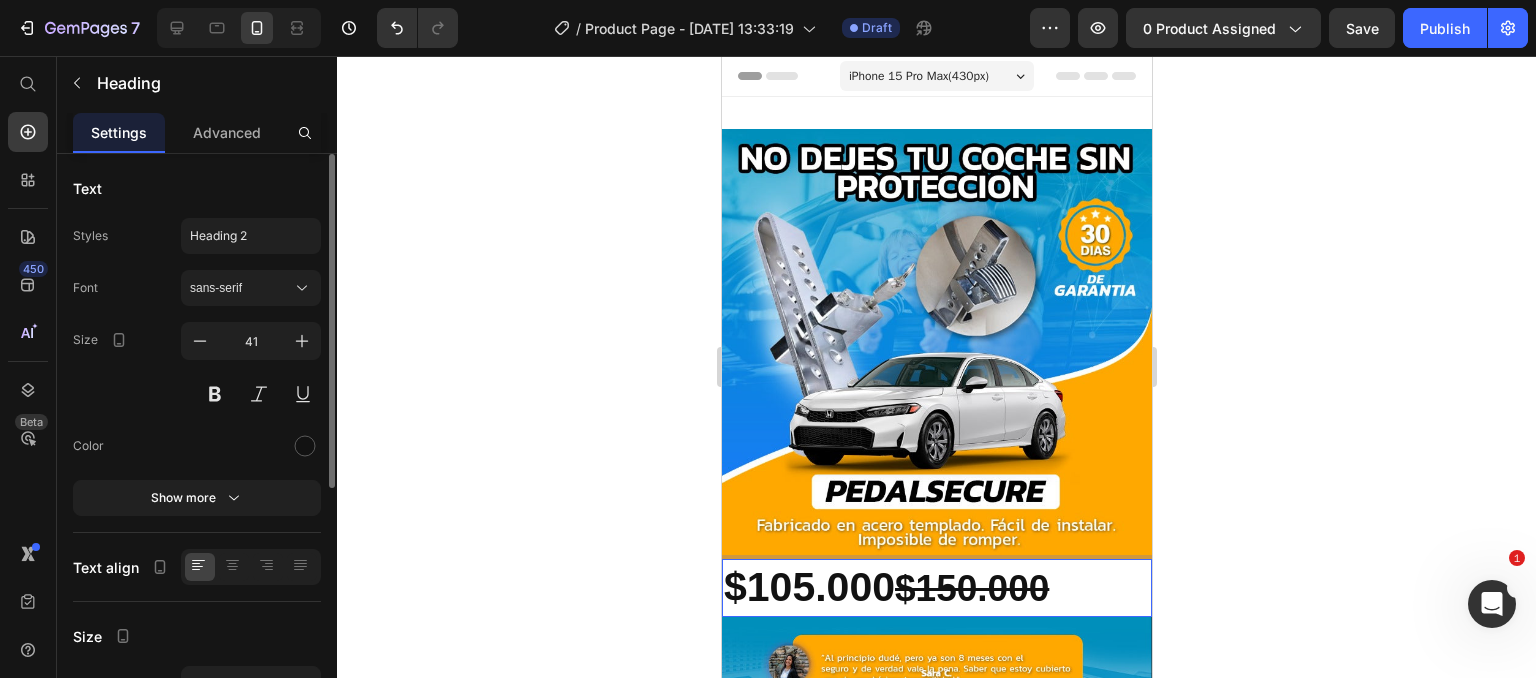 drag, startPoint x: 1123, startPoint y: 577, endPoint x: 965, endPoint y: 567, distance: 158.31615 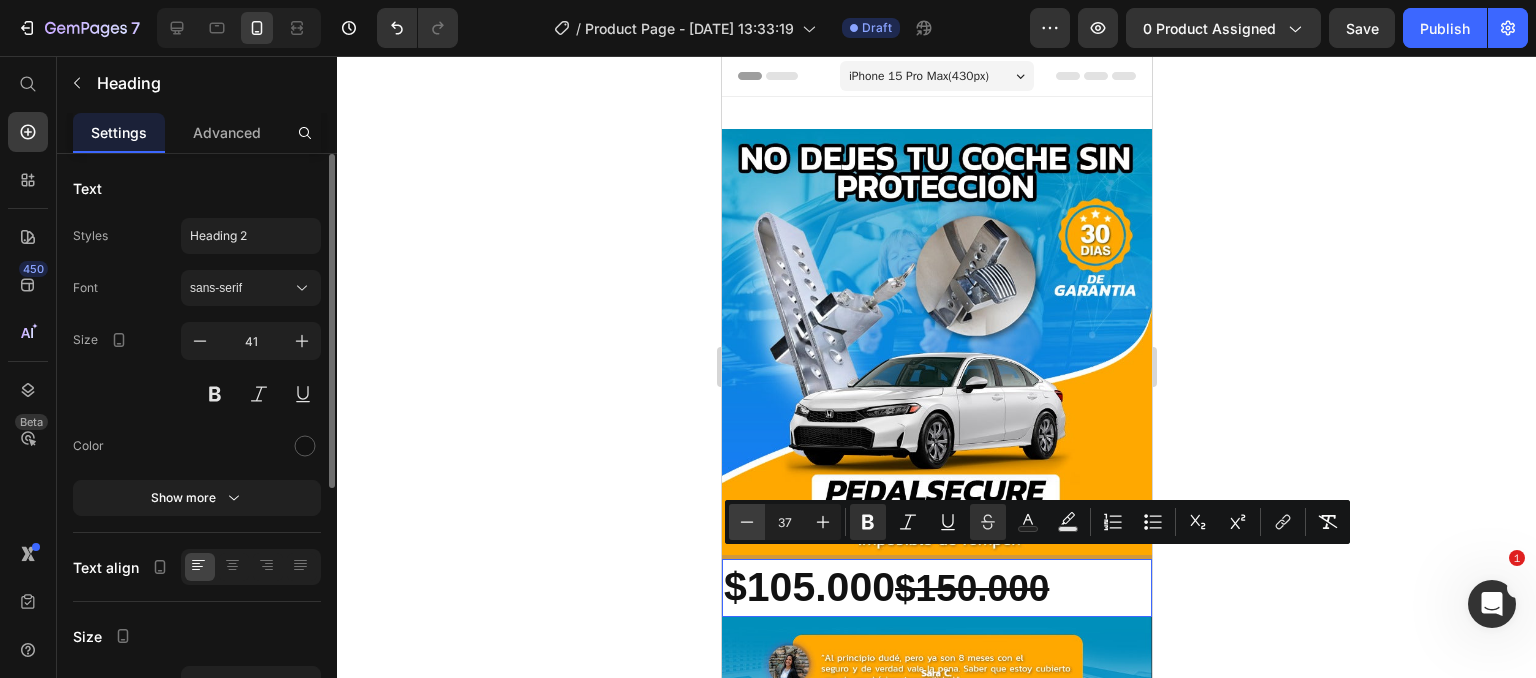 click 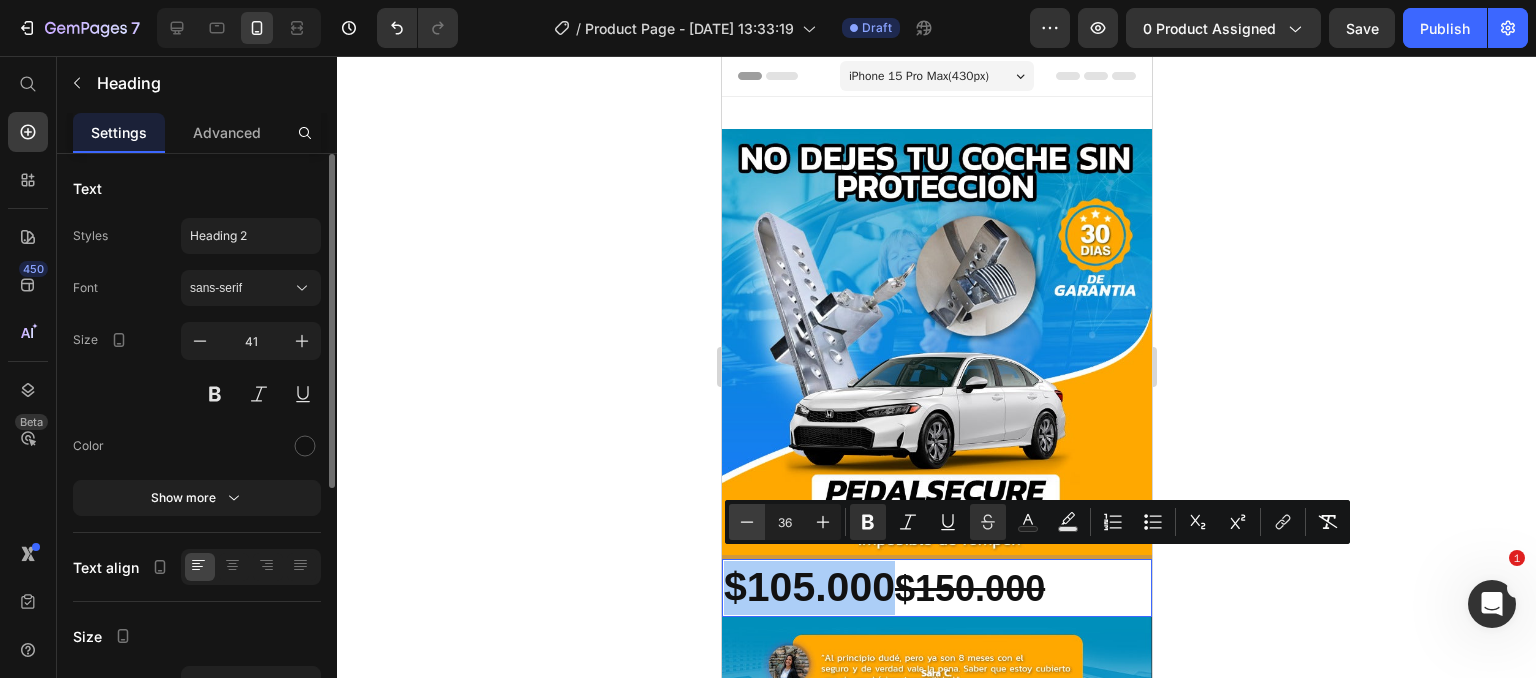 click 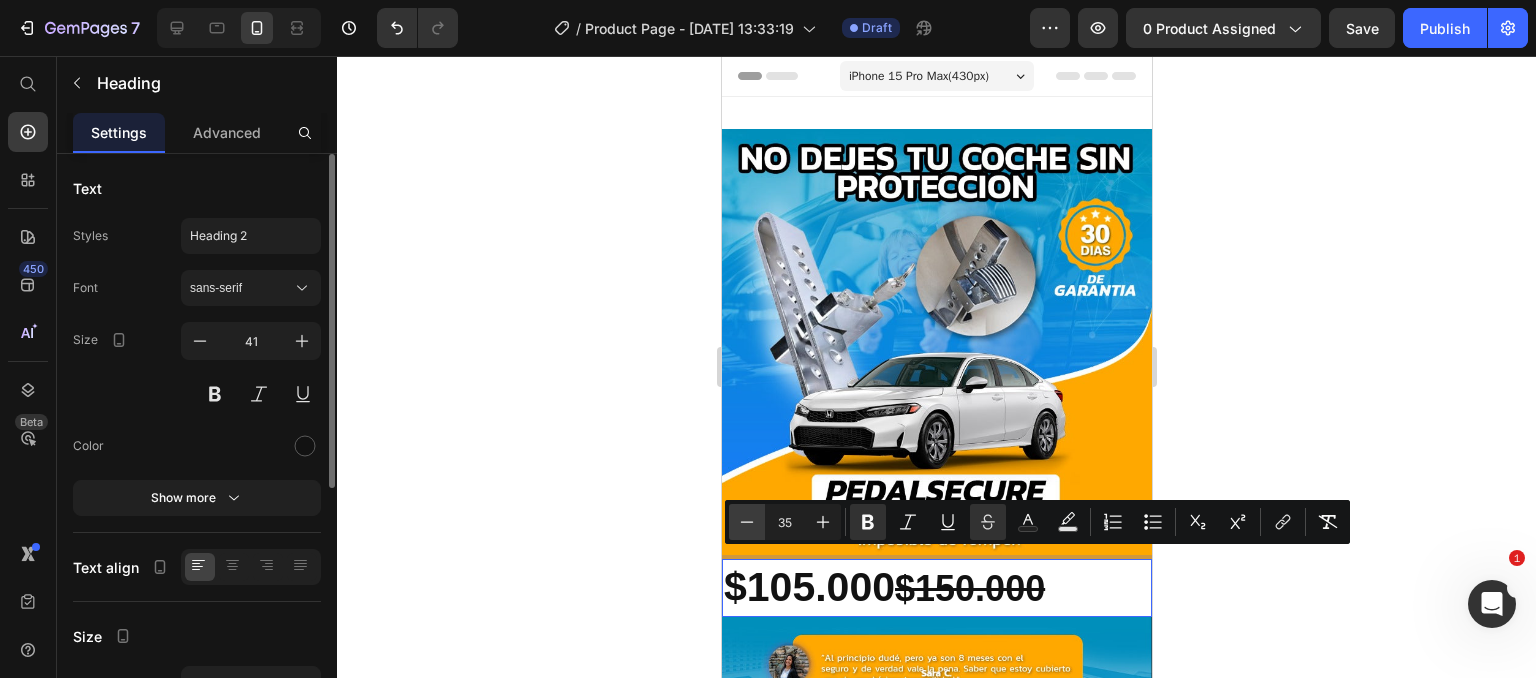 click 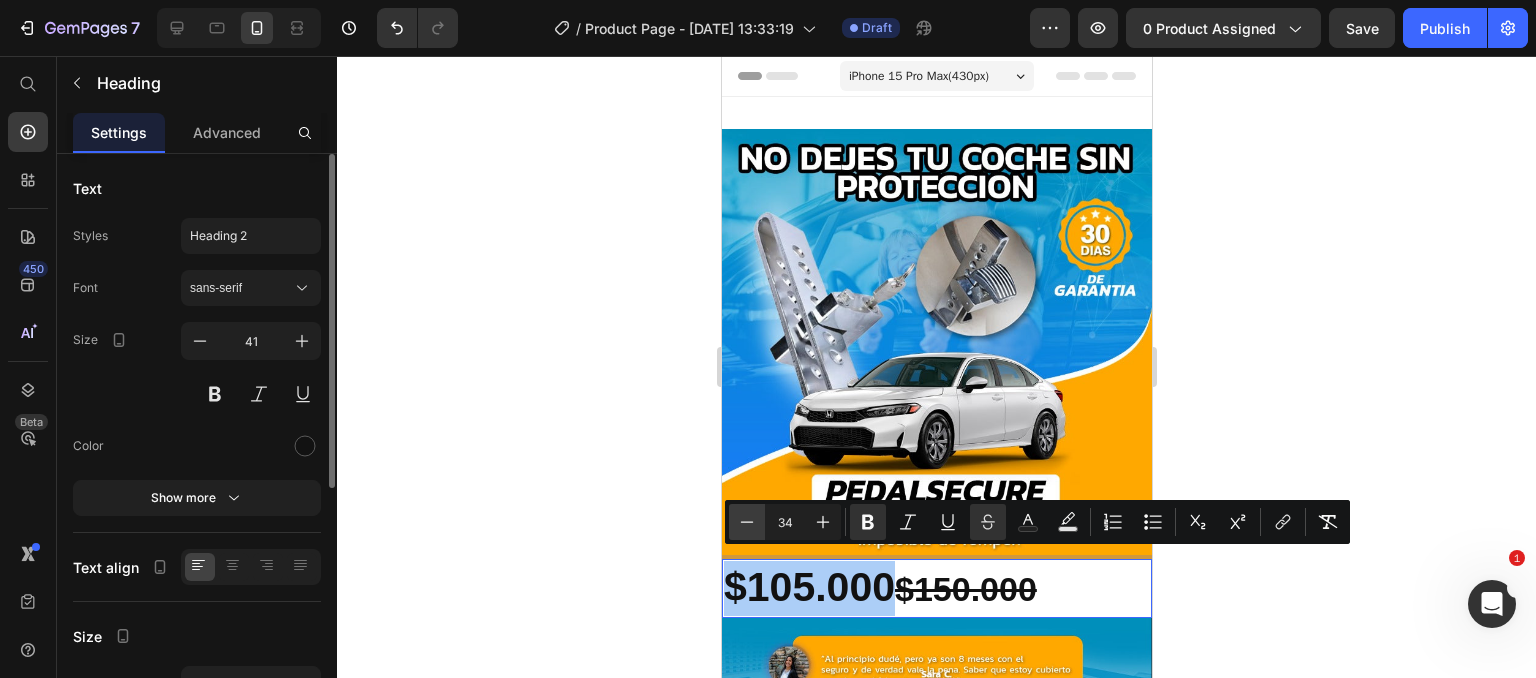 click 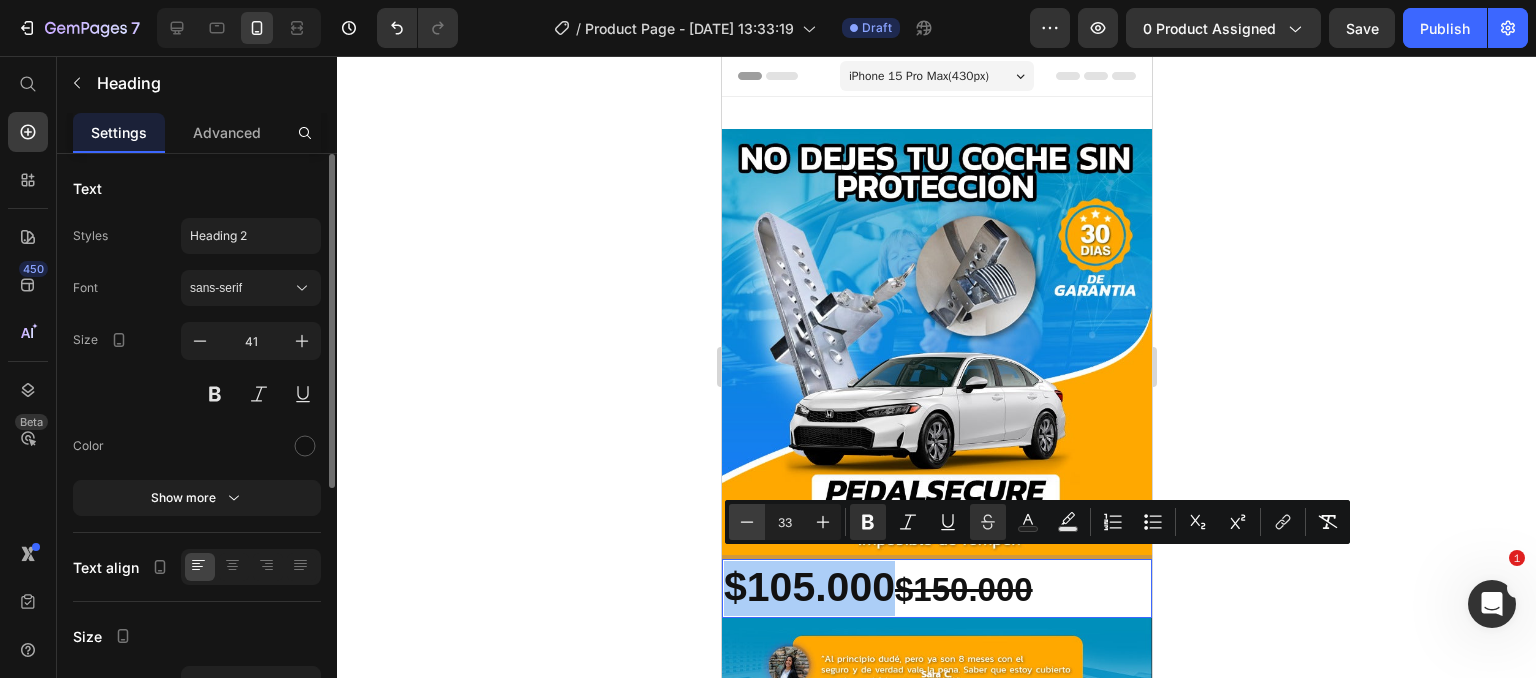 click 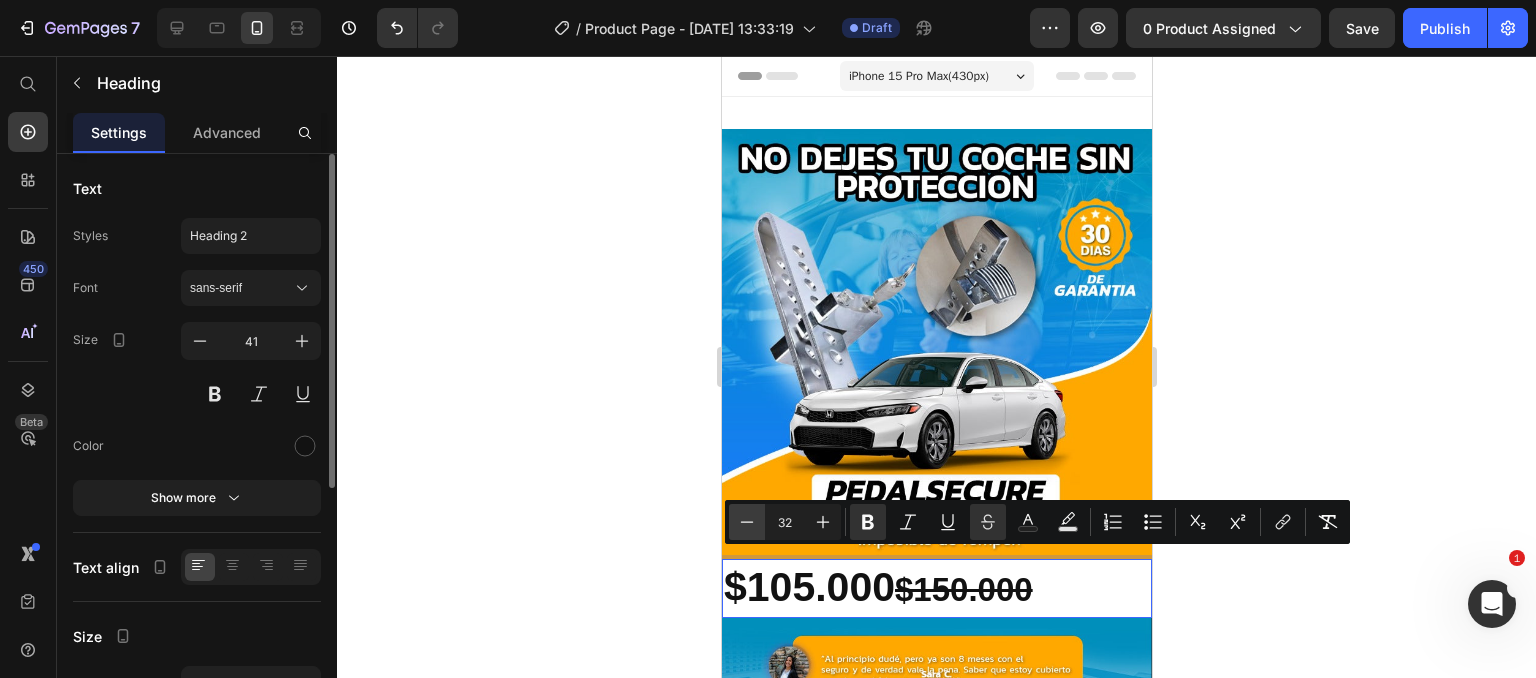 click 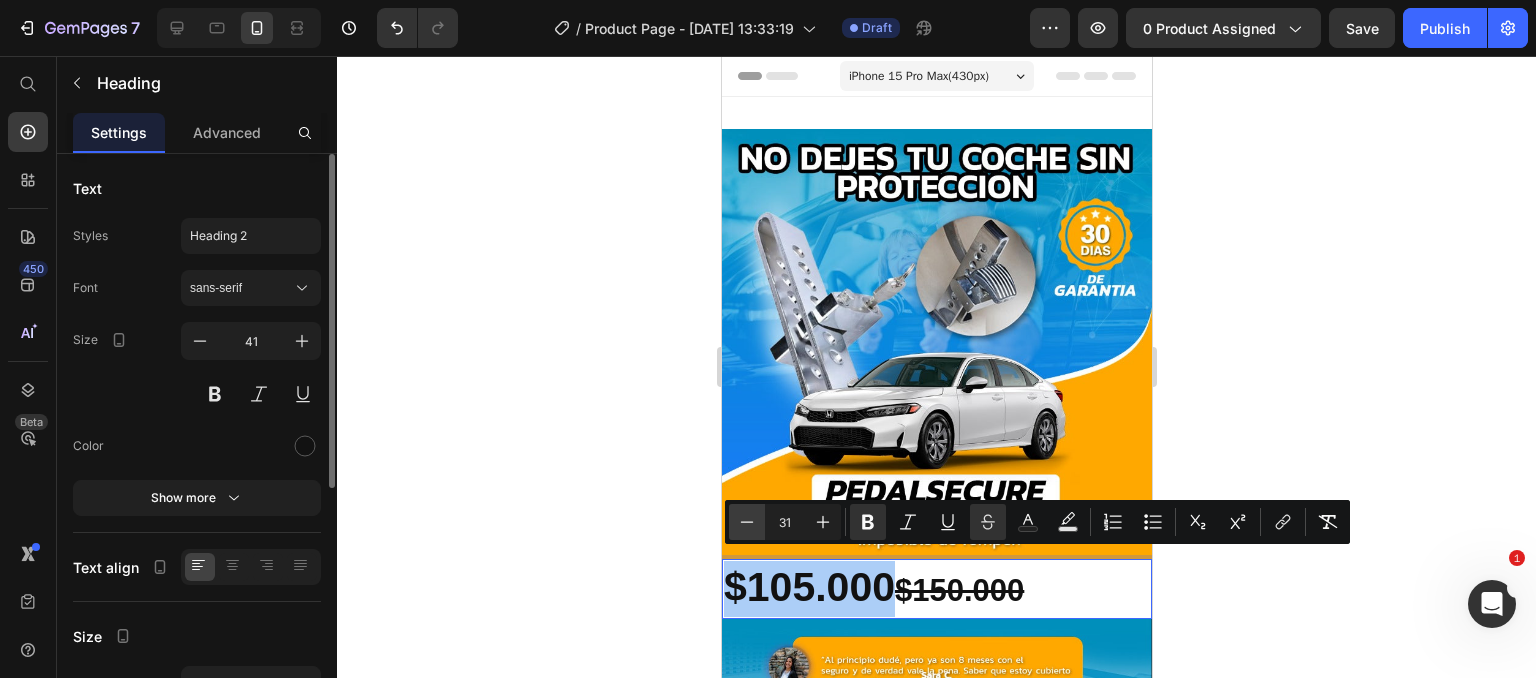 click 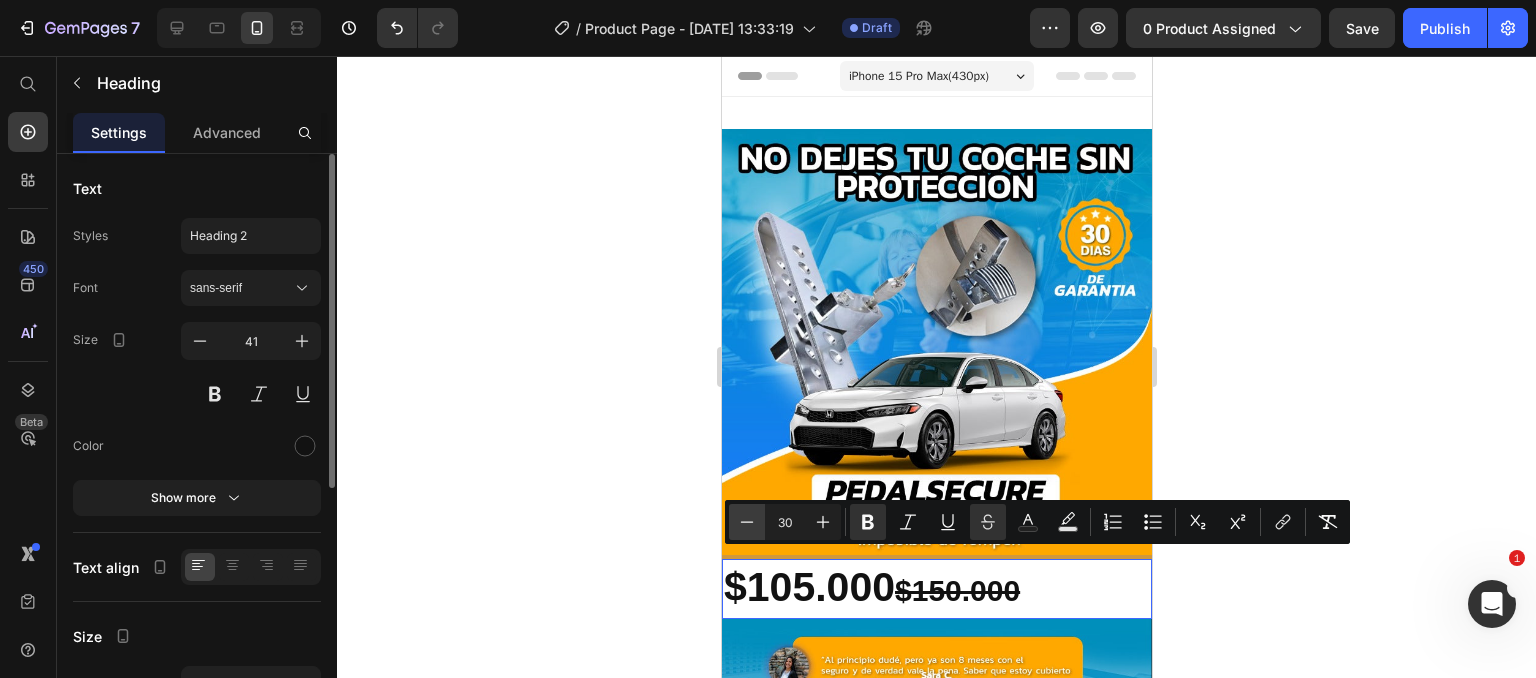 click 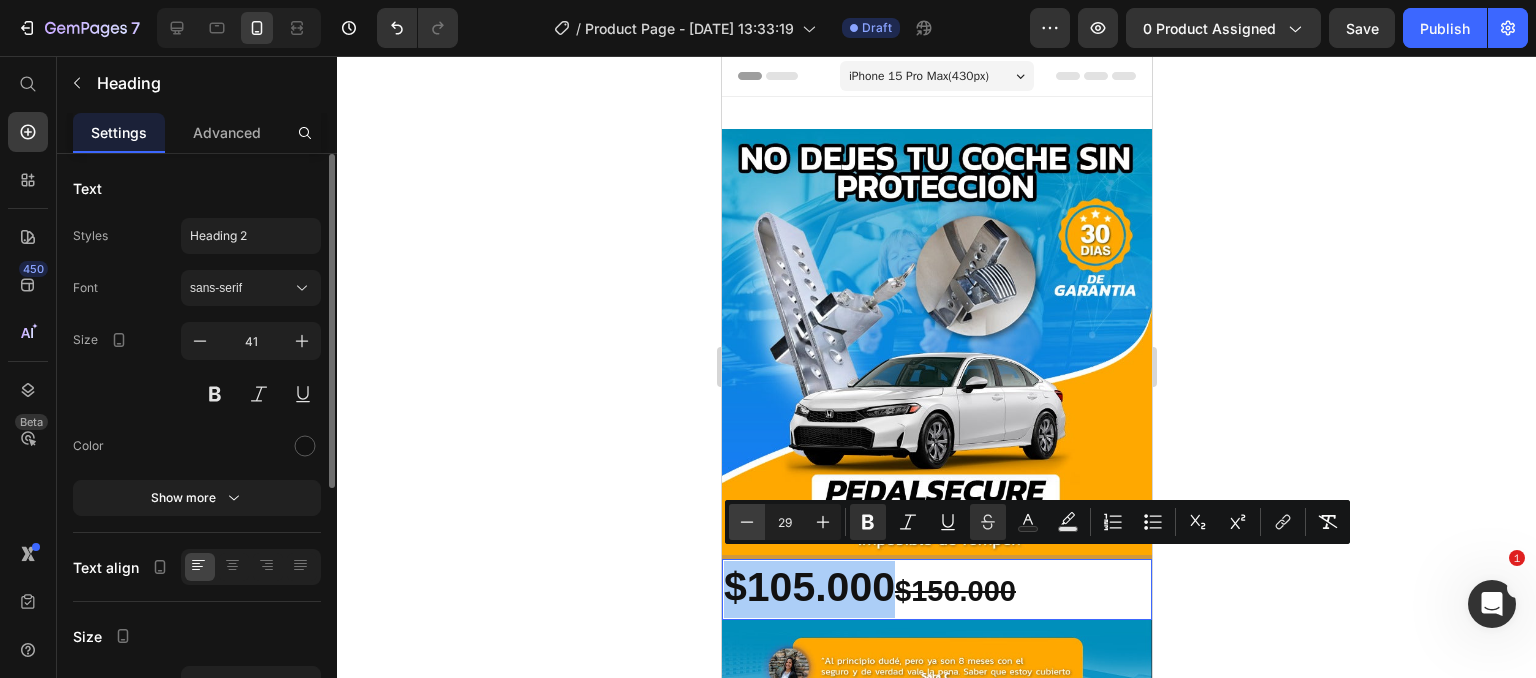 click 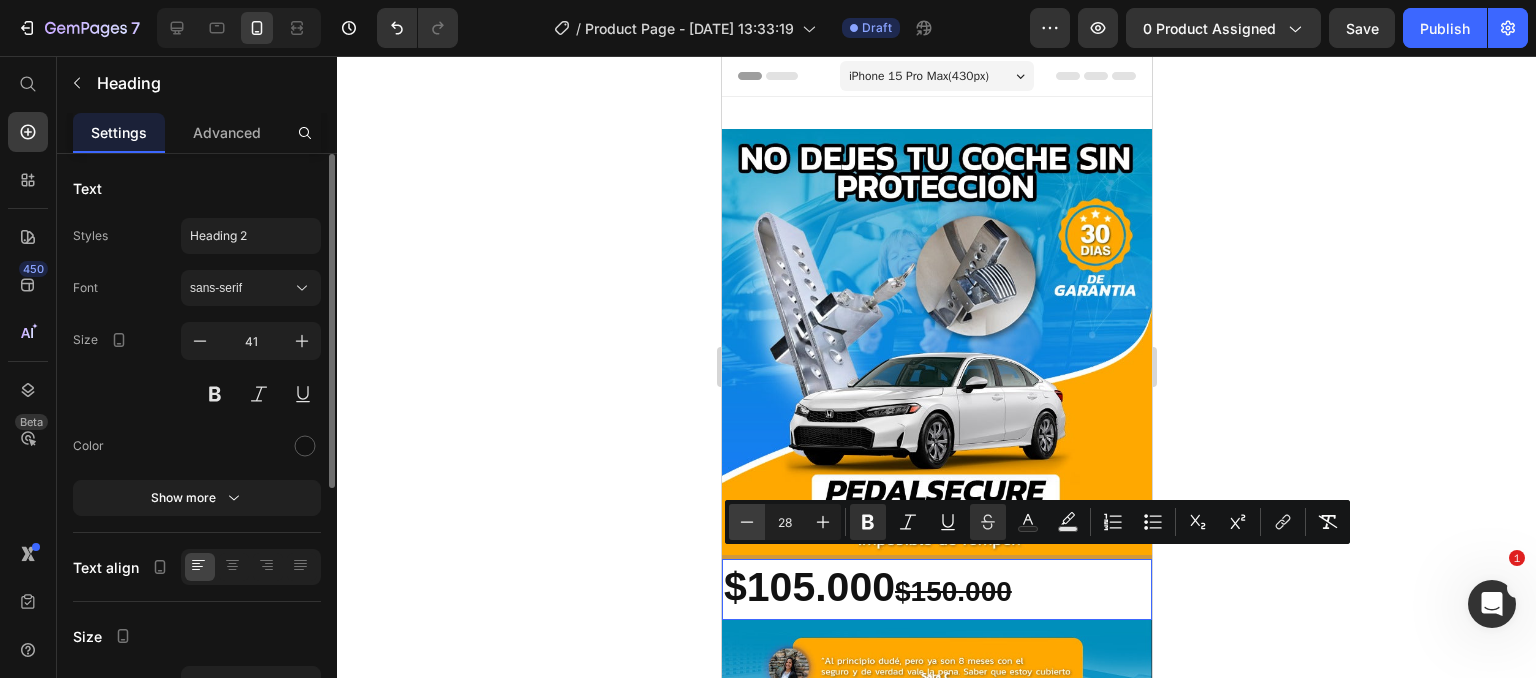 click 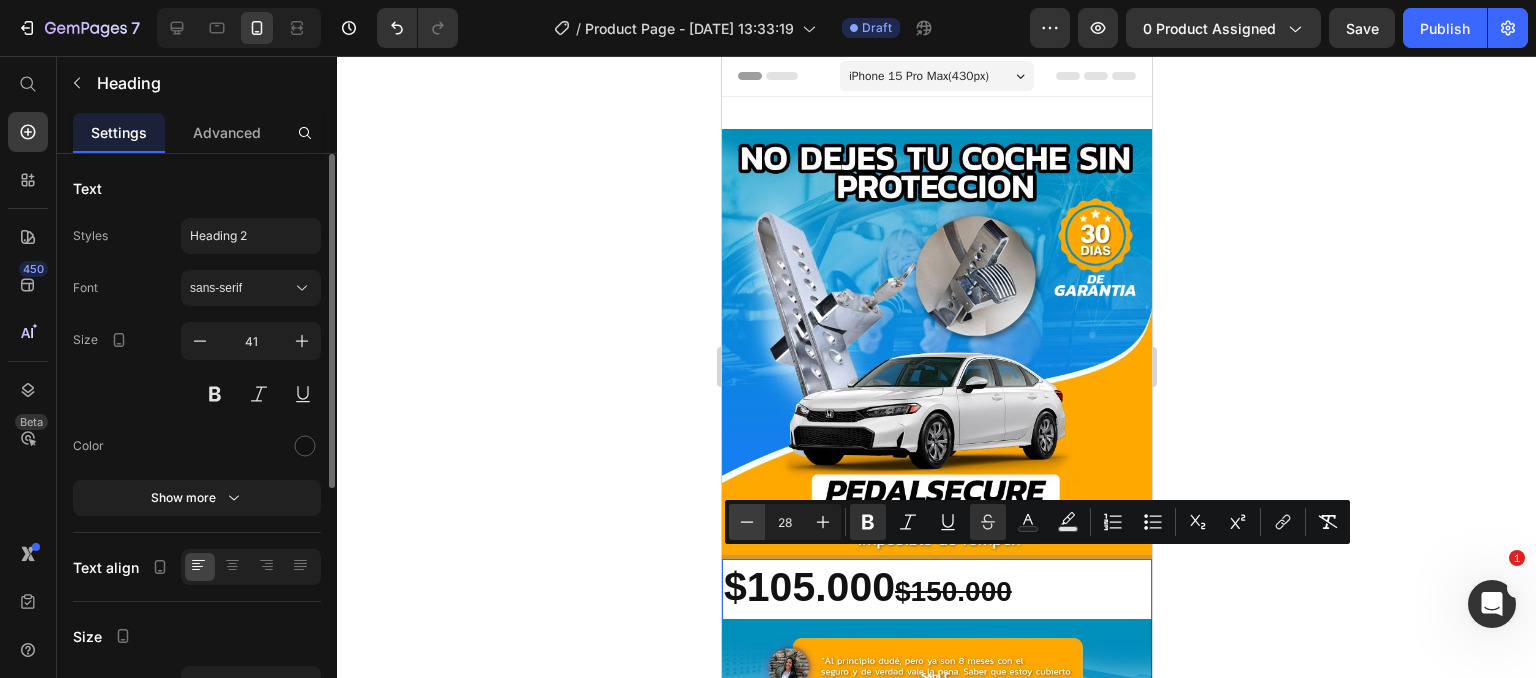 type on "27" 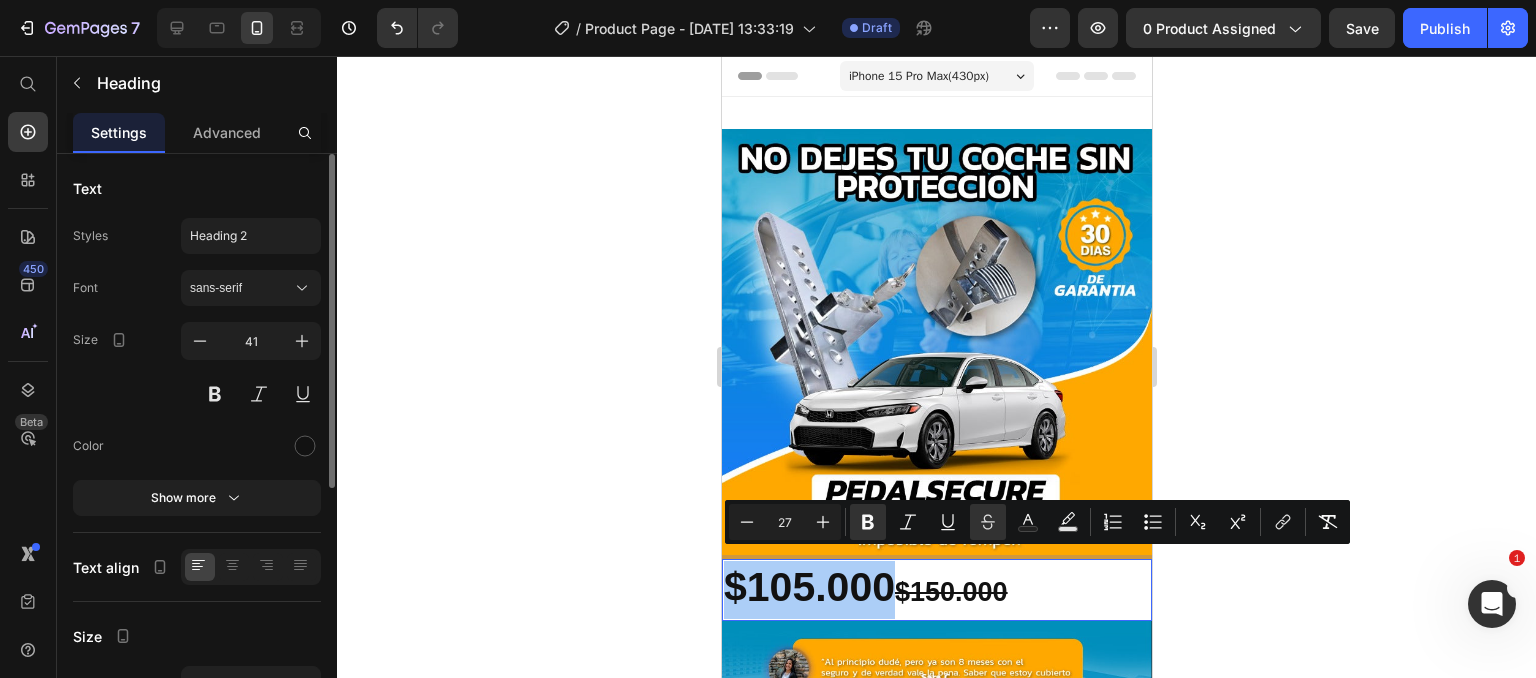 click 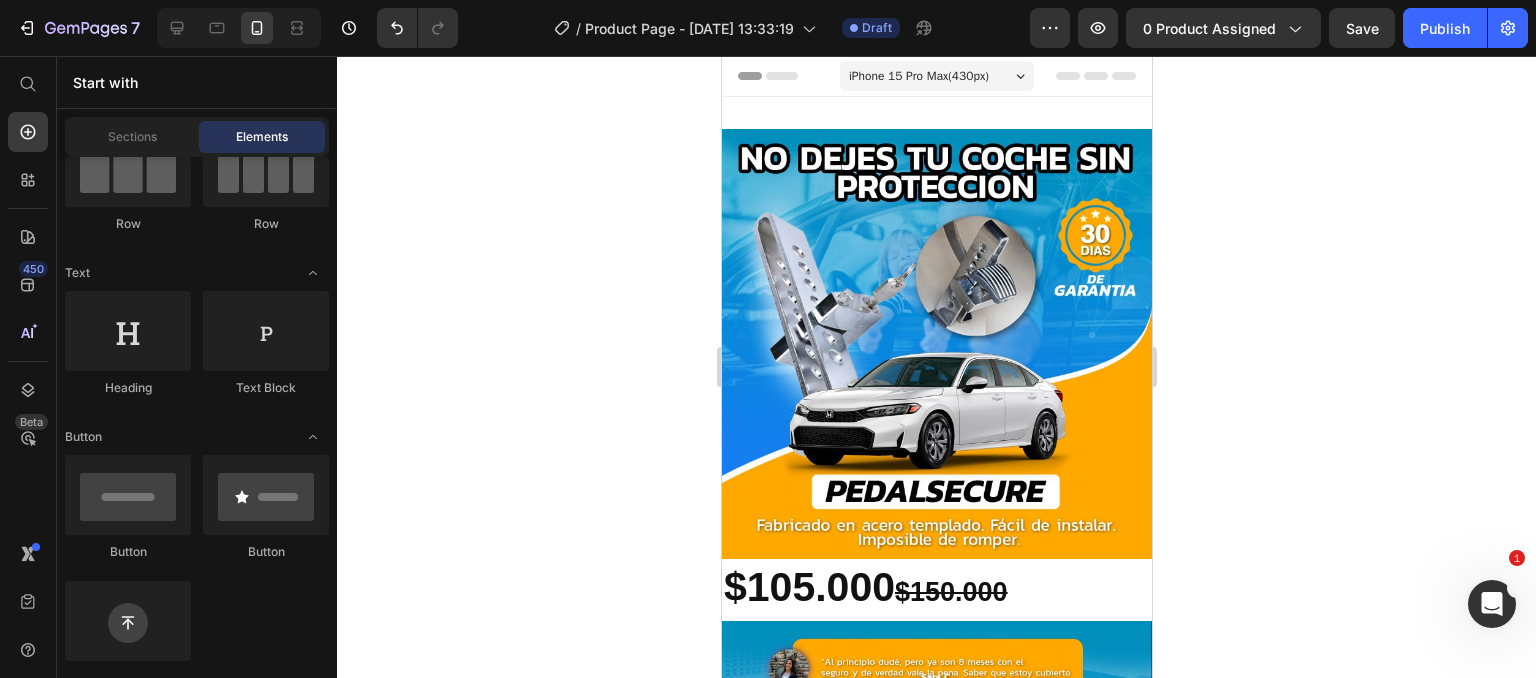 click on "⁠⁠⁠⁠⁠⁠⁠      $105.000   $150.000" at bounding box center [936, 590] 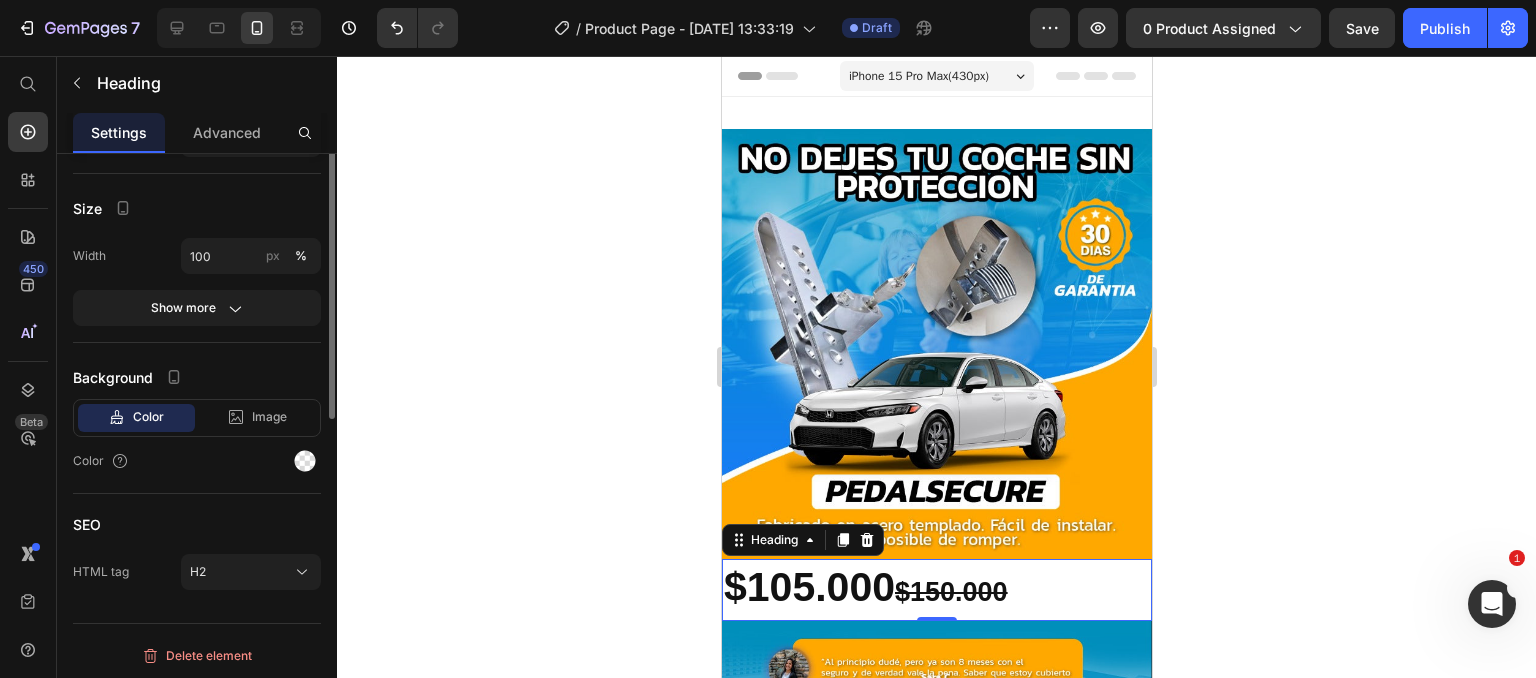 scroll, scrollTop: 0, scrollLeft: 0, axis: both 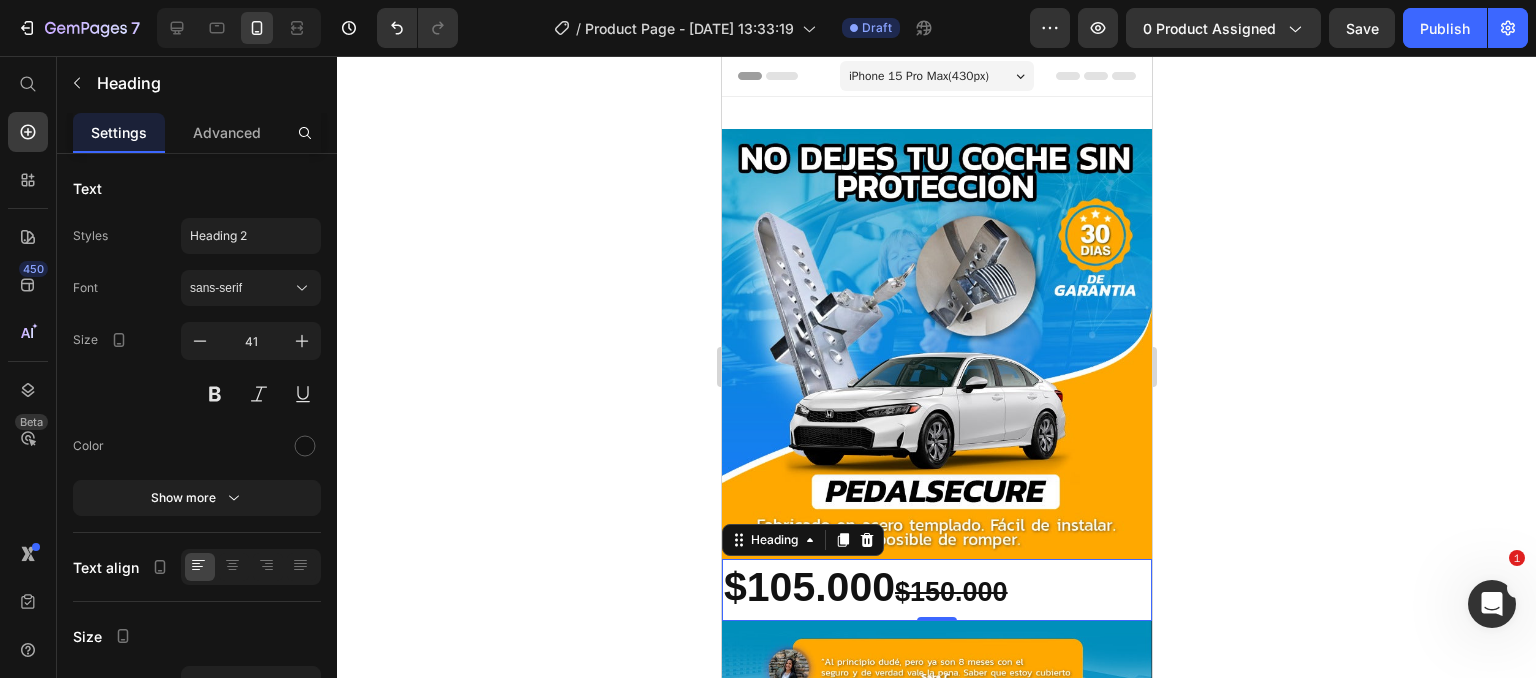 click 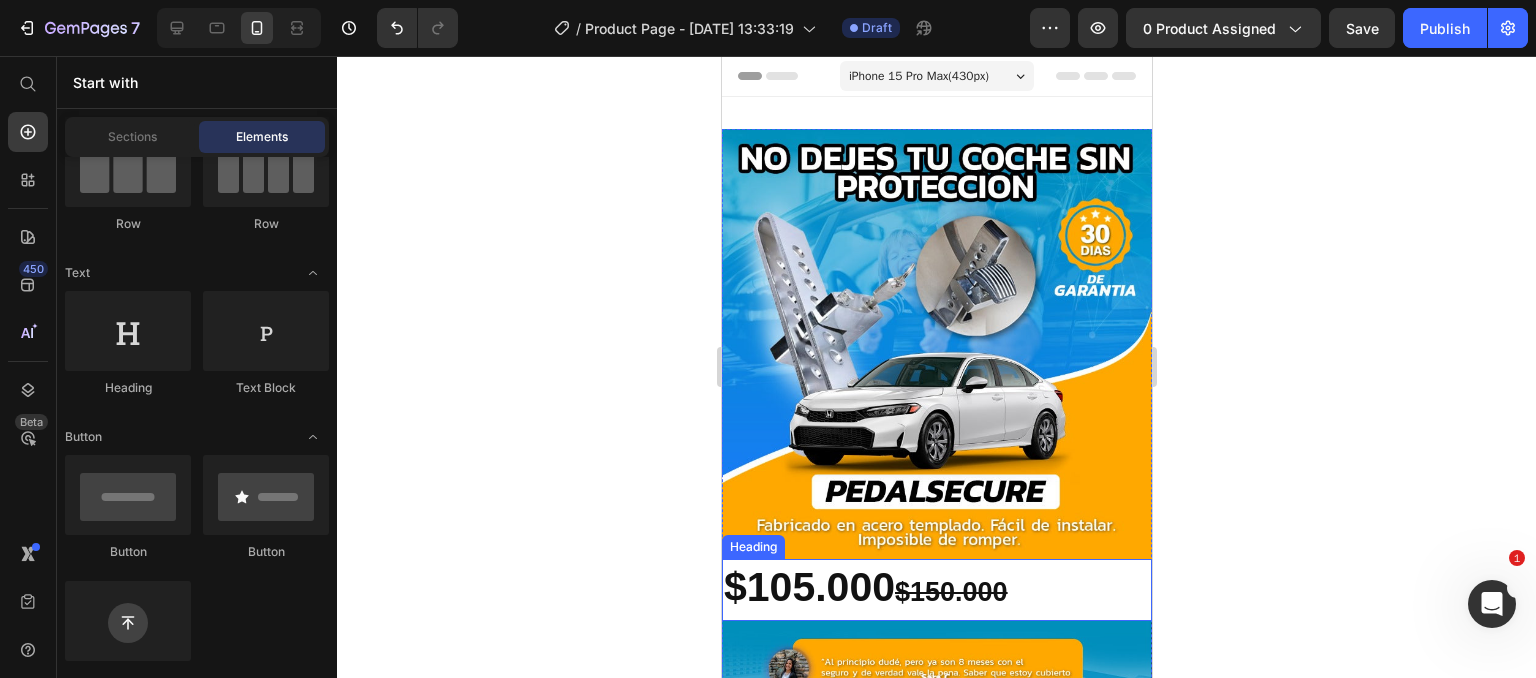 click on "⁠⁠⁠⁠⁠⁠⁠      $105.000   $150.000" at bounding box center (936, 590) 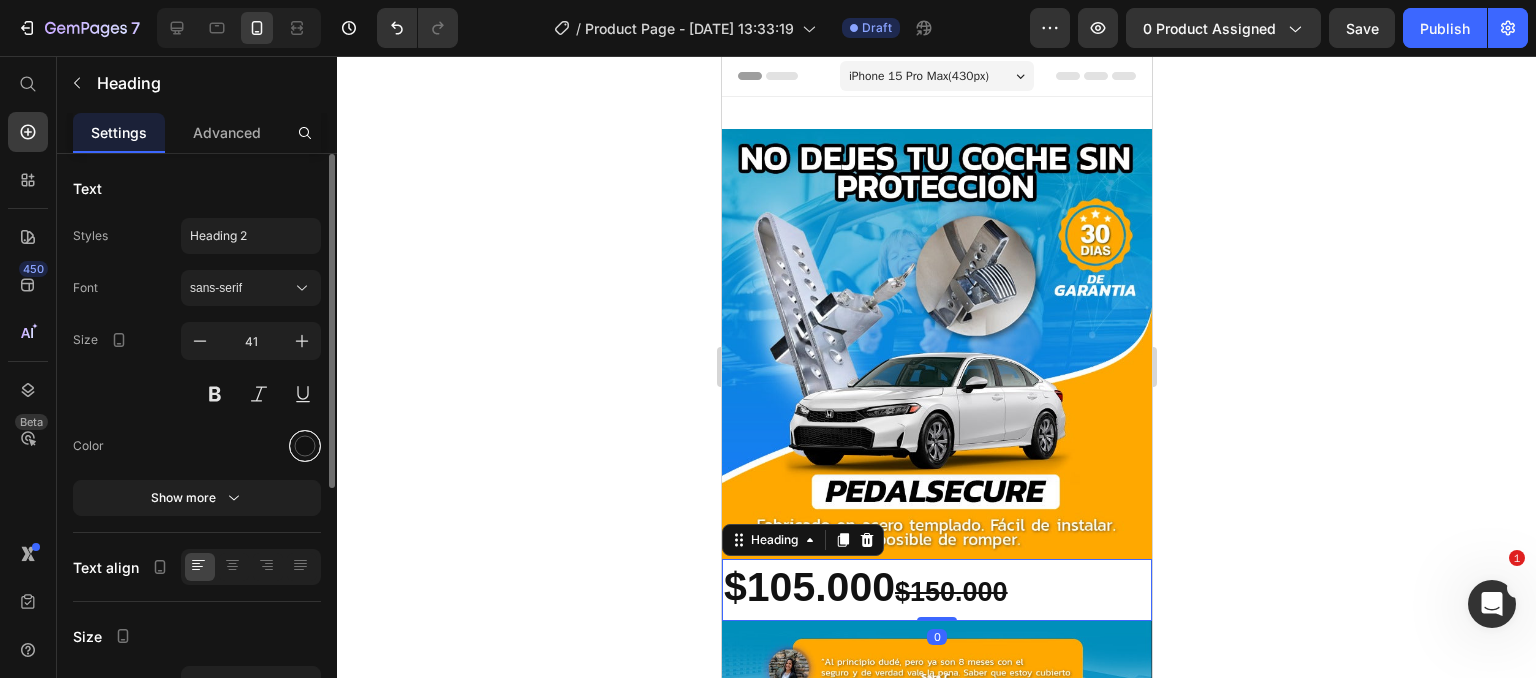 click at bounding box center (305, 446) 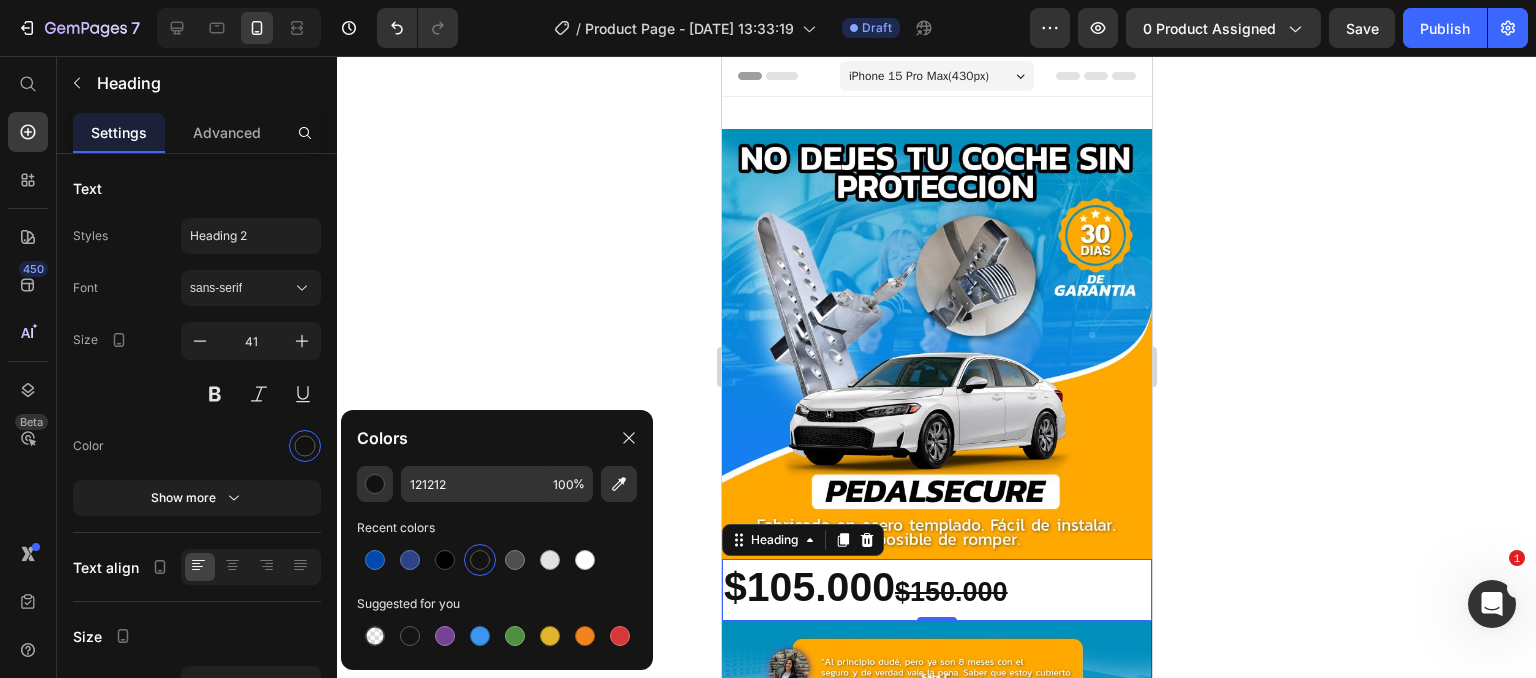 click 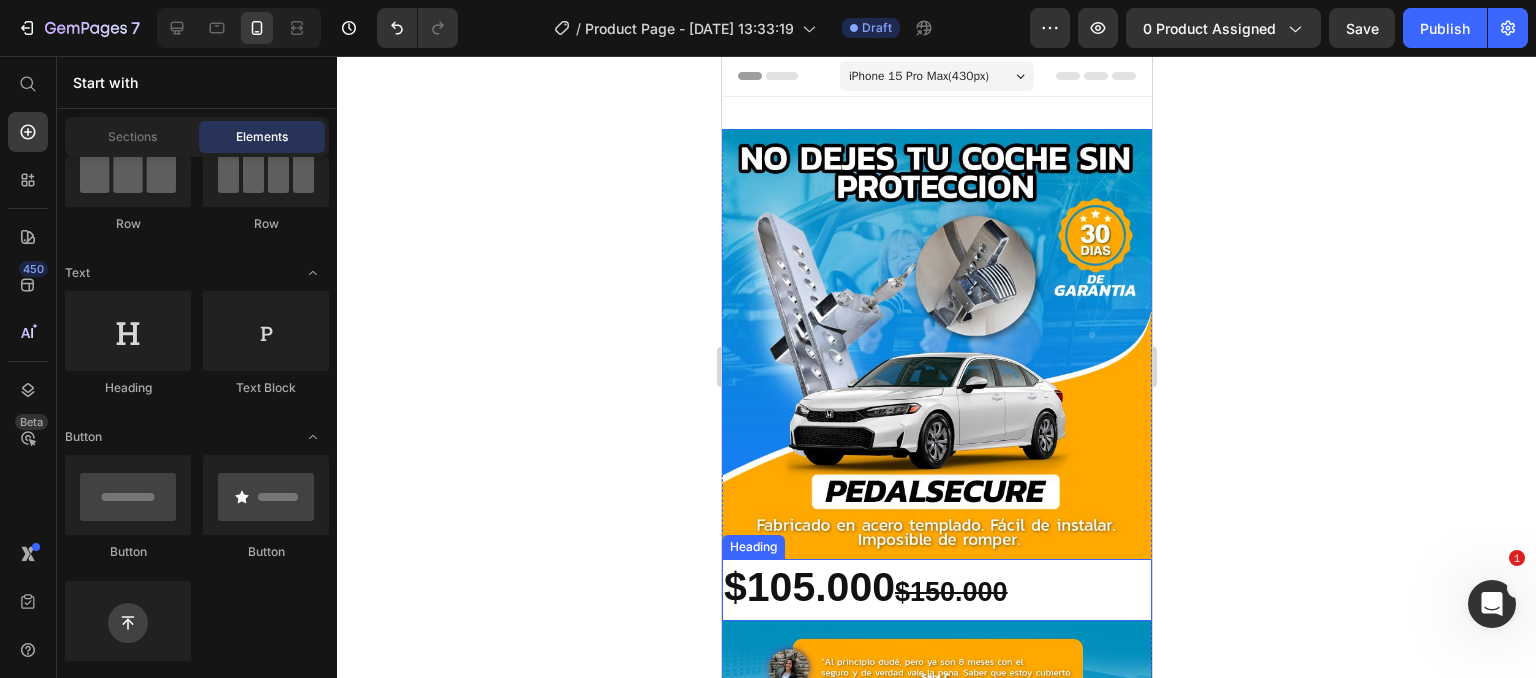 click on "⁠⁠⁠⁠⁠⁠⁠      $105.000   $150.000" at bounding box center (936, 590) 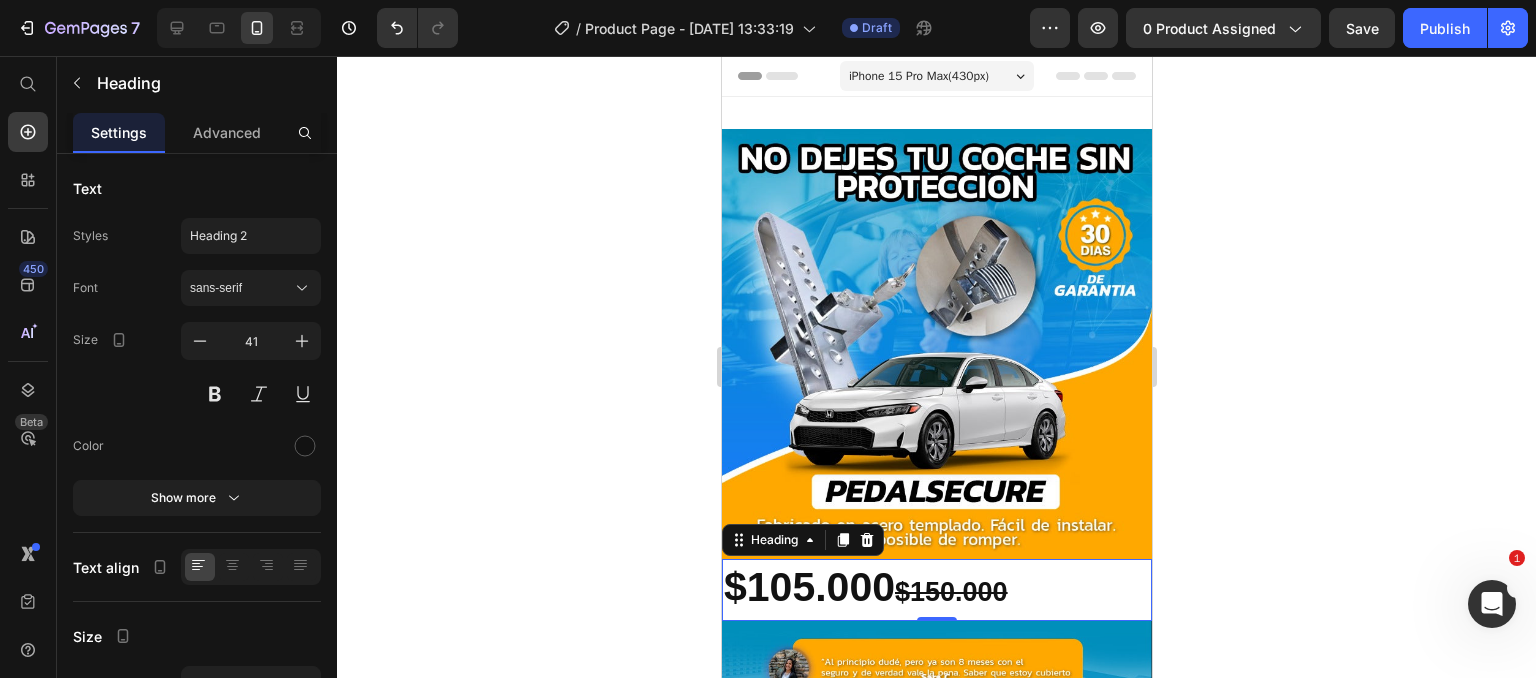 click 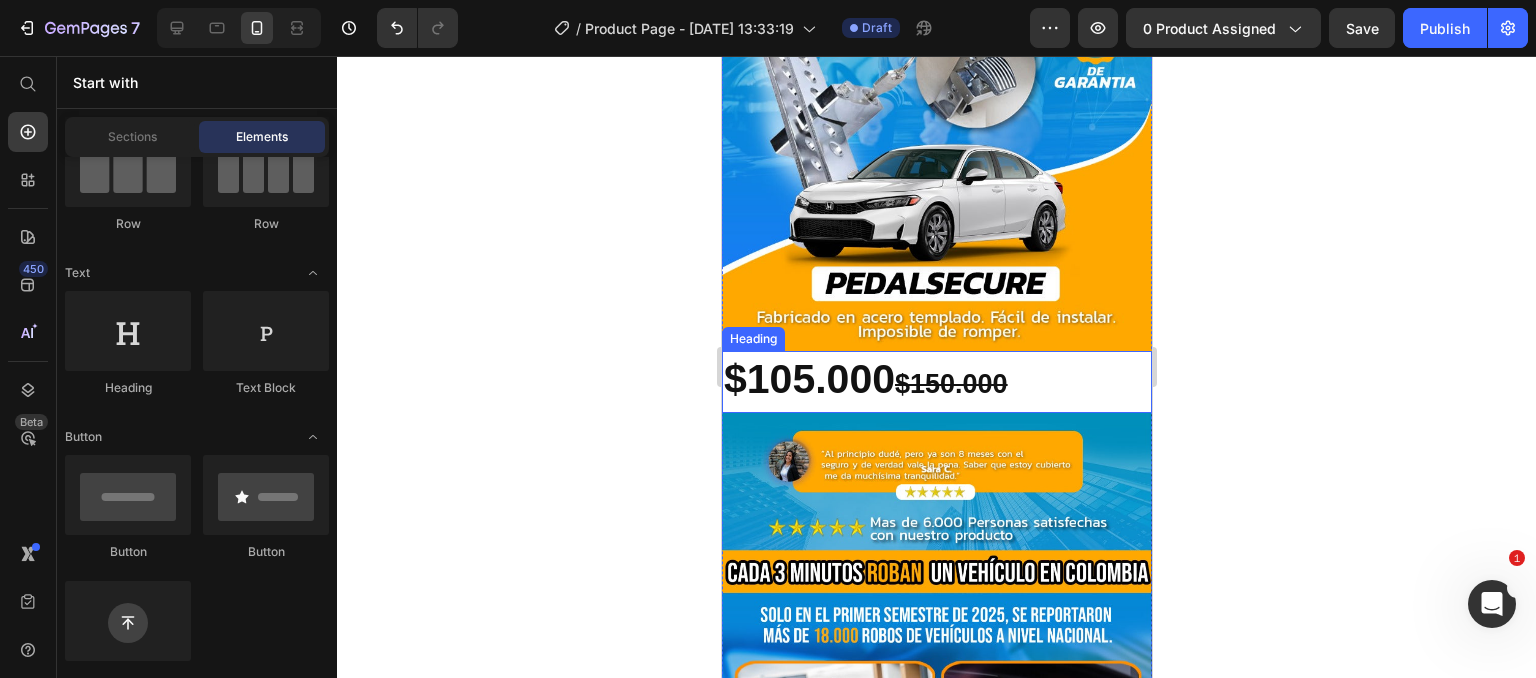scroll, scrollTop: 200, scrollLeft: 0, axis: vertical 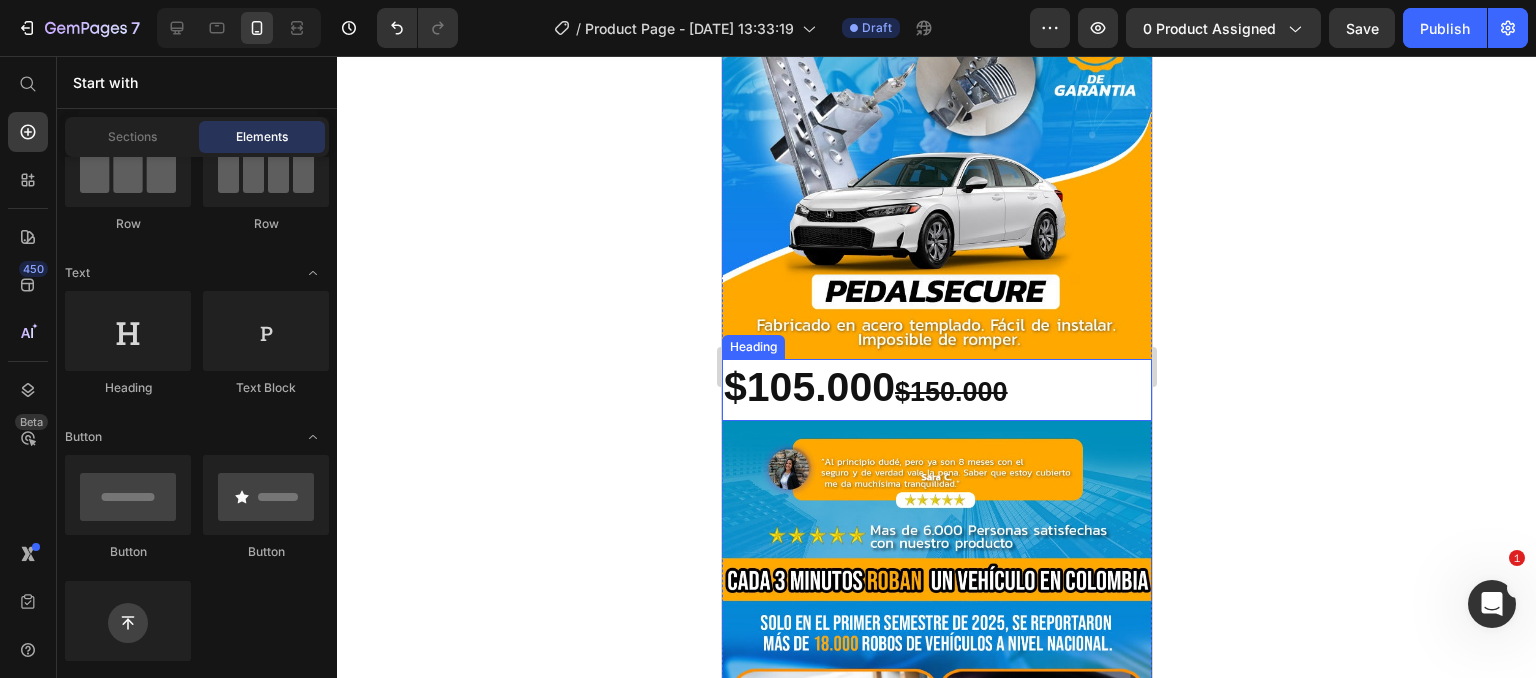 click on "⁠⁠⁠⁠⁠⁠⁠      $105.000   $150.000" at bounding box center [936, 390] 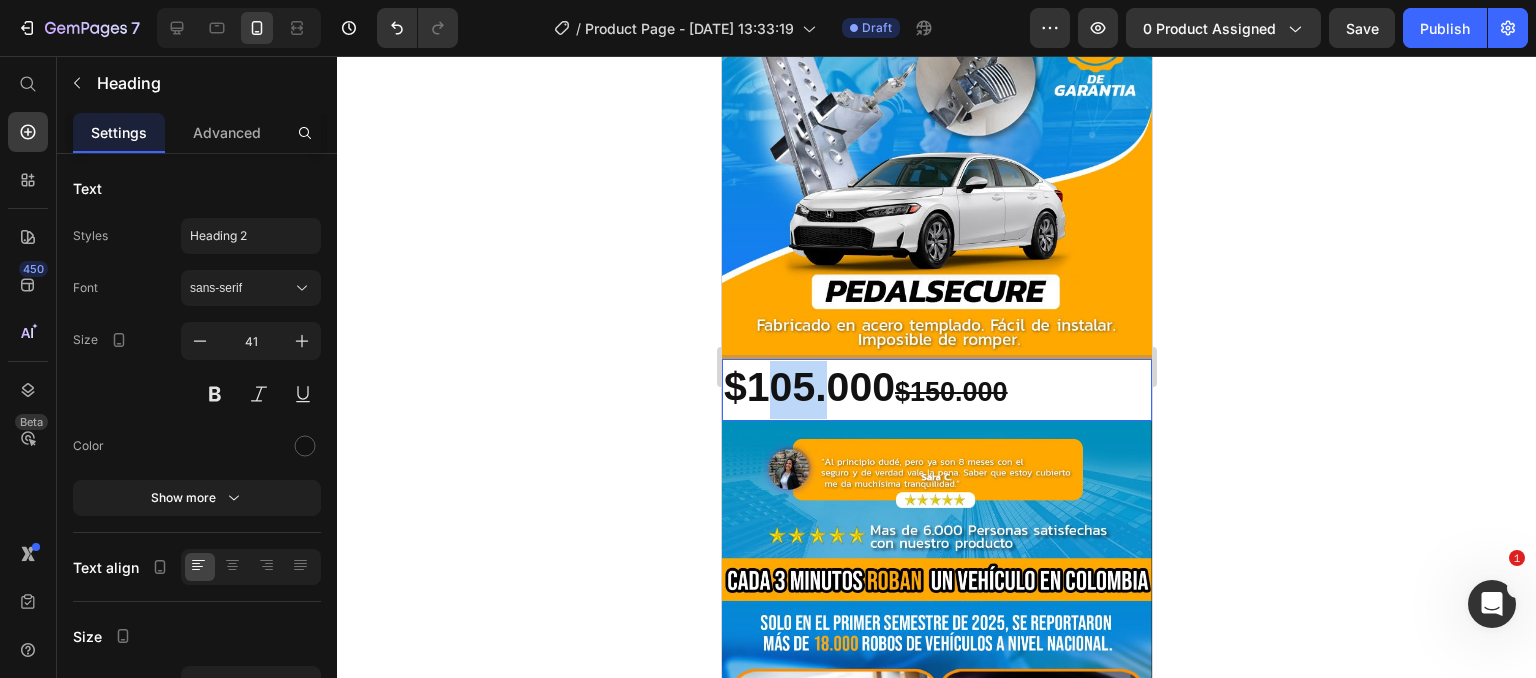 click on "$105.000" at bounding box center (808, 387) 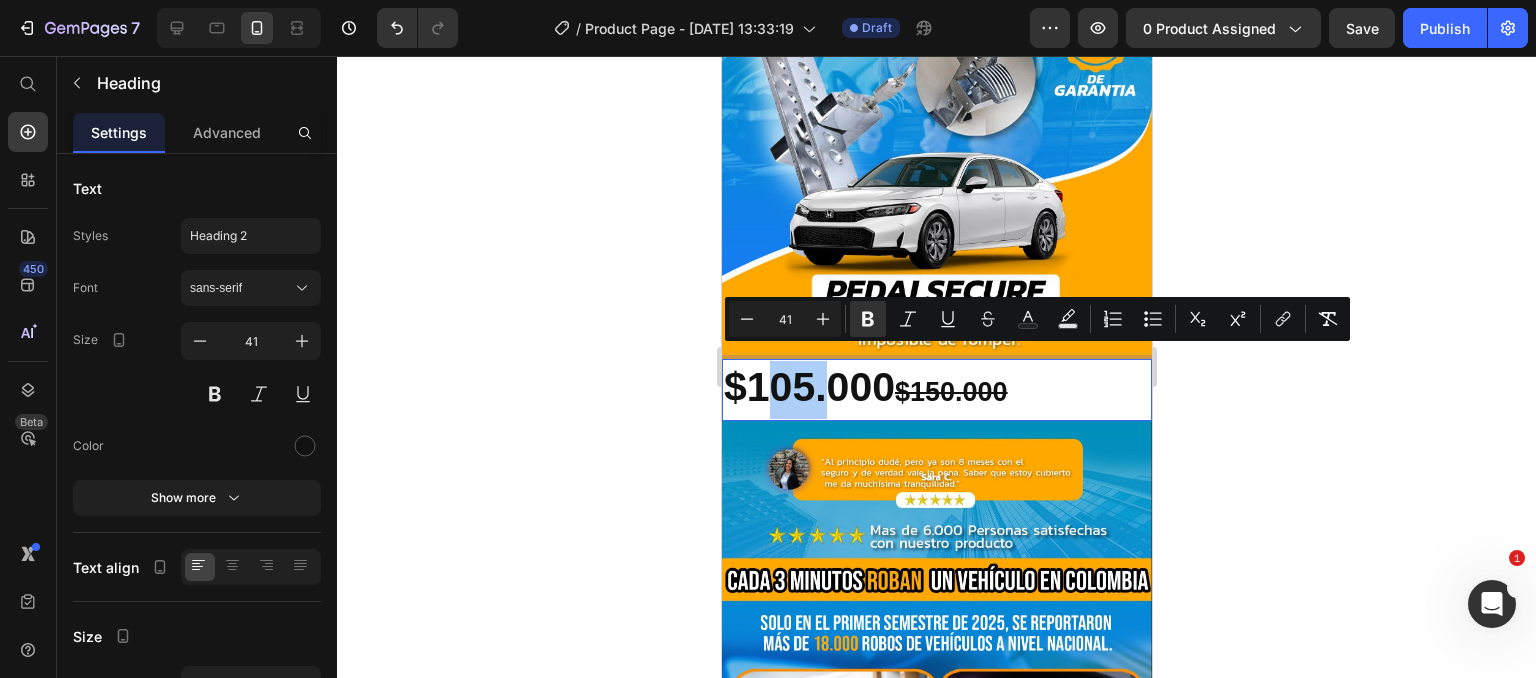 click 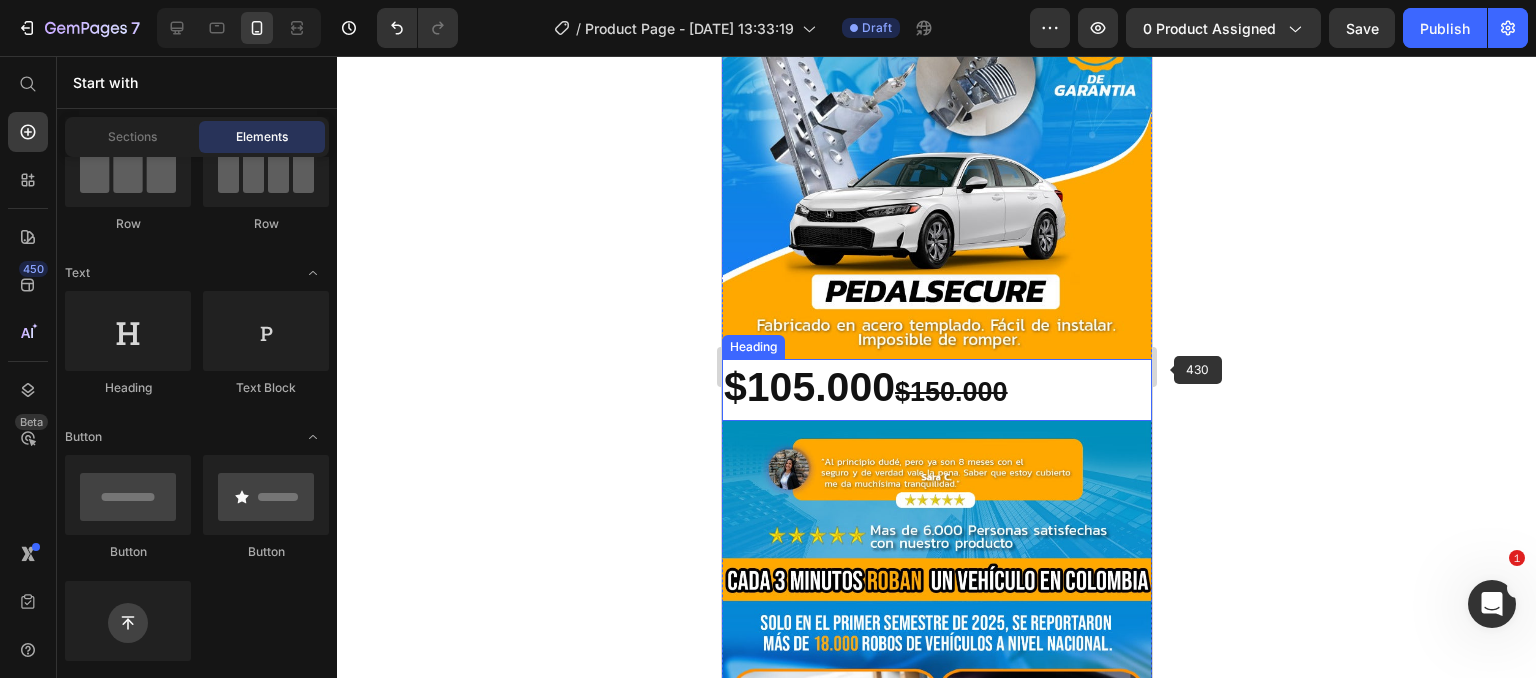 click on "$150.000" at bounding box center [950, 392] 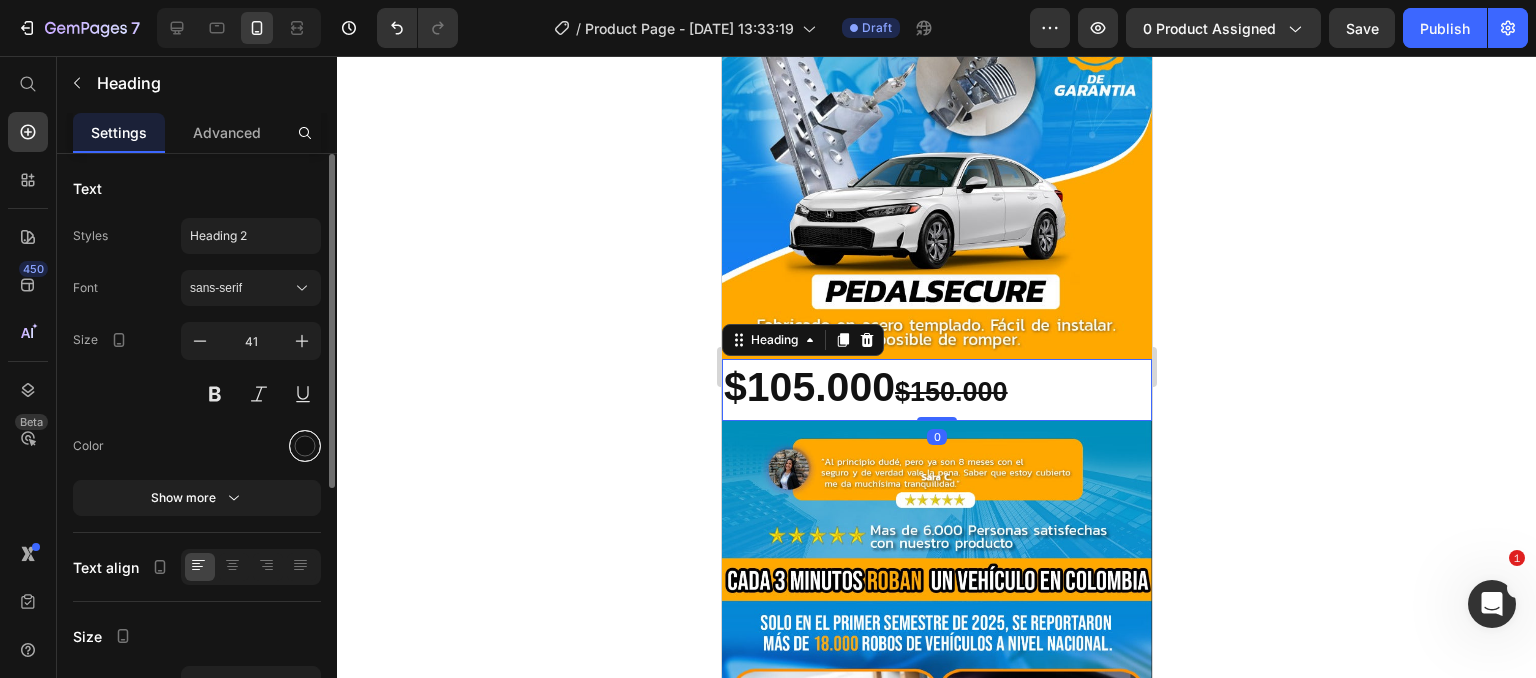 click at bounding box center (305, 446) 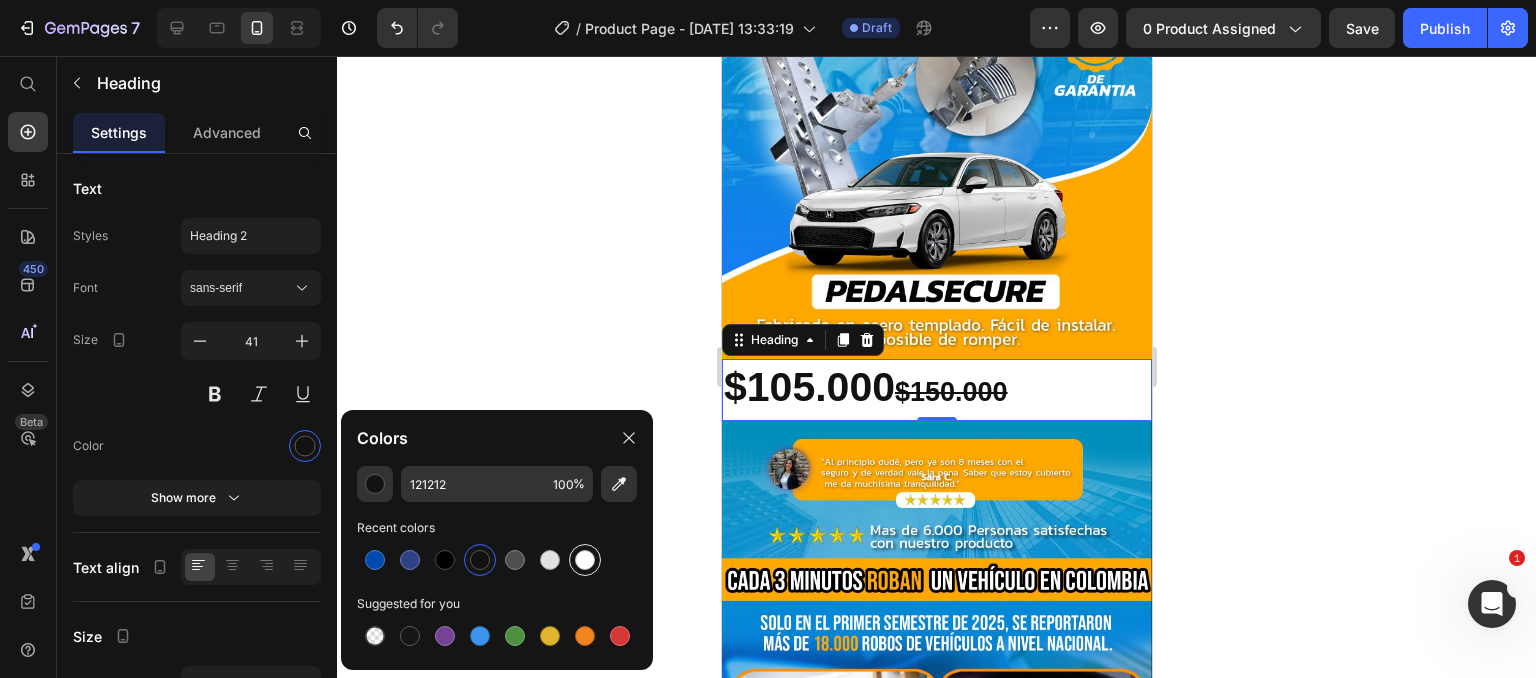 click at bounding box center (585, 560) 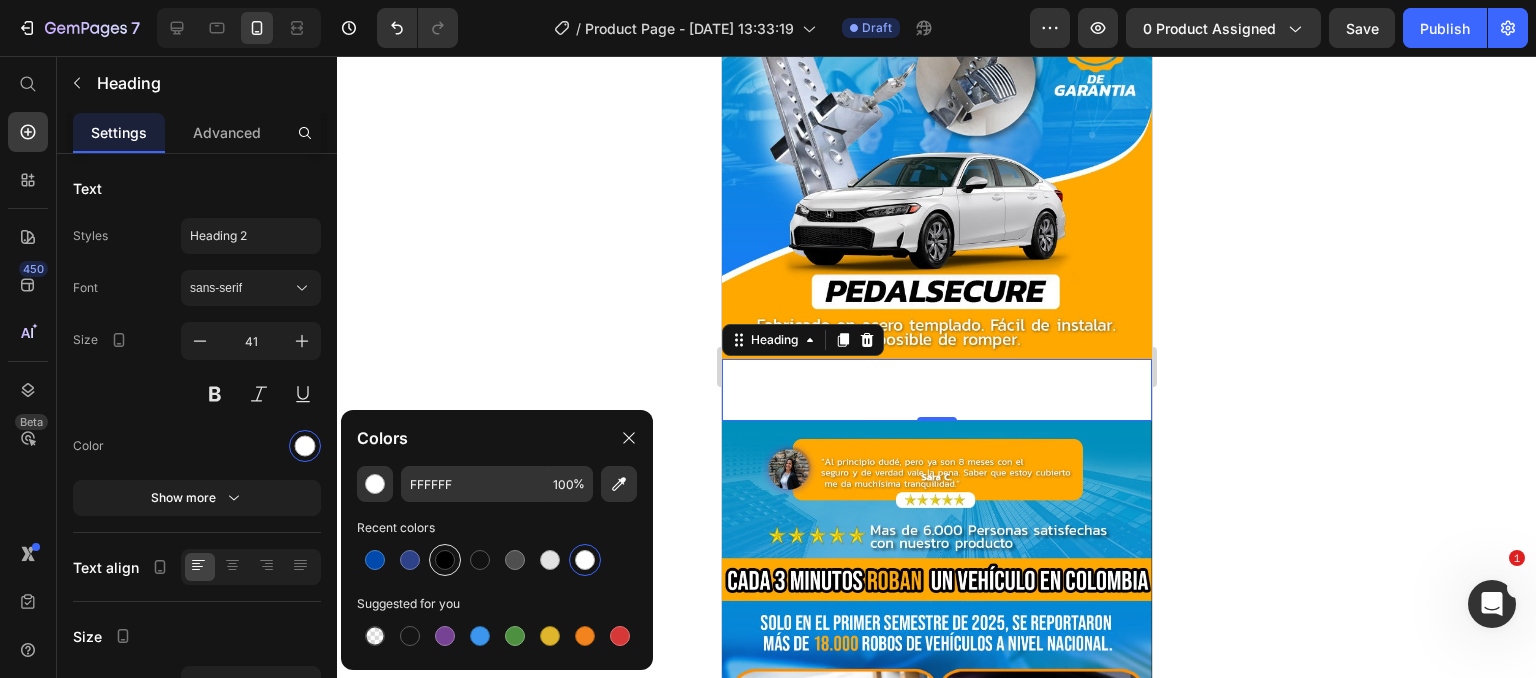 click at bounding box center [445, 560] 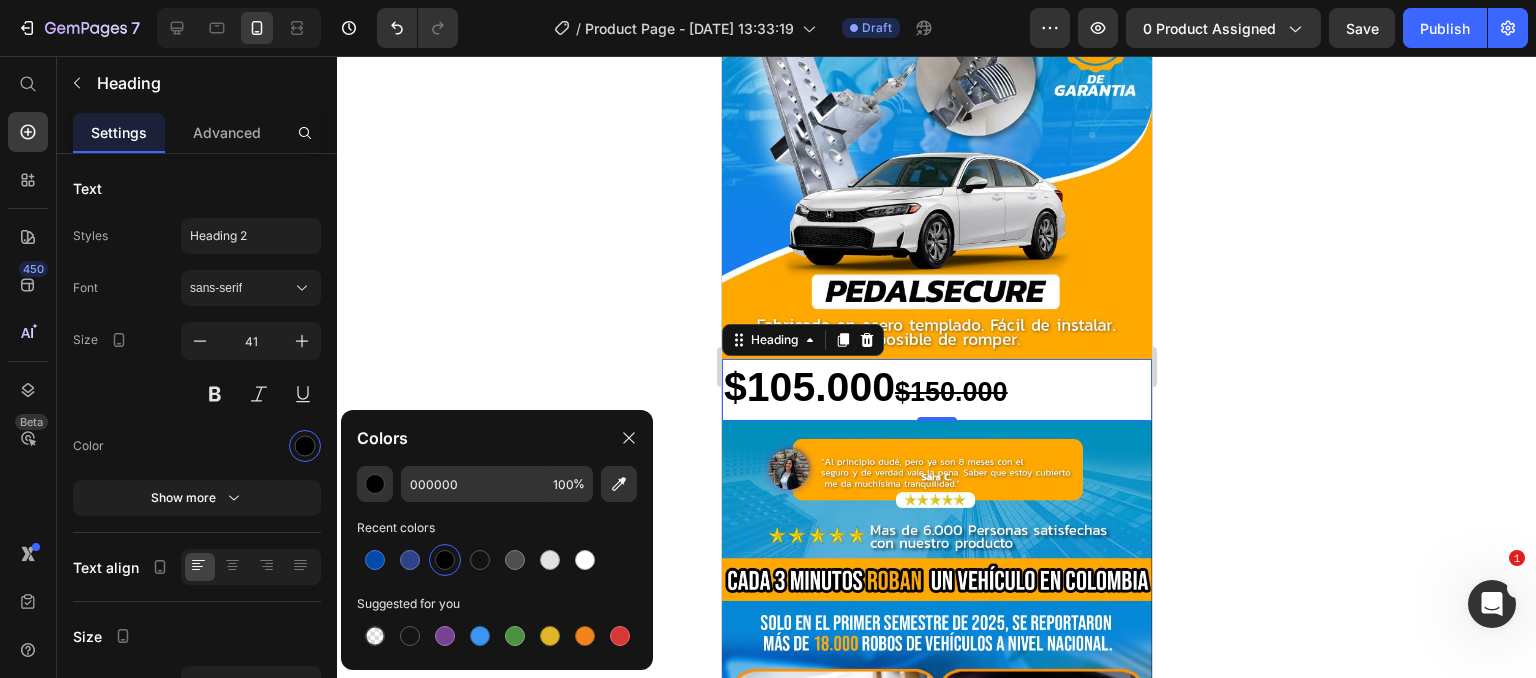 click 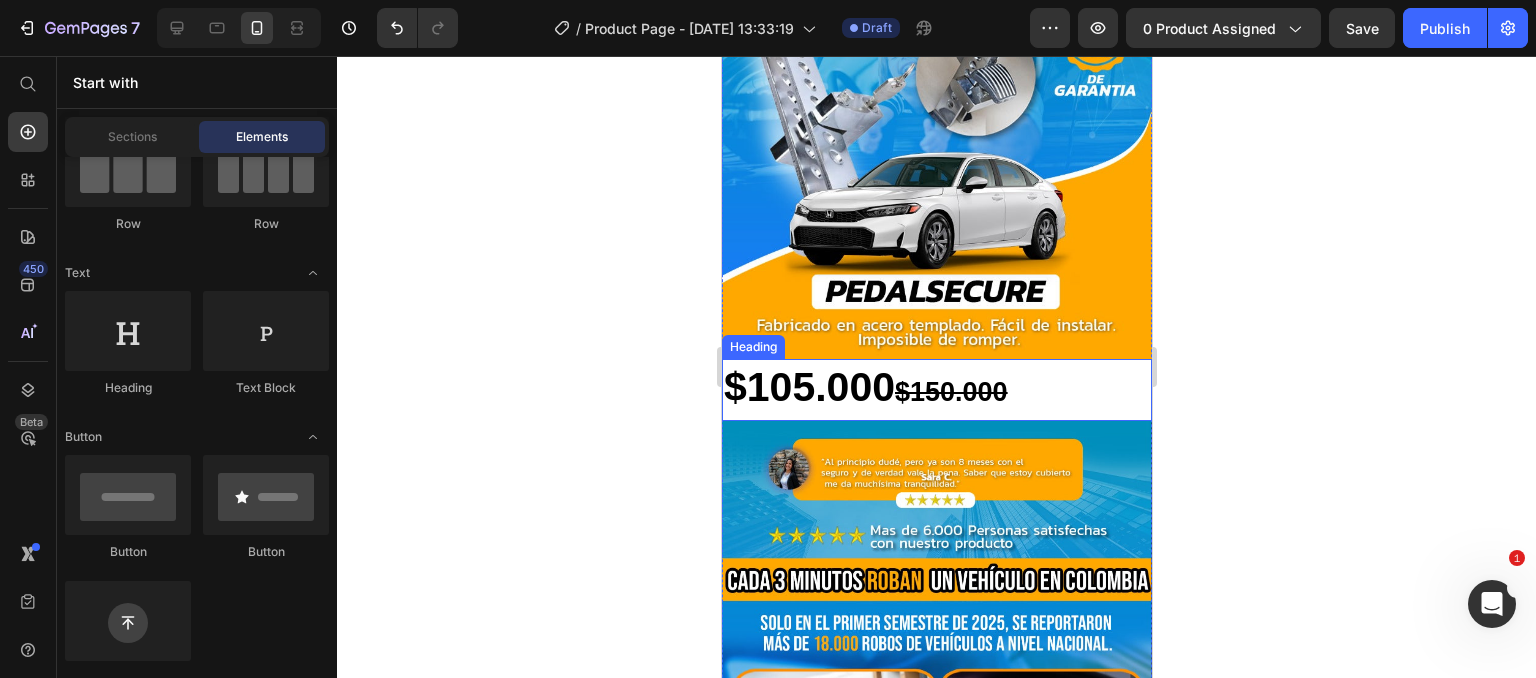 click on "$105.000" at bounding box center (808, 387) 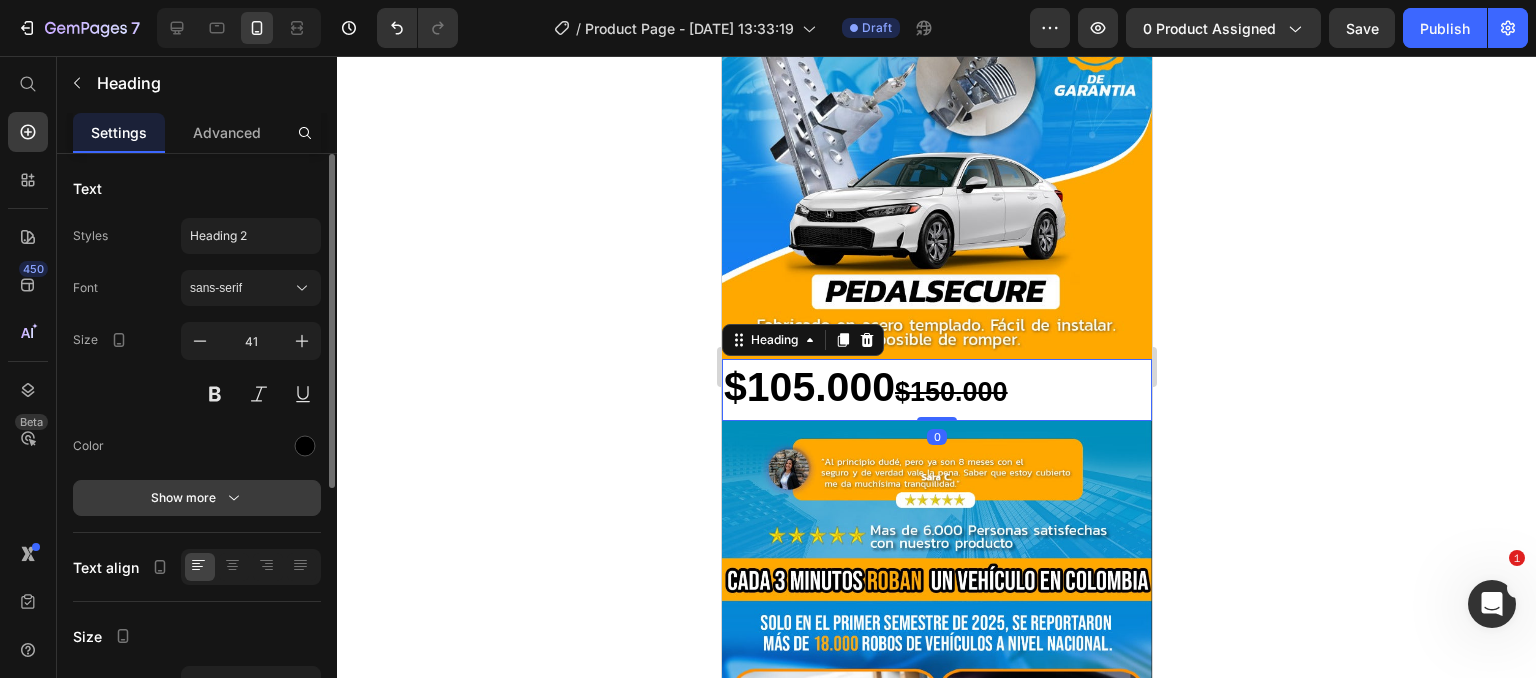 click on "Show more" at bounding box center (197, 498) 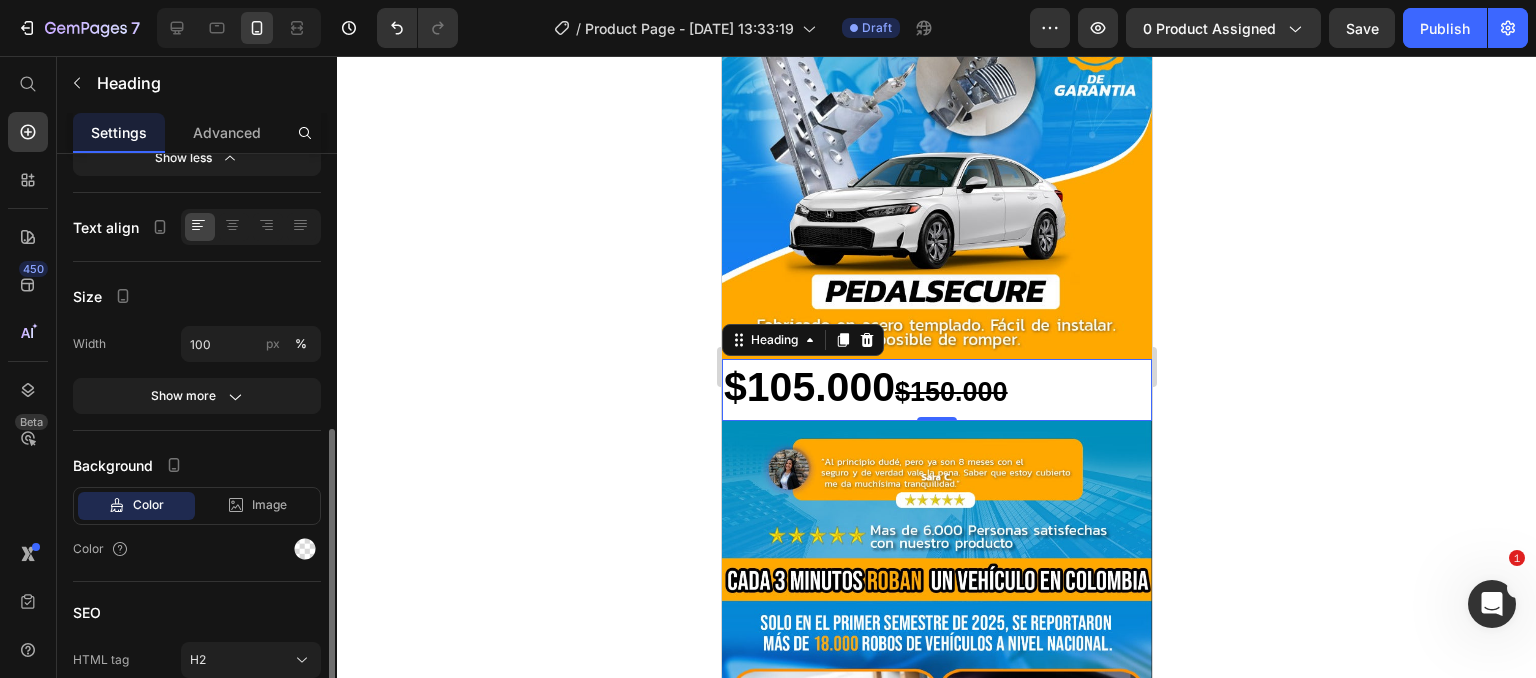 scroll, scrollTop: 688, scrollLeft: 0, axis: vertical 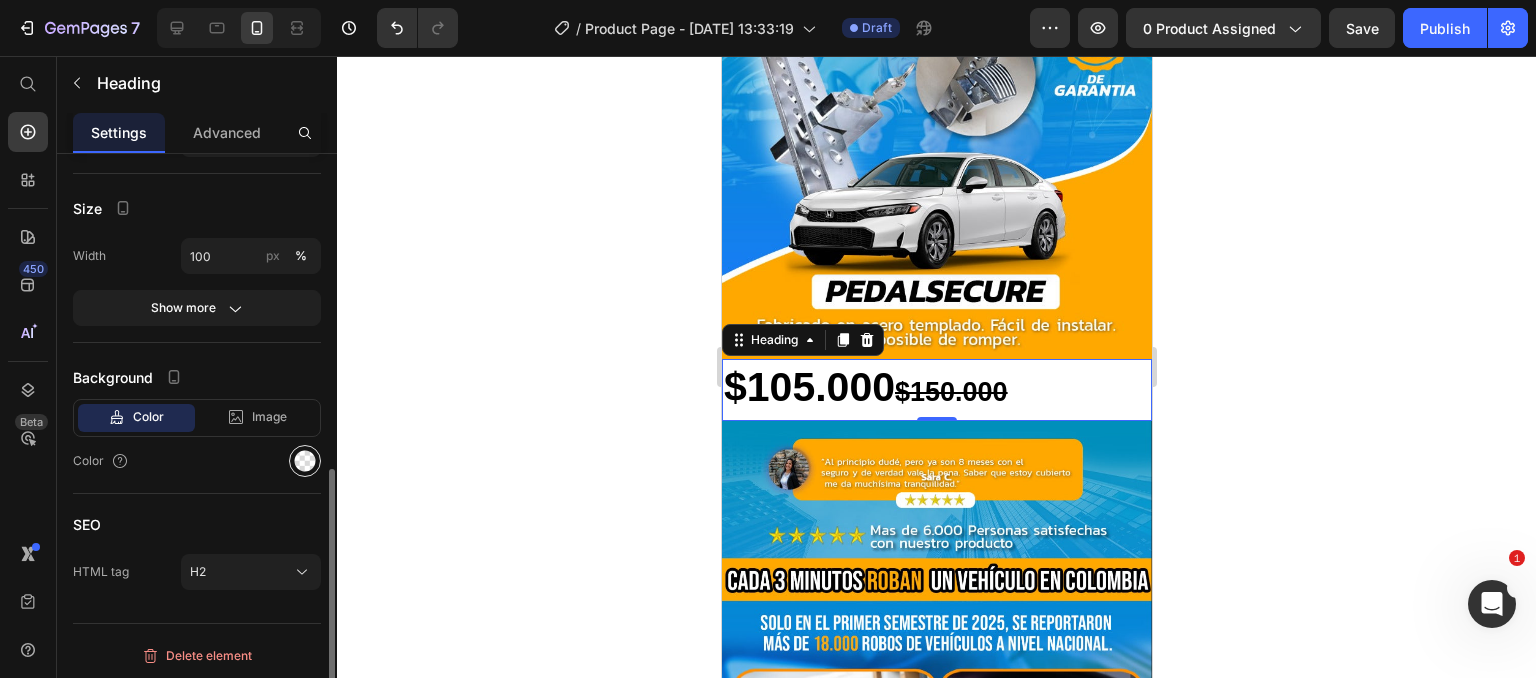 click at bounding box center [305, 461] 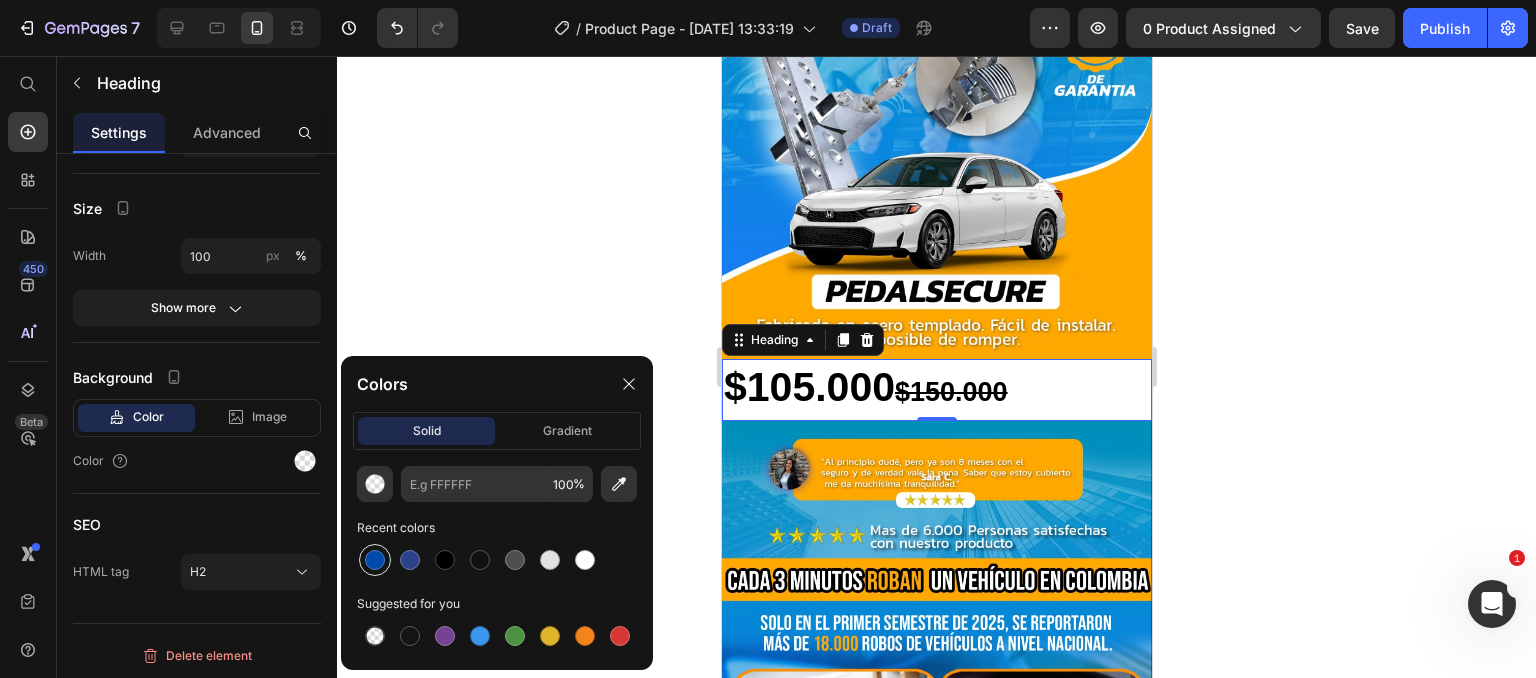 click at bounding box center [375, 560] 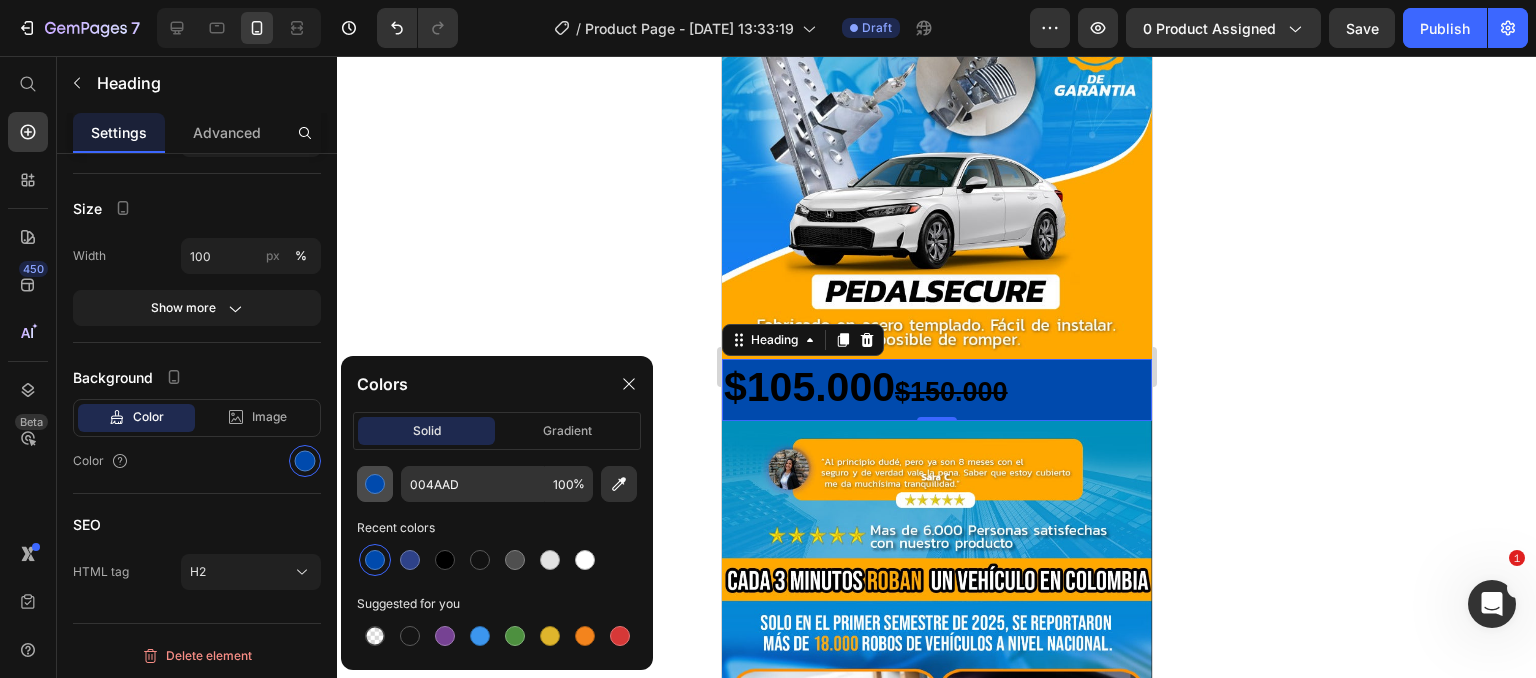 click at bounding box center [375, 484] 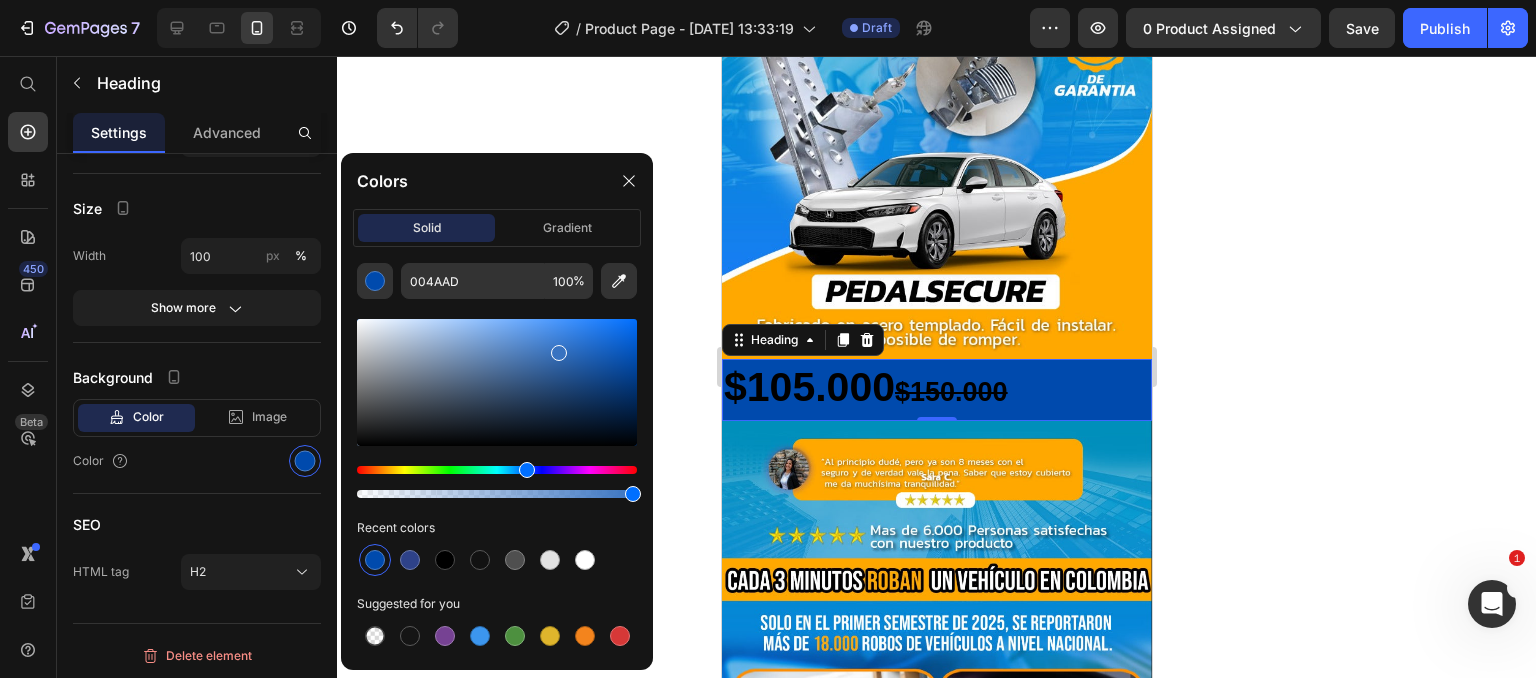 drag, startPoint x: 632, startPoint y: 365, endPoint x: 556, endPoint y: 348, distance: 77.87811 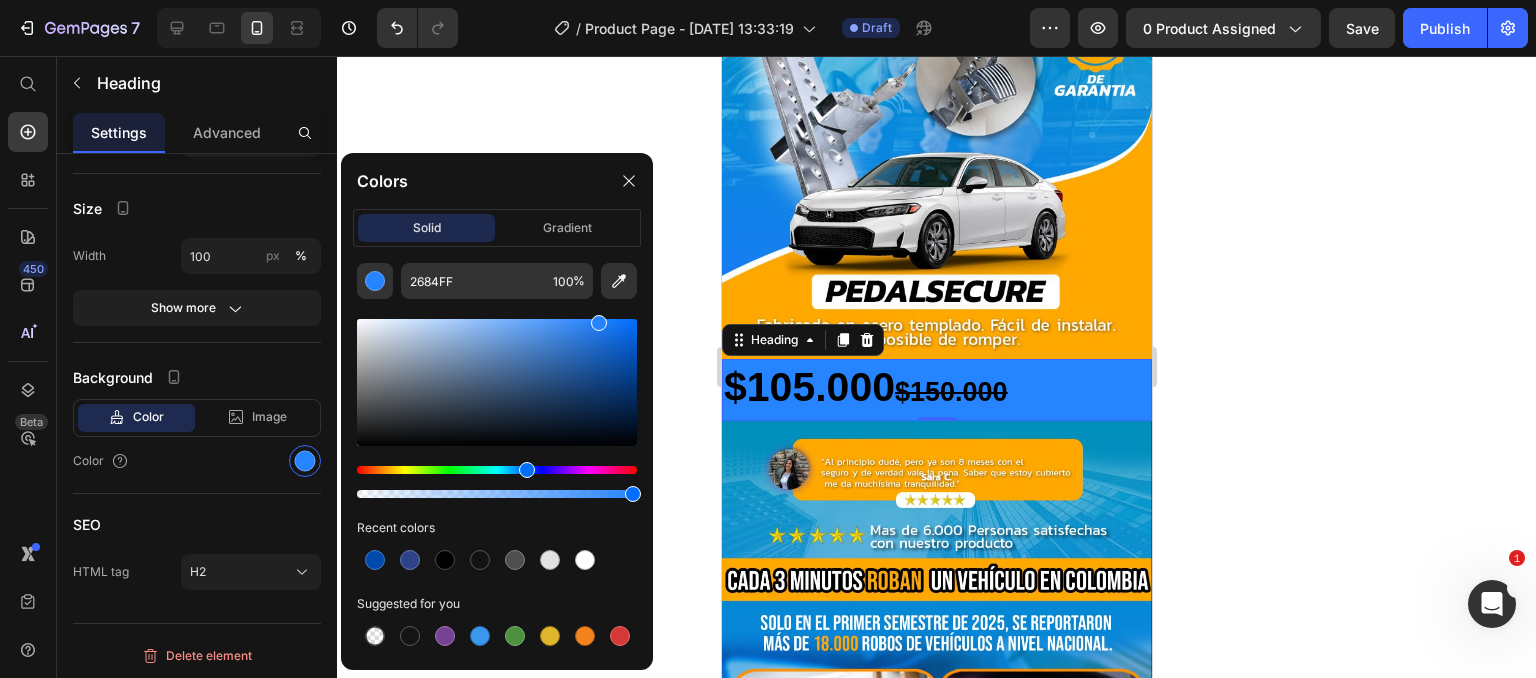 drag, startPoint x: 563, startPoint y: 349, endPoint x: 597, endPoint y: 312, distance: 50.24938 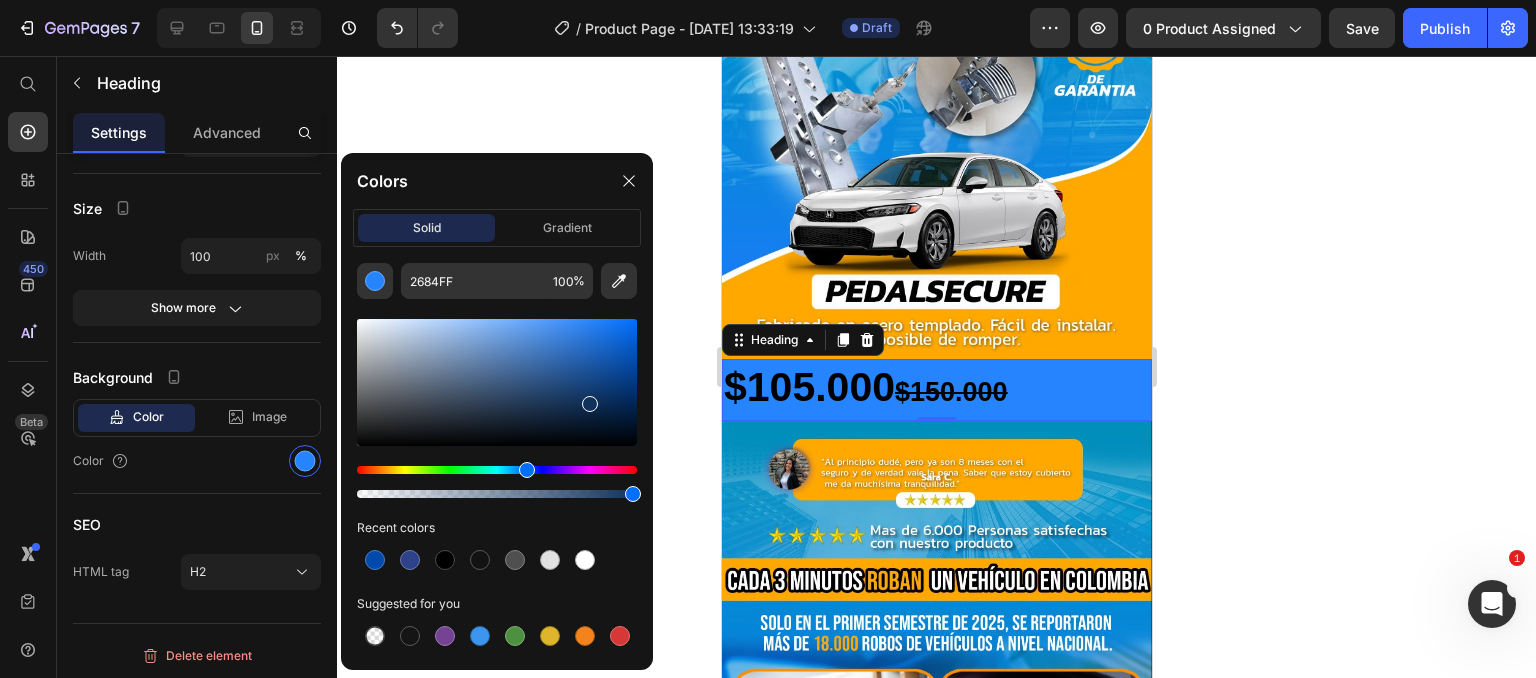 drag, startPoint x: 594, startPoint y: 328, endPoint x: 586, endPoint y: 411, distance: 83.38465 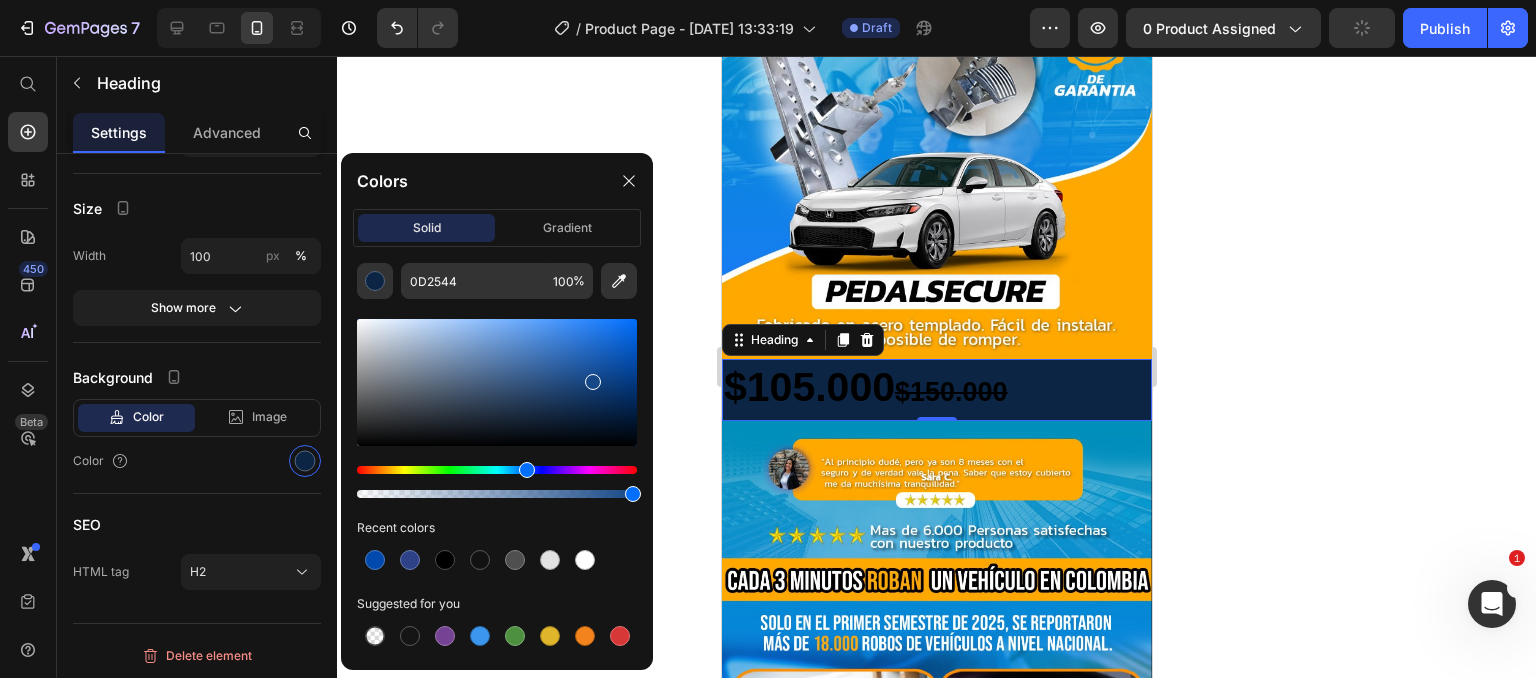 drag, startPoint x: 583, startPoint y: 417, endPoint x: 584, endPoint y: 355, distance: 62.008064 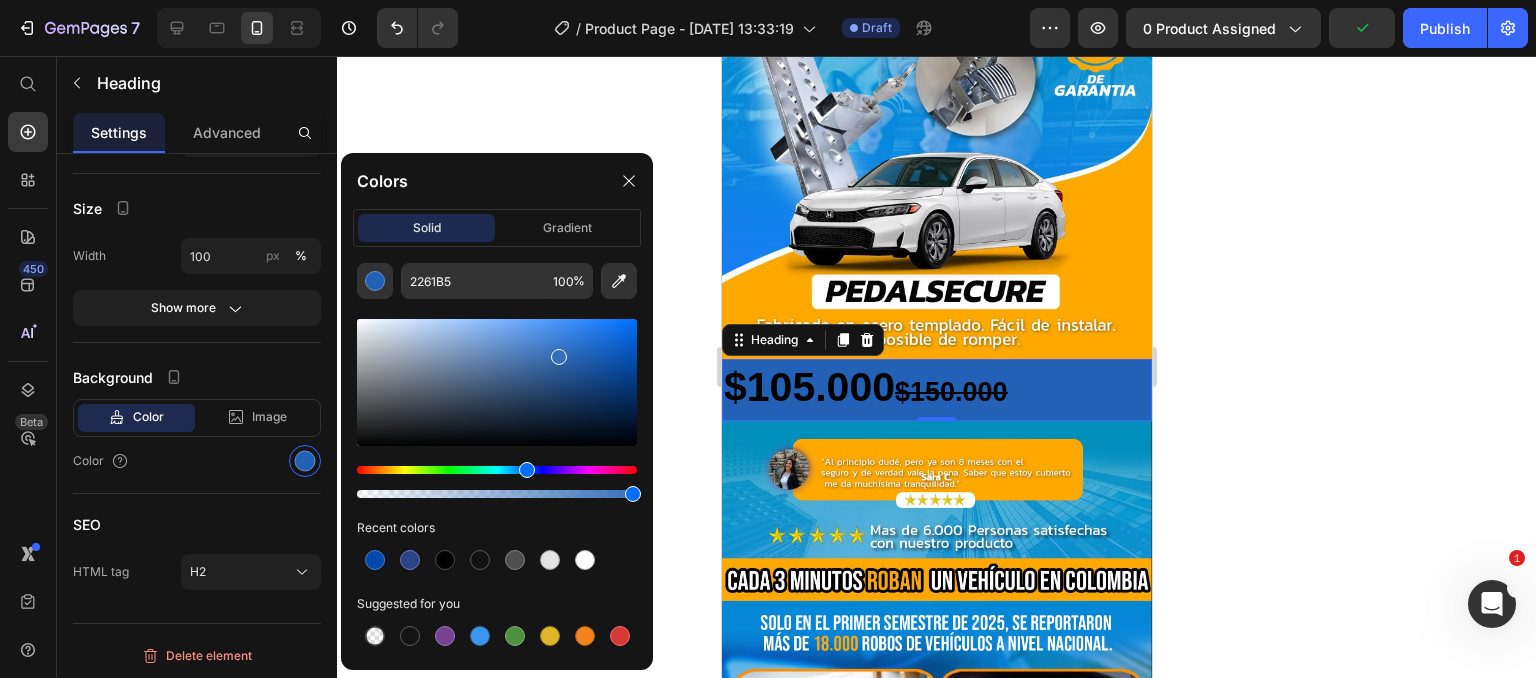 drag, startPoint x: 584, startPoint y: 355, endPoint x: 556, endPoint y: 353, distance: 28.071337 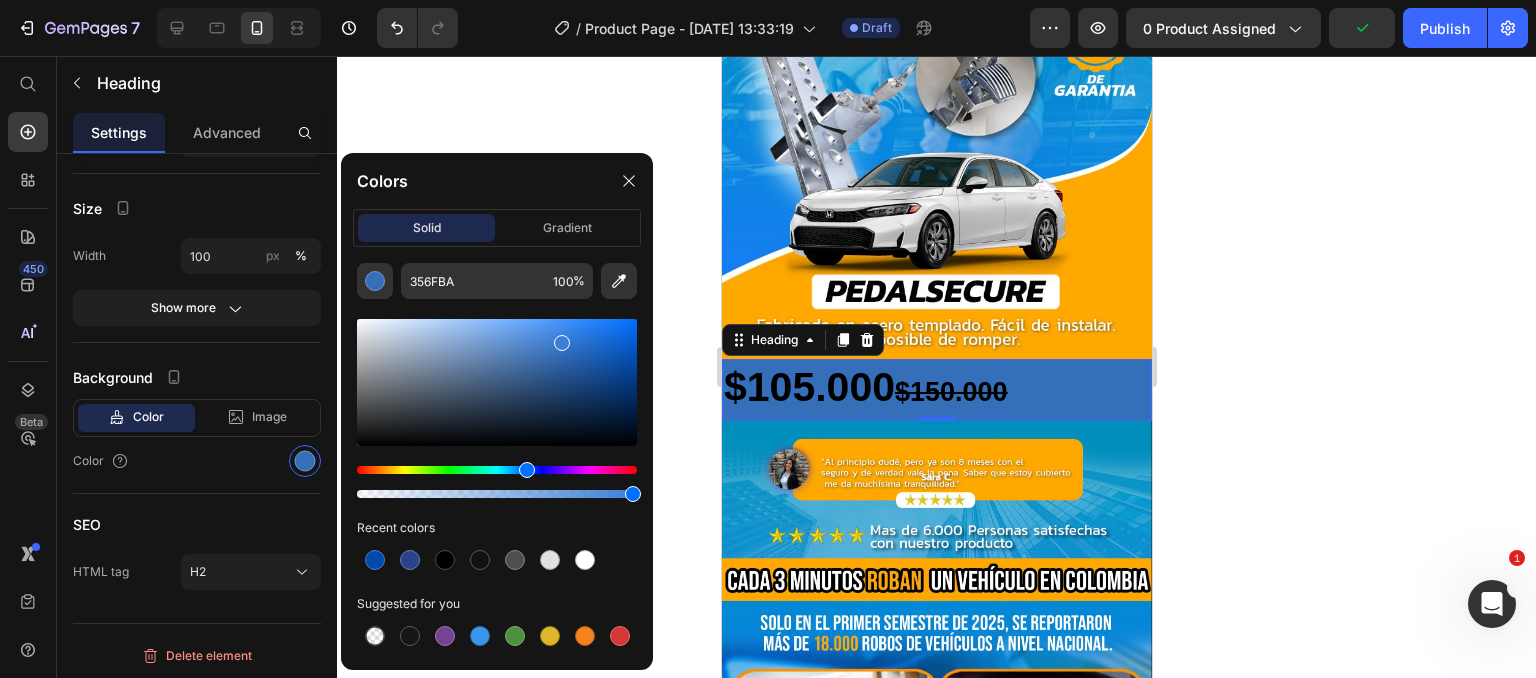 drag, startPoint x: 556, startPoint y: 353, endPoint x: 560, endPoint y: 339, distance: 14.56022 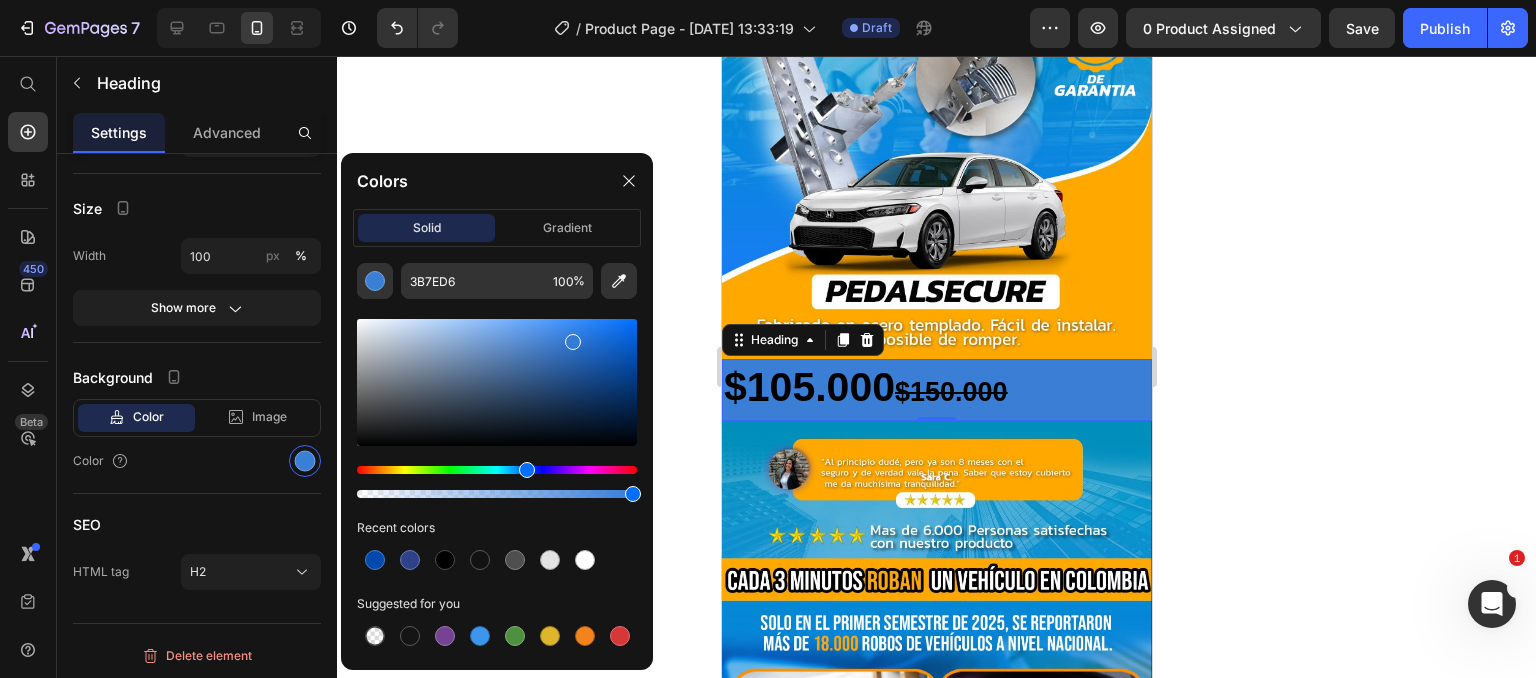 drag, startPoint x: 560, startPoint y: 339, endPoint x: 576, endPoint y: 336, distance: 16.27882 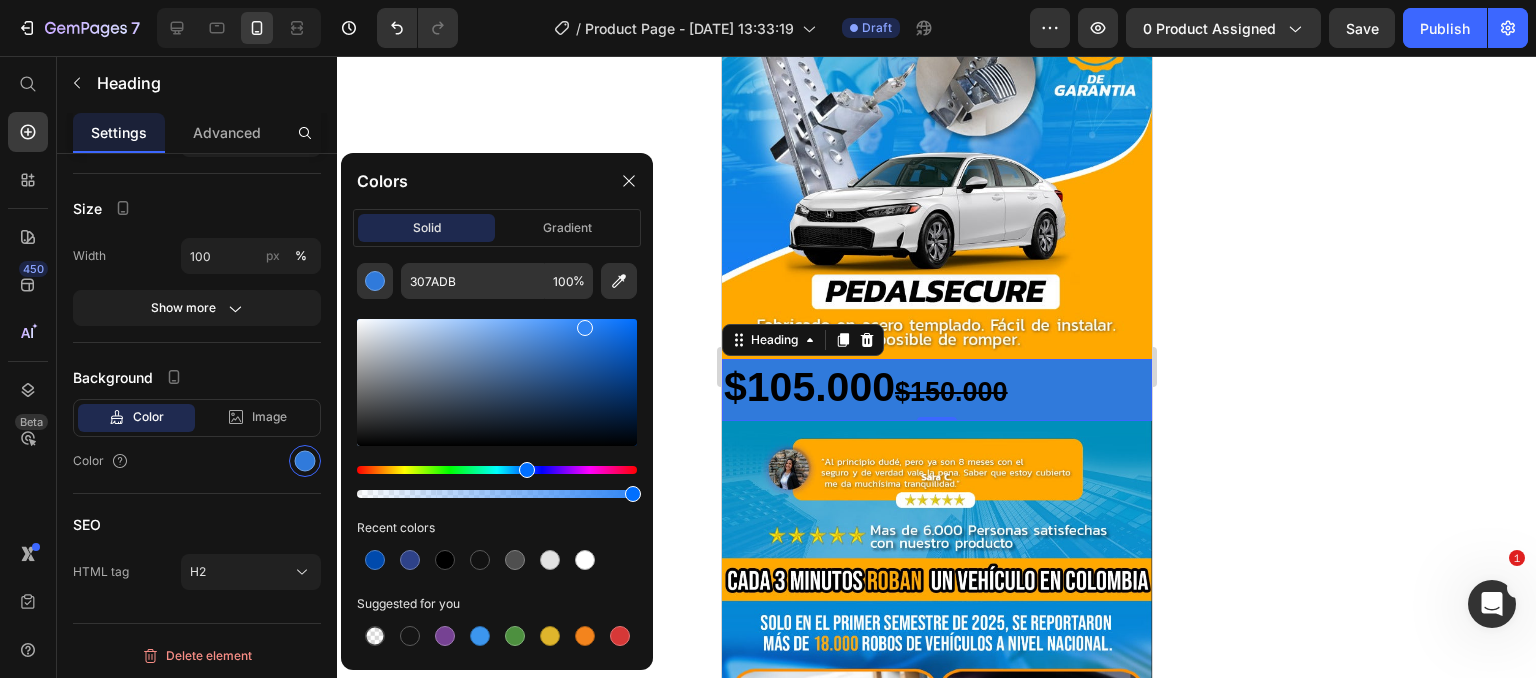 drag, startPoint x: 582, startPoint y: 337, endPoint x: 582, endPoint y: 324, distance: 13 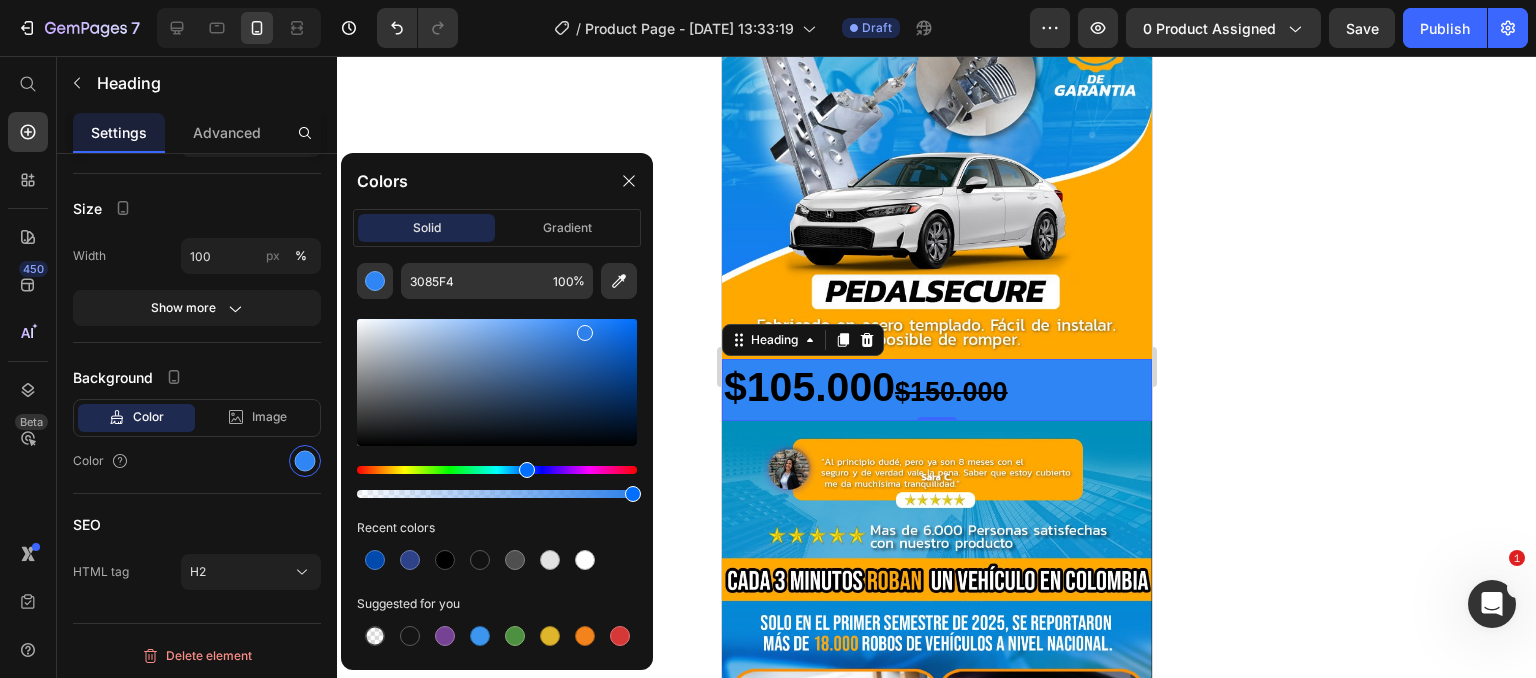 click at bounding box center [585, 333] 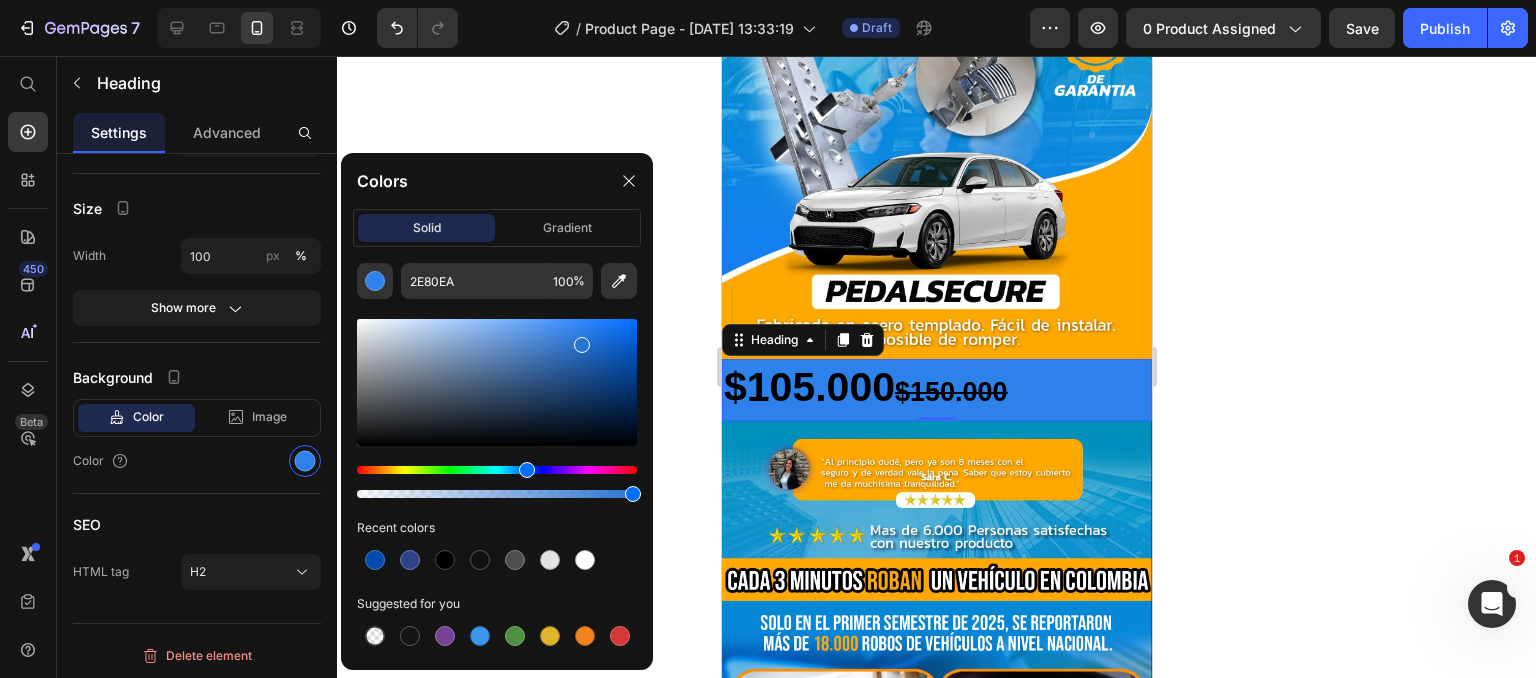 drag, startPoint x: 582, startPoint y: 329, endPoint x: 580, endPoint y: 341, distance: 12.165525 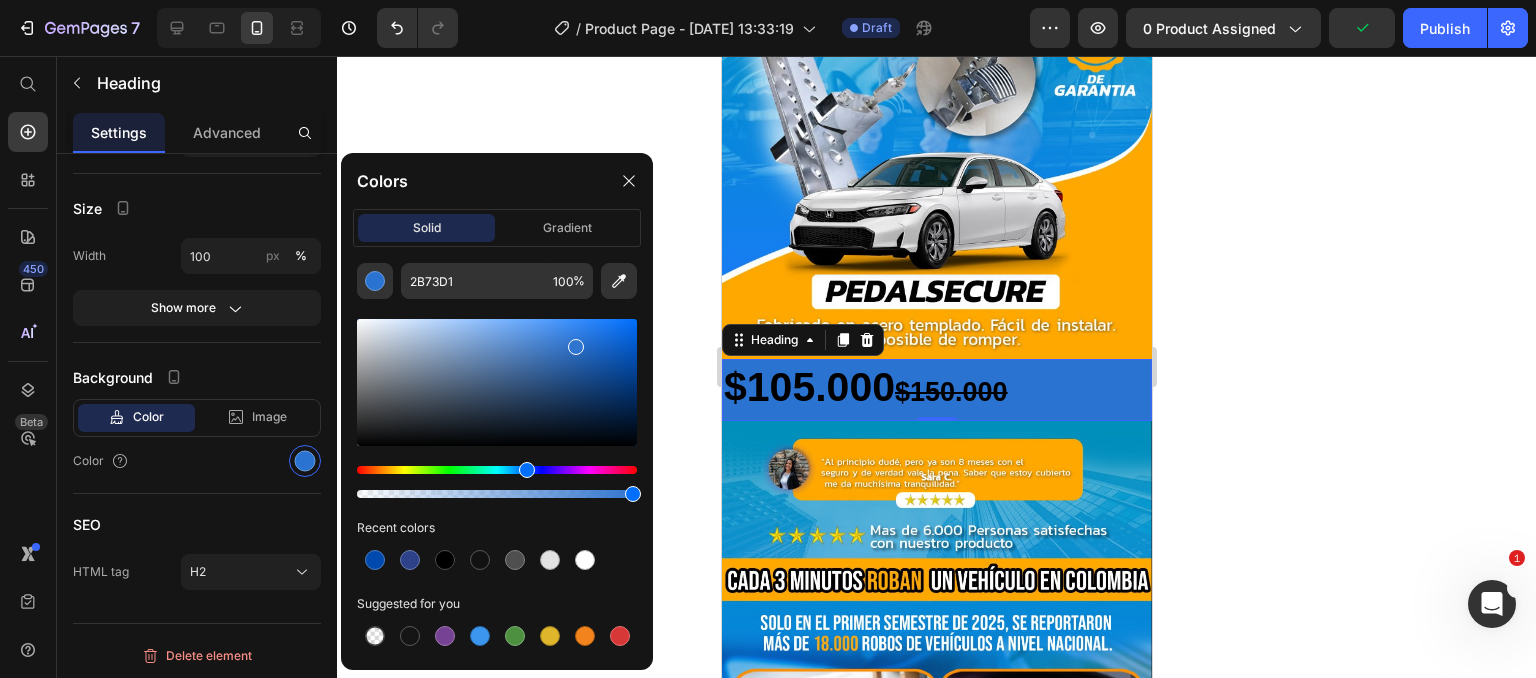 drag, startPoint x: 580, startPoint y: 341, endPoint x: 556, endPoint y: 343, distance: 24.083189 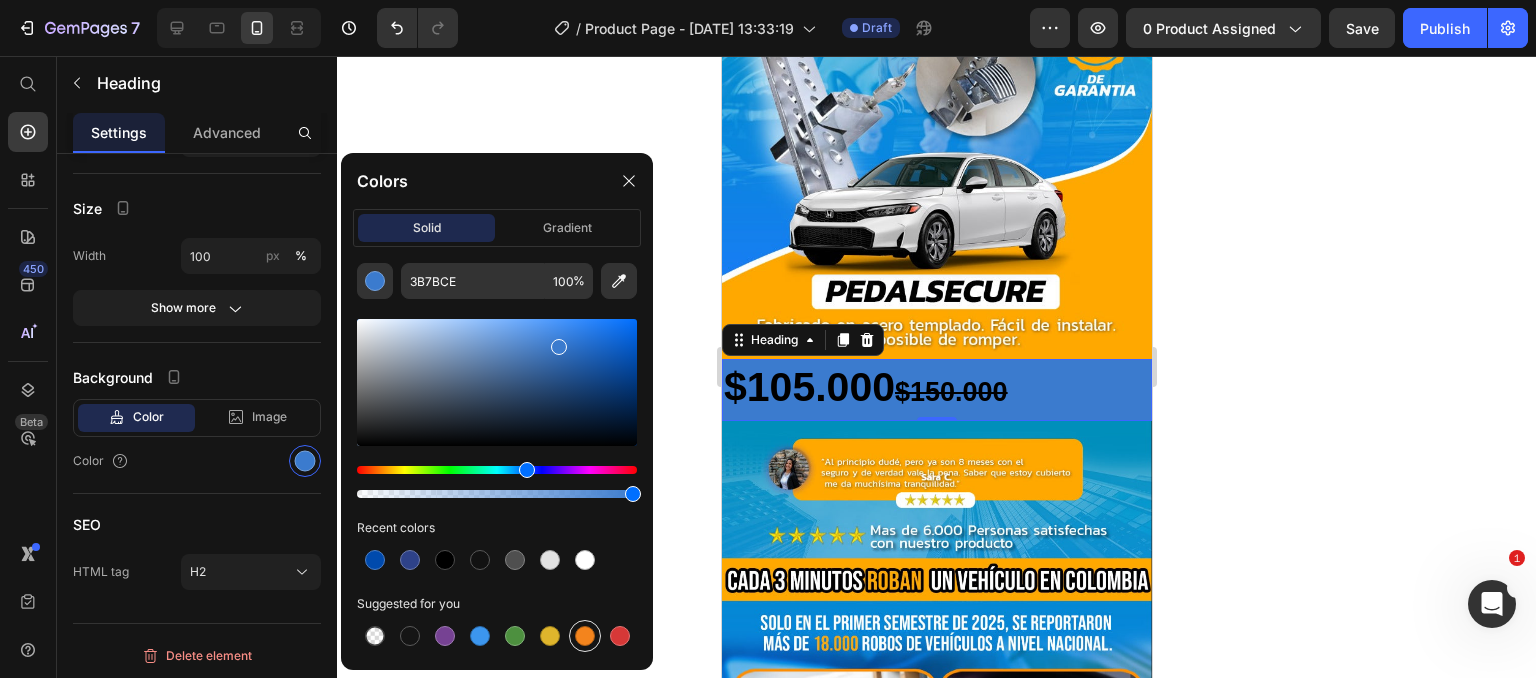 click at bounding box center (585, 636) 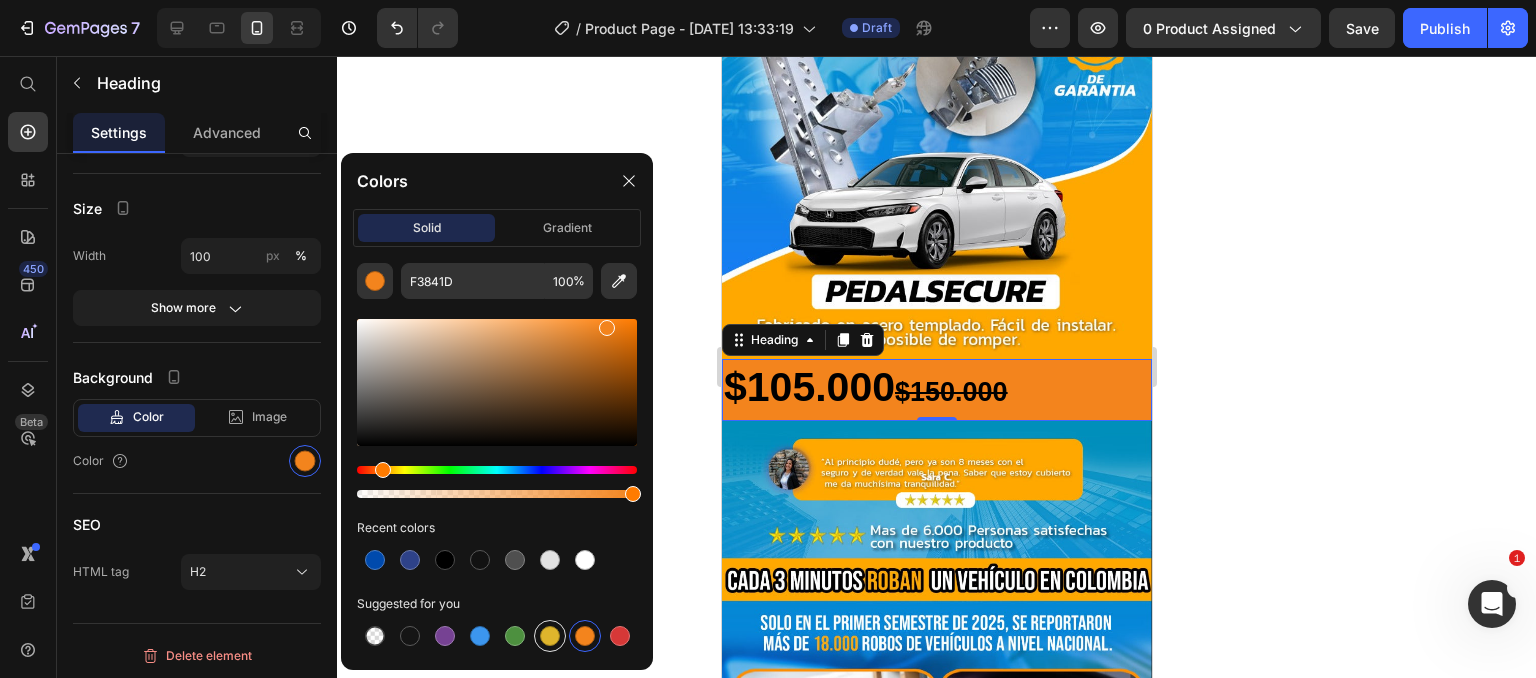 click at bounding box center [550, 636] 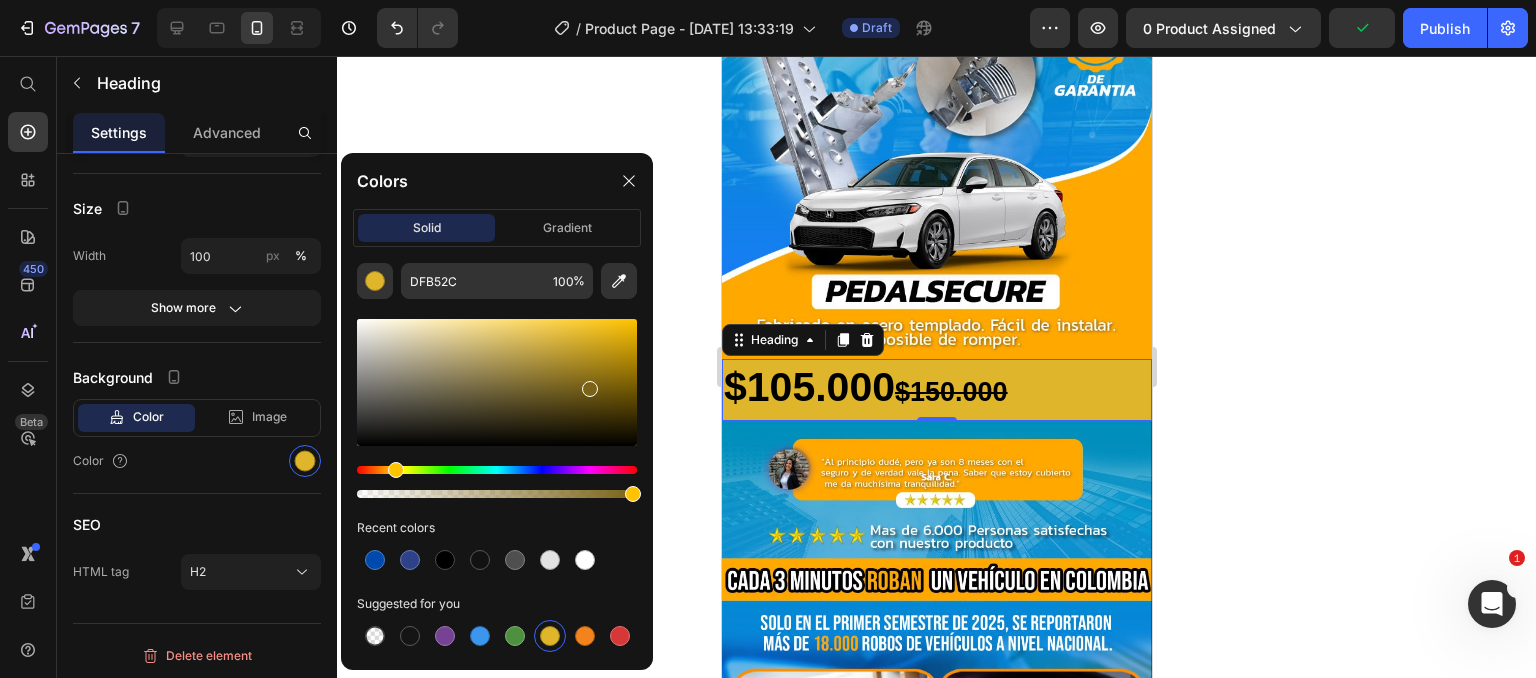 drag, startPoint x: 583, startPoint y: 341, endPoint x: 589, endPoint y: 385, distance: 44.407207 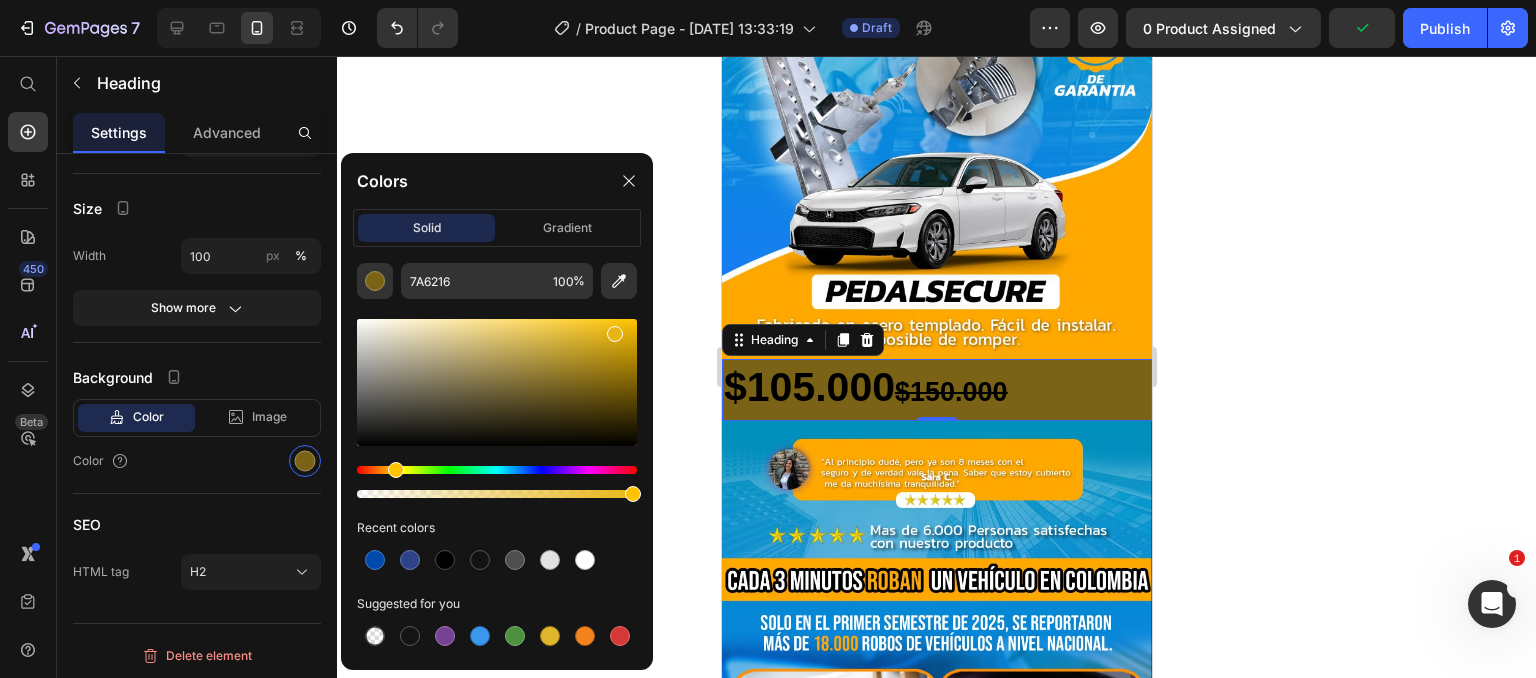 drag, startPoint x: 589, startPoint y: 385, endPoint x: 614, endPoint y: 325, distance: 65 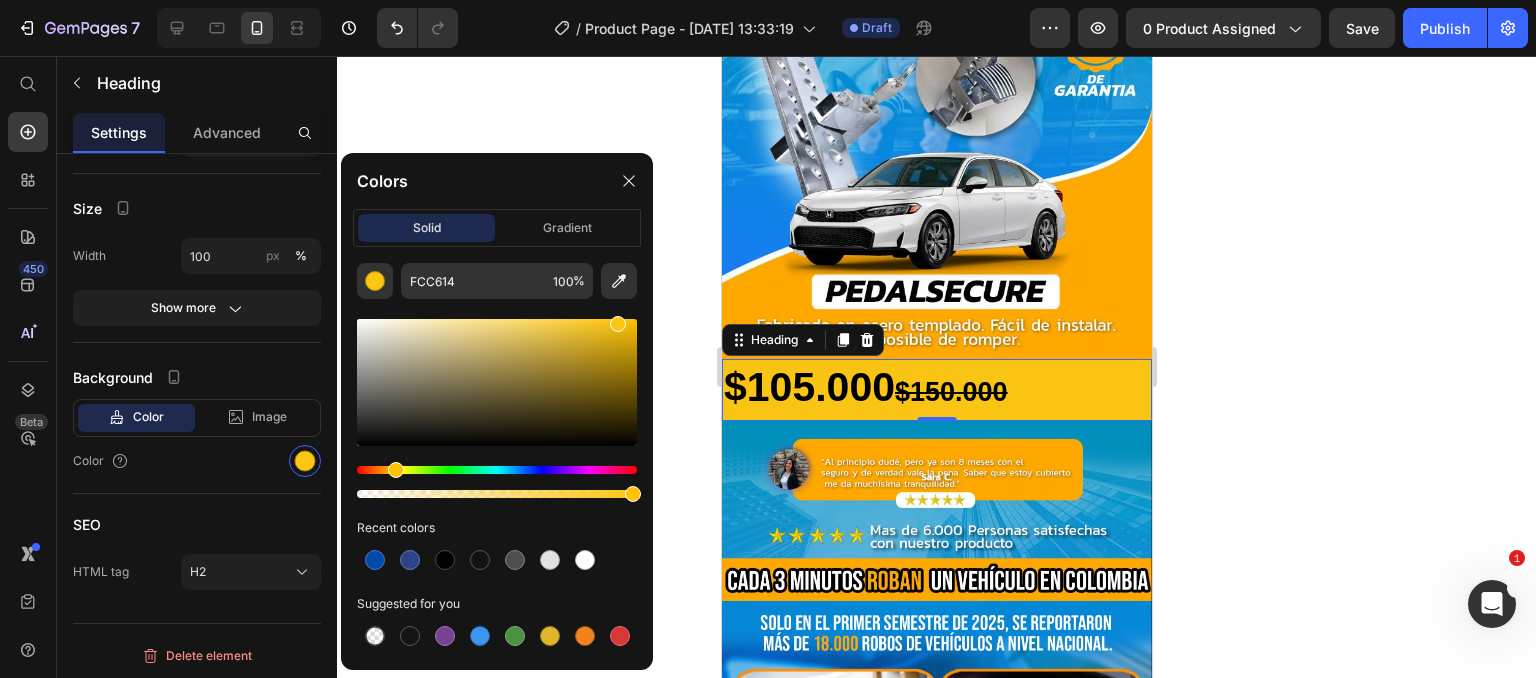 click at bounding box center [618, 324] 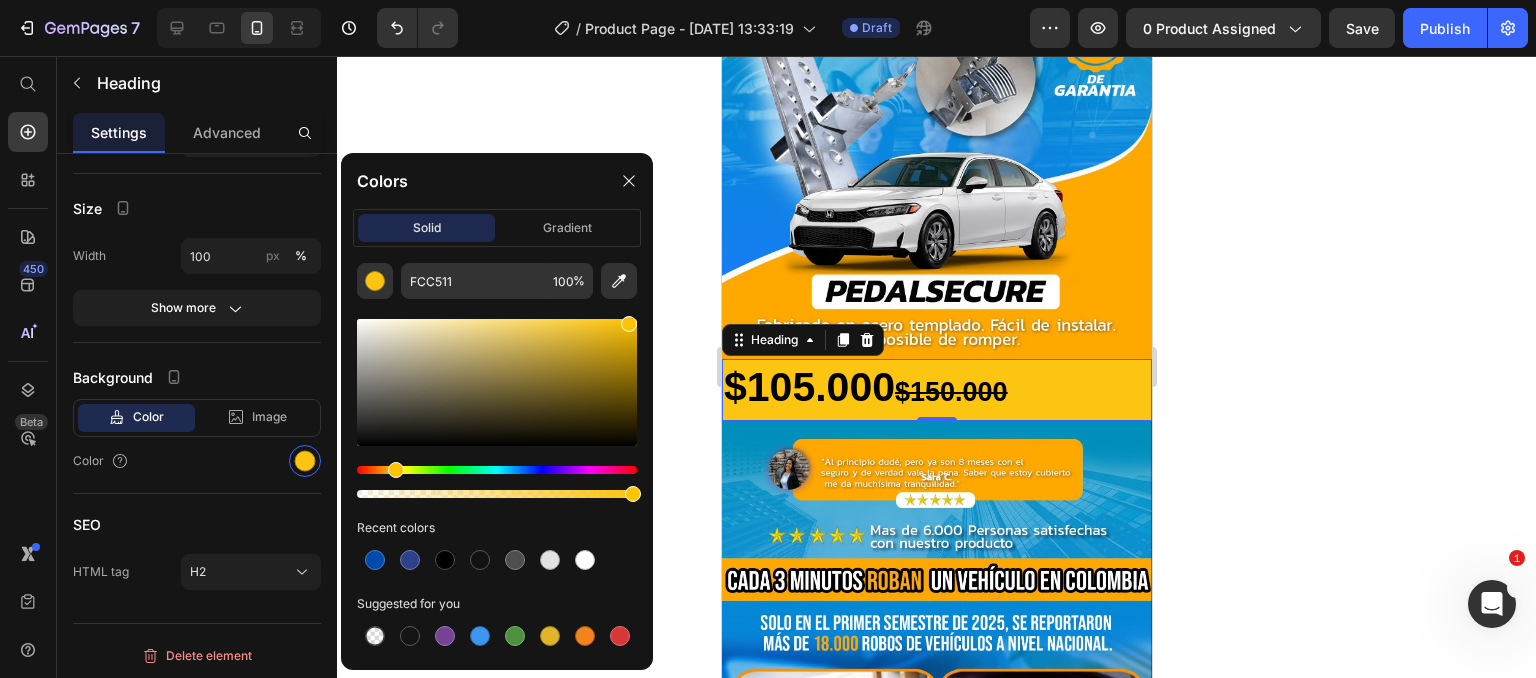 drag, startPoint x: 616, startPoint y: 320, endPoint x: 628, endPoint y: 320, distance: 12 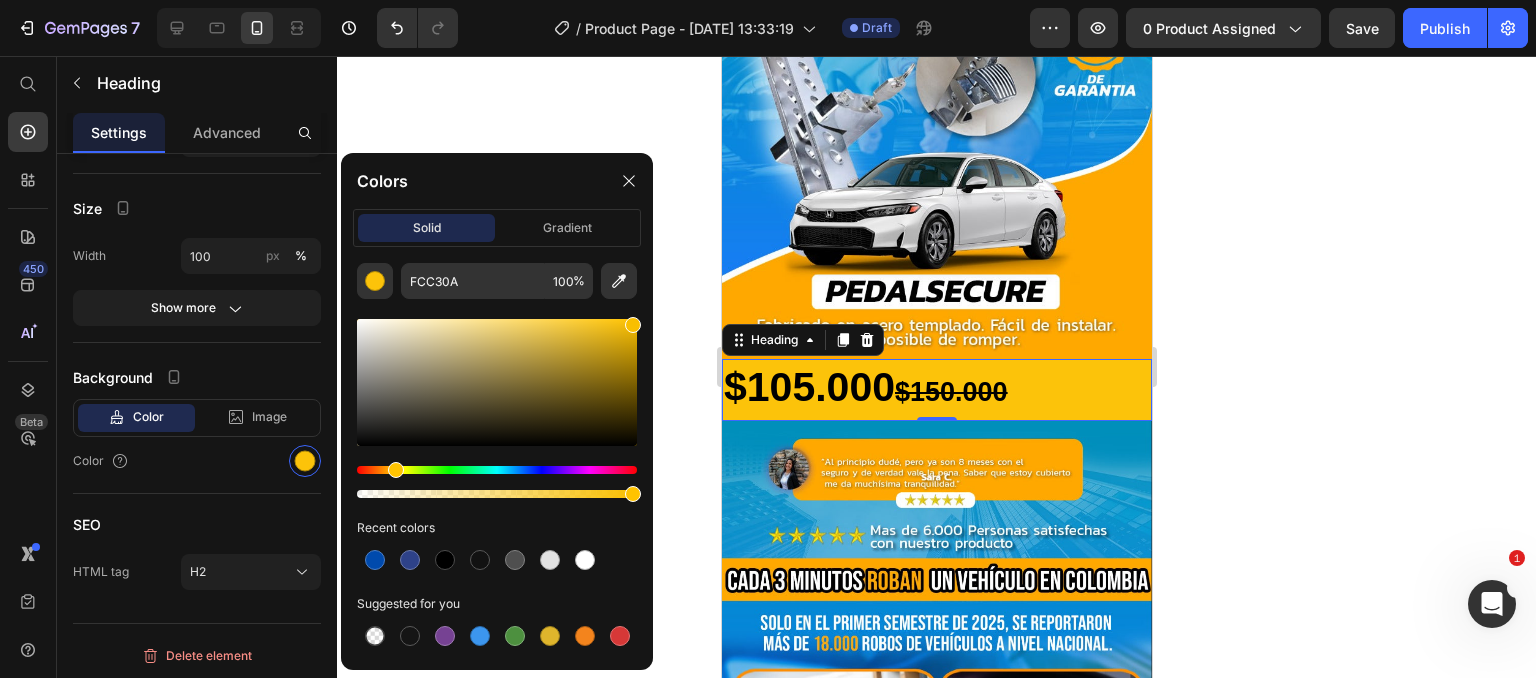 drag, startPoint x: 628, startPoint y: 320, endPoint x: 641, endPoint y: 321, distance: 13.038404 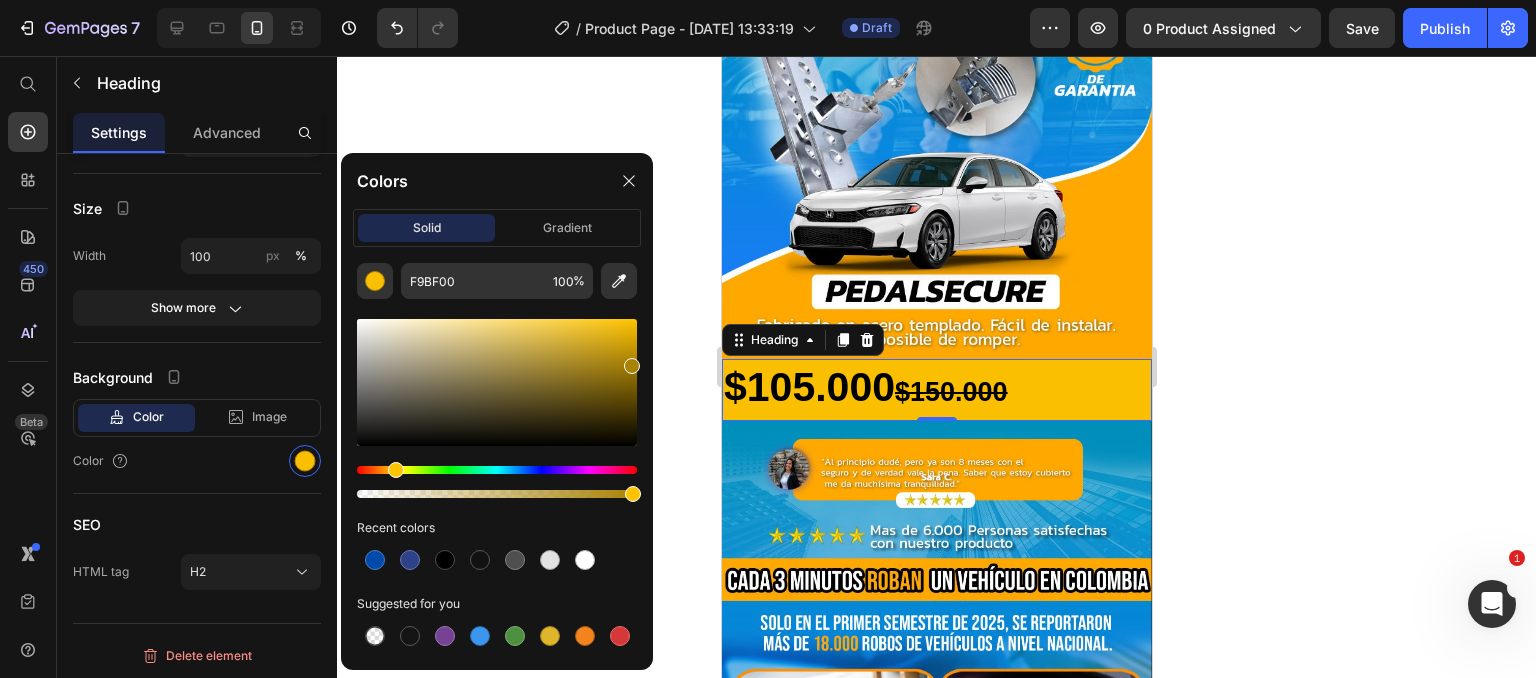 drag, startPoint x: 629, startPoint y: 325, endPoint x: 629, endPoint y: 361, distance: 36 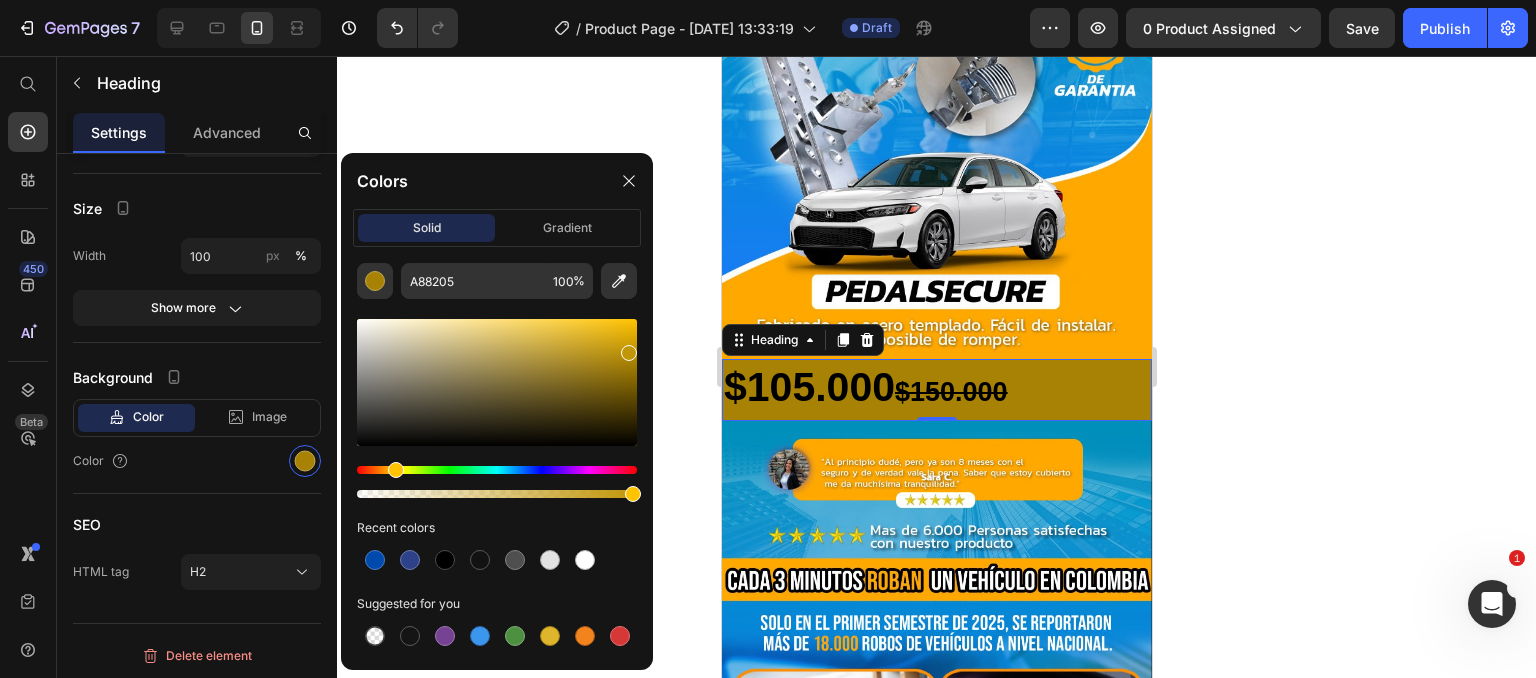 drag, startPoint x: 629, startPoint y: 361, endPoint x: 628, endPoint y: 345, distance: 16.03122 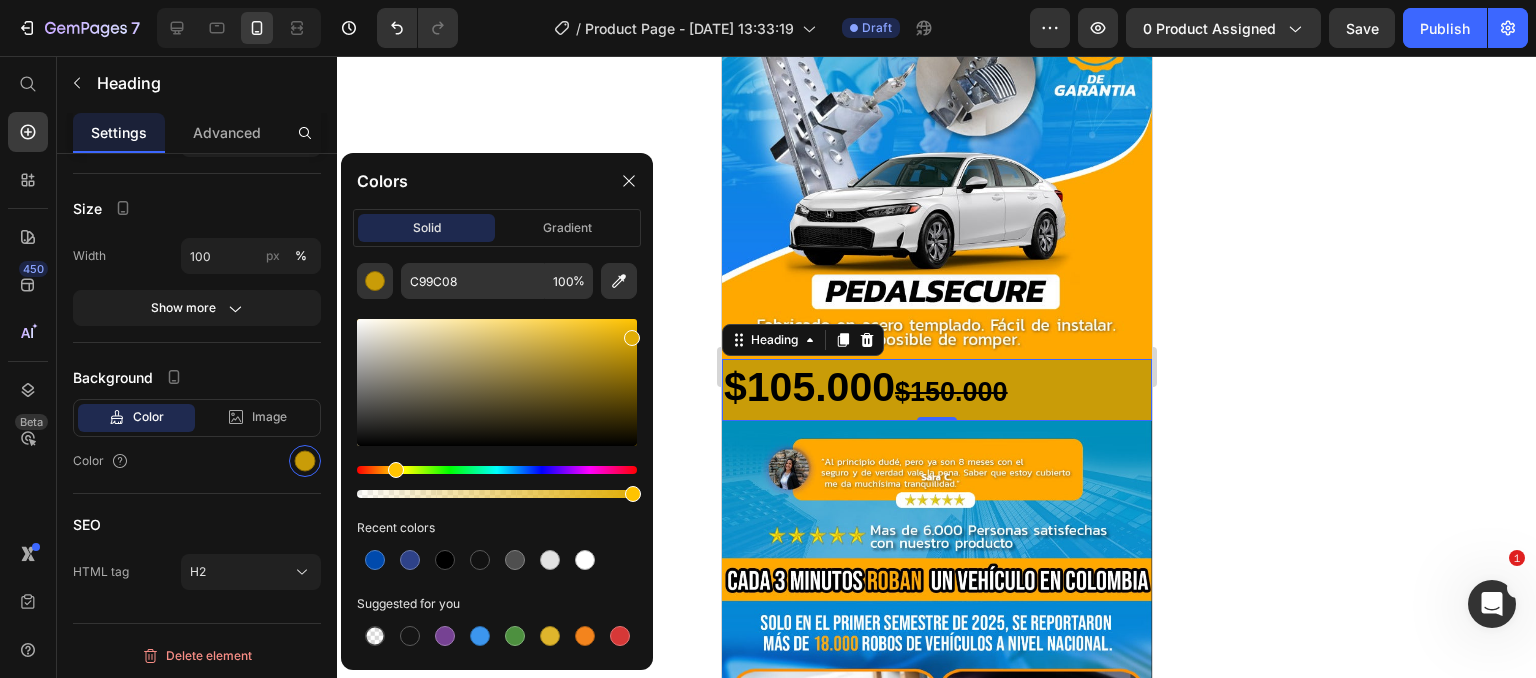 drag, startPoint x: 628, startPoint y: 345, endPoint x: 631, endPoint y: 333, distance: 12.369317 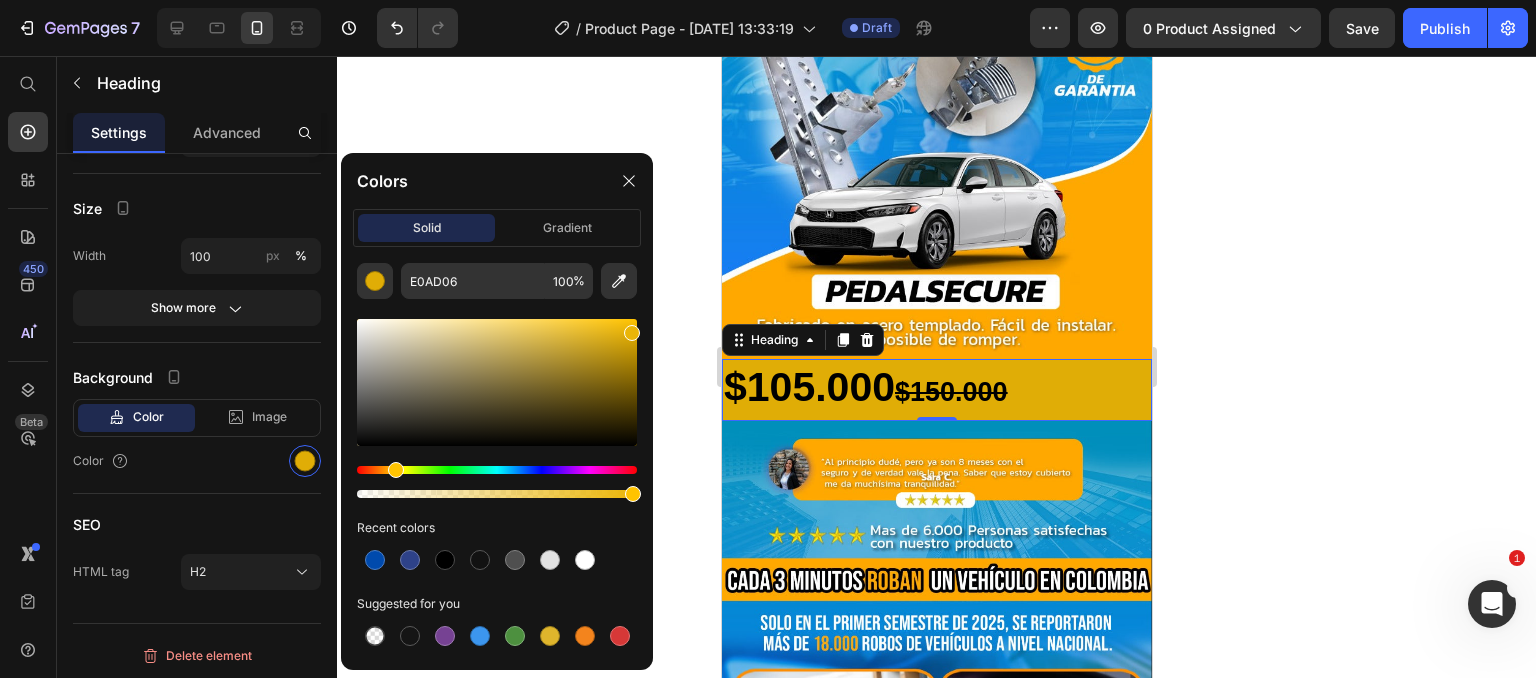 drag, startPoint x: 631, startPoint y: 333, endPoint x: 632, endPoint y: 318, distance: 15.033297 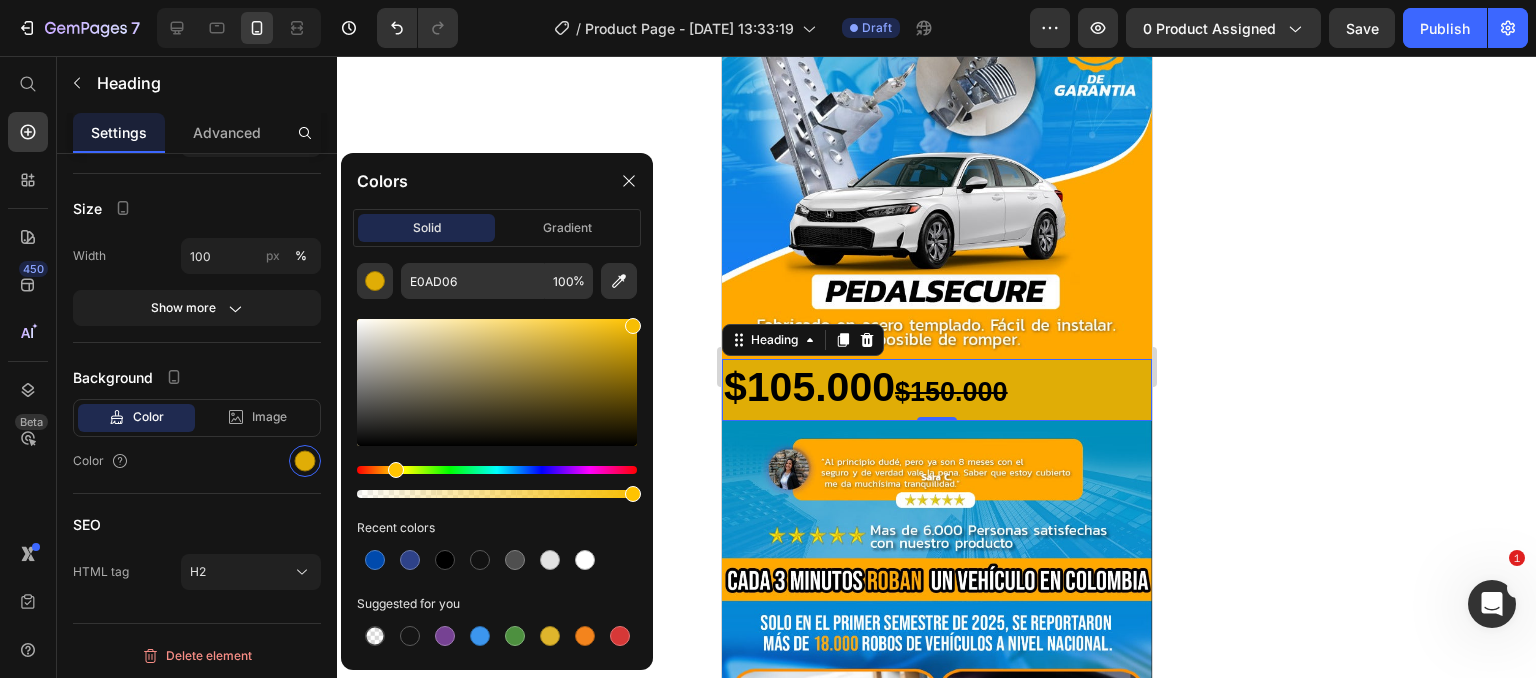 type on "F7BE04" 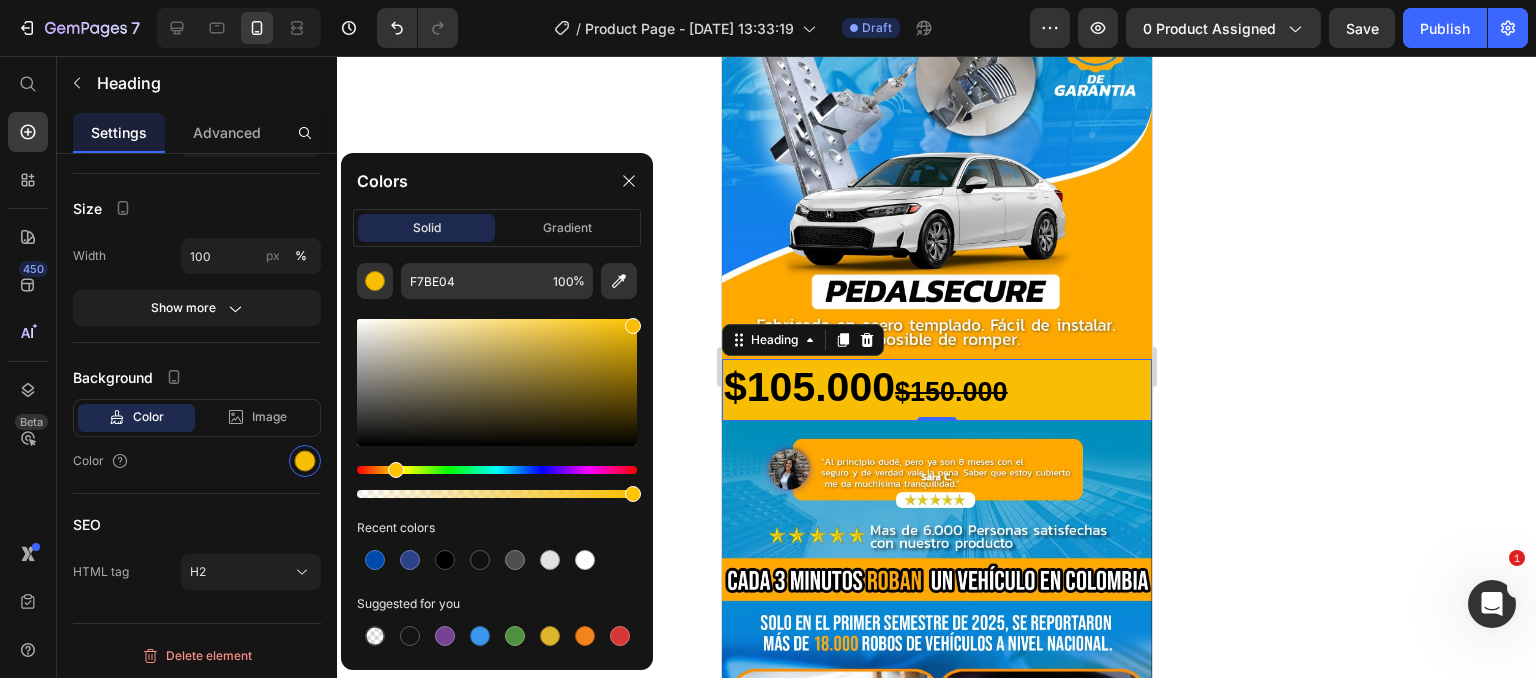 click 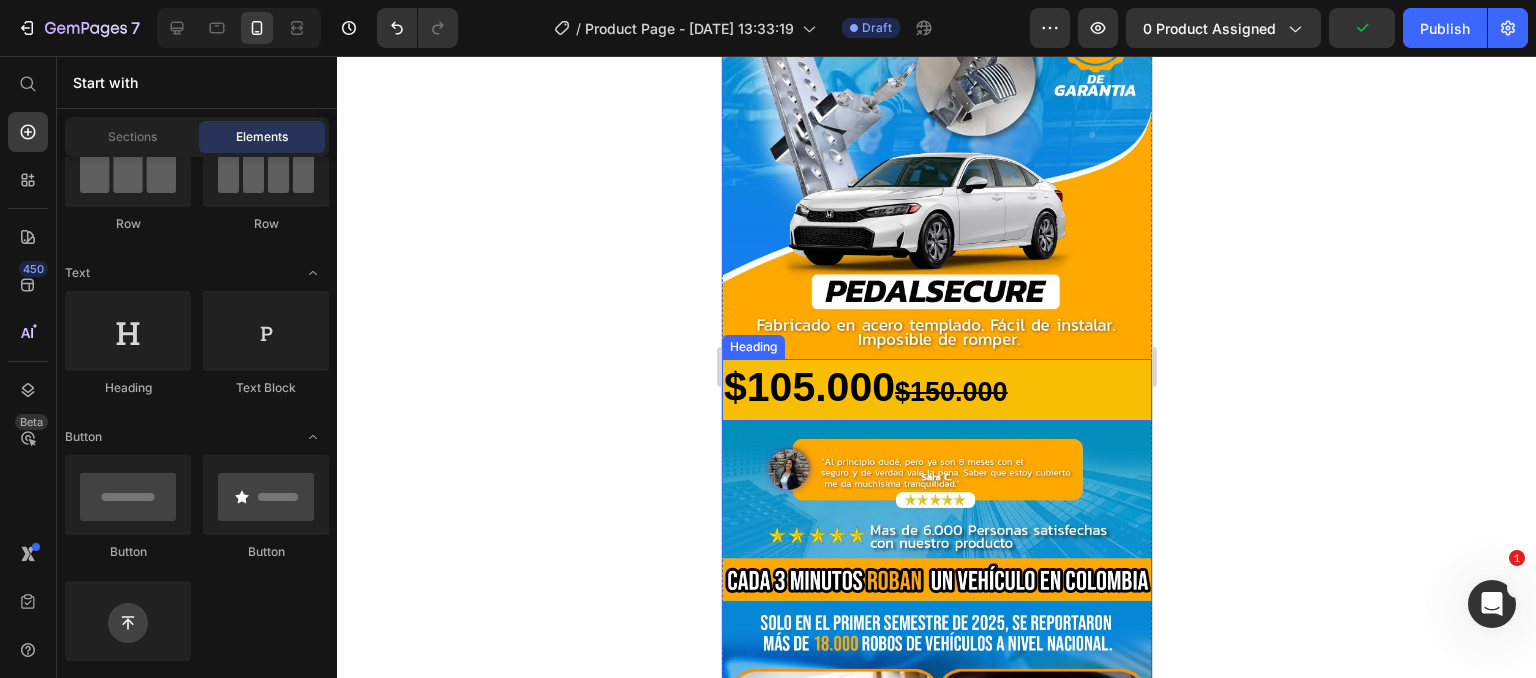 click on "⁠⁠⁠⁠⁠⁠⁠      $105.000   $150.000" at bounding box center [936, 390] 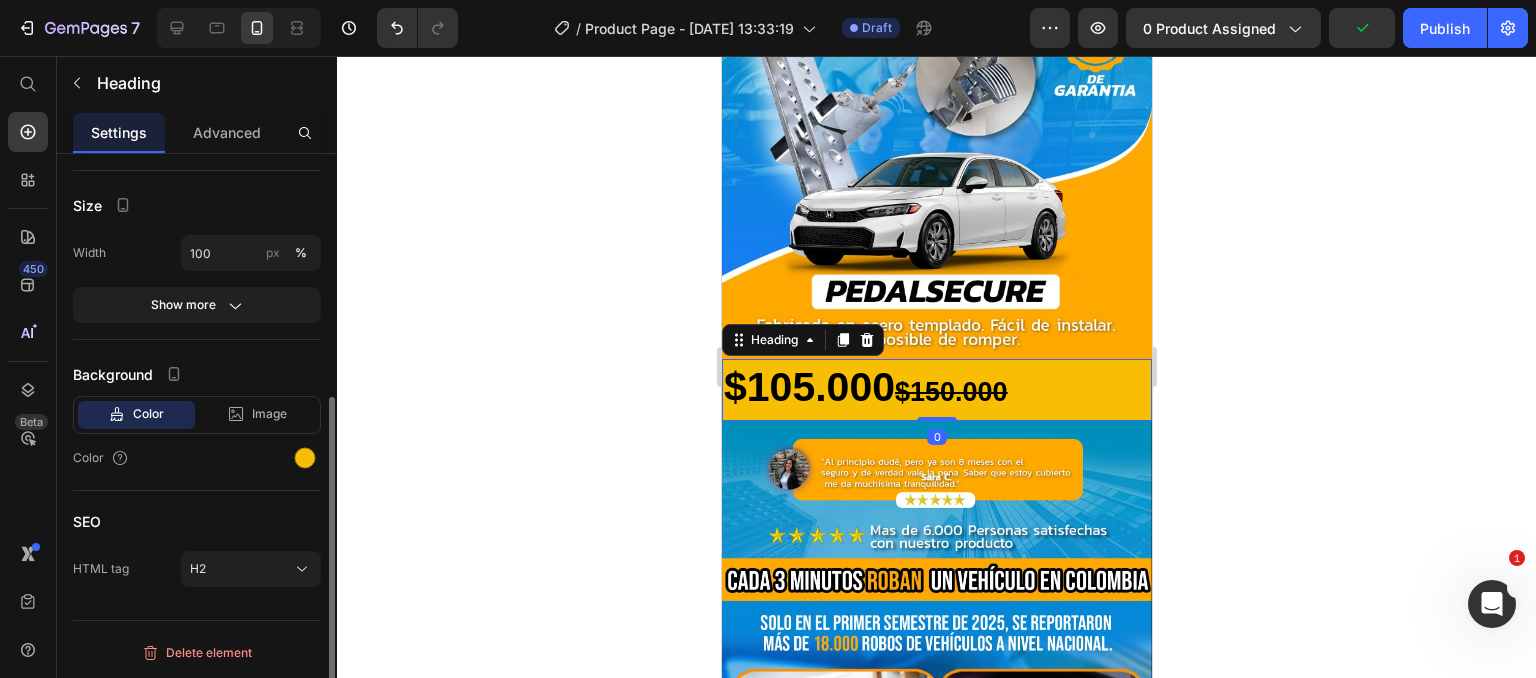 scroll, scrollTop: 428, scrollLeft: 0, axis: vertical 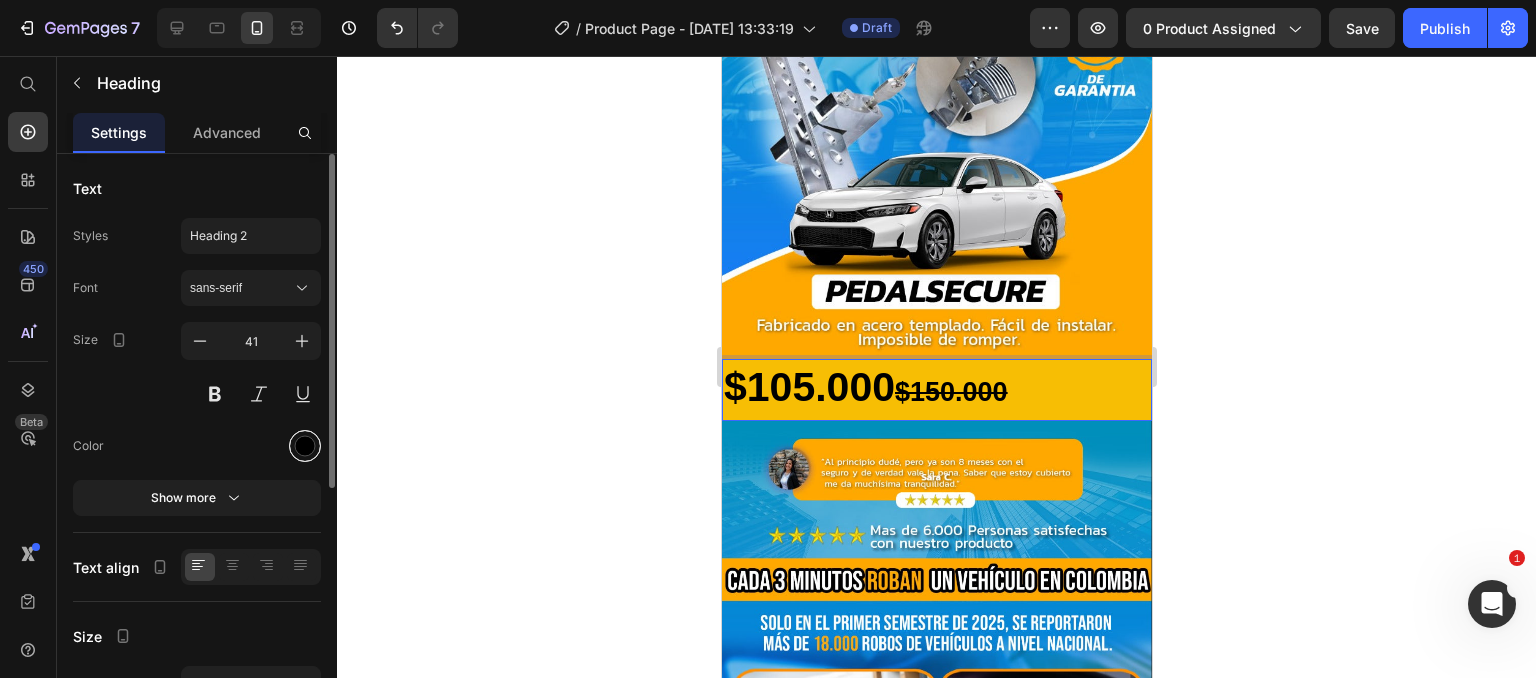 click at bounding box center (305, 446) 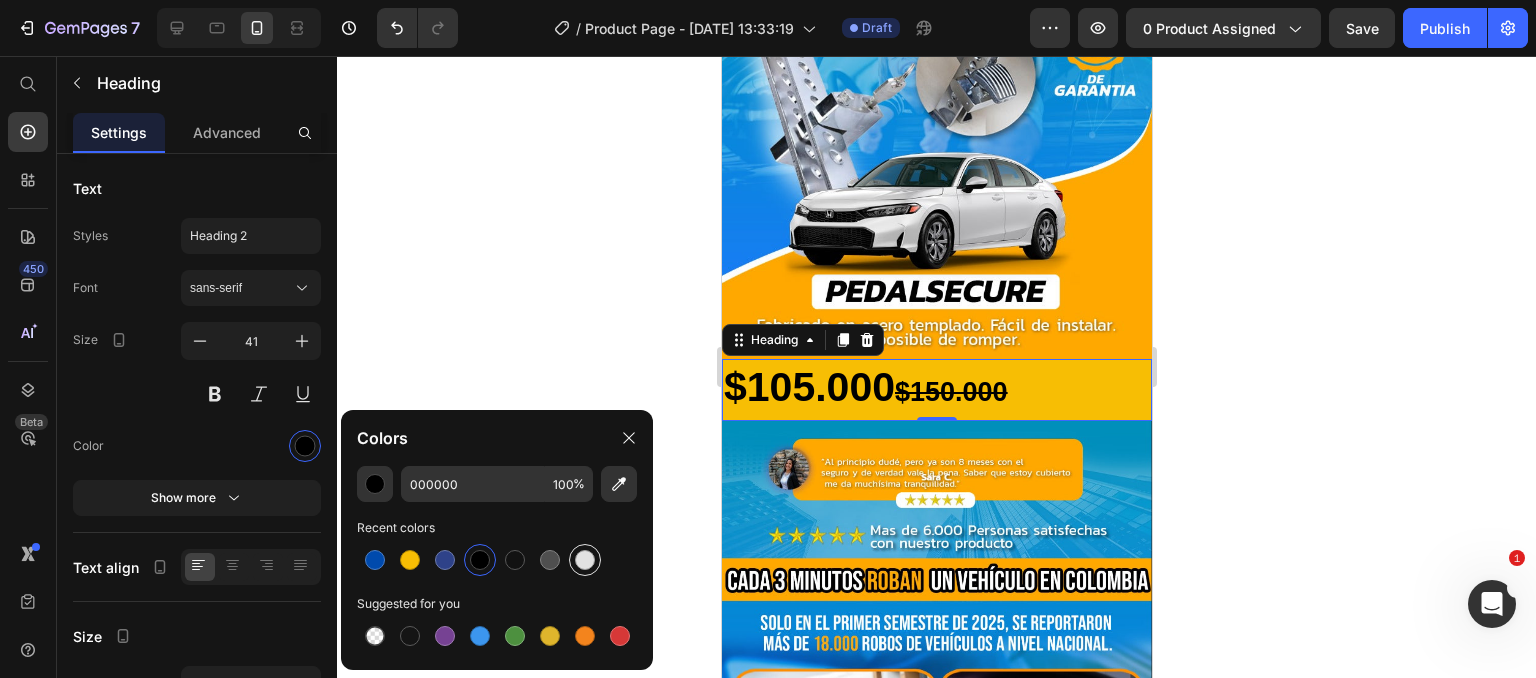 click at bounding box center [585, 560] 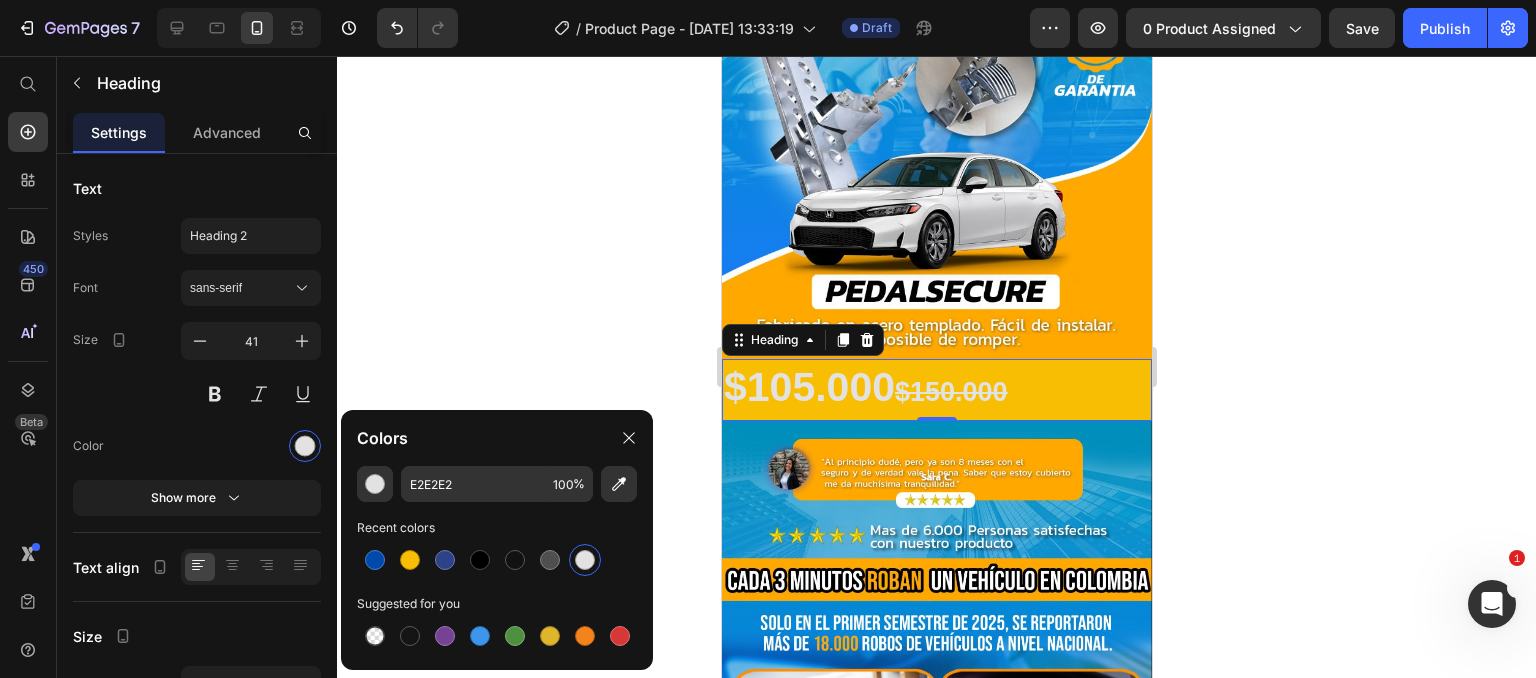 click 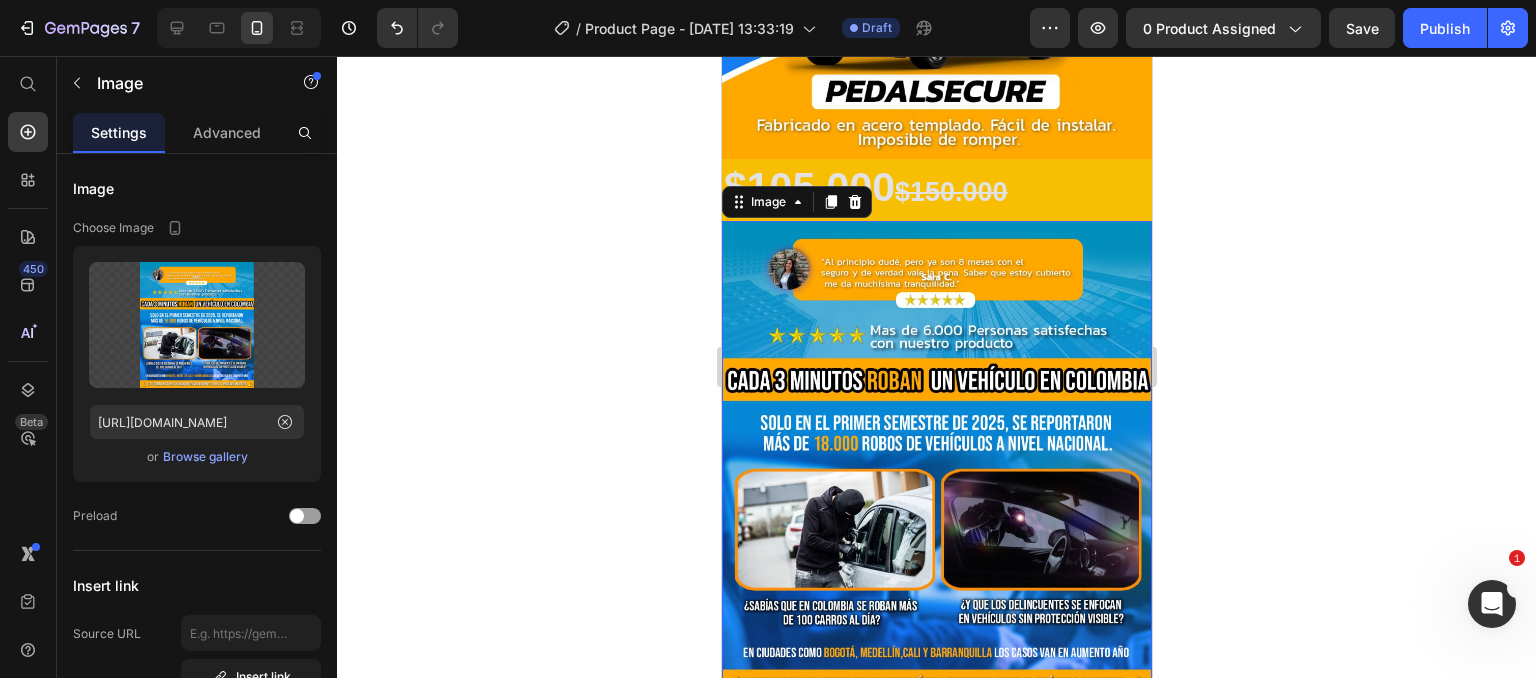 scroll, scrollTop: 100, scrollLeft: 0, axis: vertical 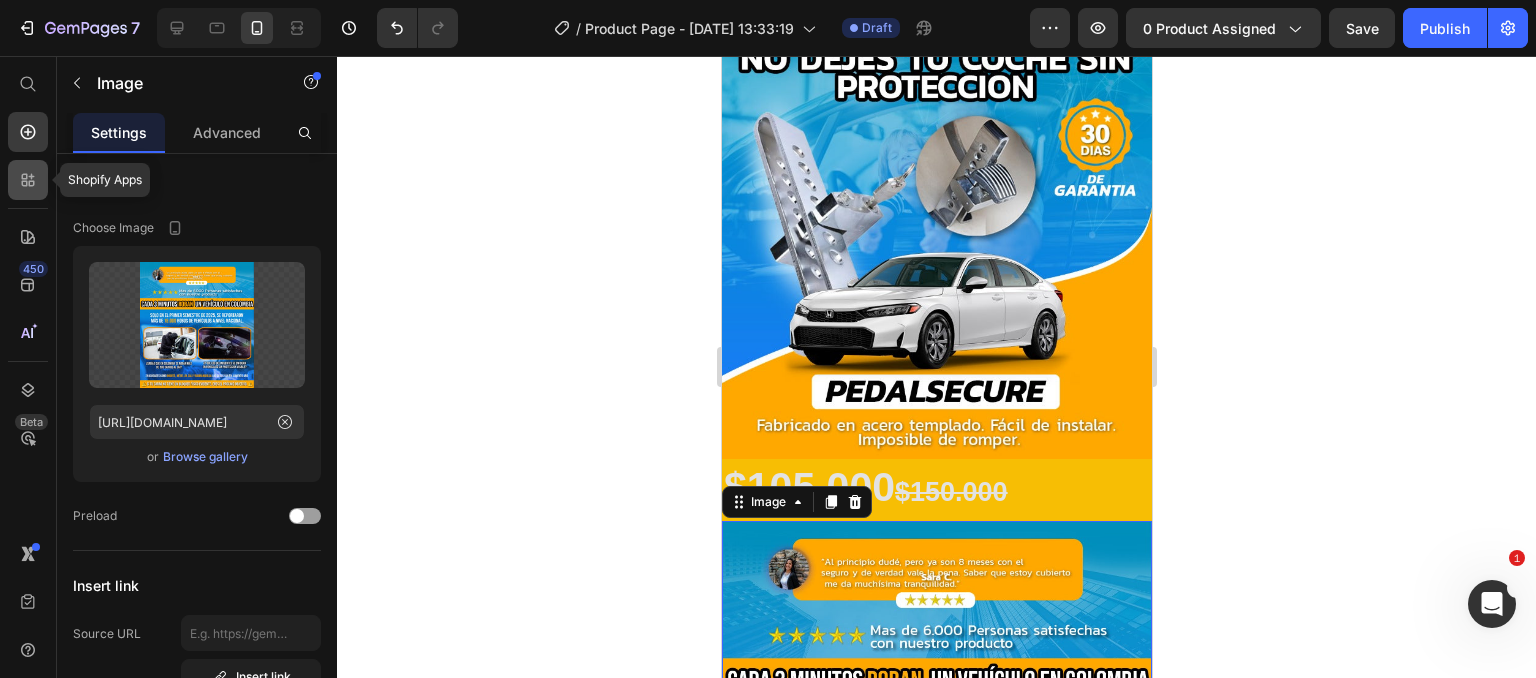 click 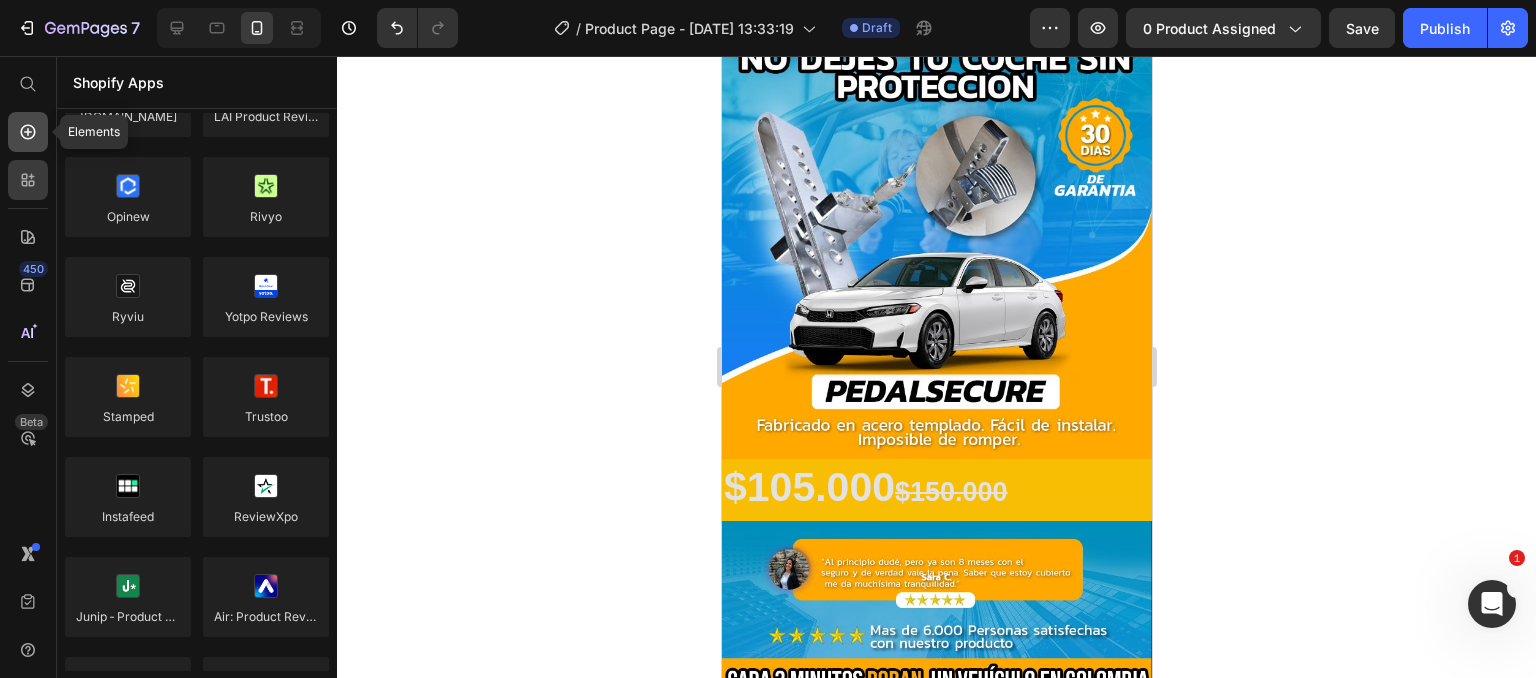 click 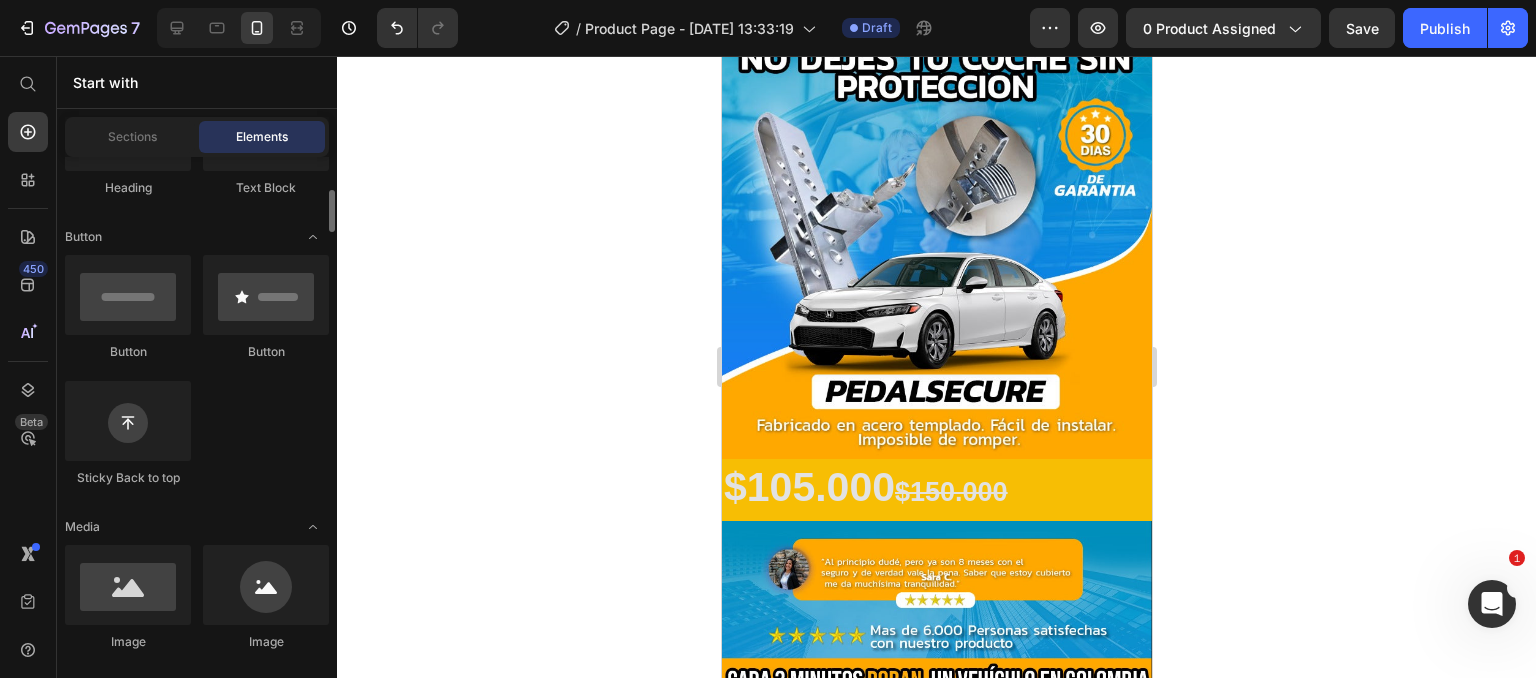 scroll, scrollTop: 500, scrollLeft: 0, axis: vertical 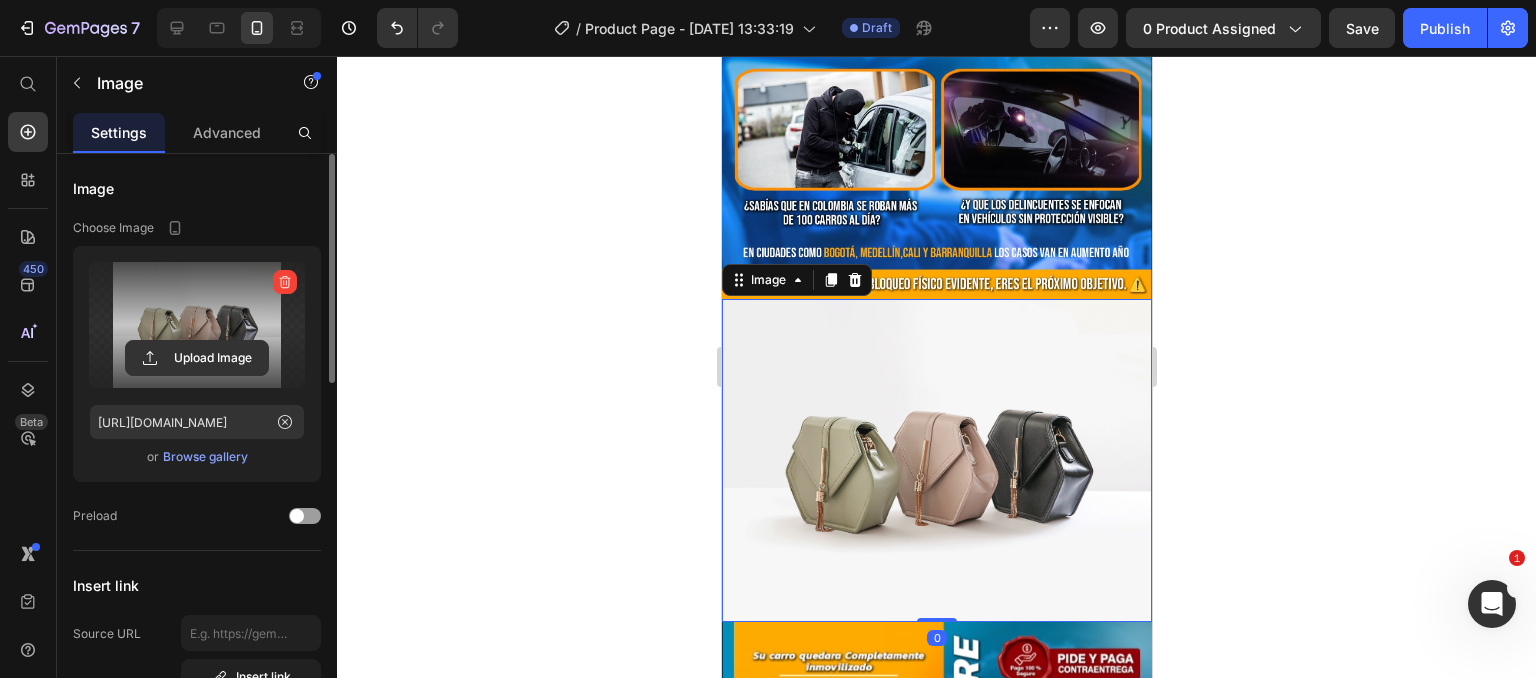 click at bounding box center [197, 325] 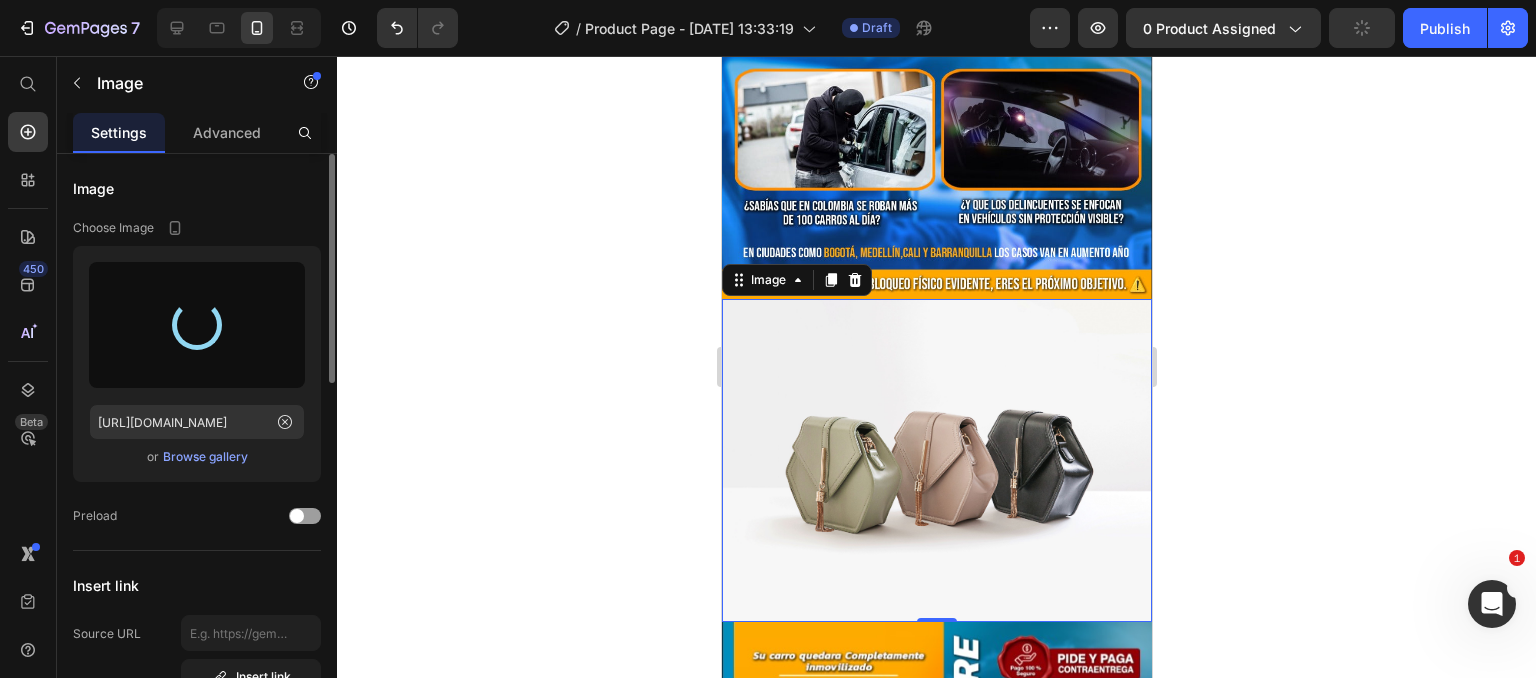 type on "https://cdn.shopify.com/s/files/1/0749/3687/7296/files/gempages_556016714567910177-ed01588e-684e-4604-a8cf-0390c5ab16d2.webp" 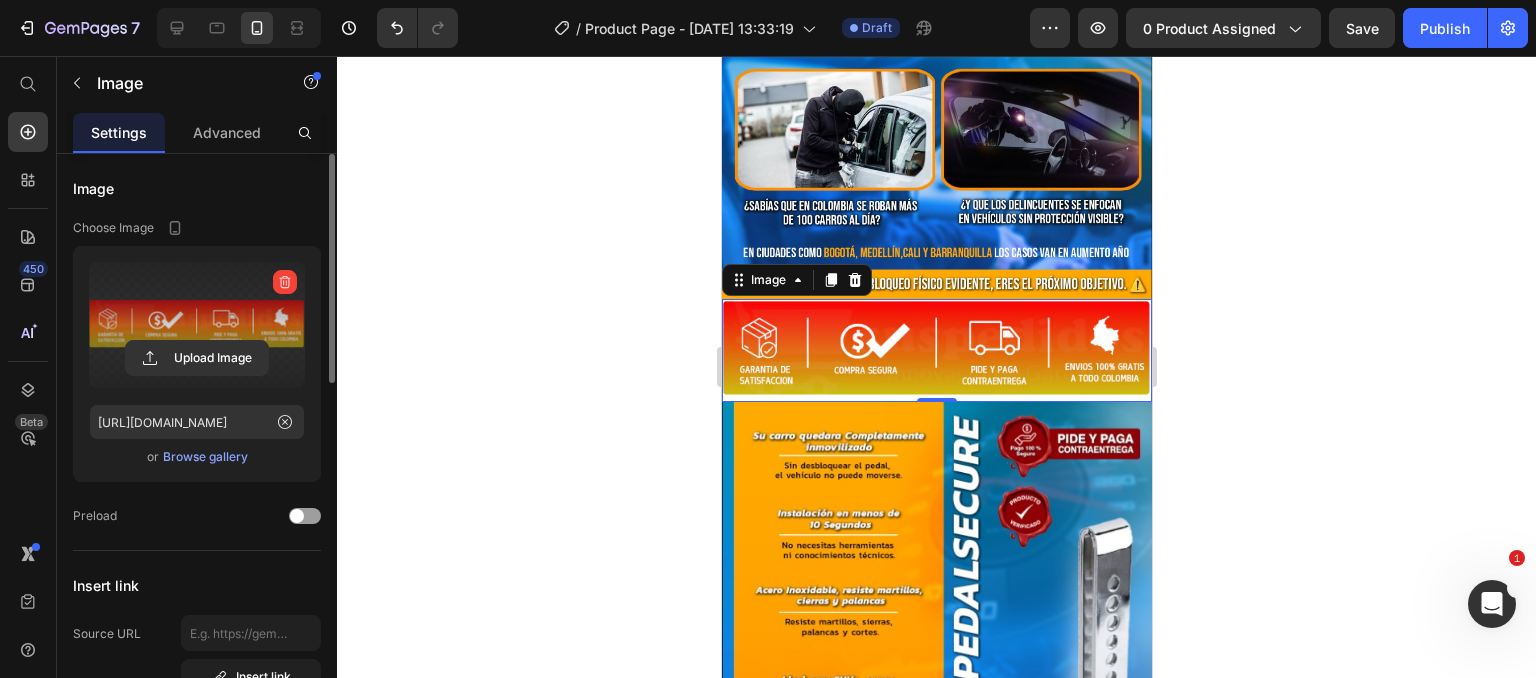 click 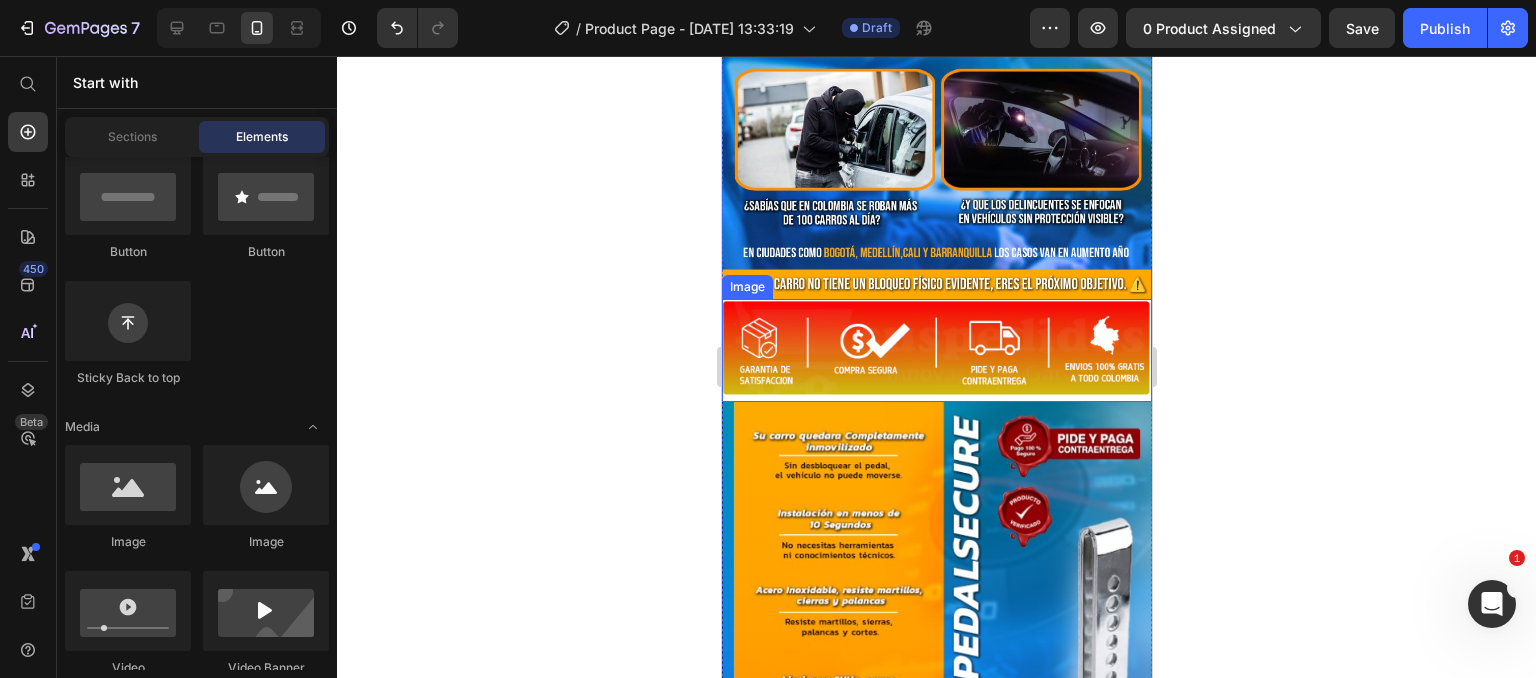 click at bounding box center [936, 350] 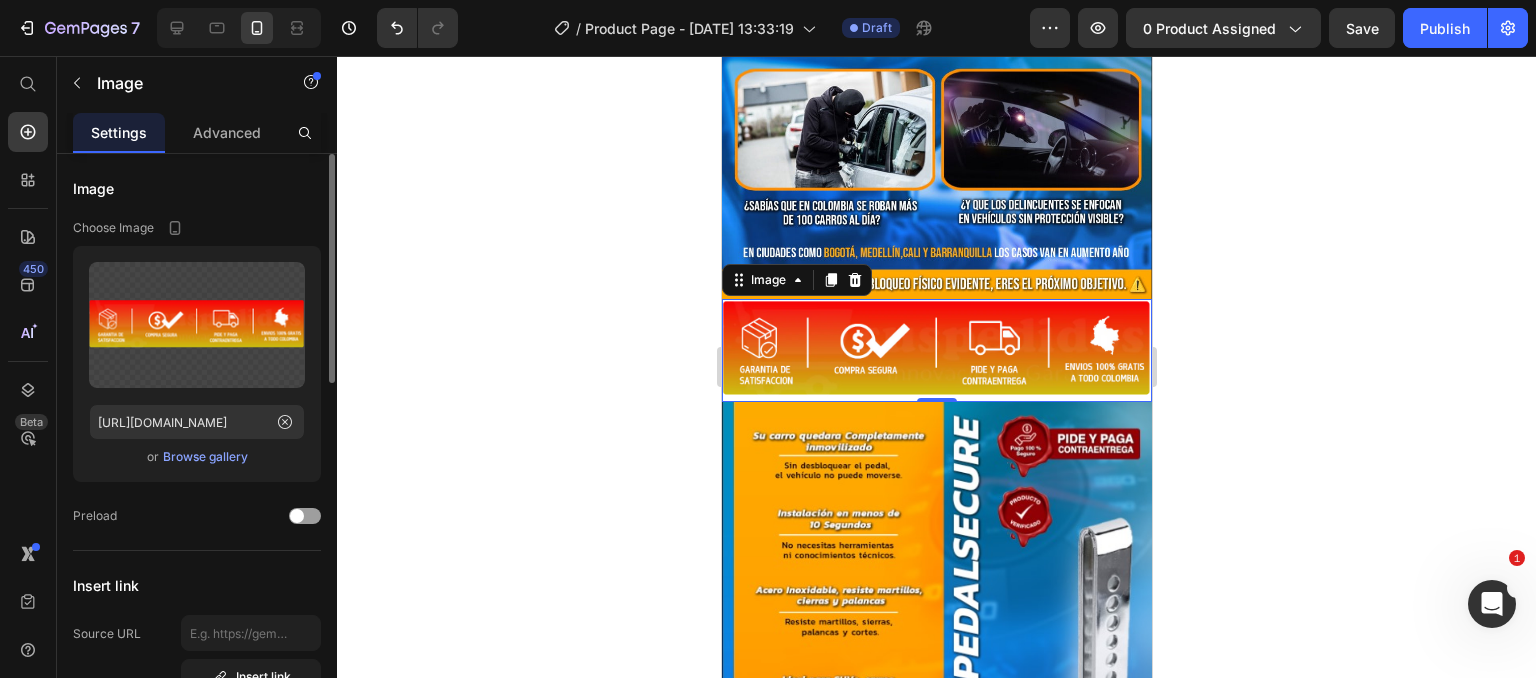 click 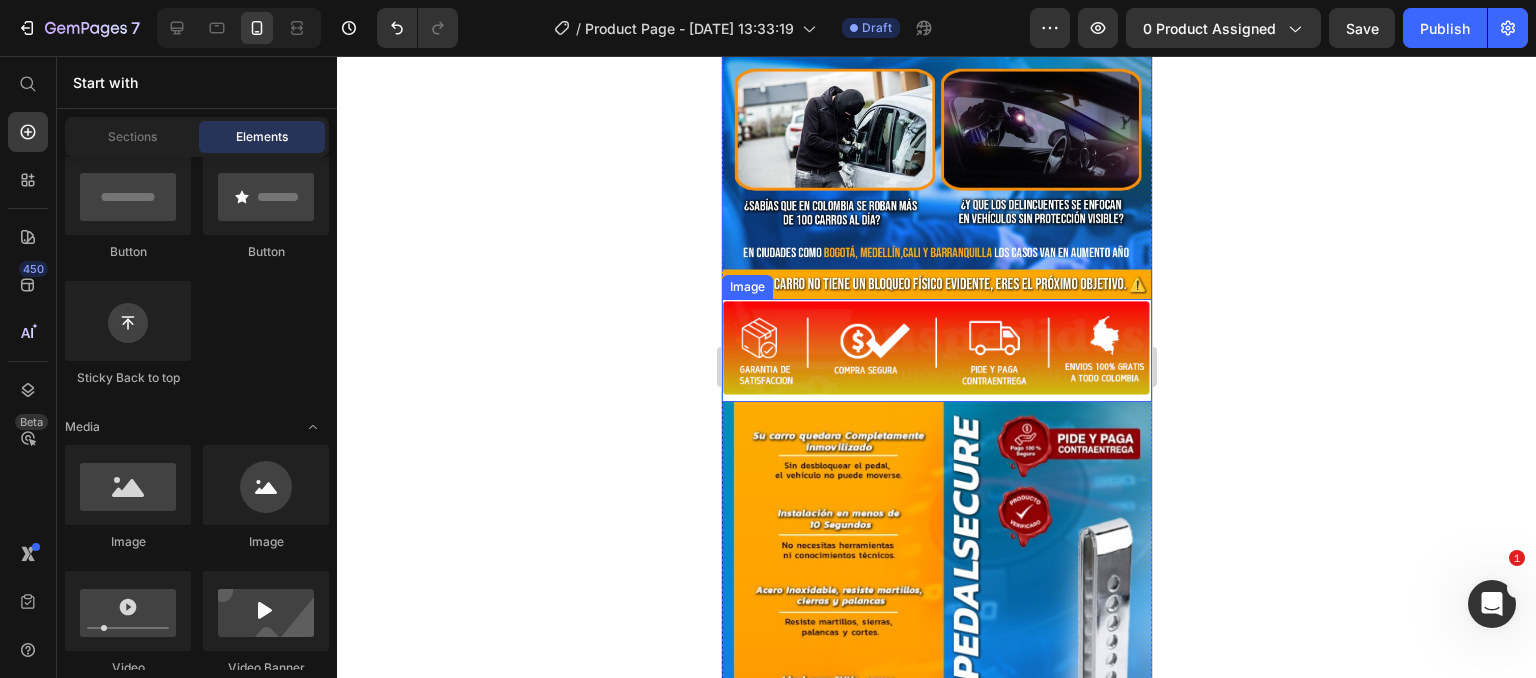 click at bounding box center (936, 350) 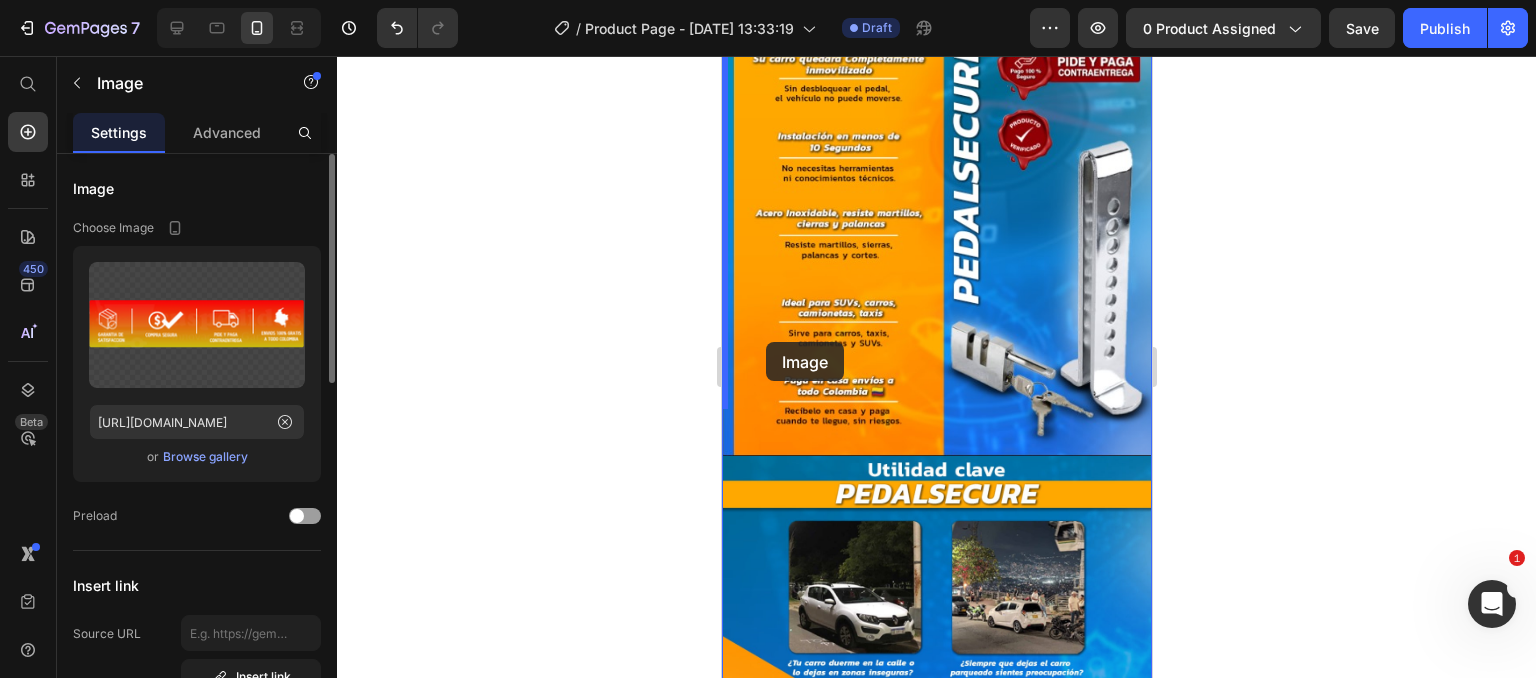 scroll, scrollTop: 1400, scrollLeft: 0, axis: vertical 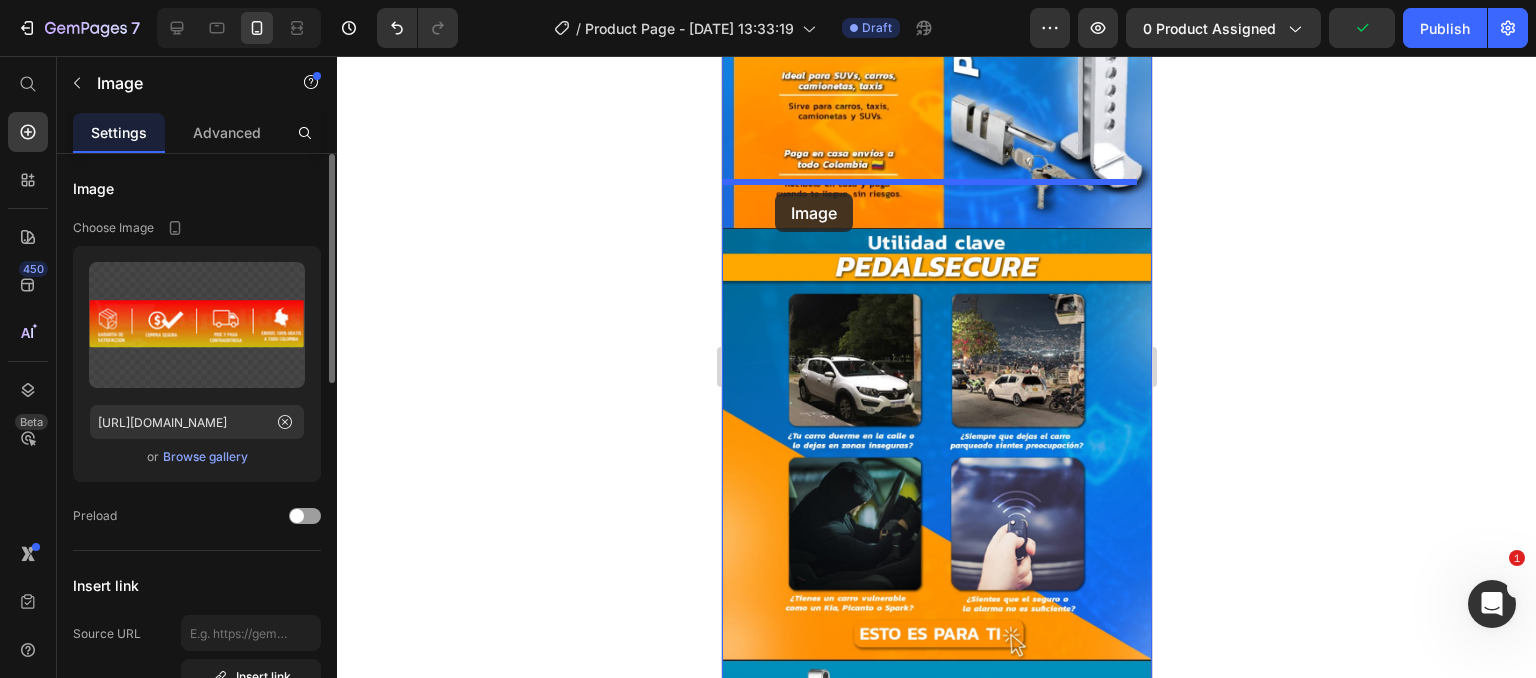 drag, startPoint x: 744, startPoint y: 250, endPoint x: 774, endPoint y: 193, distance: 64.412735 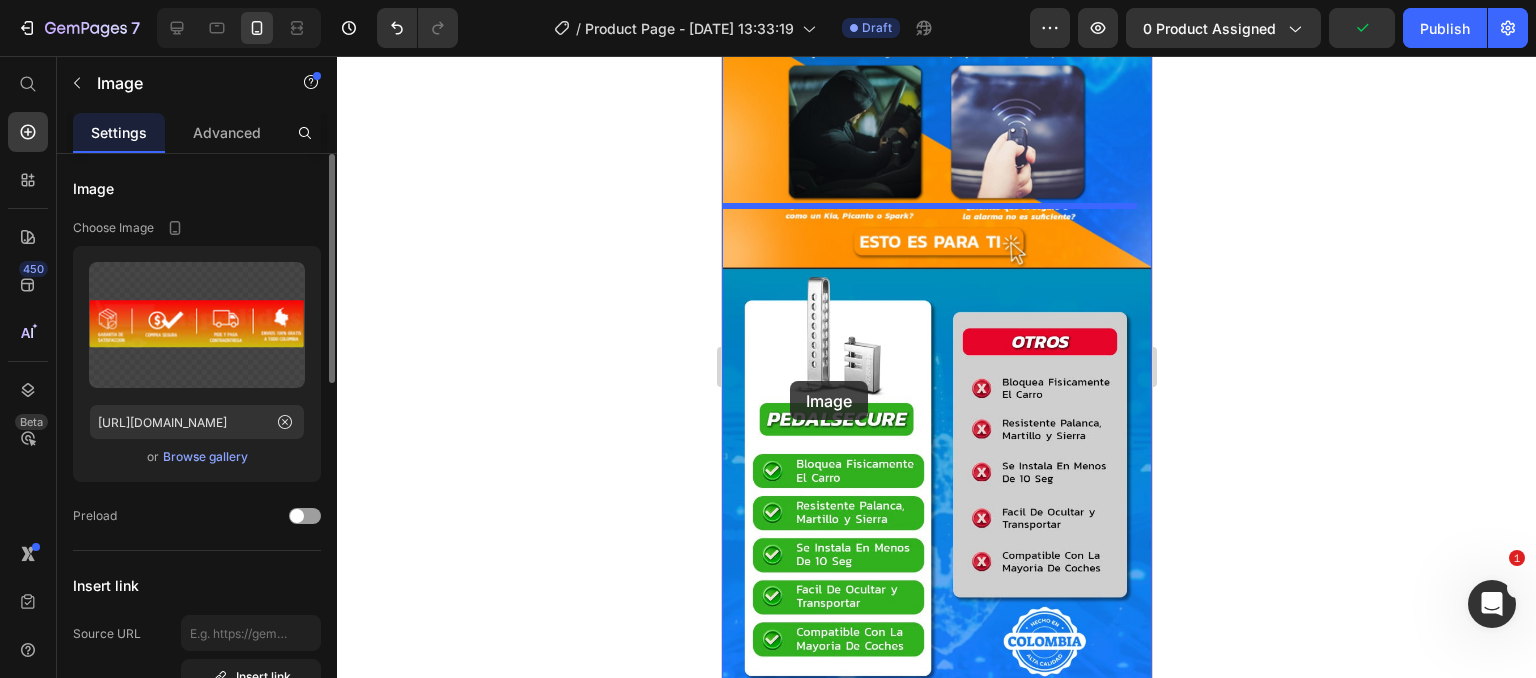 scroll, scrollTop: 1800, scrollLeft: 0, axis: vertical 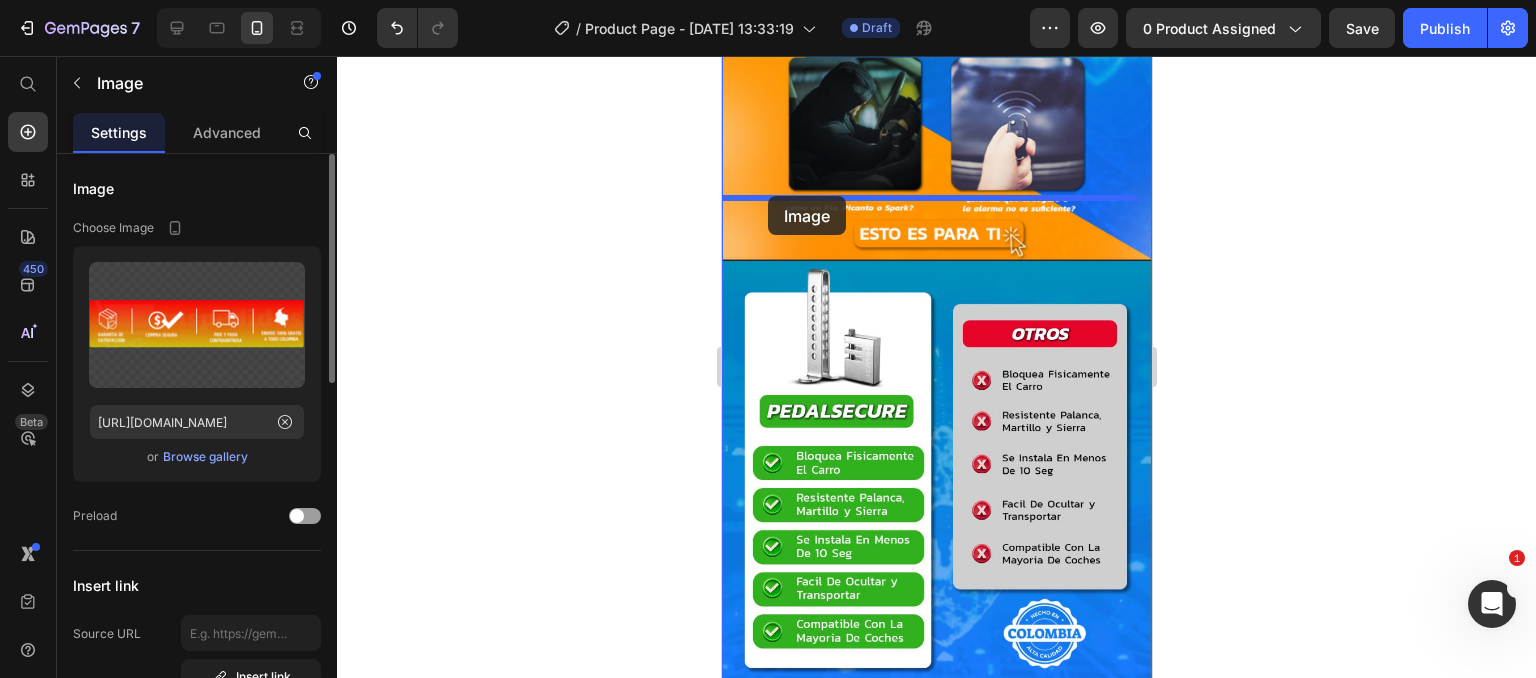drag, startPoint x: 736, startPoint y: 173, endPoint x: 767, endPoint y: 196, distance: 38.600517 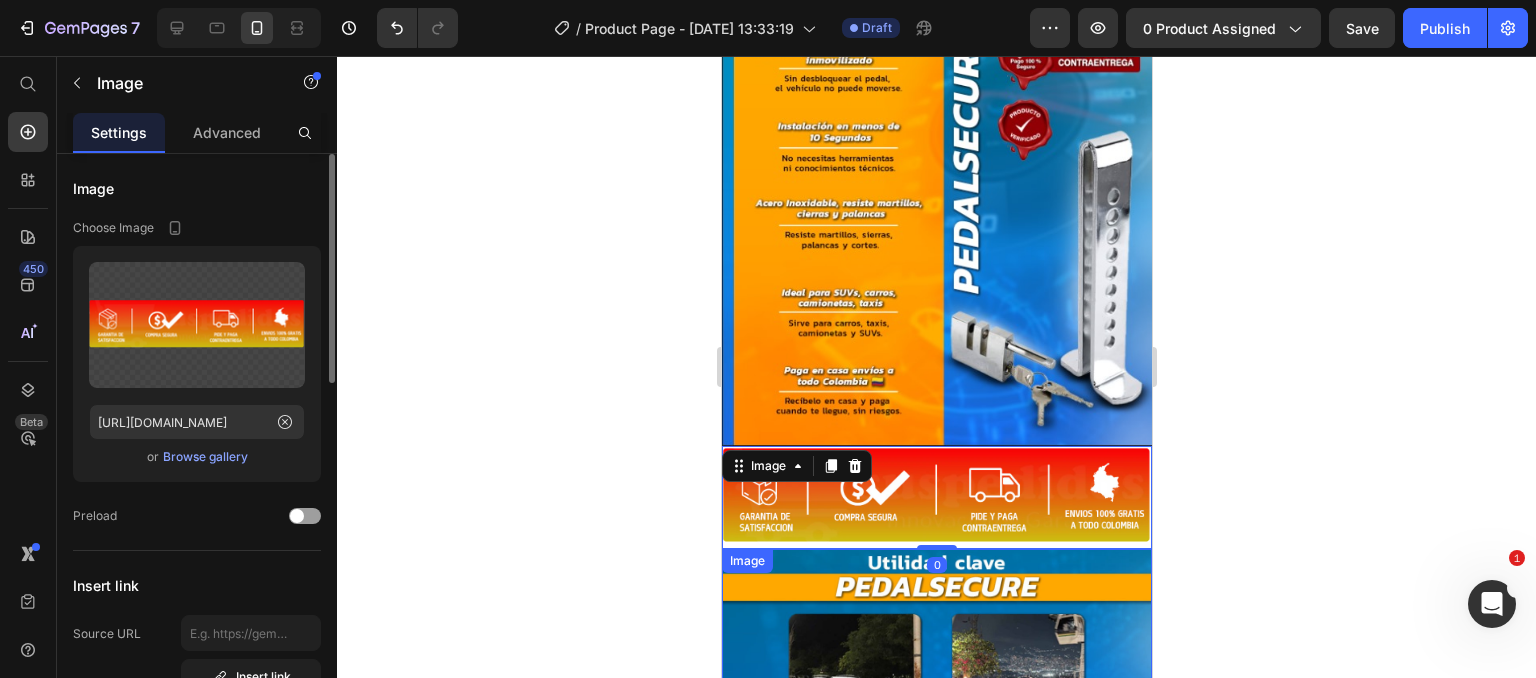 scroll, scrollTop: 1000, scrollLeft: 0, axis: vertical 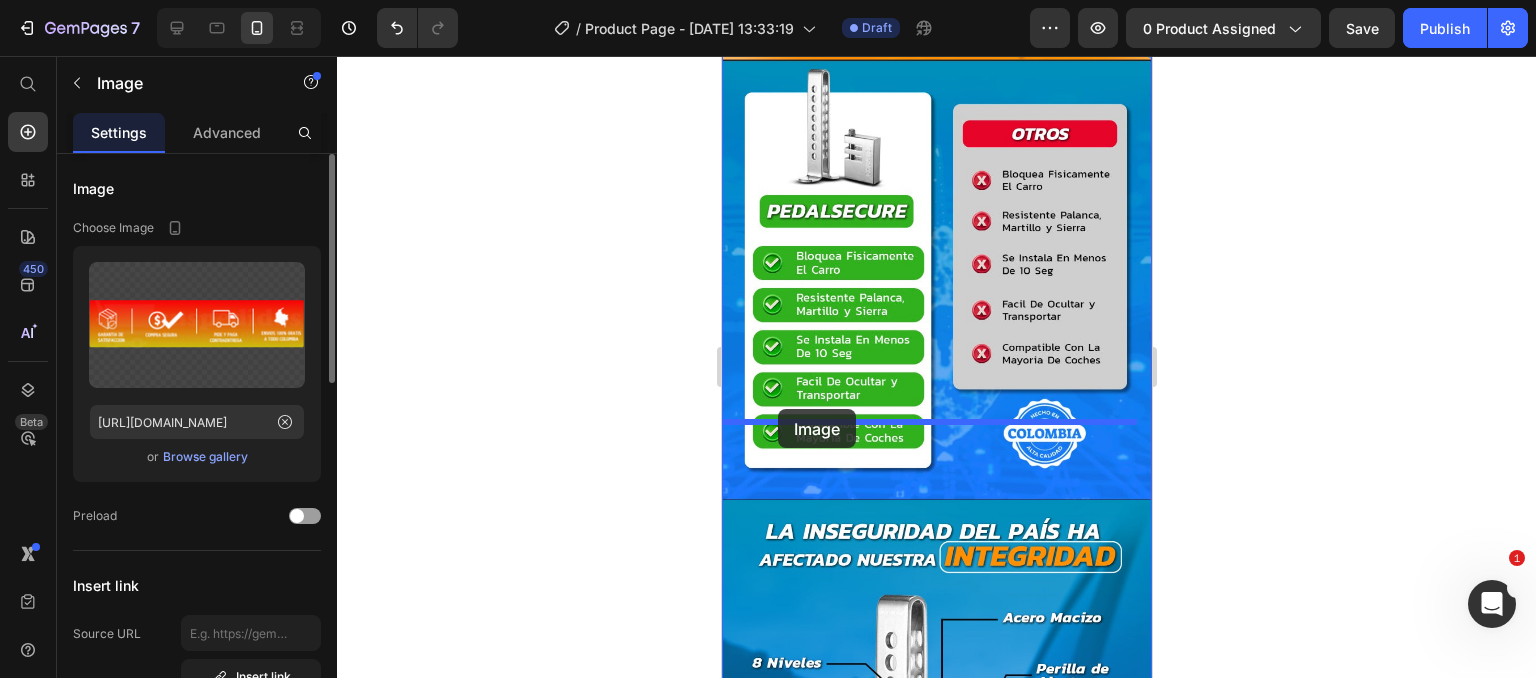 drag, startPoint x: 745, startPoint y: 511, endPoint x: 777, endPoint y: 409, distance: 106.901825 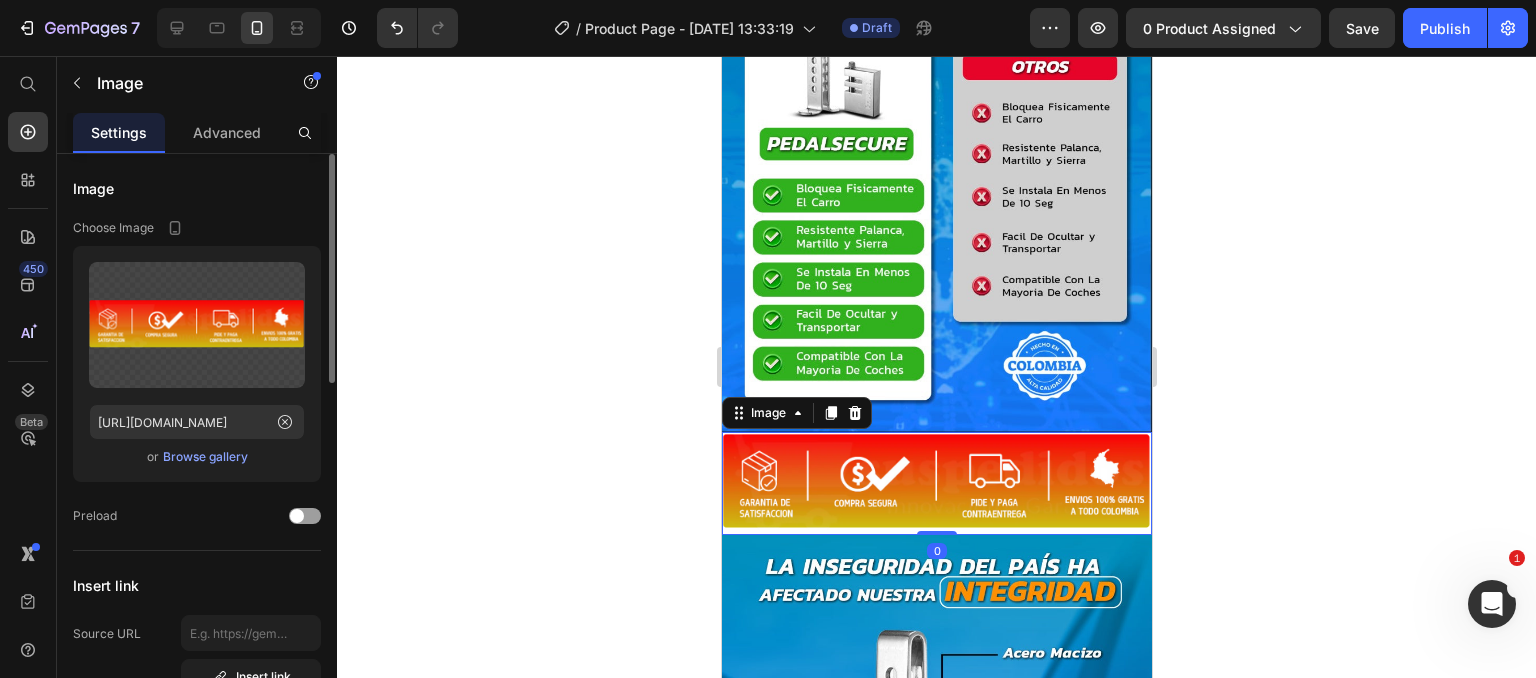 scroll, scrollTop: 2061, scrollLeft: 0, axis: vertical 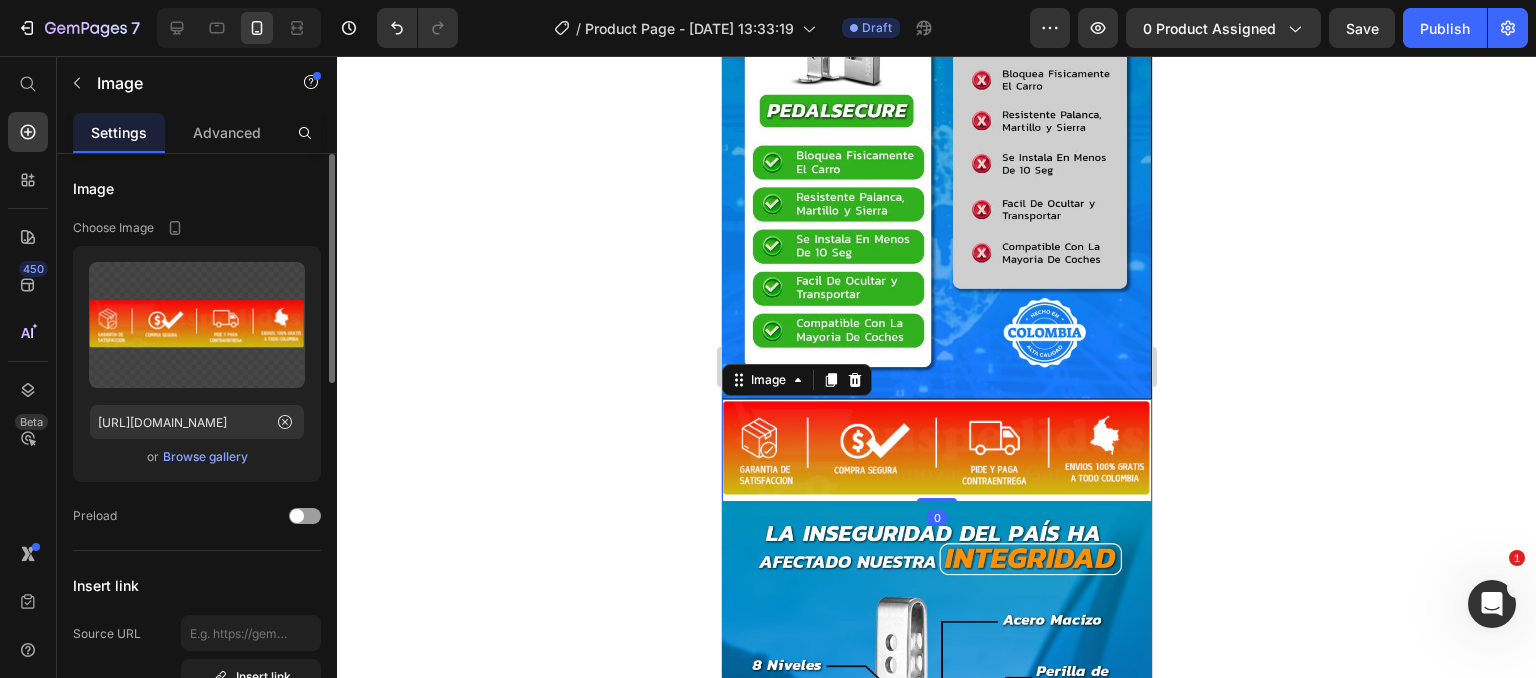 click 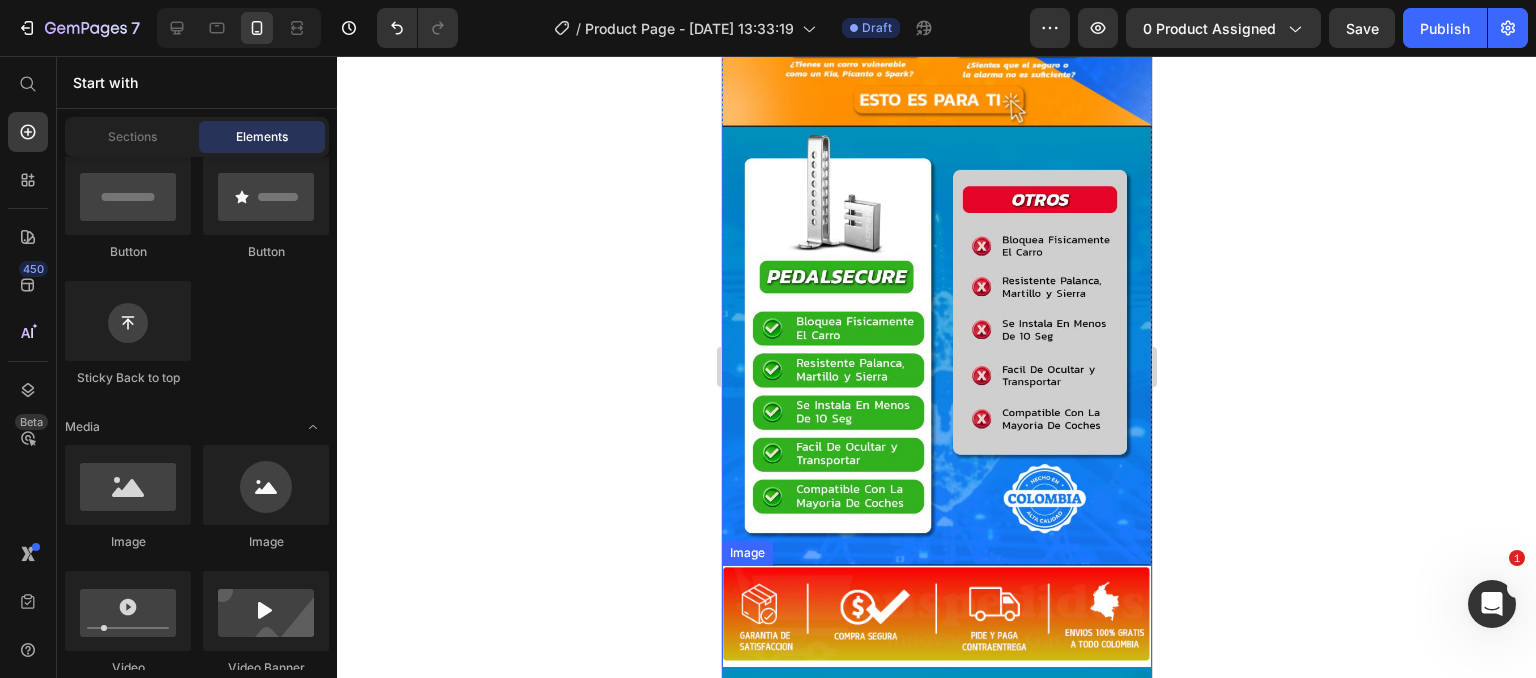 scroll, scrollTop: 1861, scrollLeft: 0, axis: vertical 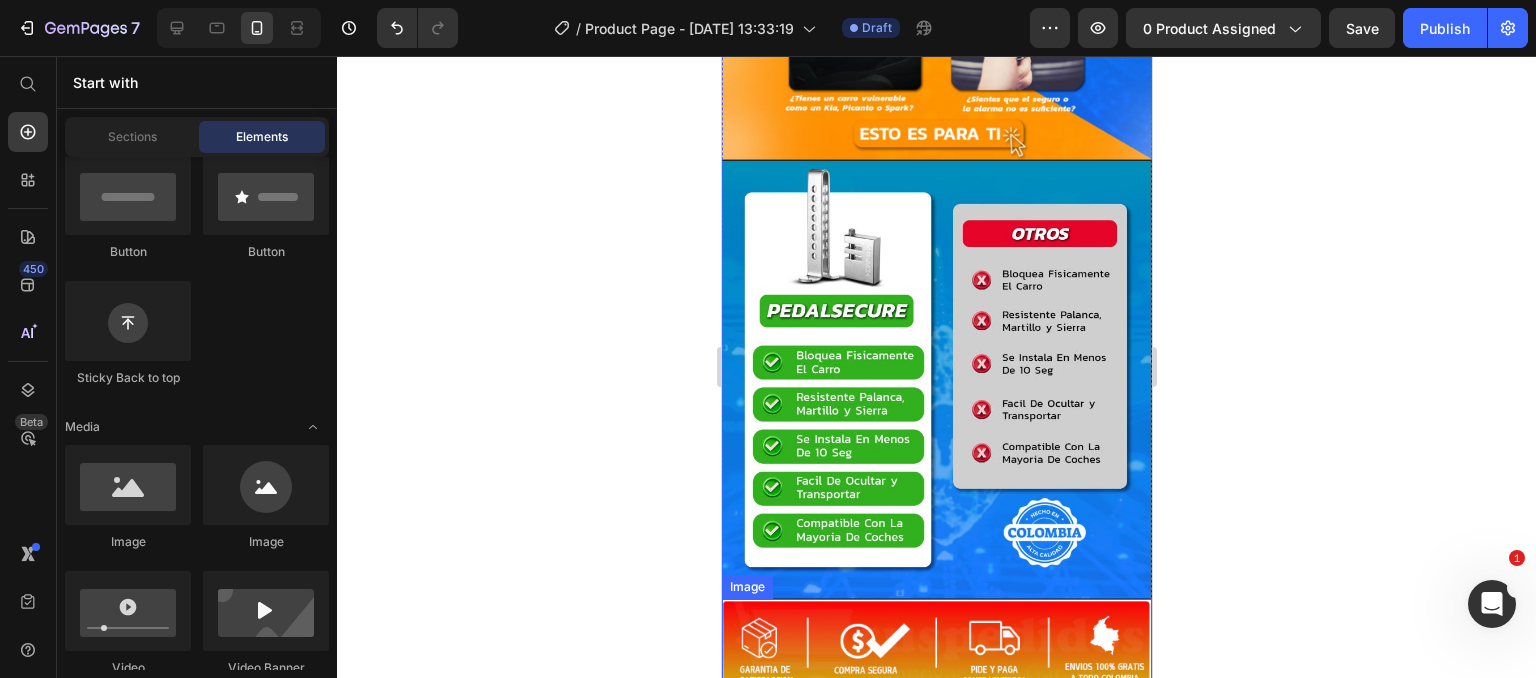 click at bounding box center (936, 650) 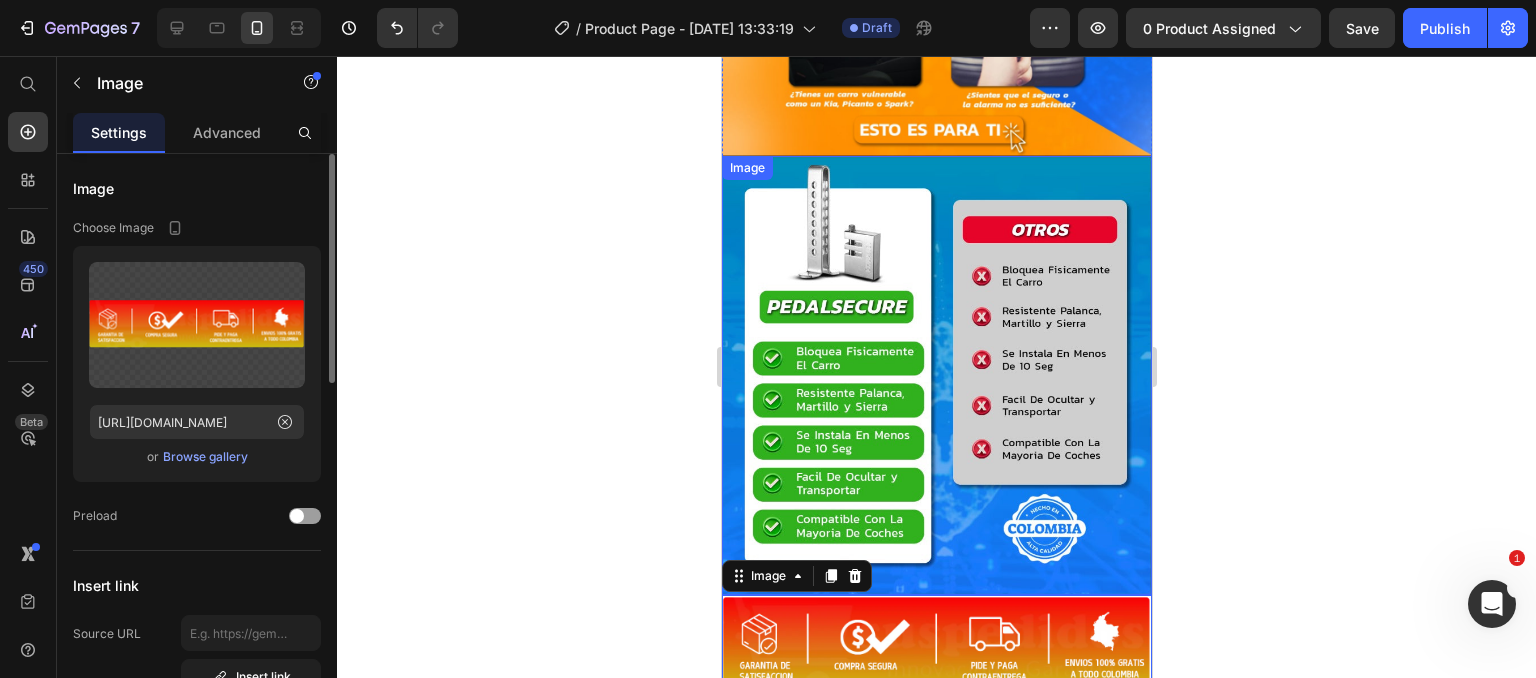 scroll, scrollTop: 1900, scrollLeft: 0, axis: vertical 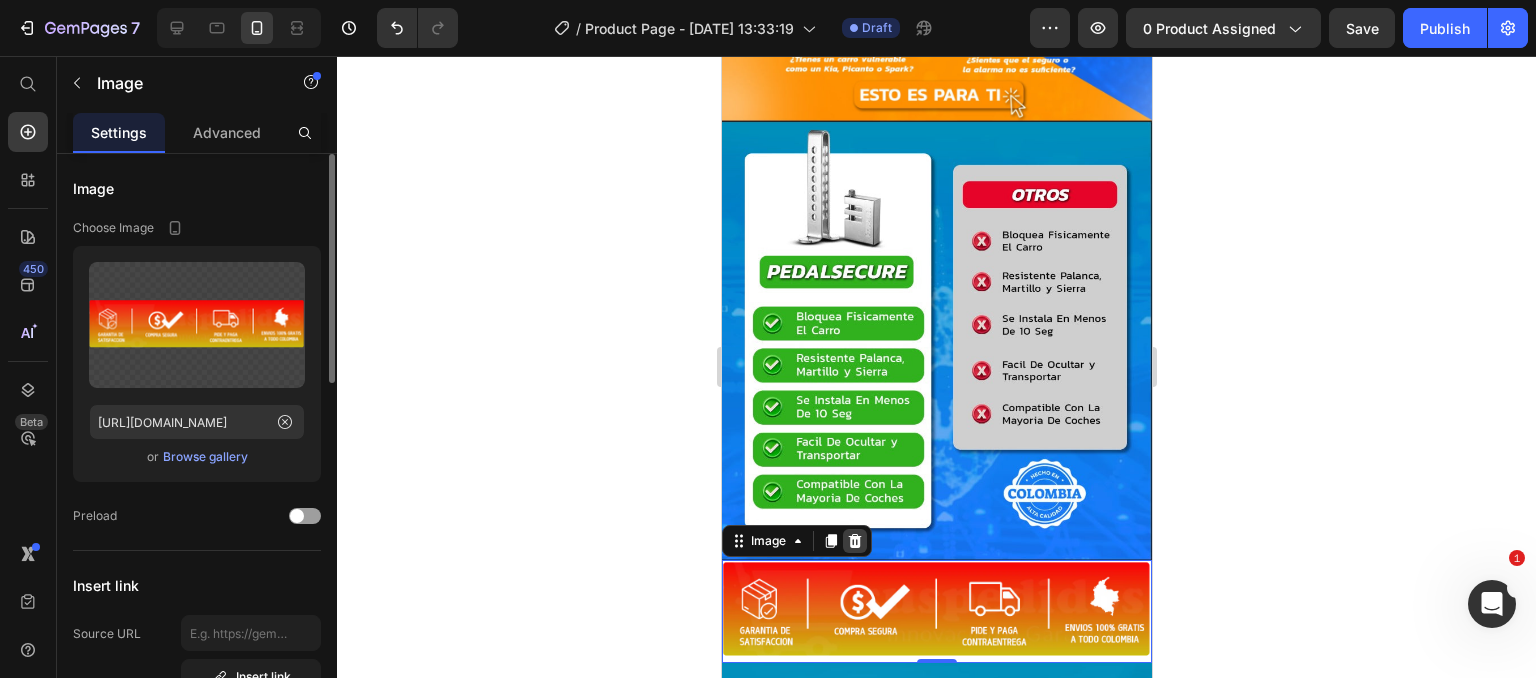 click 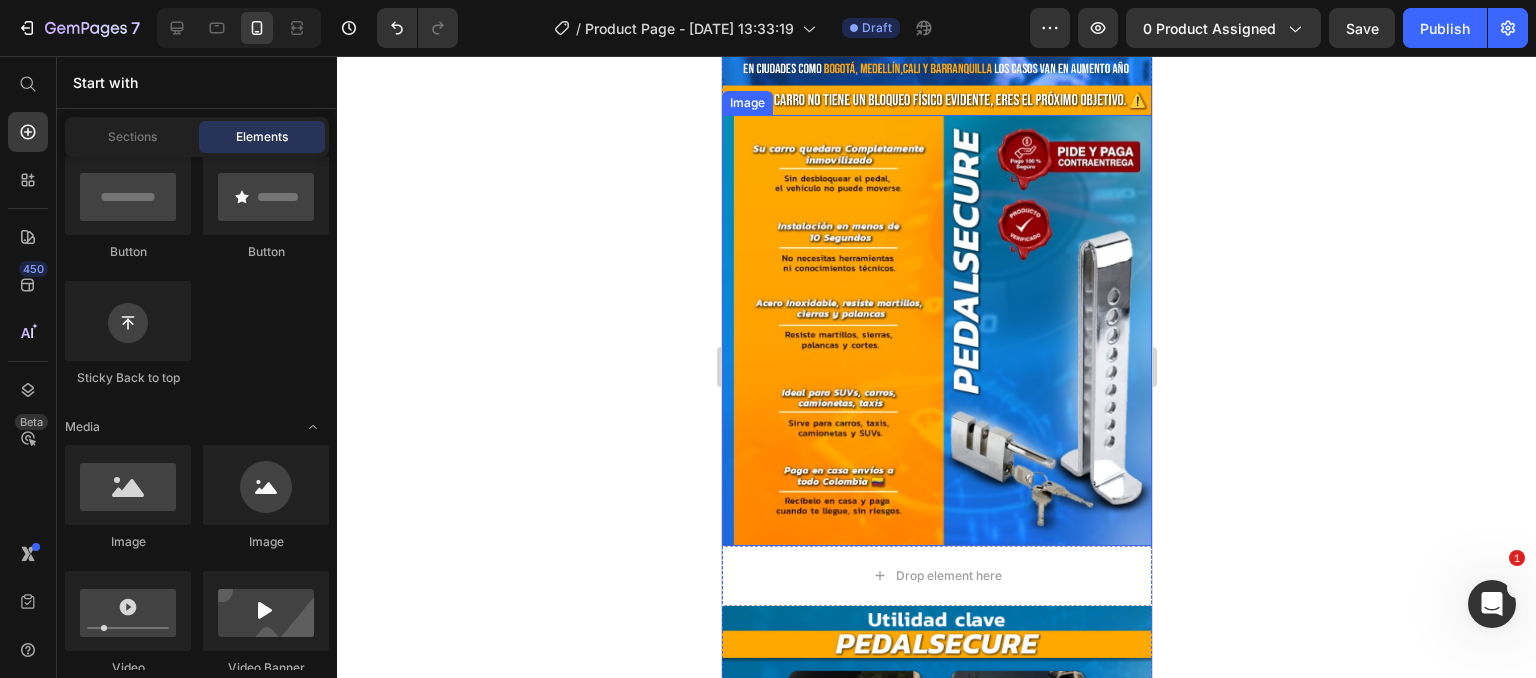 scroll, scrollTop: 1100, scrollLeft: 0, axis: vertical 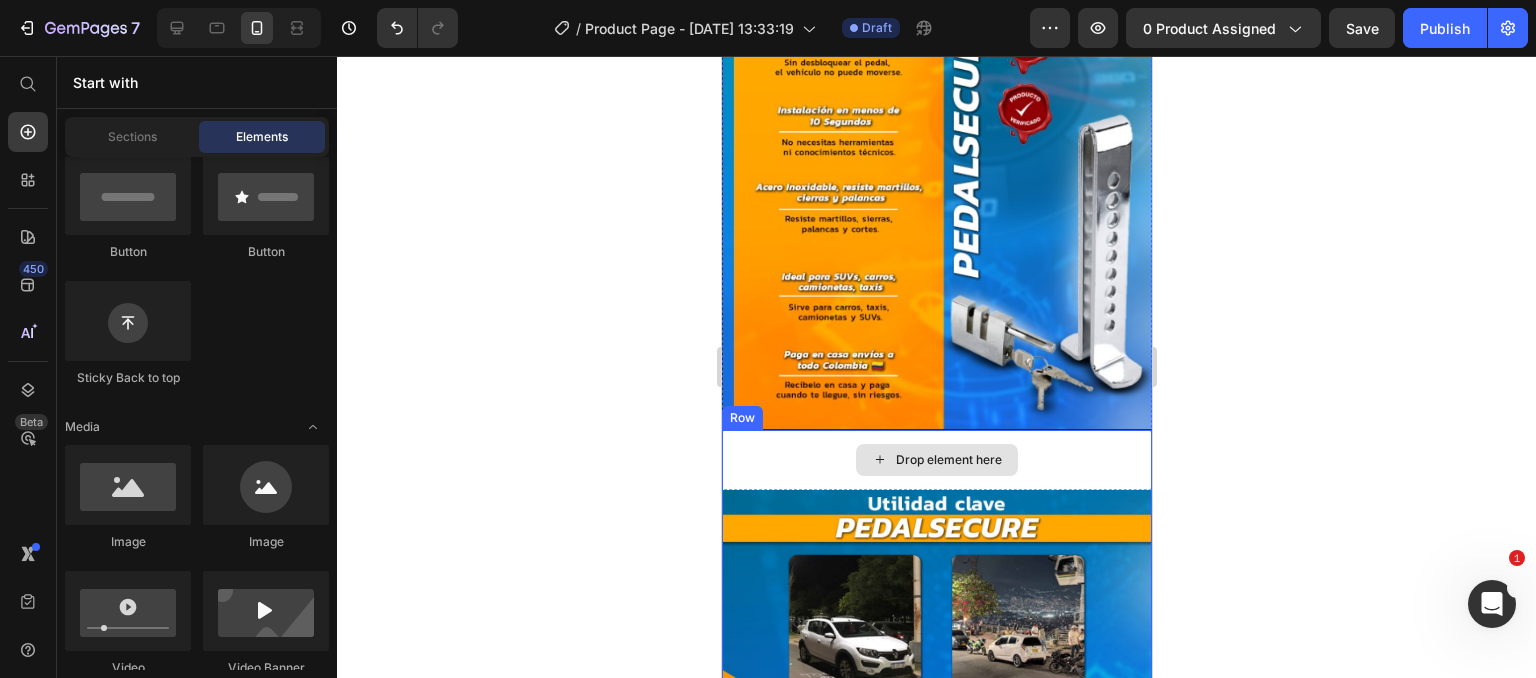 click on "Drop element here" at bounding box center [936, 460] 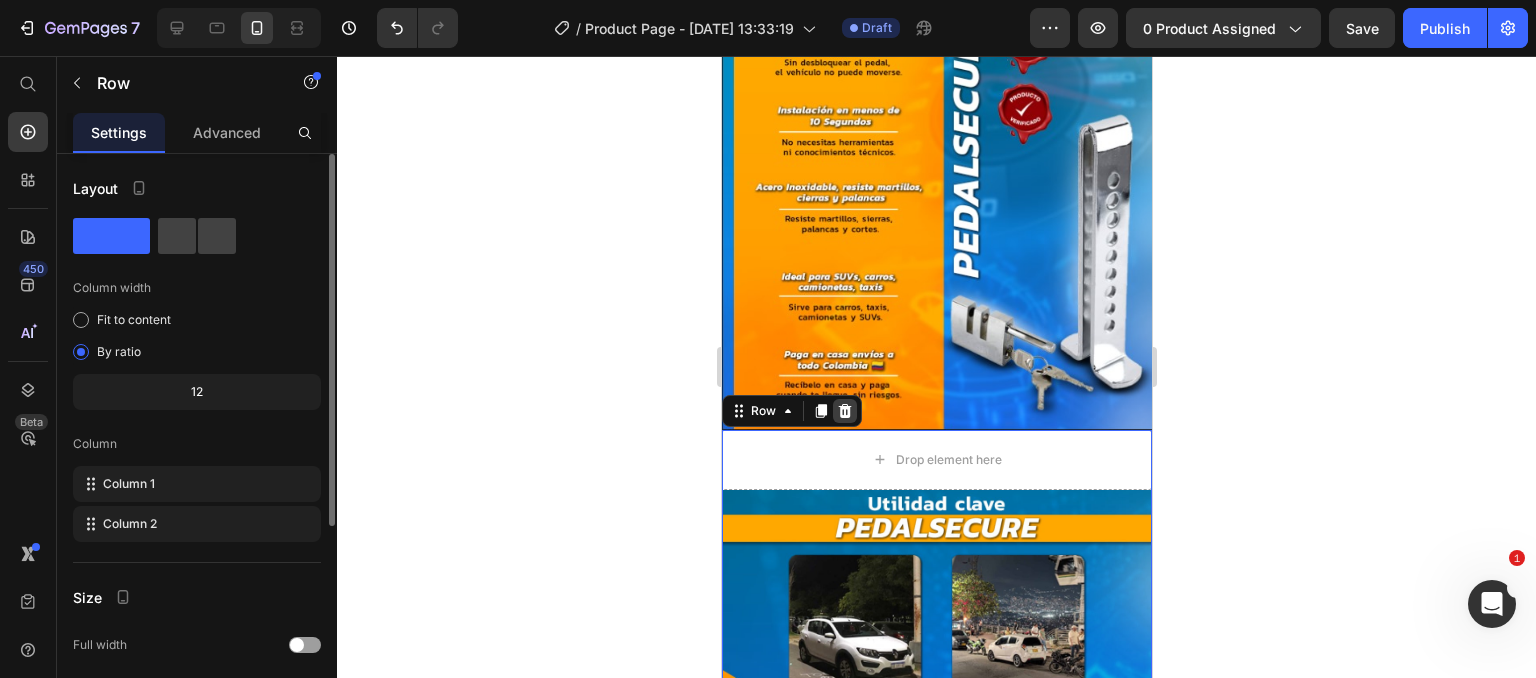 click 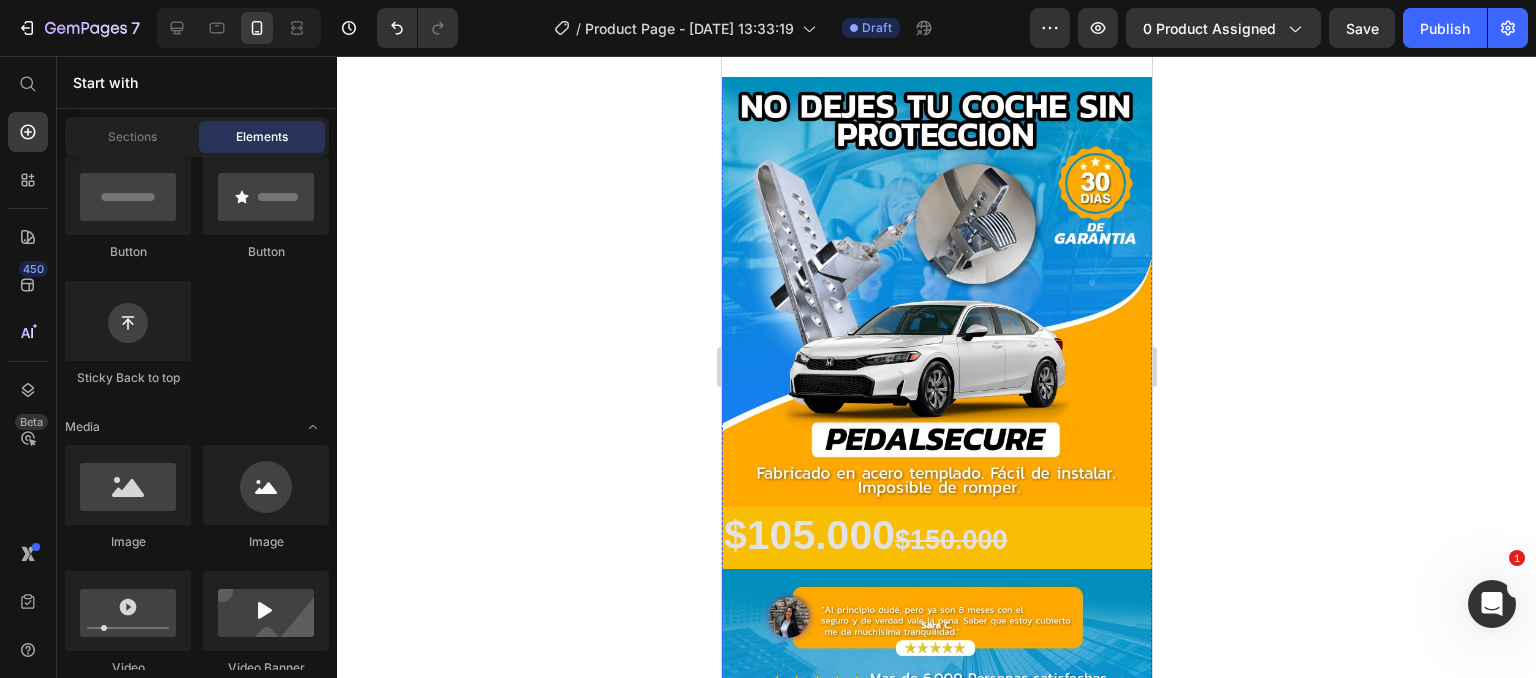 scroll, scrollTop: 0, scrollLeft: 0, axis: both 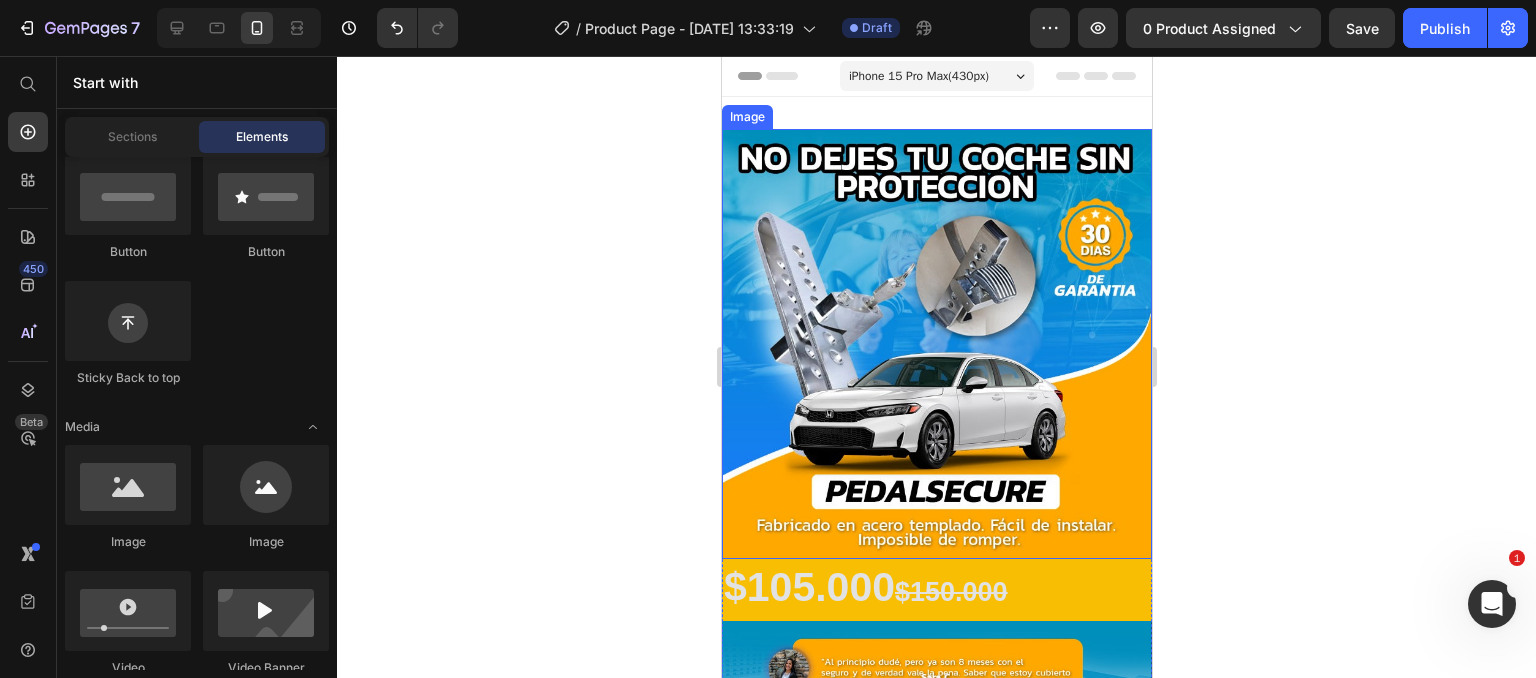 click at bounding box center [936, 344] 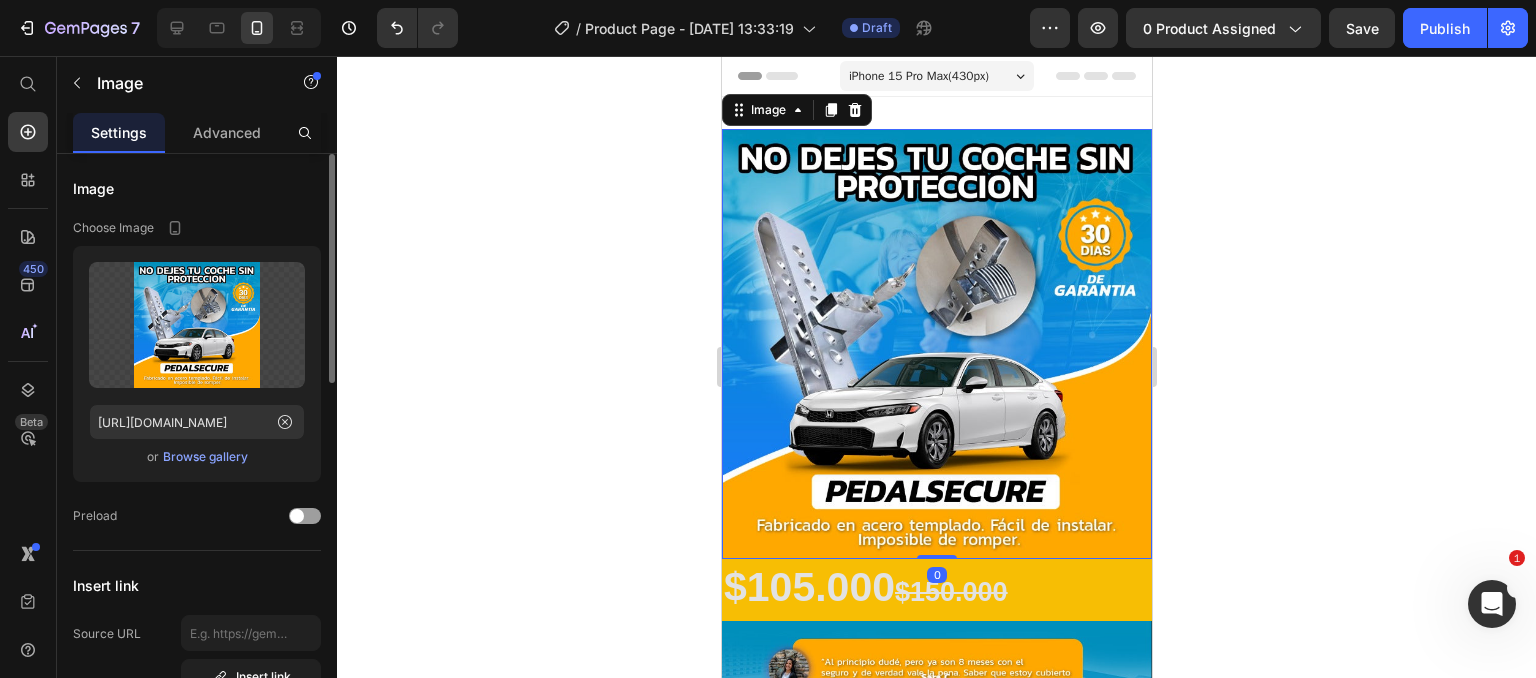 click 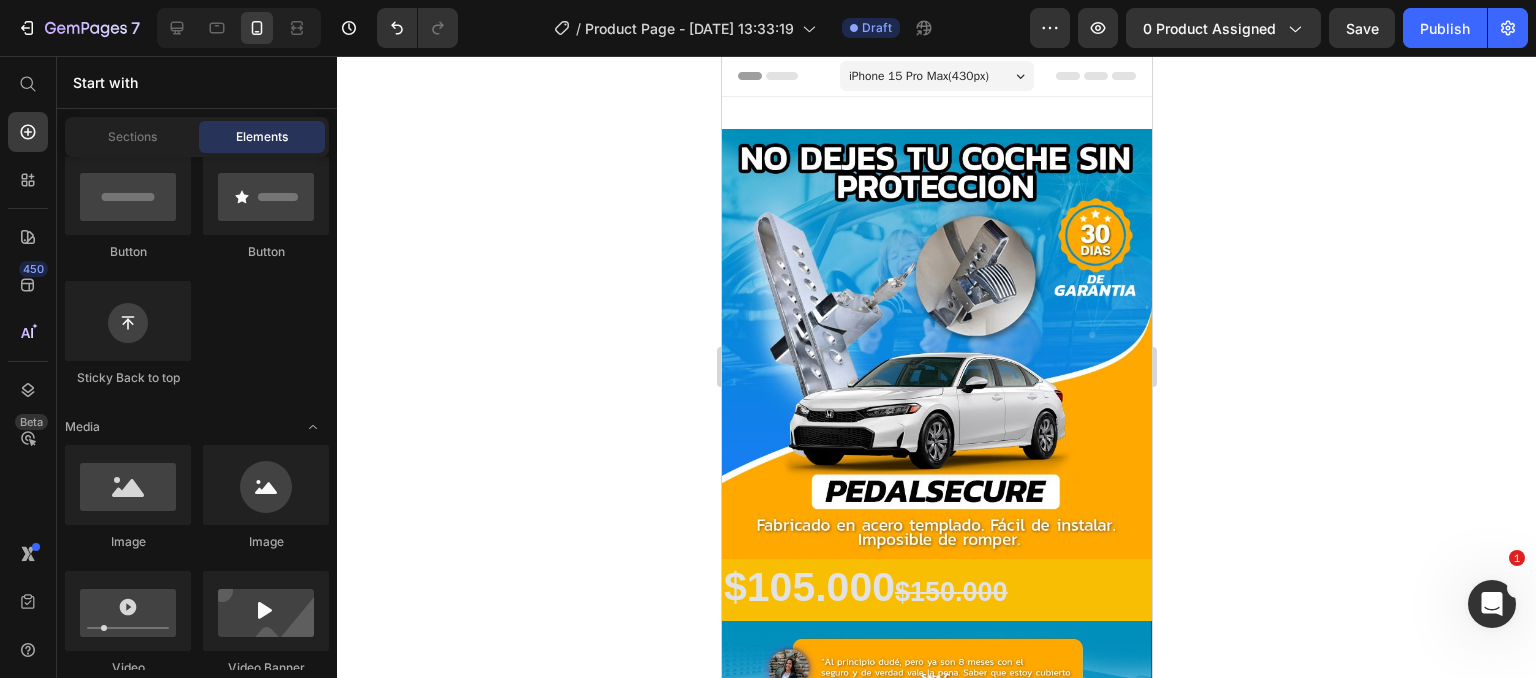click 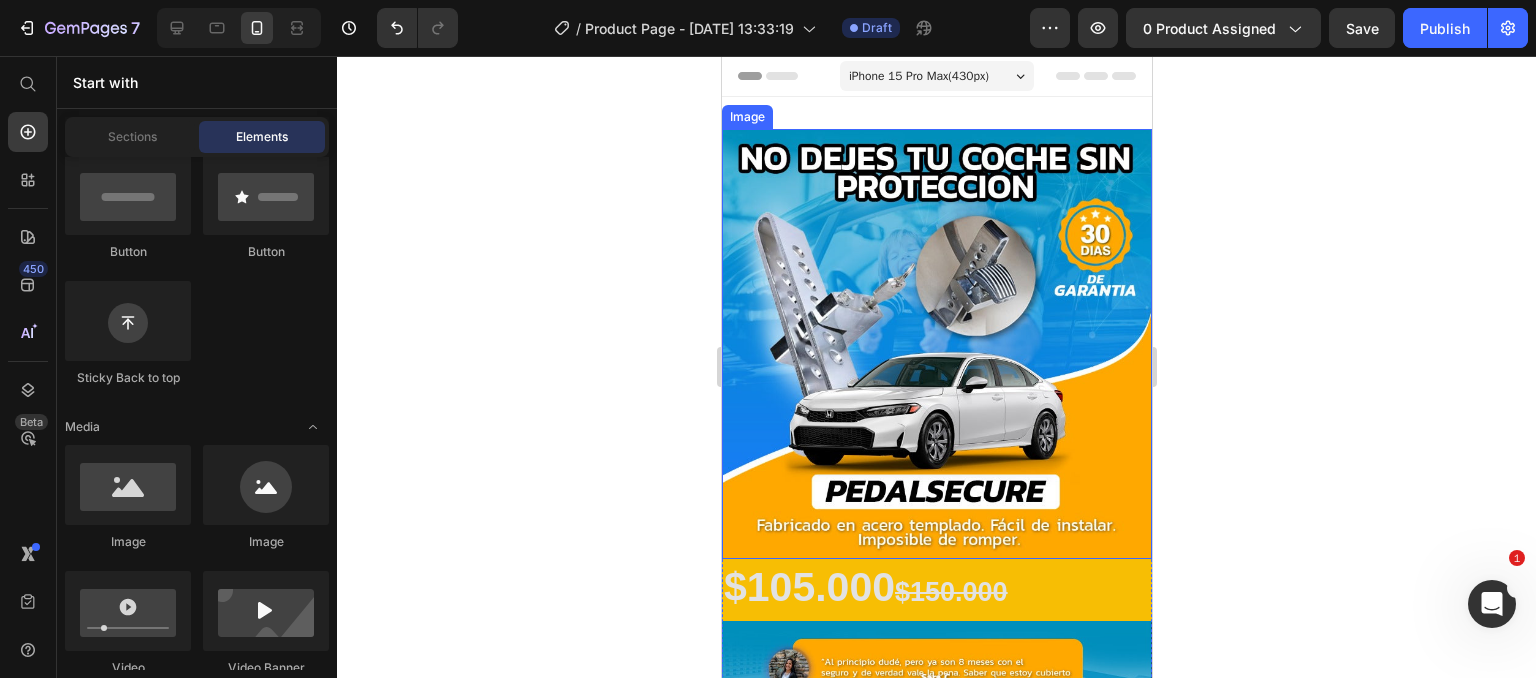 click at bounding box center (936, 344) 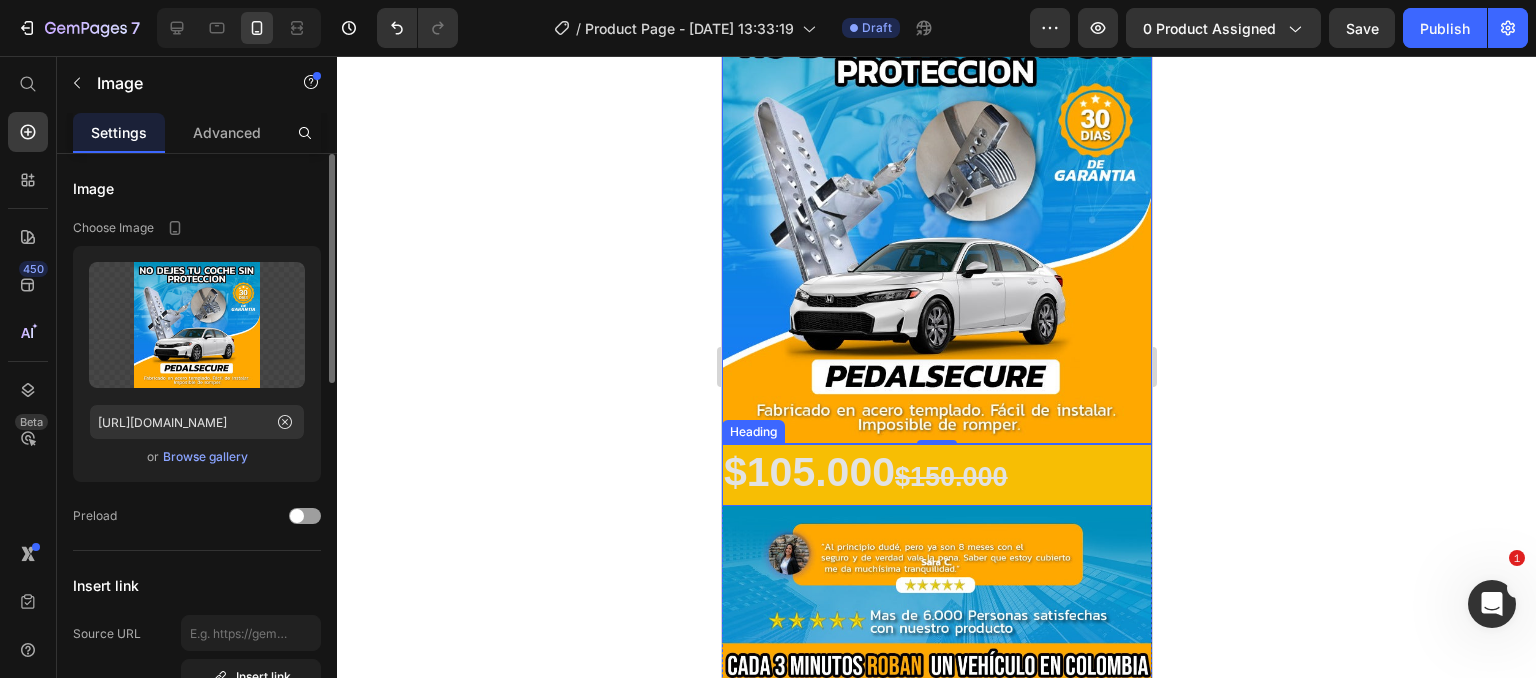 scroll, scrollTop: 0, scrollLeft: 0, axis: both 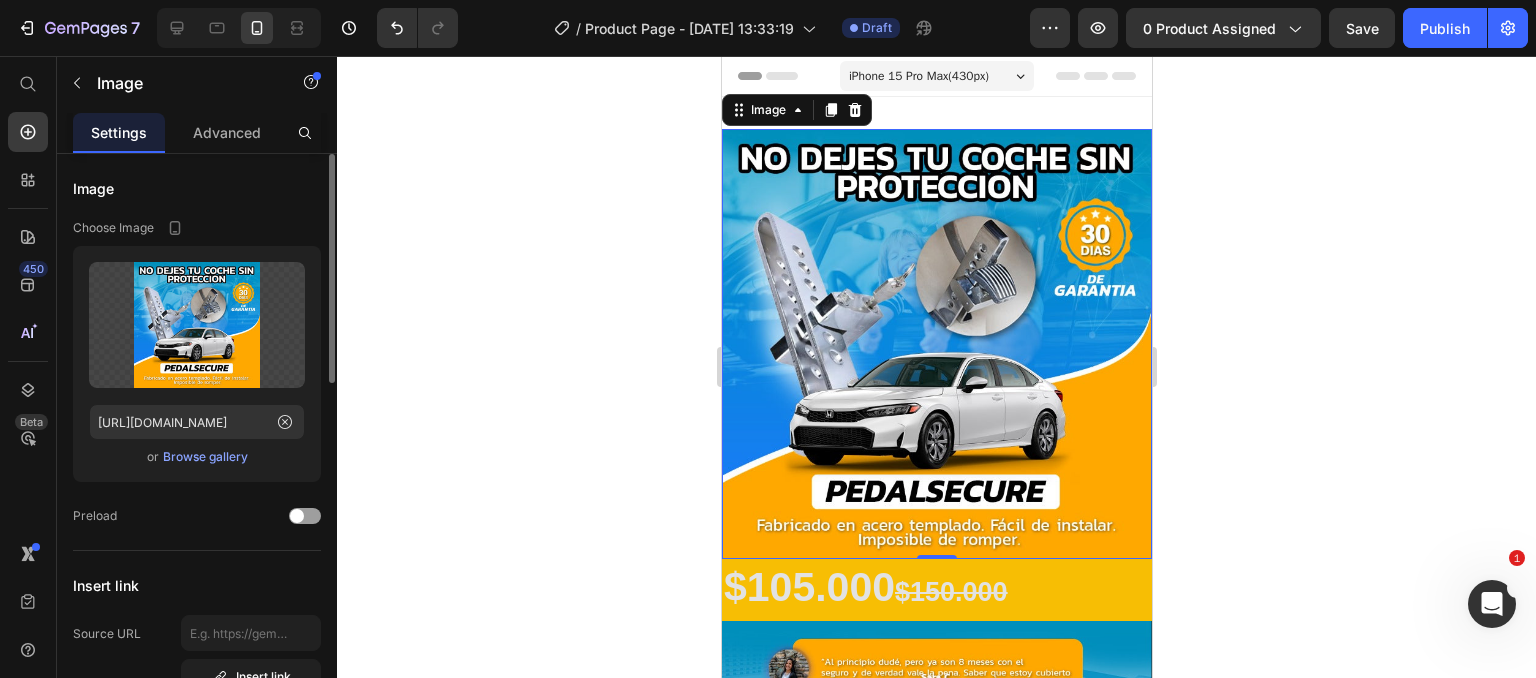 click 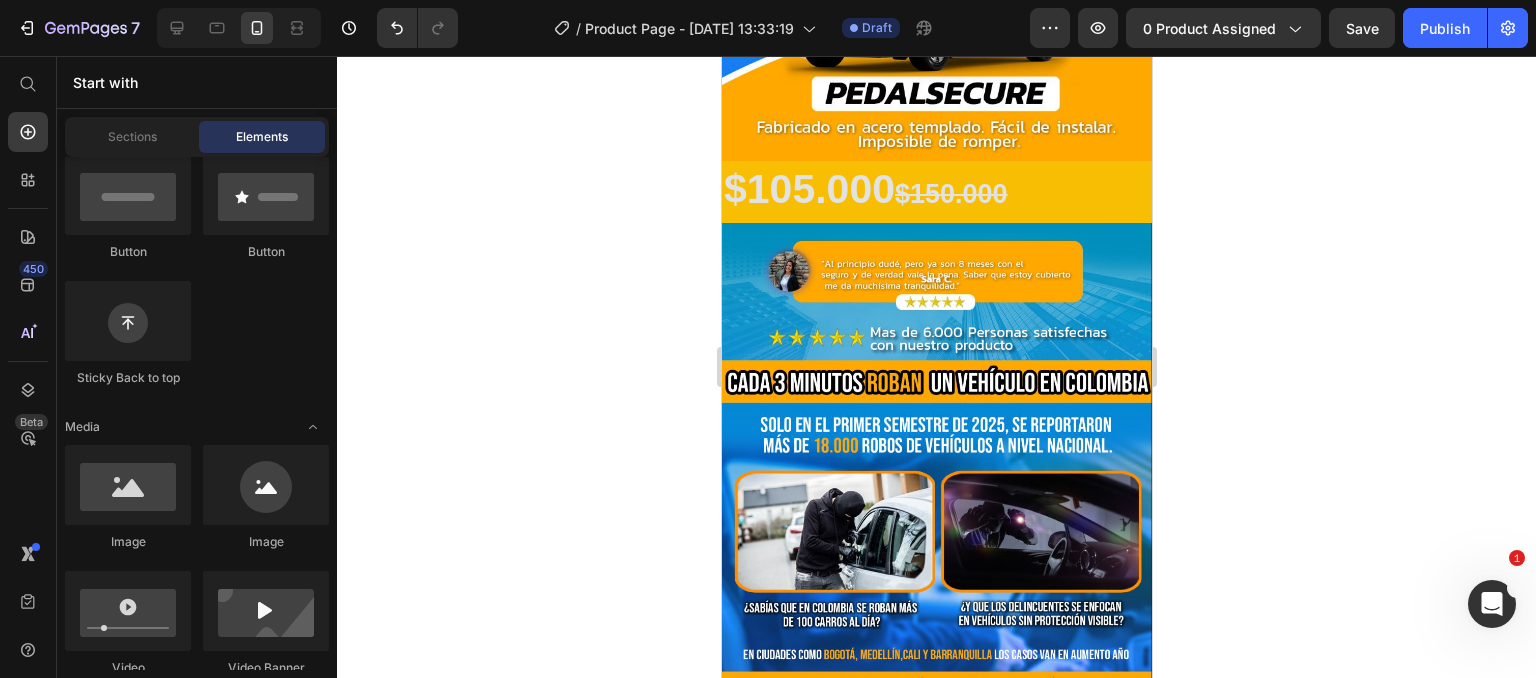 scroll, scrollTop: 400, scrollLeft: 0, axis: vertical 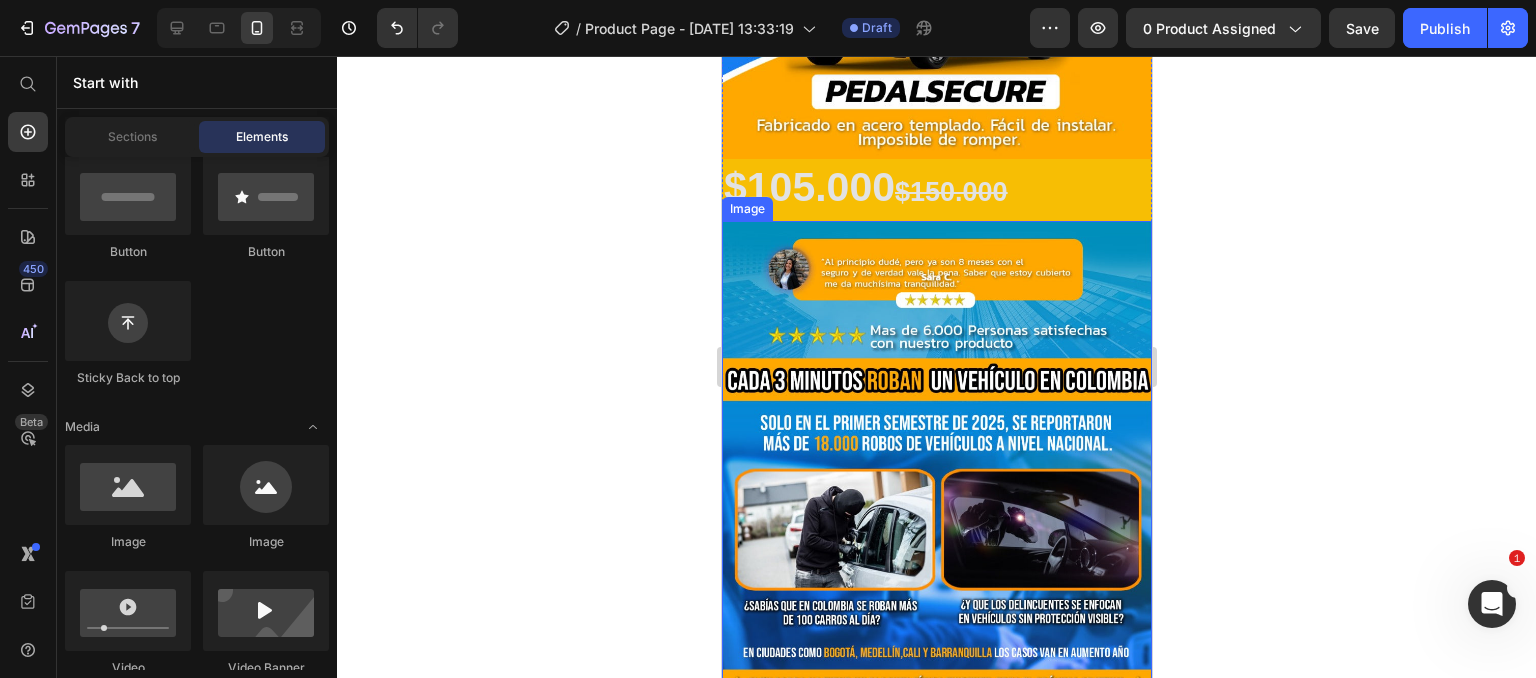click at bounding box center (936, 460) 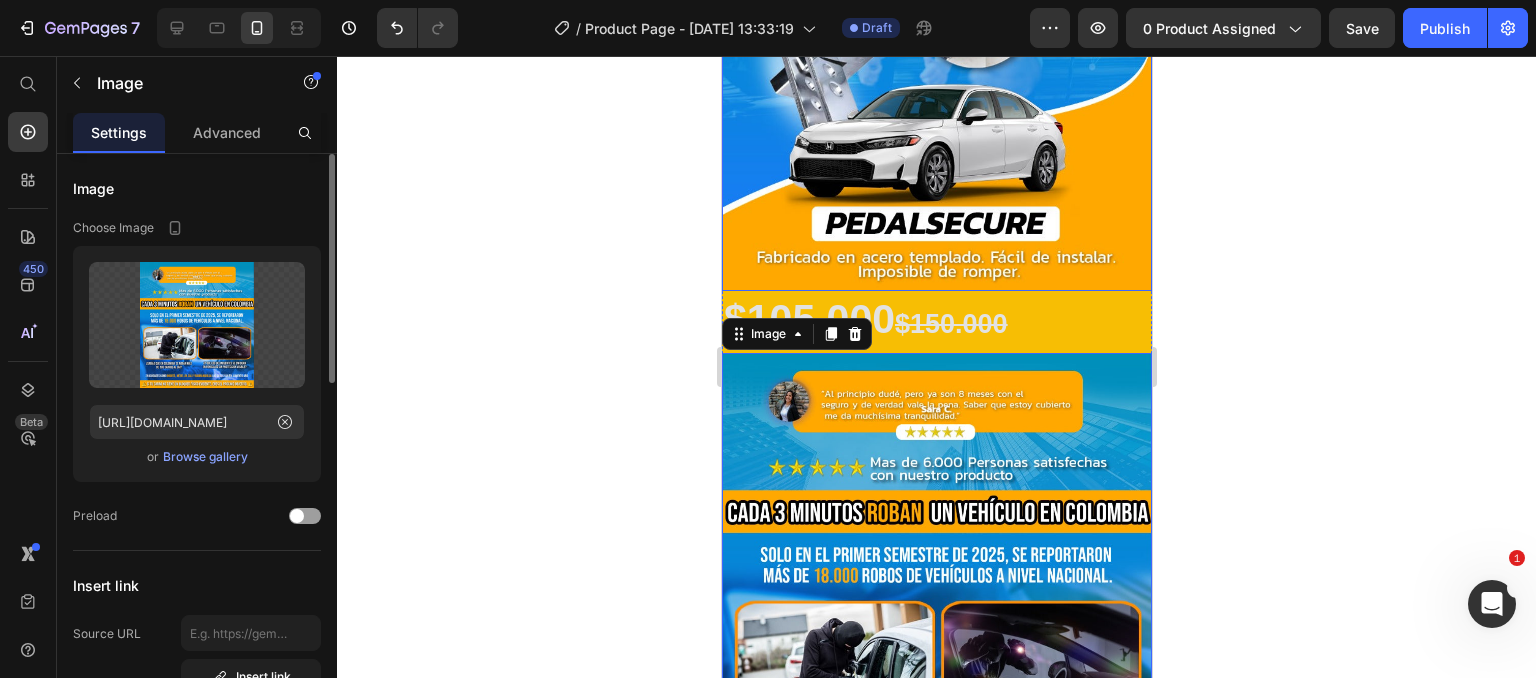 scroll, scrollTop: 300, scrollLeft: 0, axis: vertical 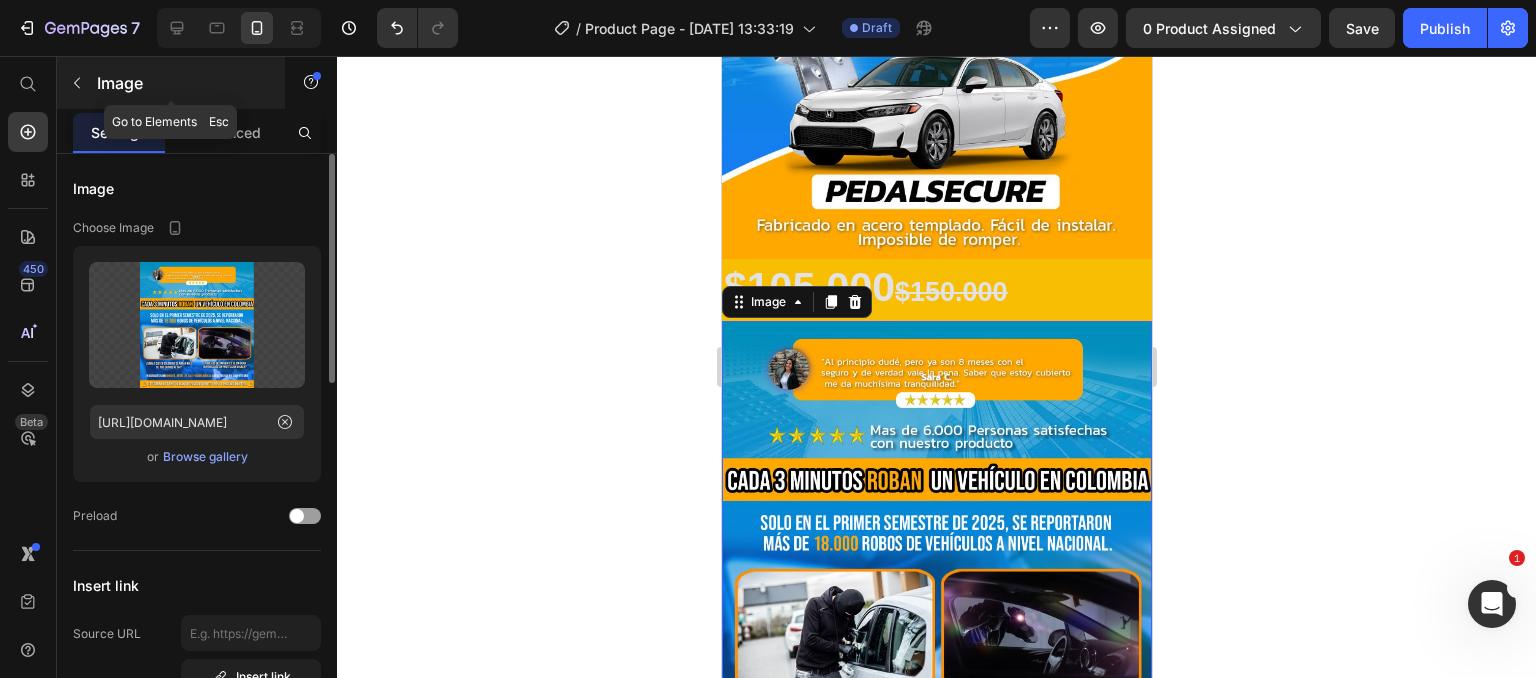 click 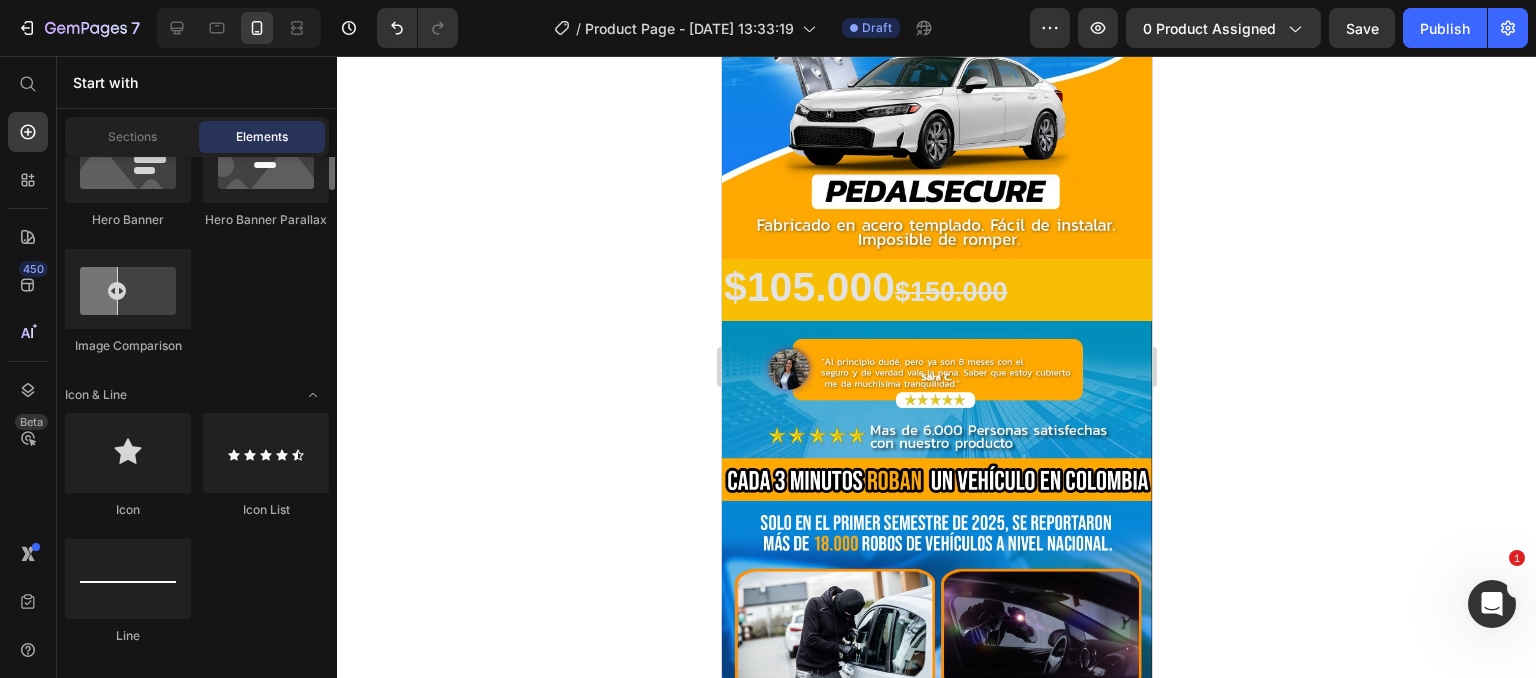 scroll, scrollTop: 1100, scrollLeft: 0, axis: vertical 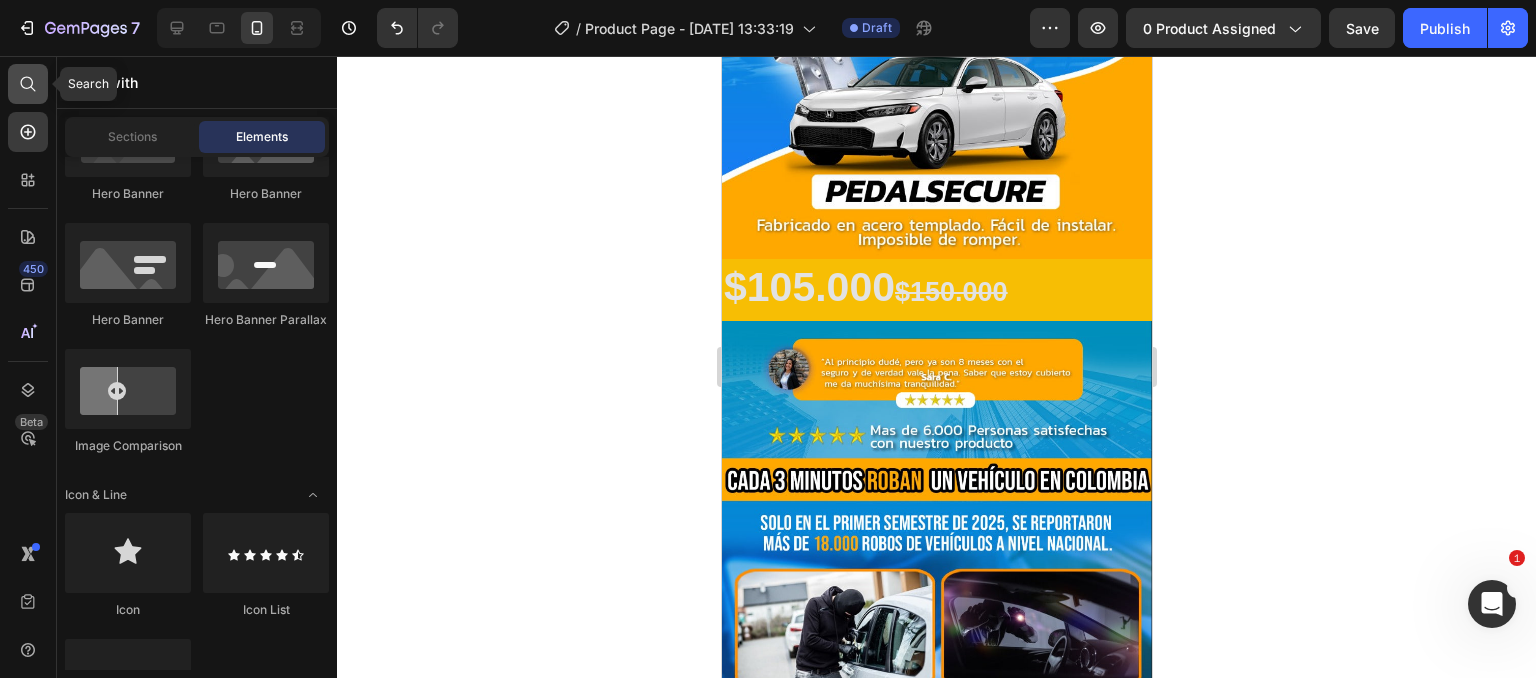 click 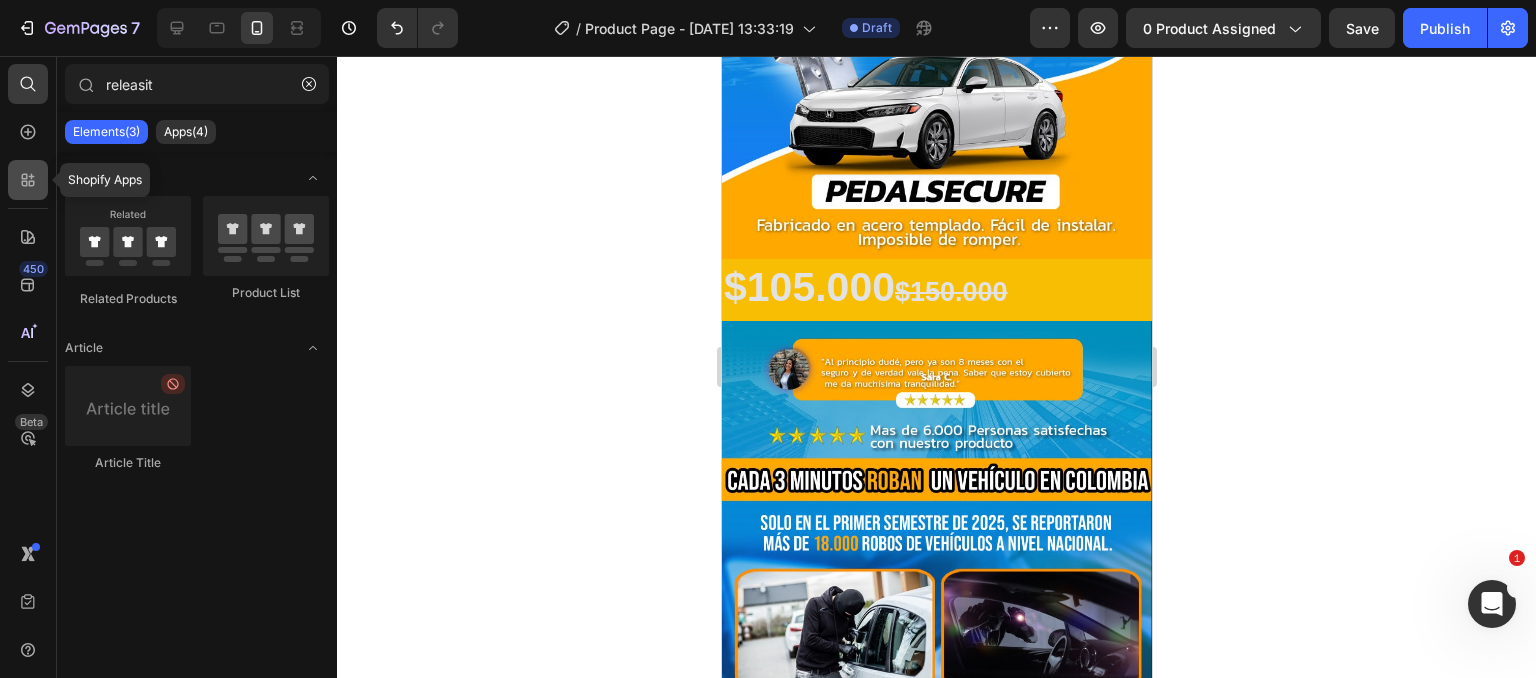type on "releasit" 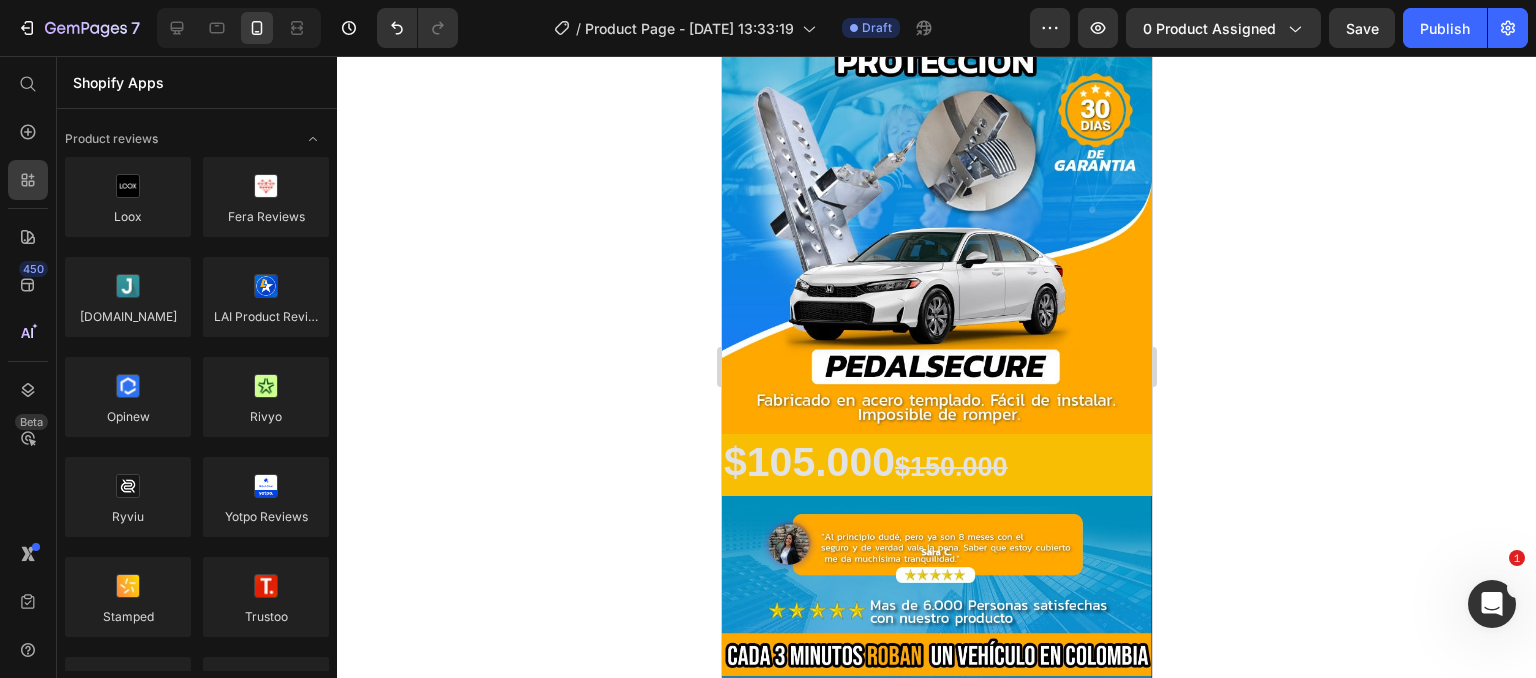 scroll, scrollTop: 200, scrollLeft: 0, axis: vertical 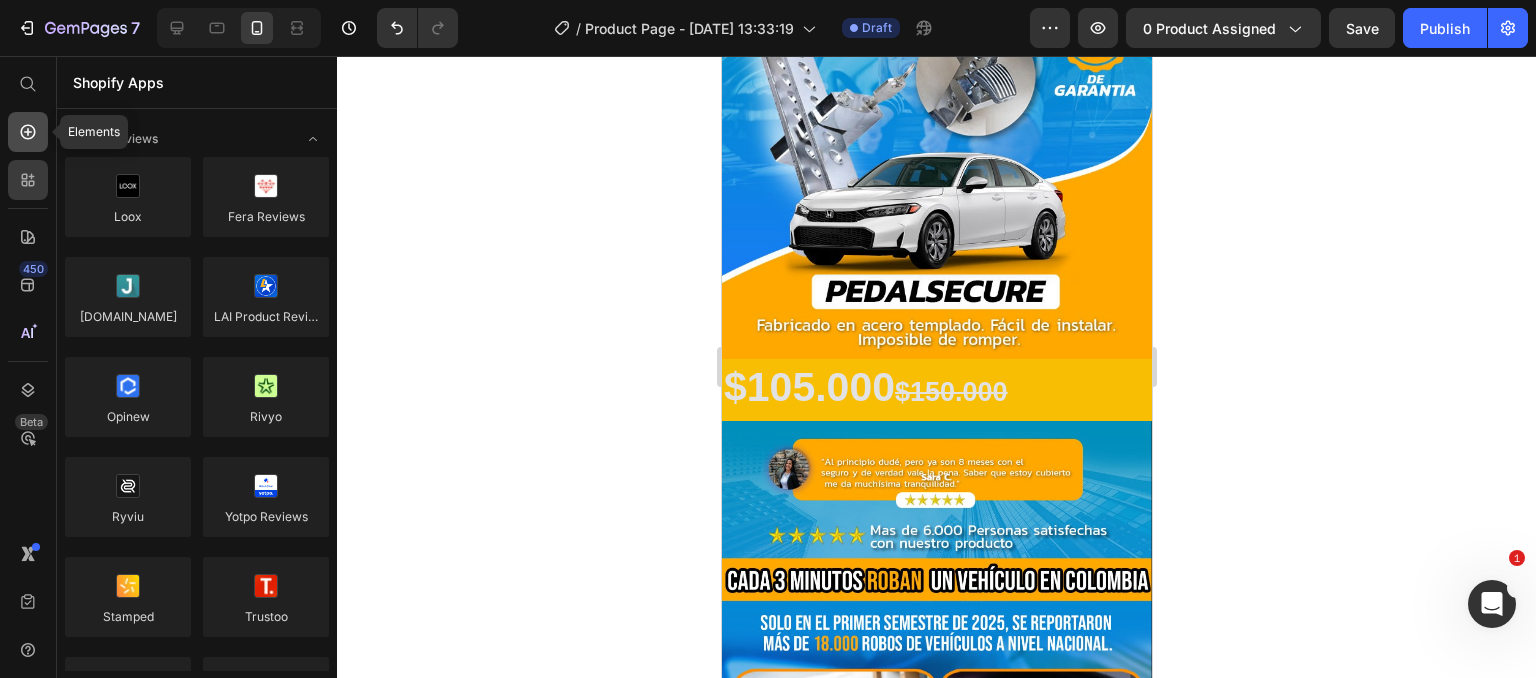 click 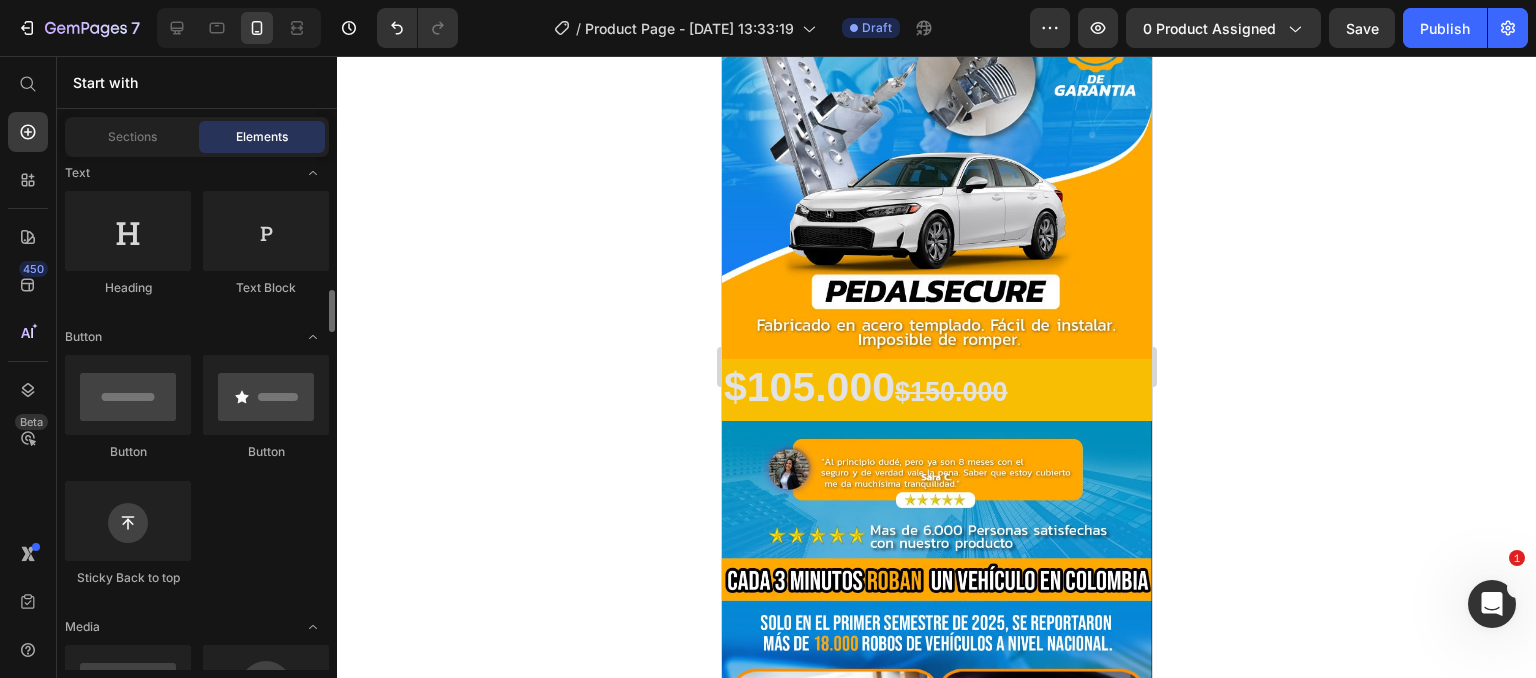 scroll, scrollTop: 400, scrollLeft: 0, axis: vertical 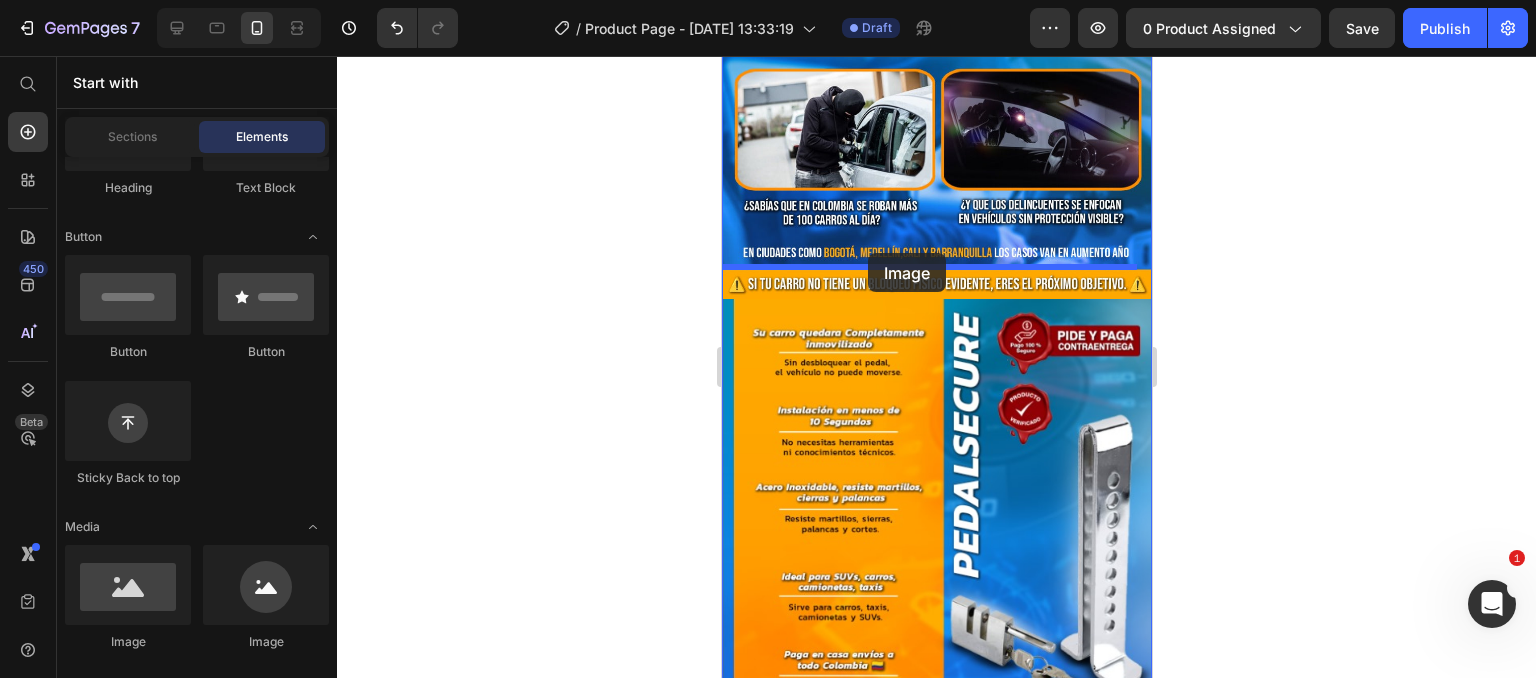 drag, startPoint x: 869, startPoint y: 636, endPoint x: 867, endPoint y: 253, distance: 383.00522 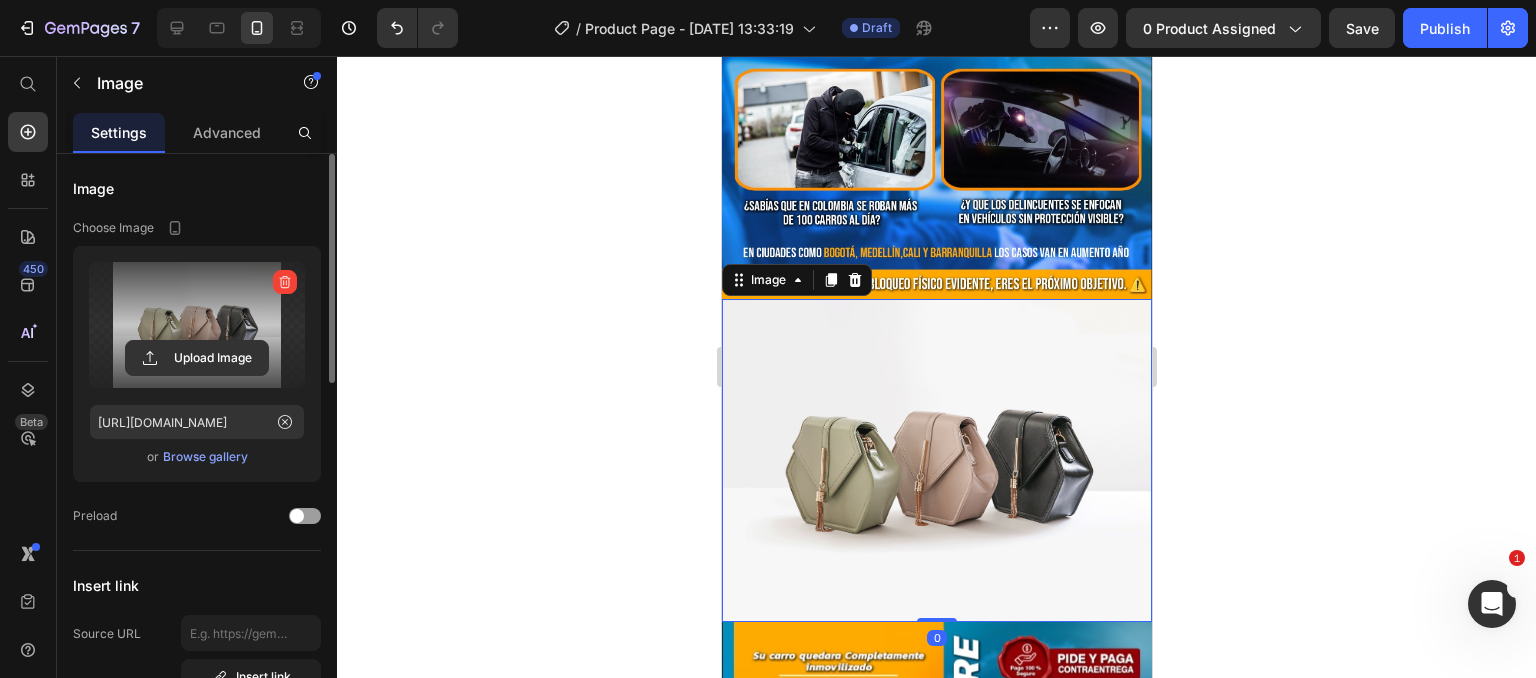 click at bounding box center (197, 325) 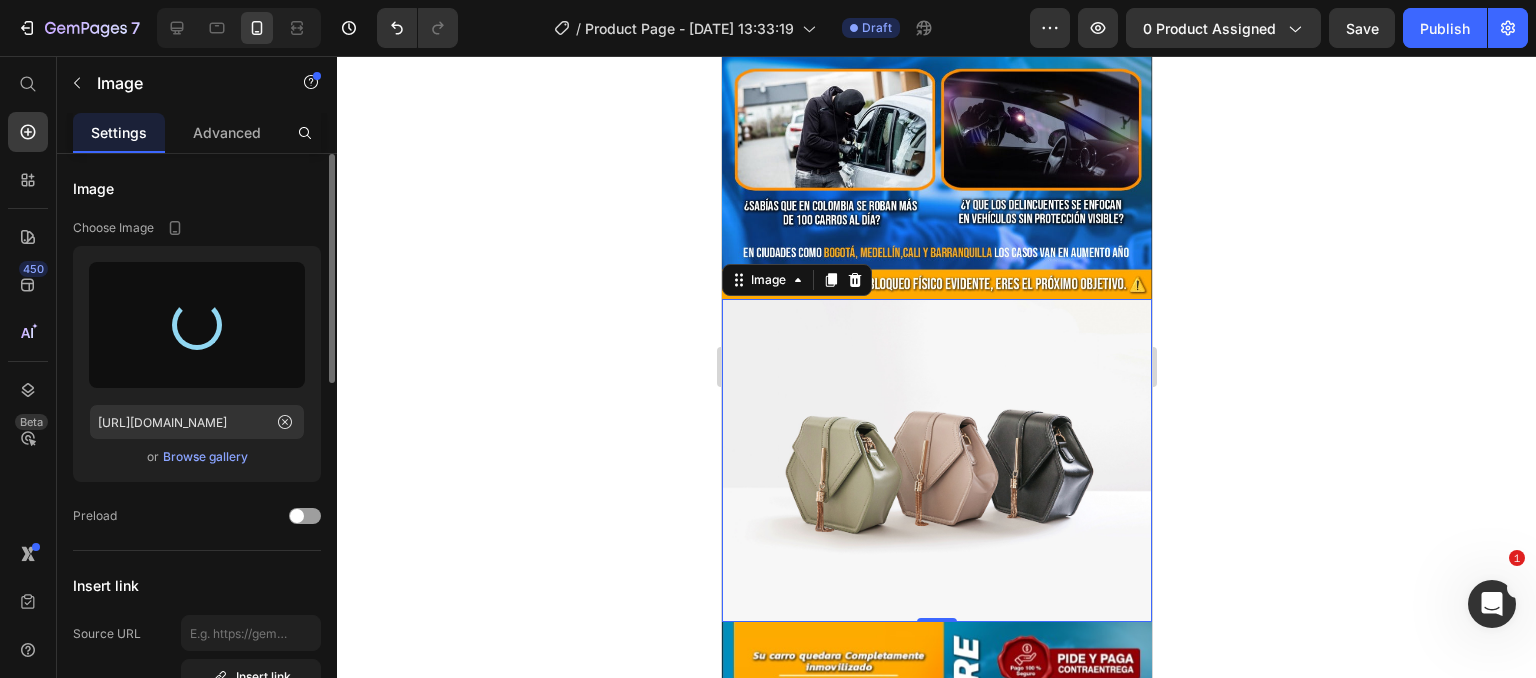 type on "https://cdn.shopify.com/s/files/1/0749/3687/7296/files/gempages_556016714567910177-4a6bd354-1e7f-4eaa-83df-a0194ed063f4.jpg" 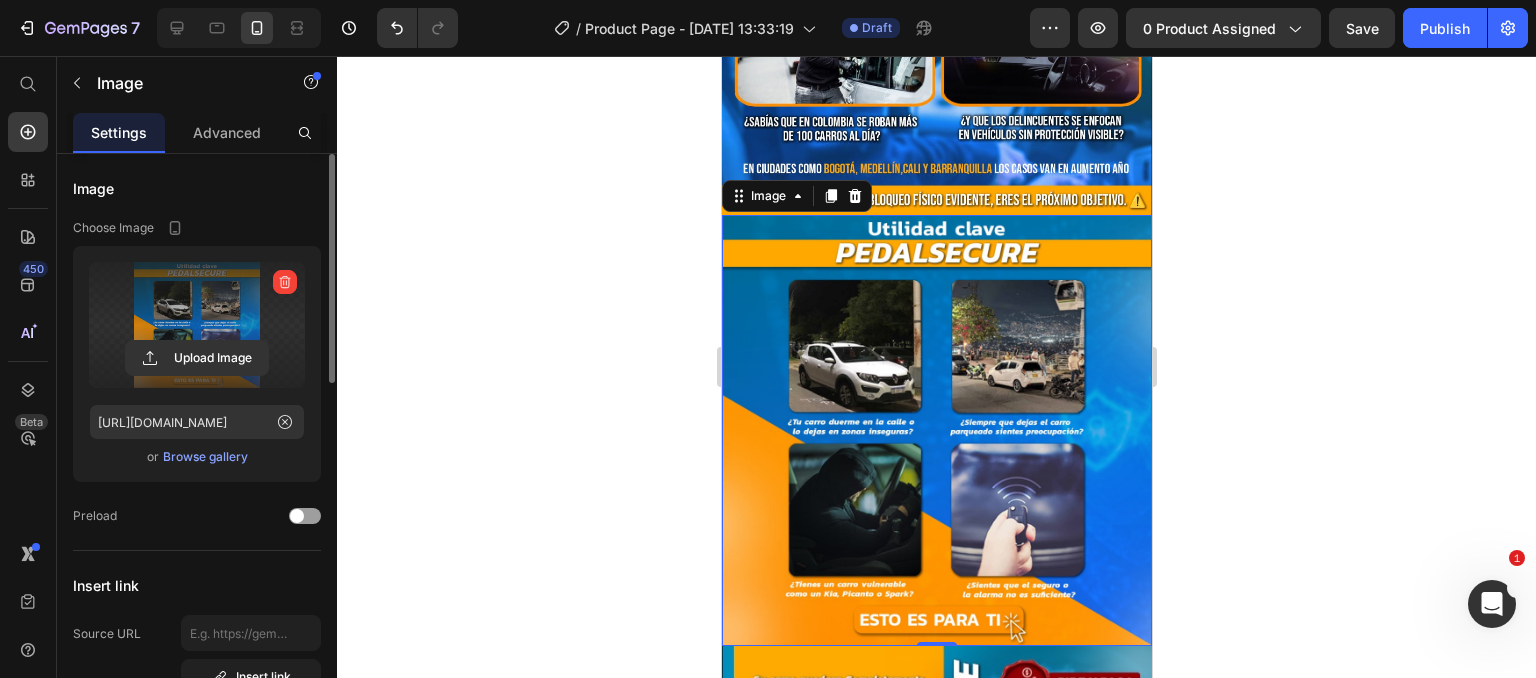 scroll, scrollTop: 1000, scrollLeft: 0, axis: vertical 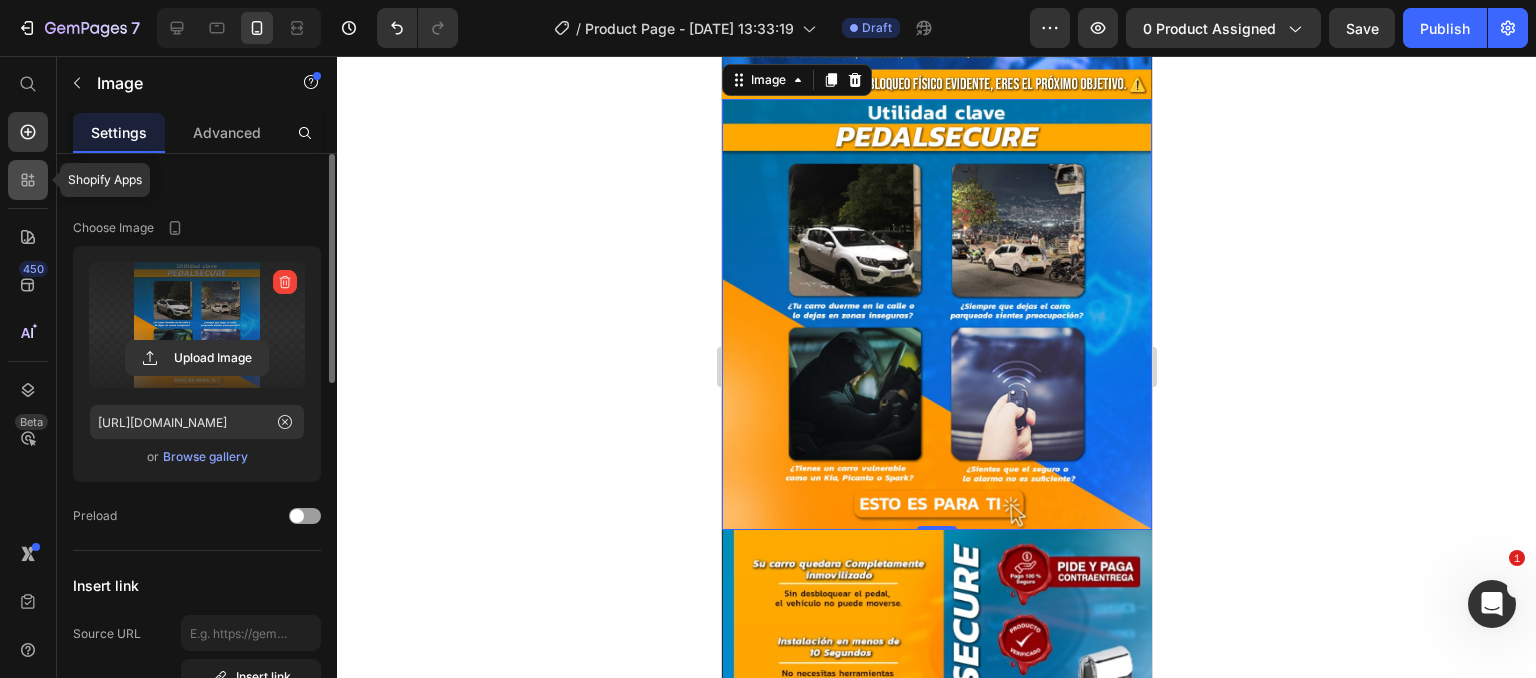 click 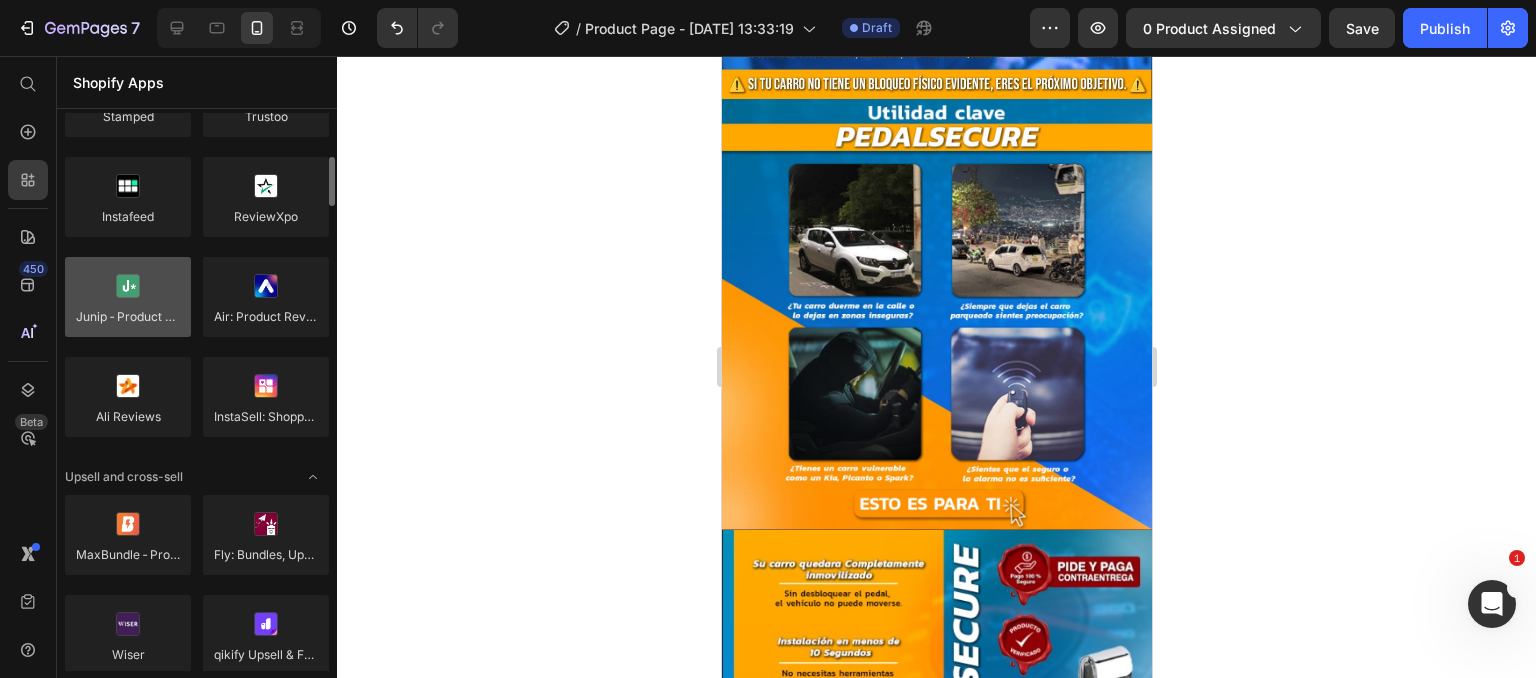 scroll, scrollTop: 700, scrollLeft: 0, axis: vertical 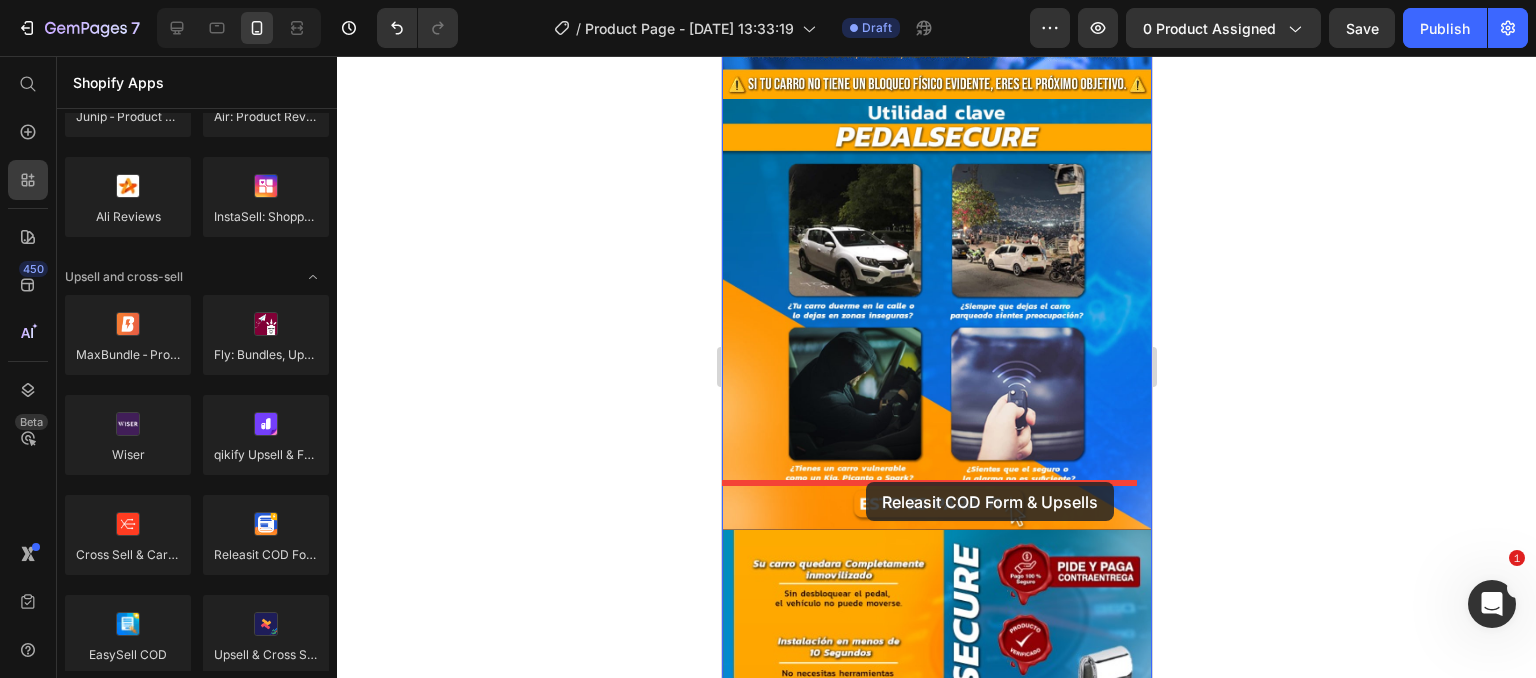 drag, startPoint x: 974, startPoint y: 605, endPoint x: 865, endPoint y: 482, distance: 164.3472 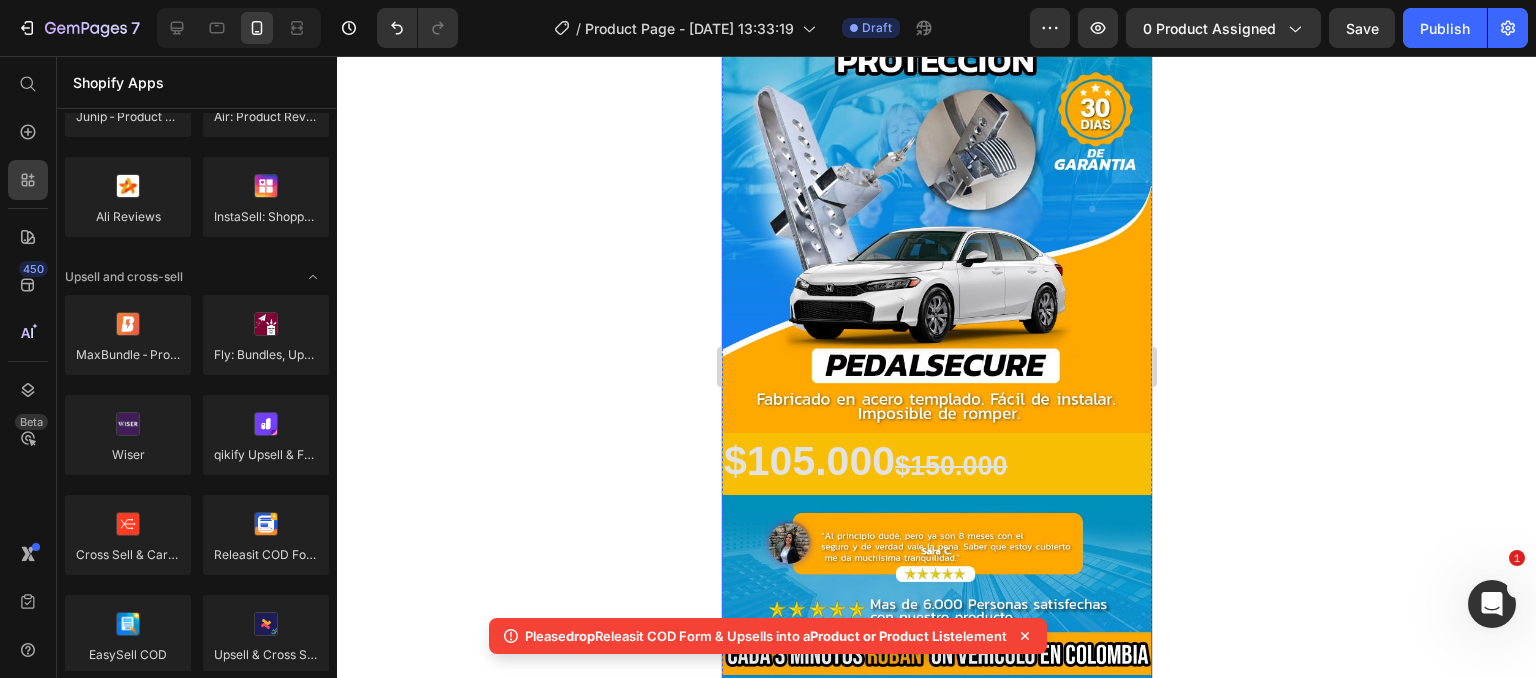 scroll, scrollTop: 0, scrollLeft: 0, axis: both 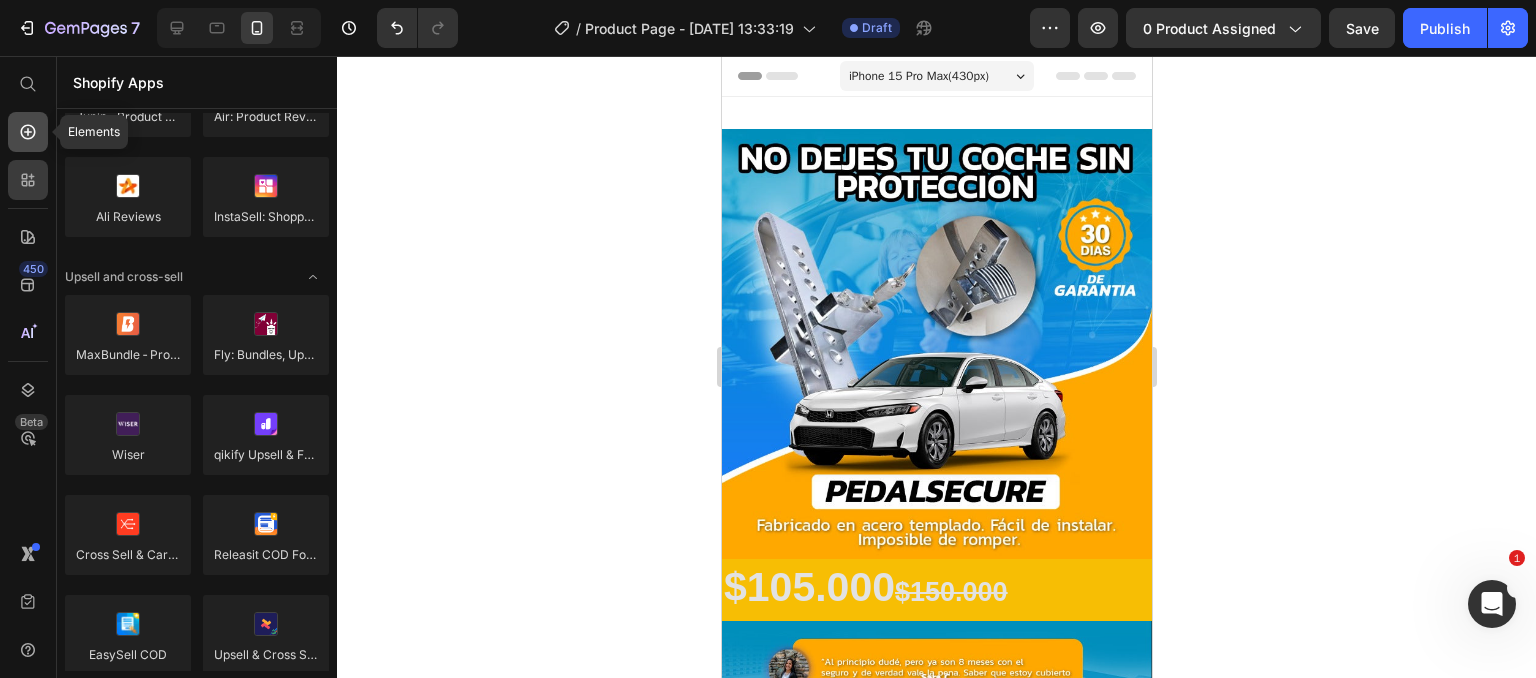 click 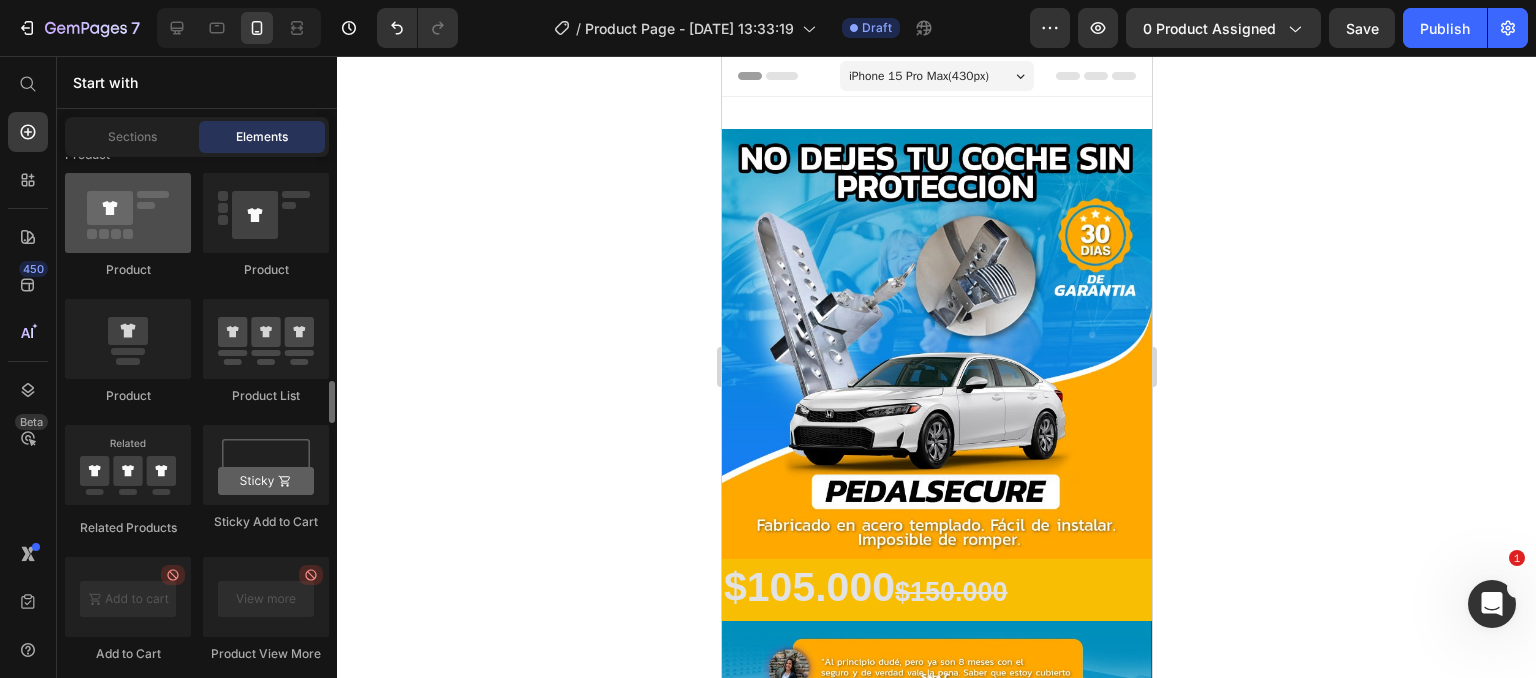scroll, scrollTop: 2600, scrollLeft: 0, axis: vertical 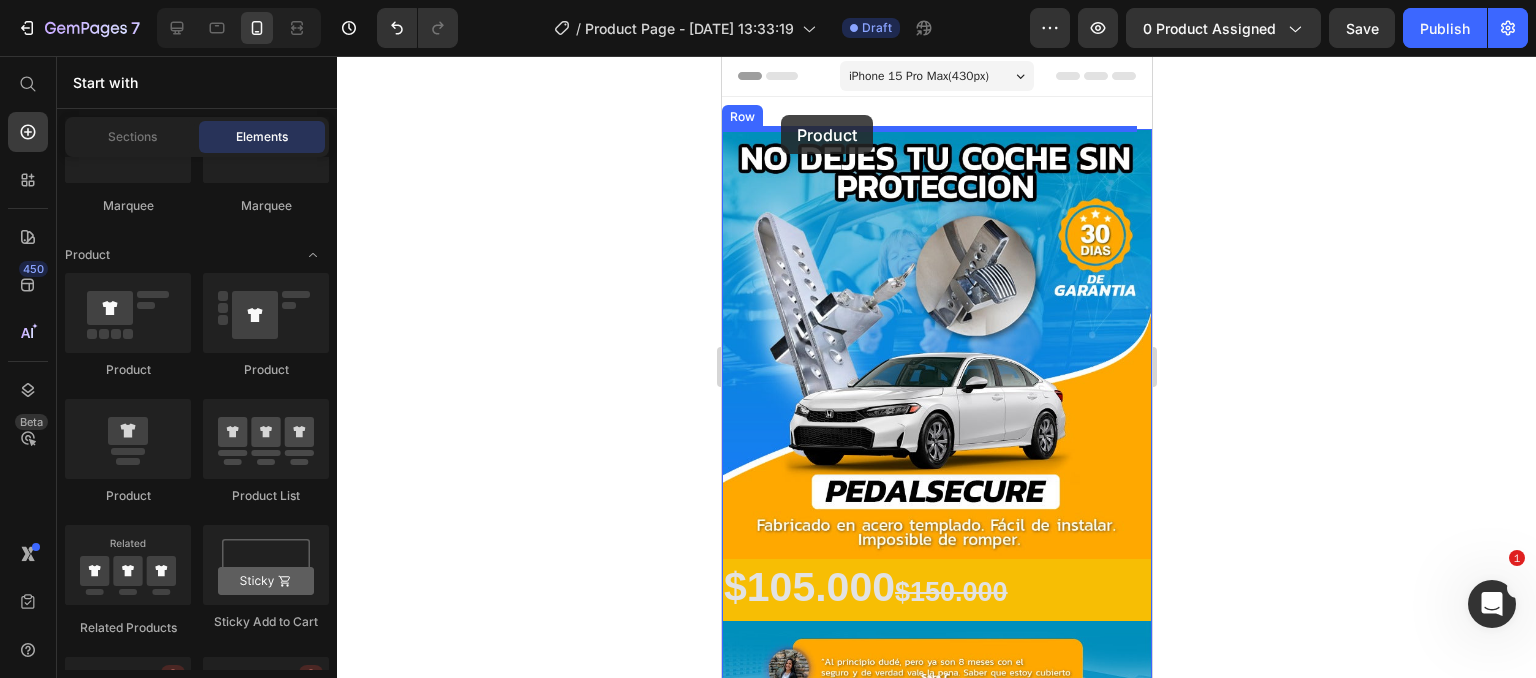 drag, startPoint x: 1040, startPoint y: 430, endPoint x: 780, endPoint y: 115, distance: 408.44217 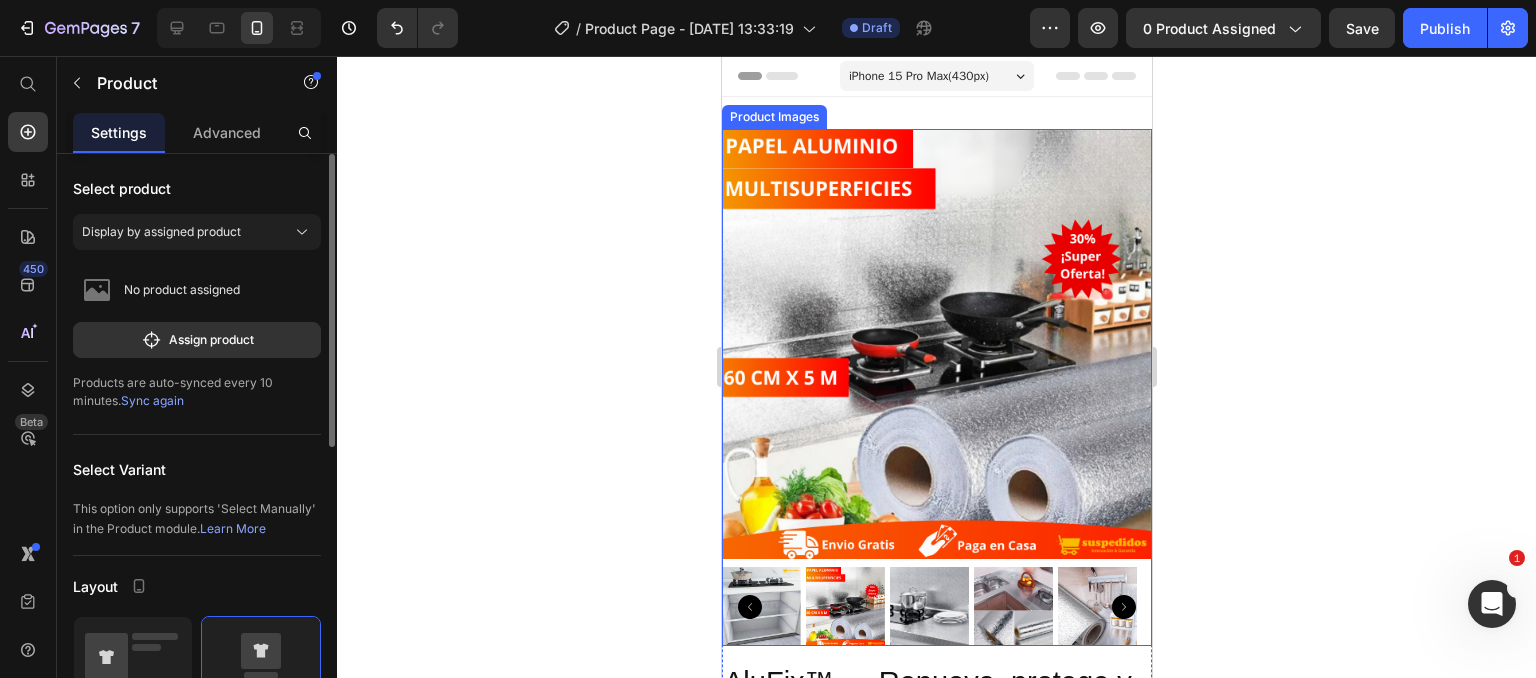 click at bounding box center (936, 344) 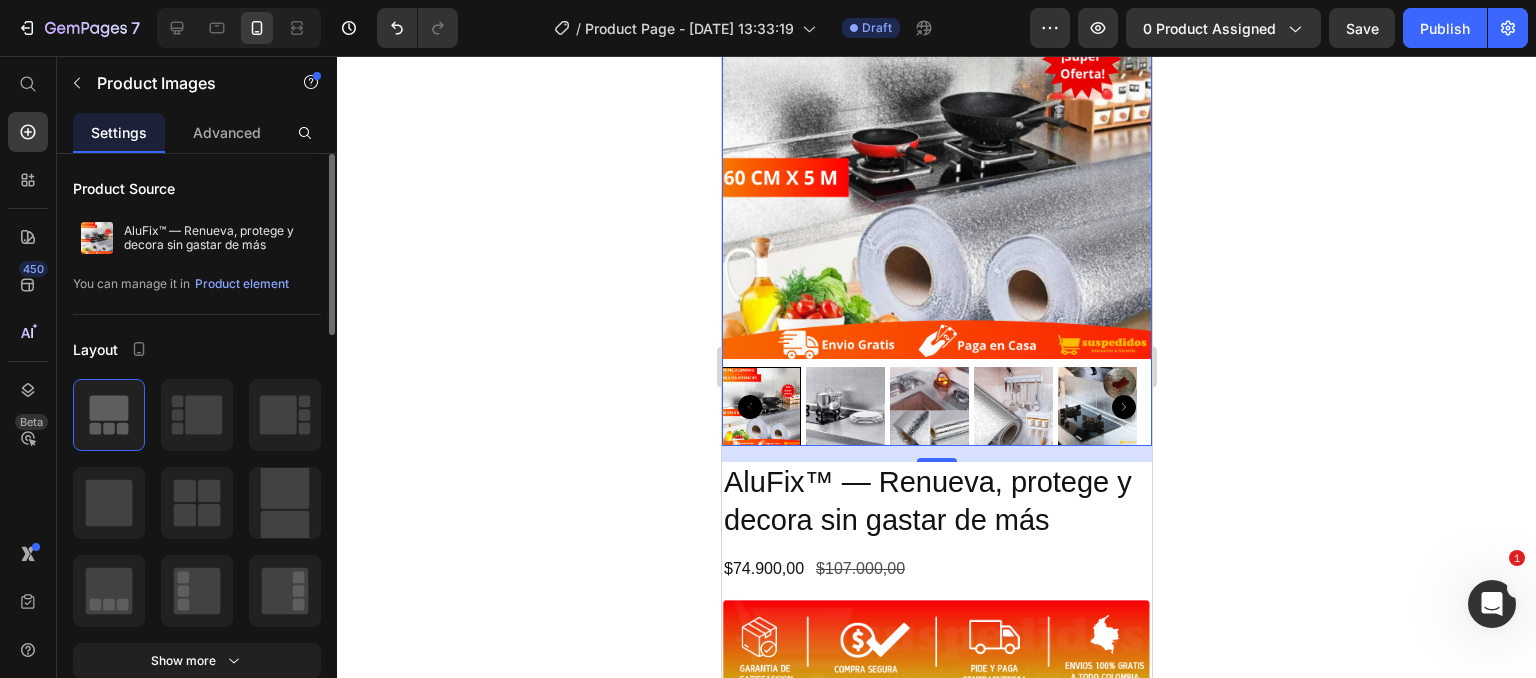 scroll, scrollTop: 0, scrollLeft: 0, axis: both 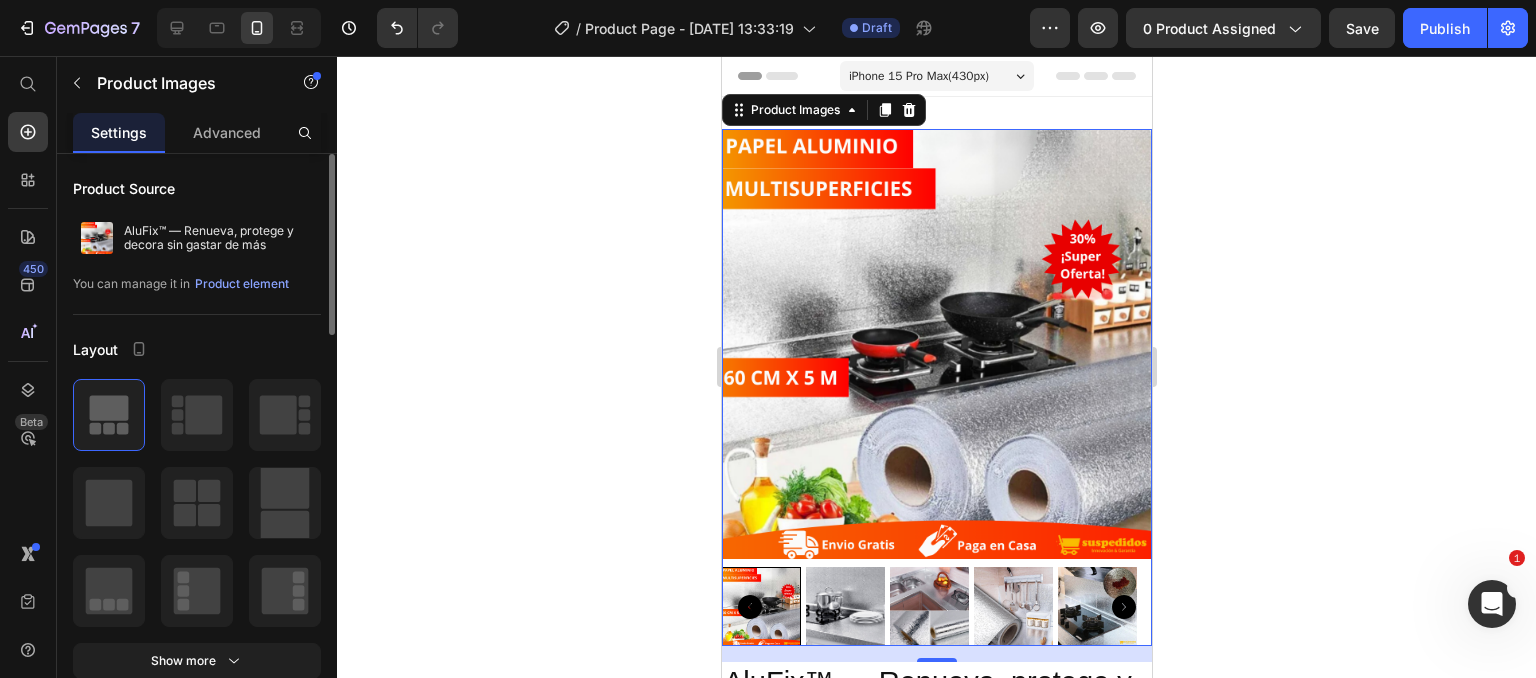 click at bounding box center [936, 344] 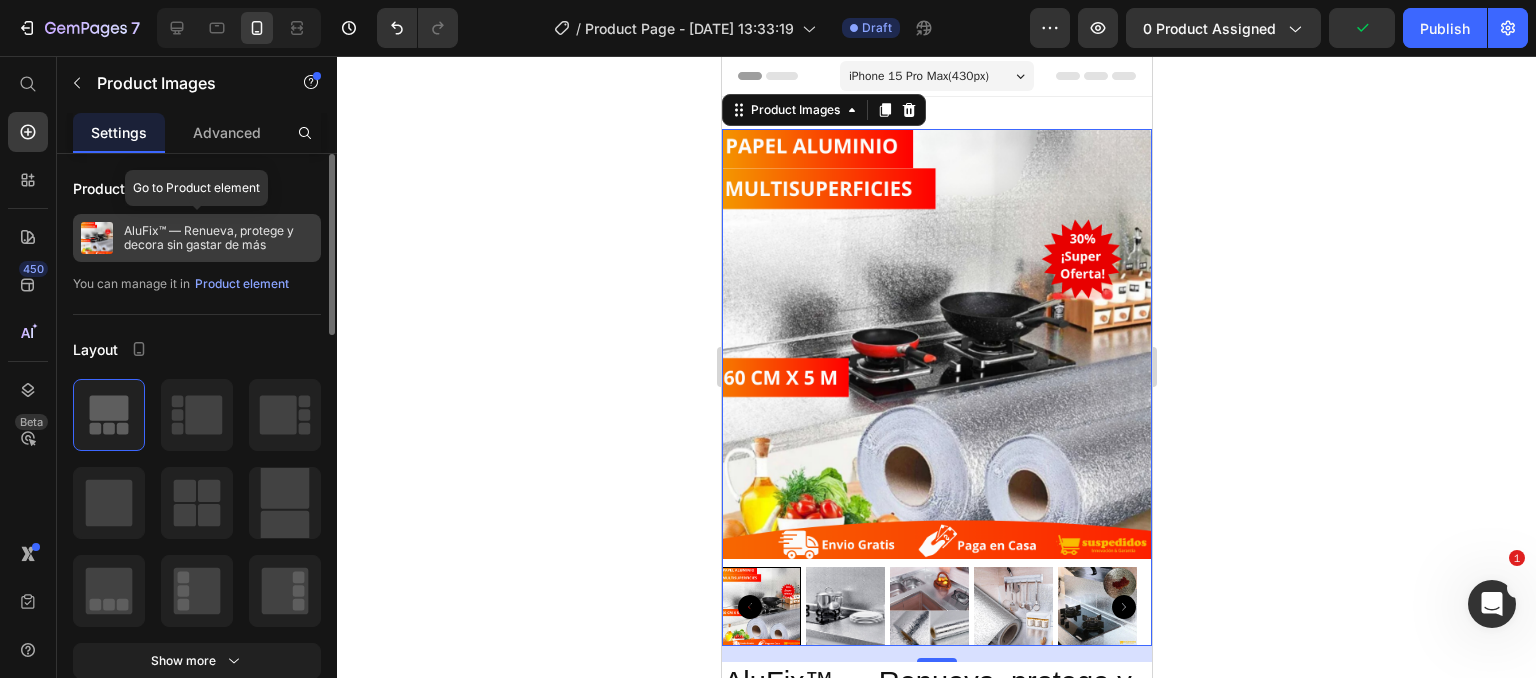 click at bounding box center (97, 238) 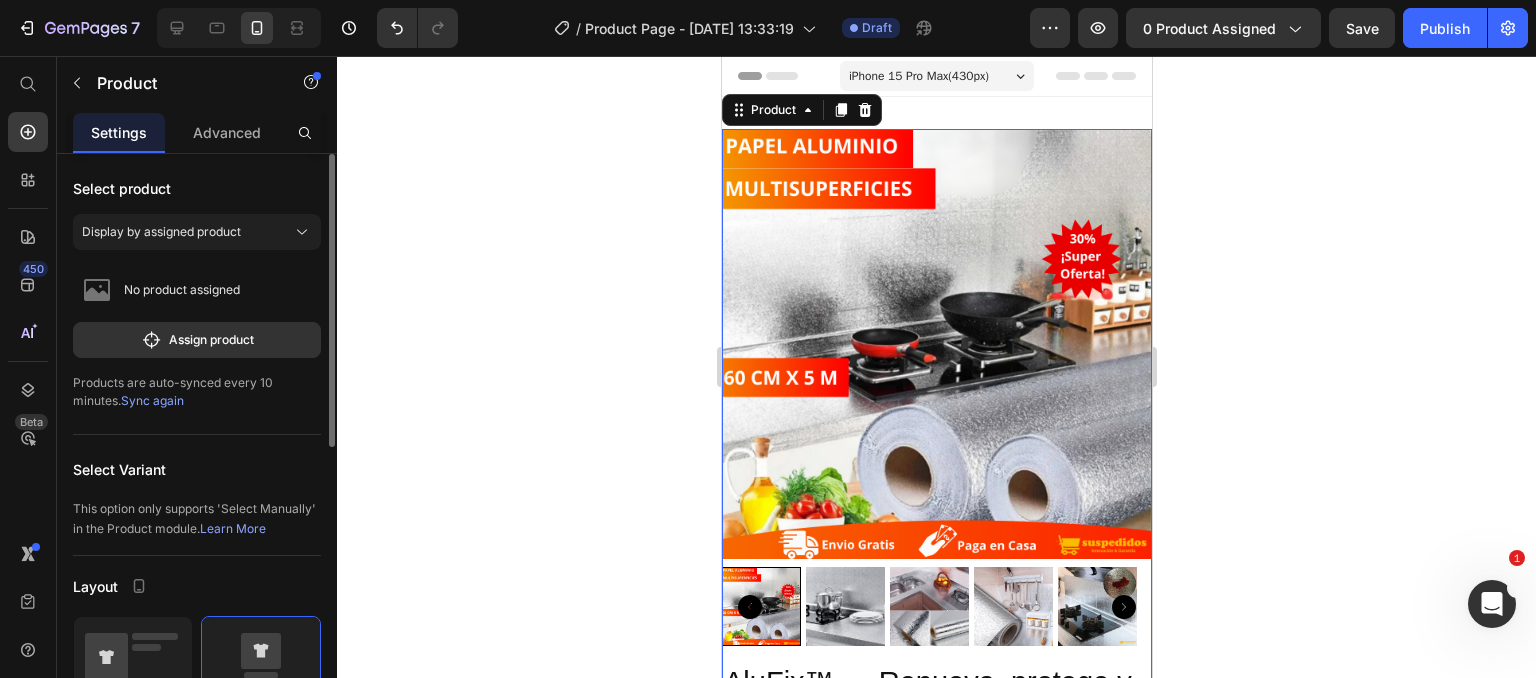 click 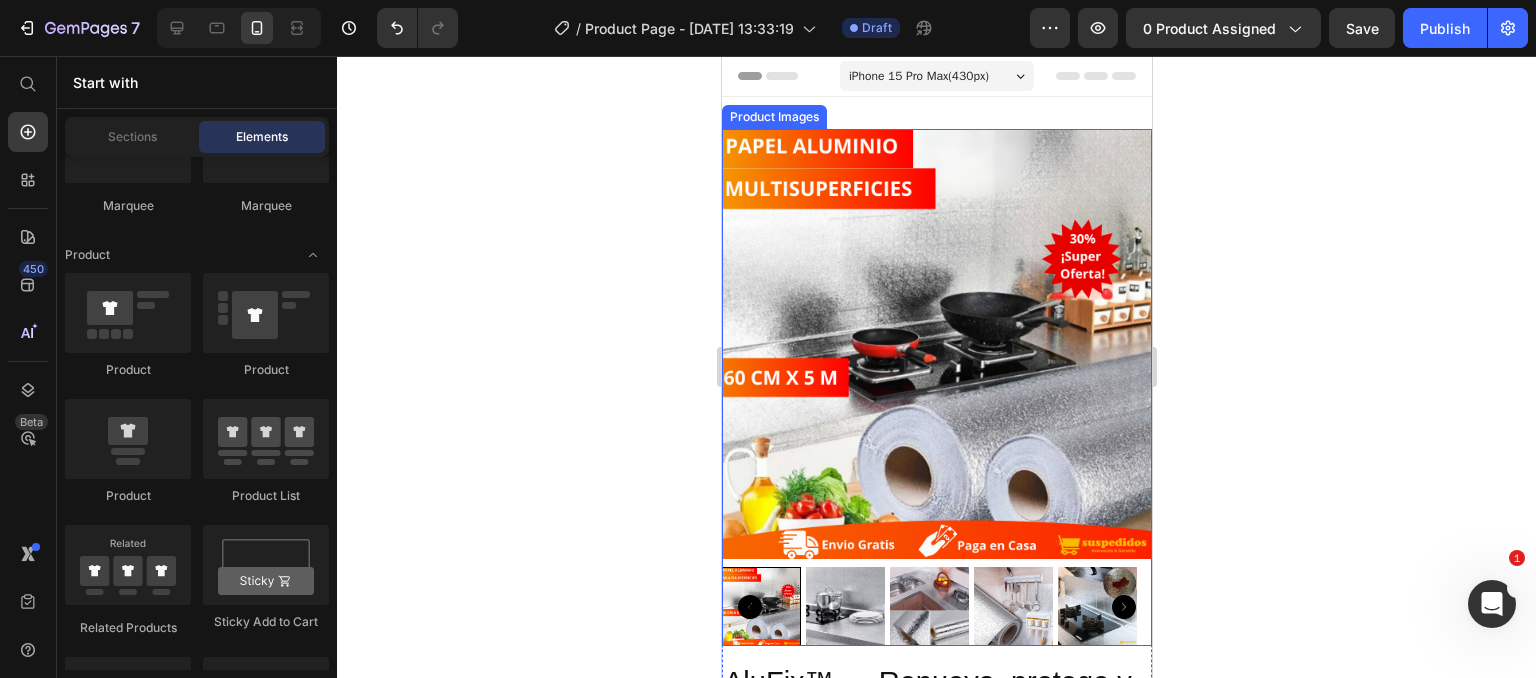 click at bounding box center [936, 344] 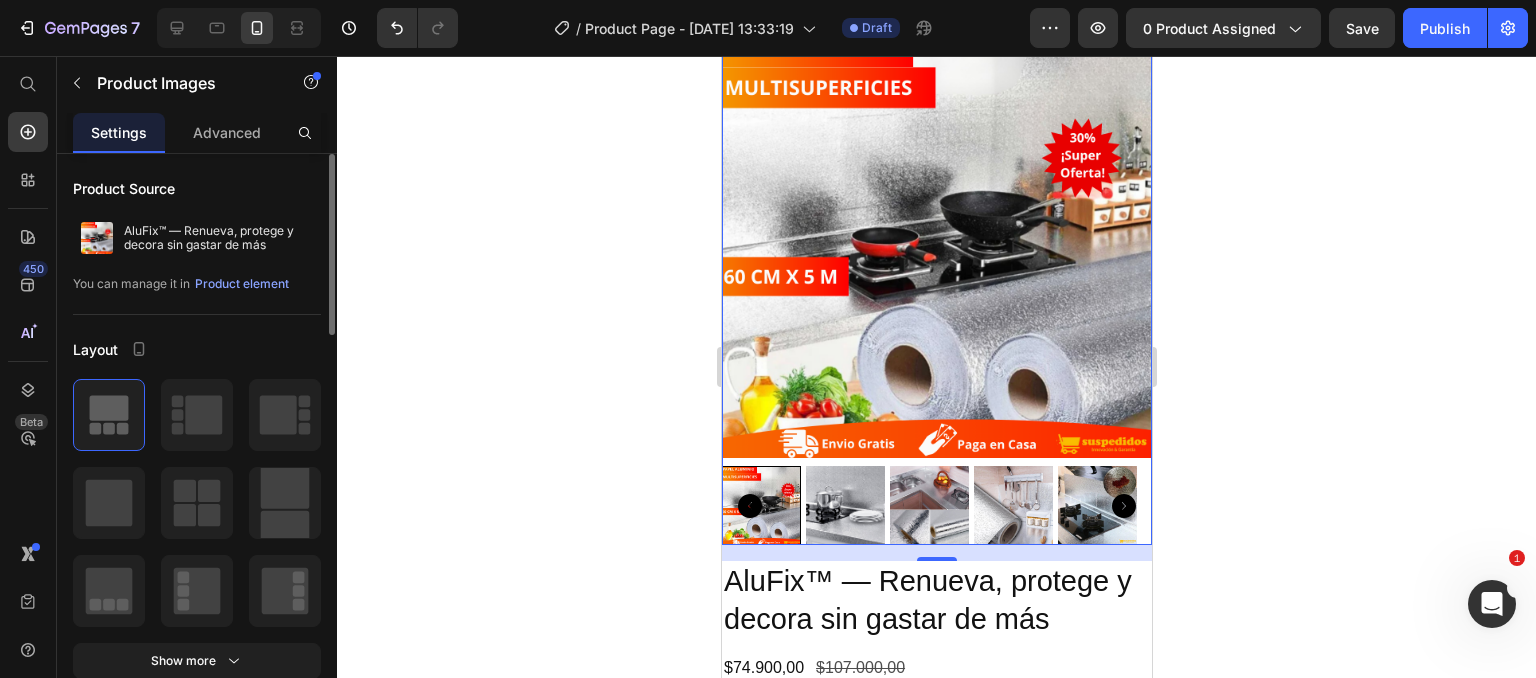scroll, scrollTop: 100, scrollLeft: 0, axis: vertical 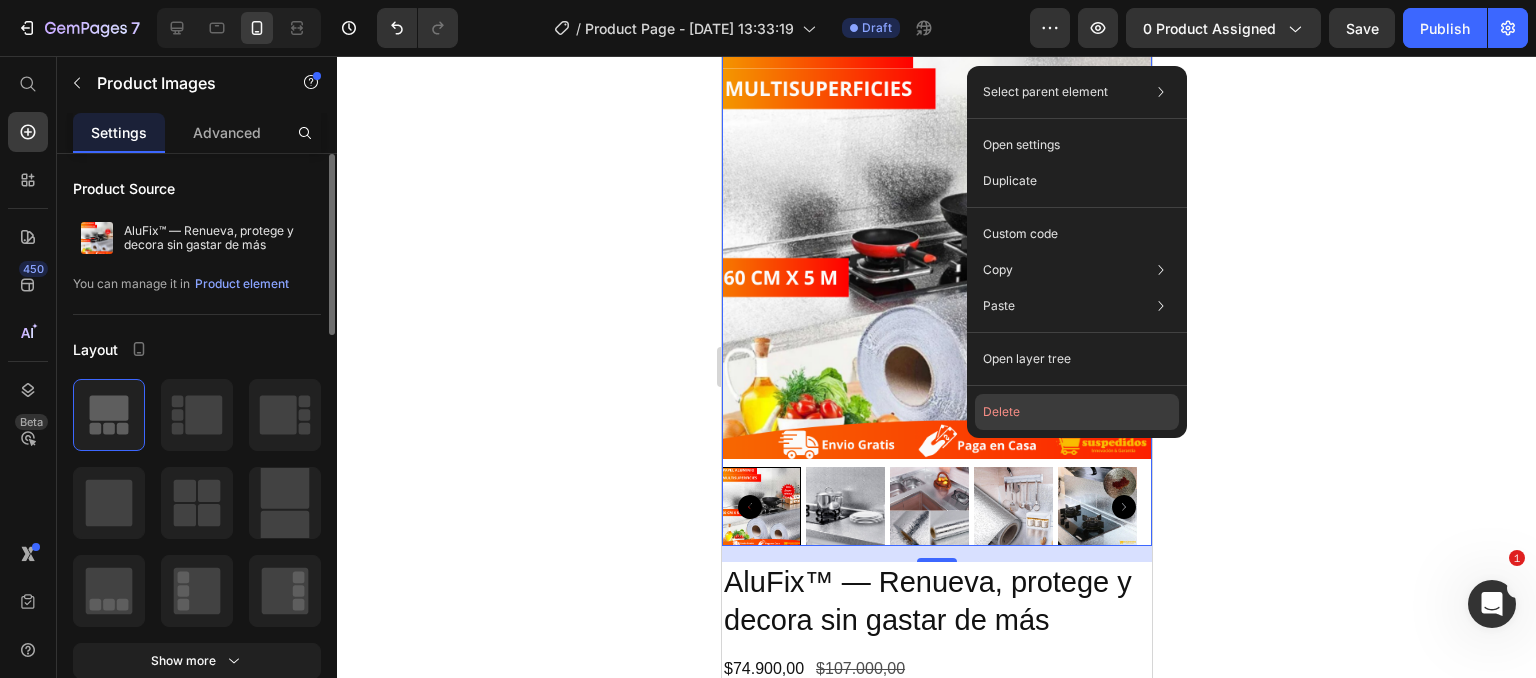 click on "Delete" 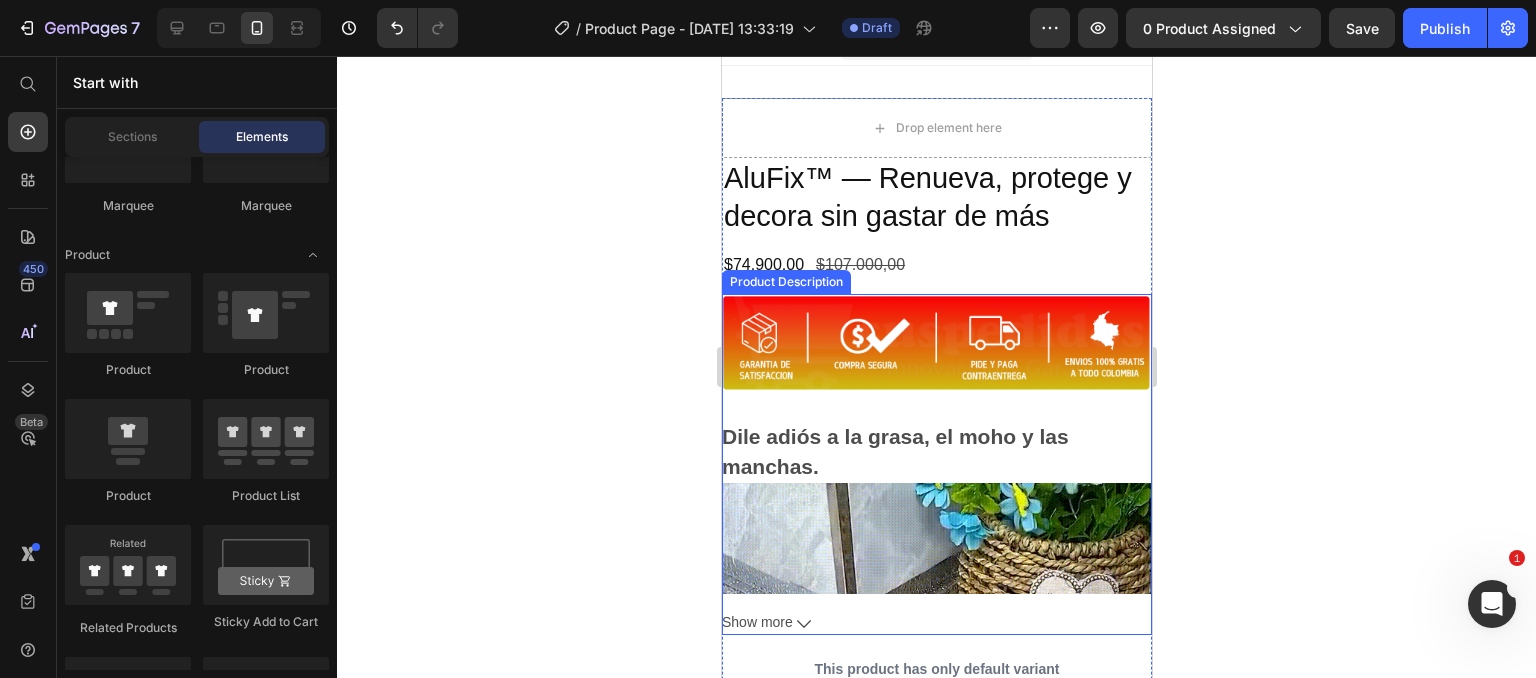 scroll, scrollTop: 0, scrollLeft: 0, axis: both 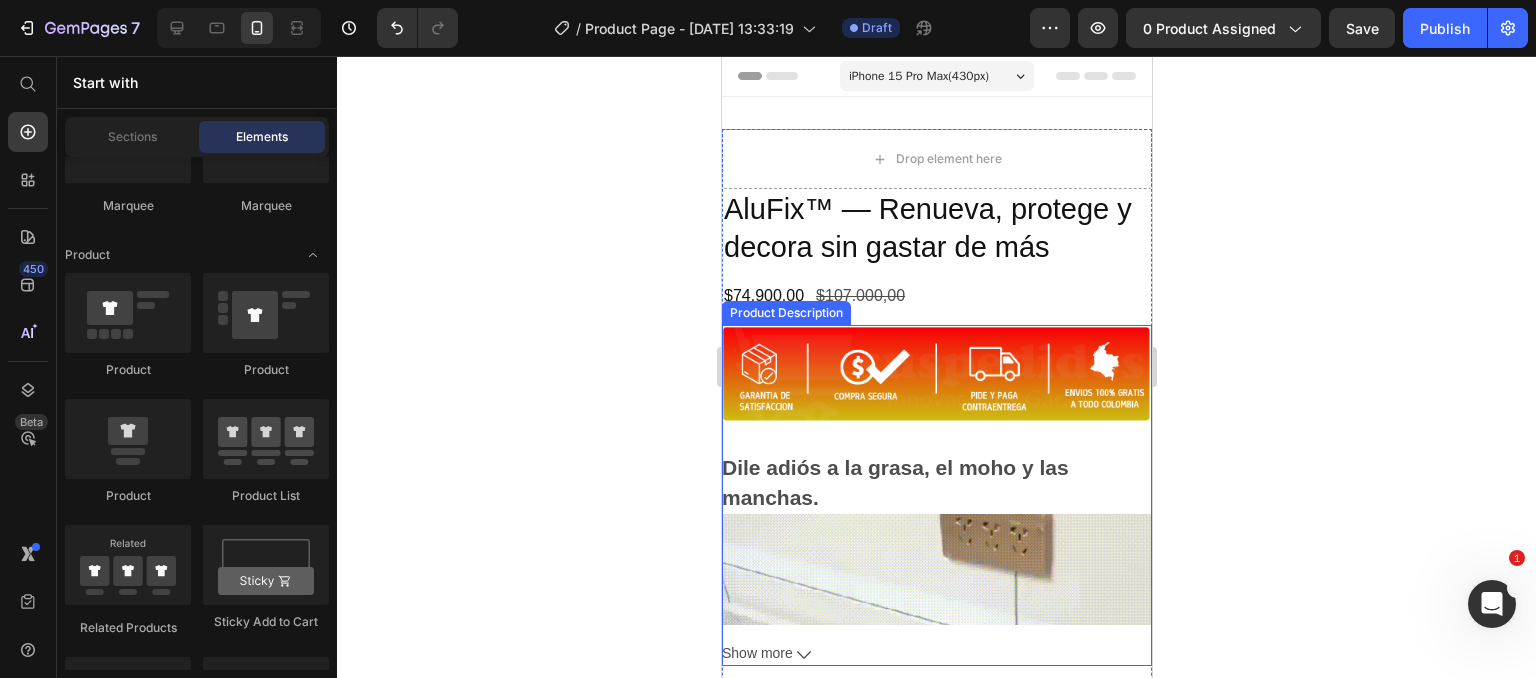 click on "AluFix™ — Renueva, protege y decora sin gastar de más" at bounding box center [936, 228] 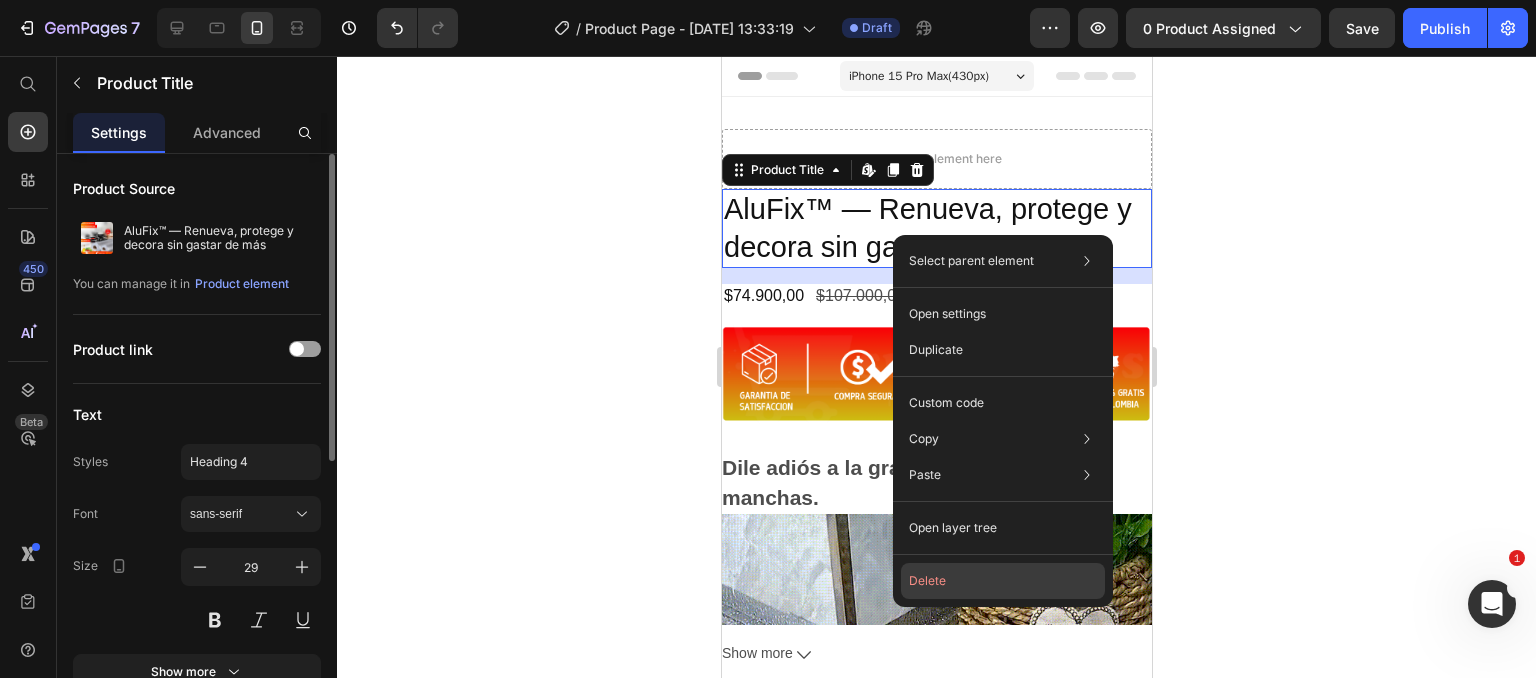 click on "Delete" 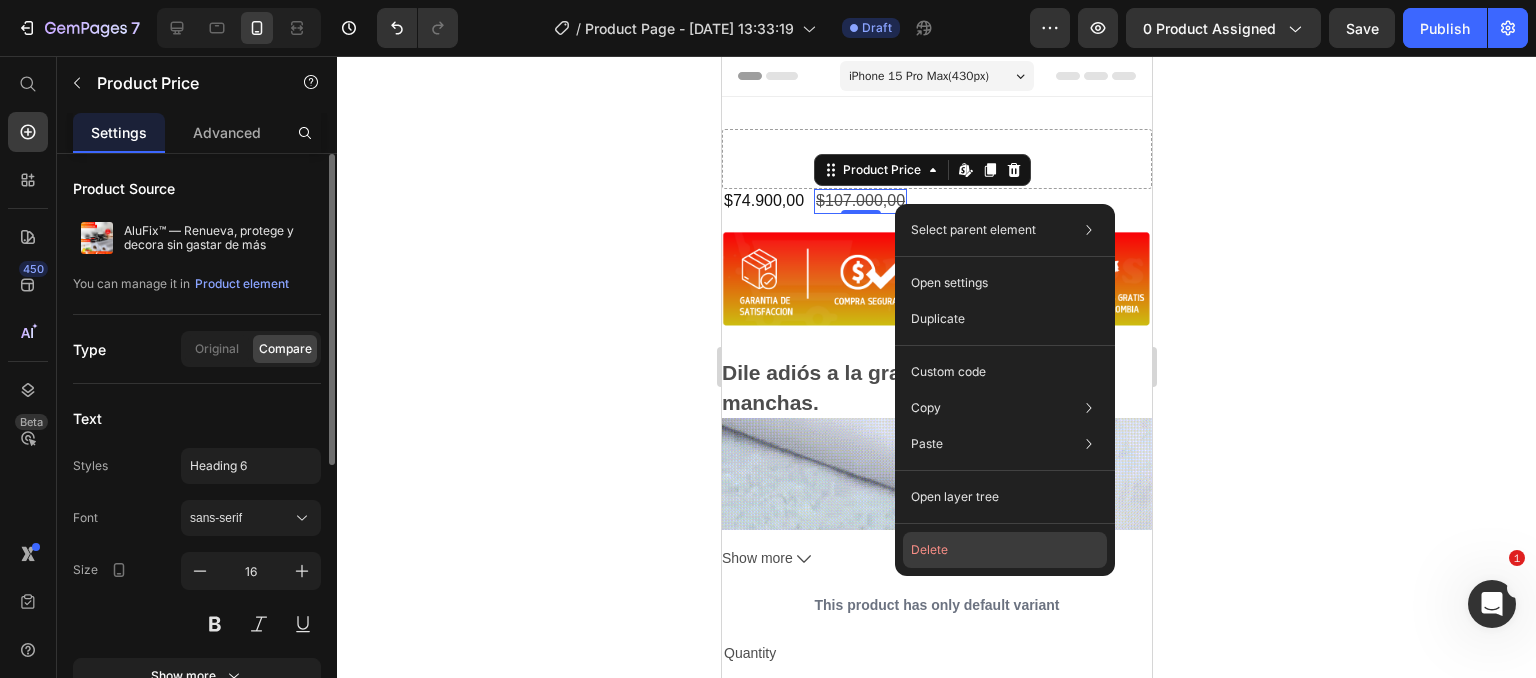 click on "Delete" 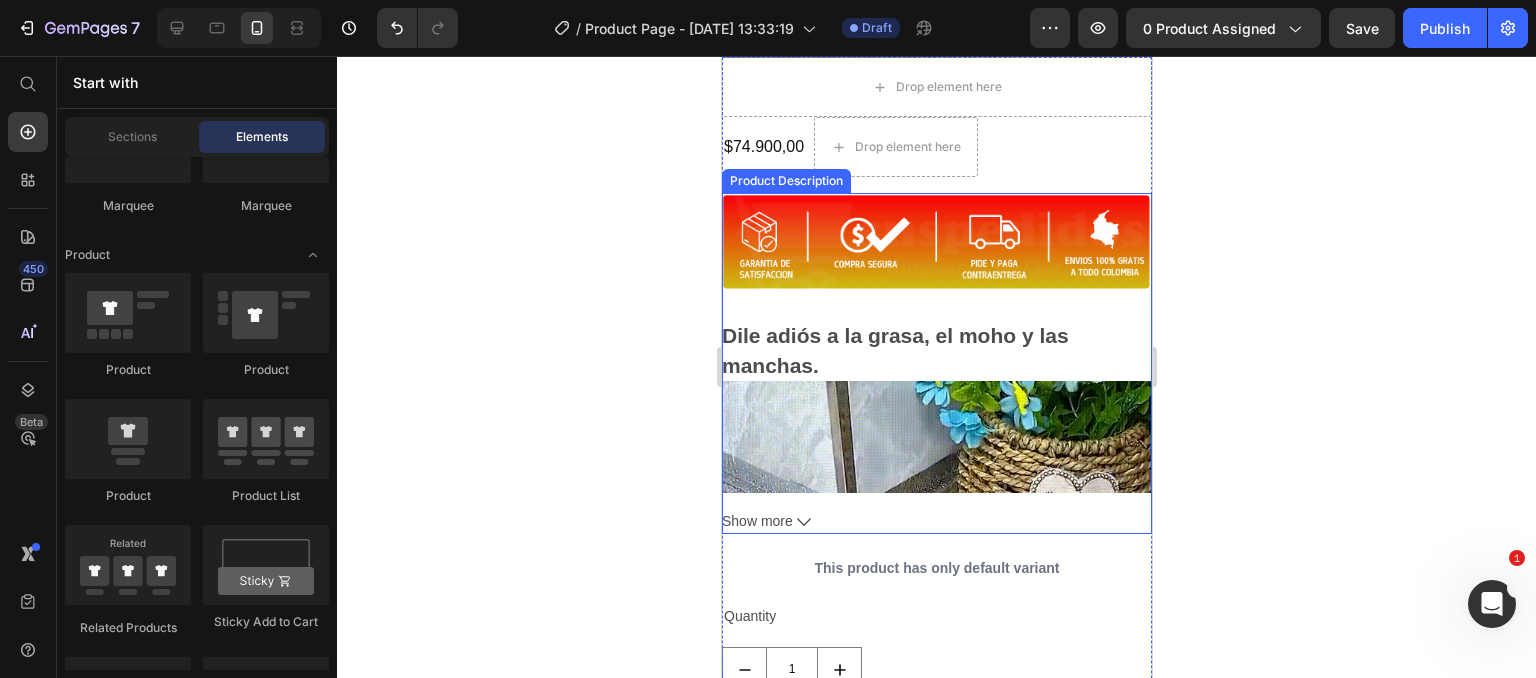 scroll, scrollTop: 100, scrollLeft: 0, axis: vertical 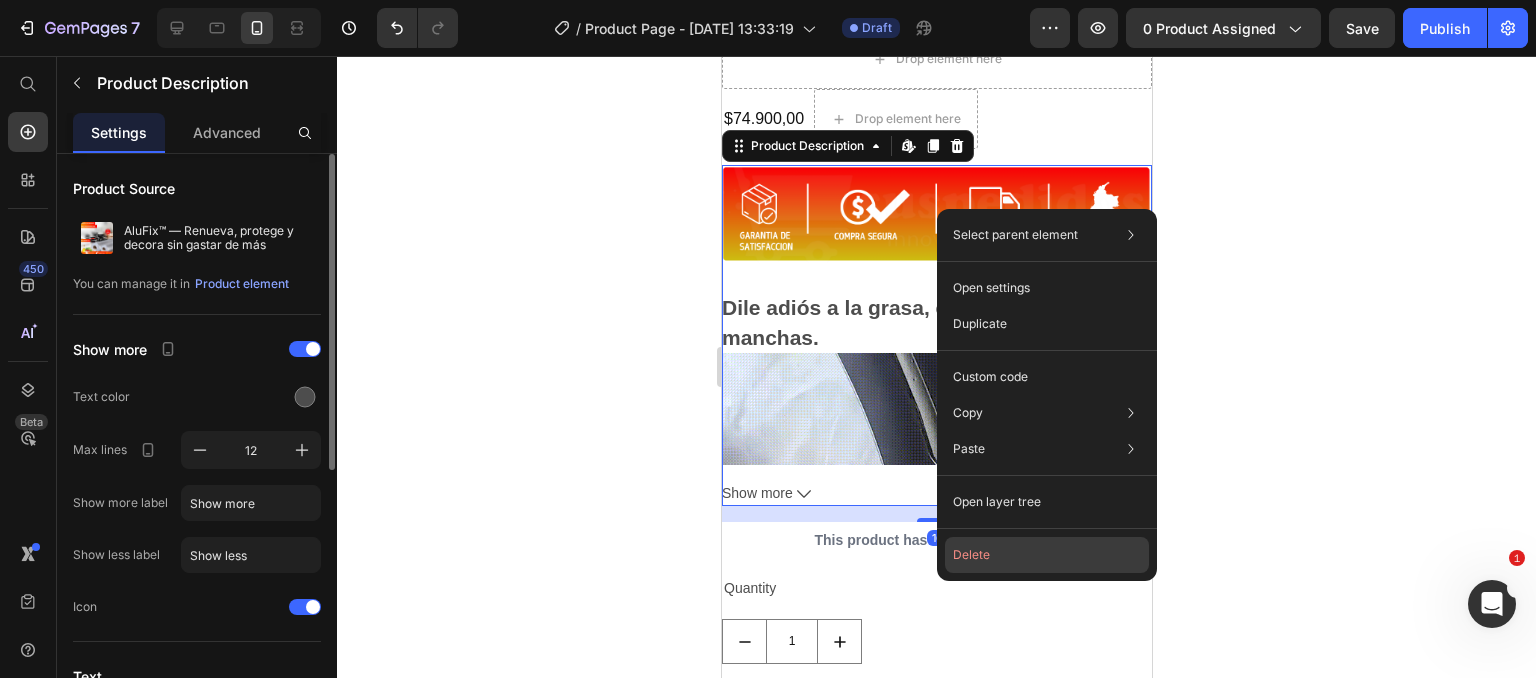 click on "Delete" 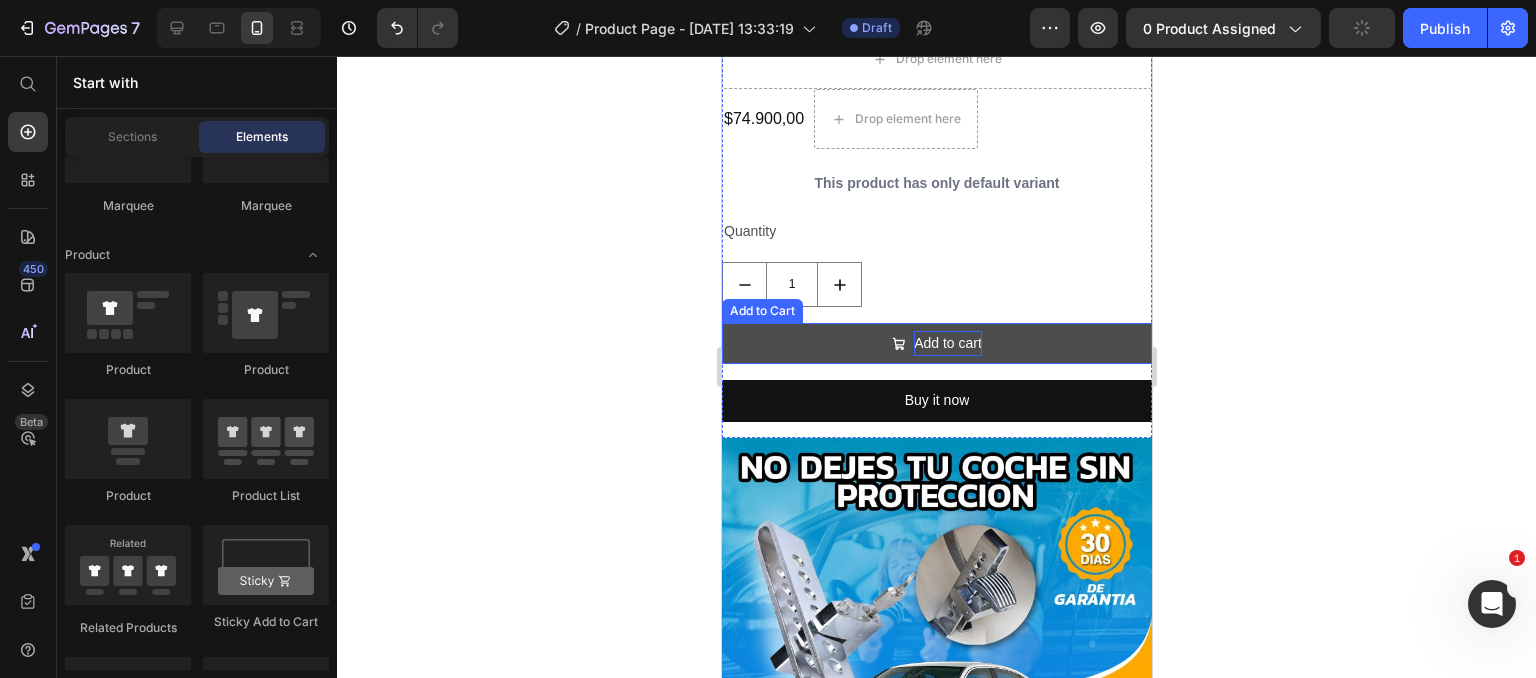 scroll, scrollTop: 0, scrollLeft: 0, axis: both 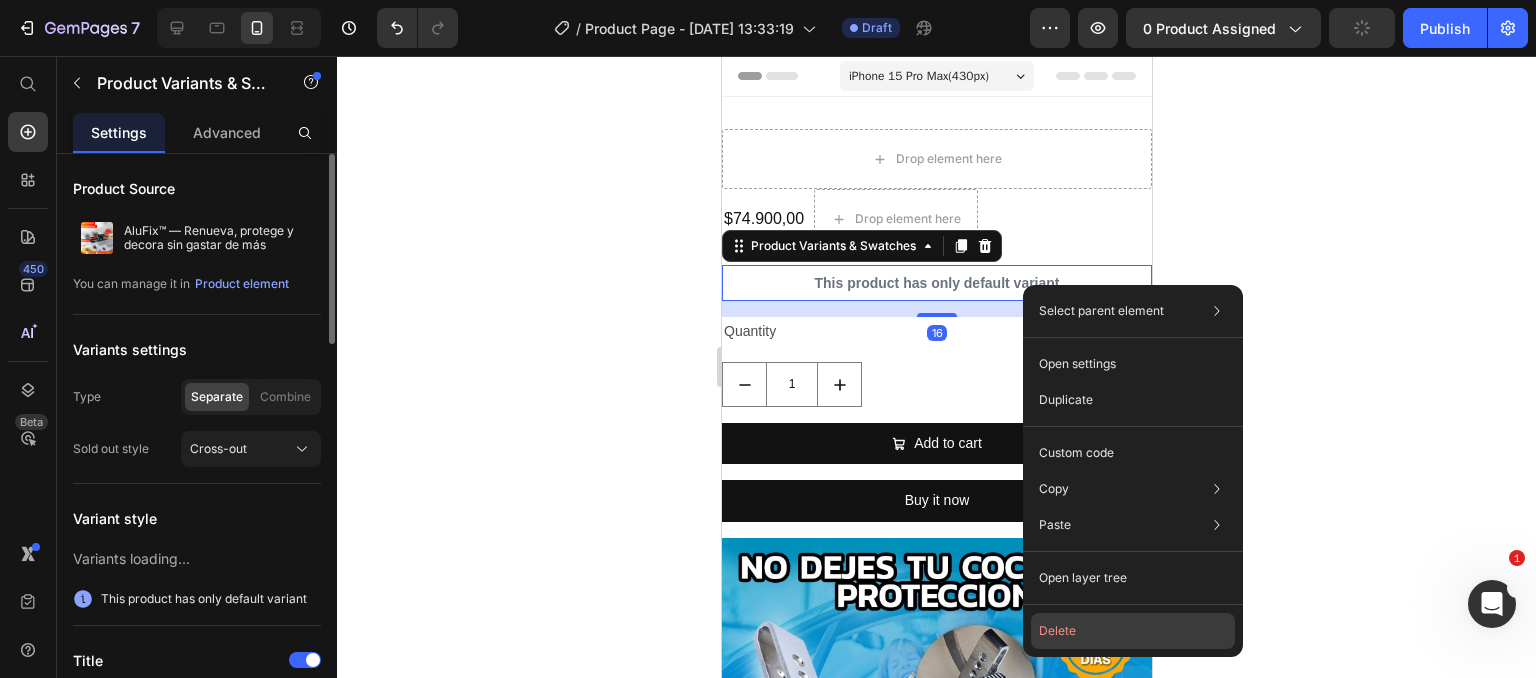 drag, startPoint x: 1097, startPoint y: 631, endPoint x: 295, endPoint y: 304, distance: 866.1022 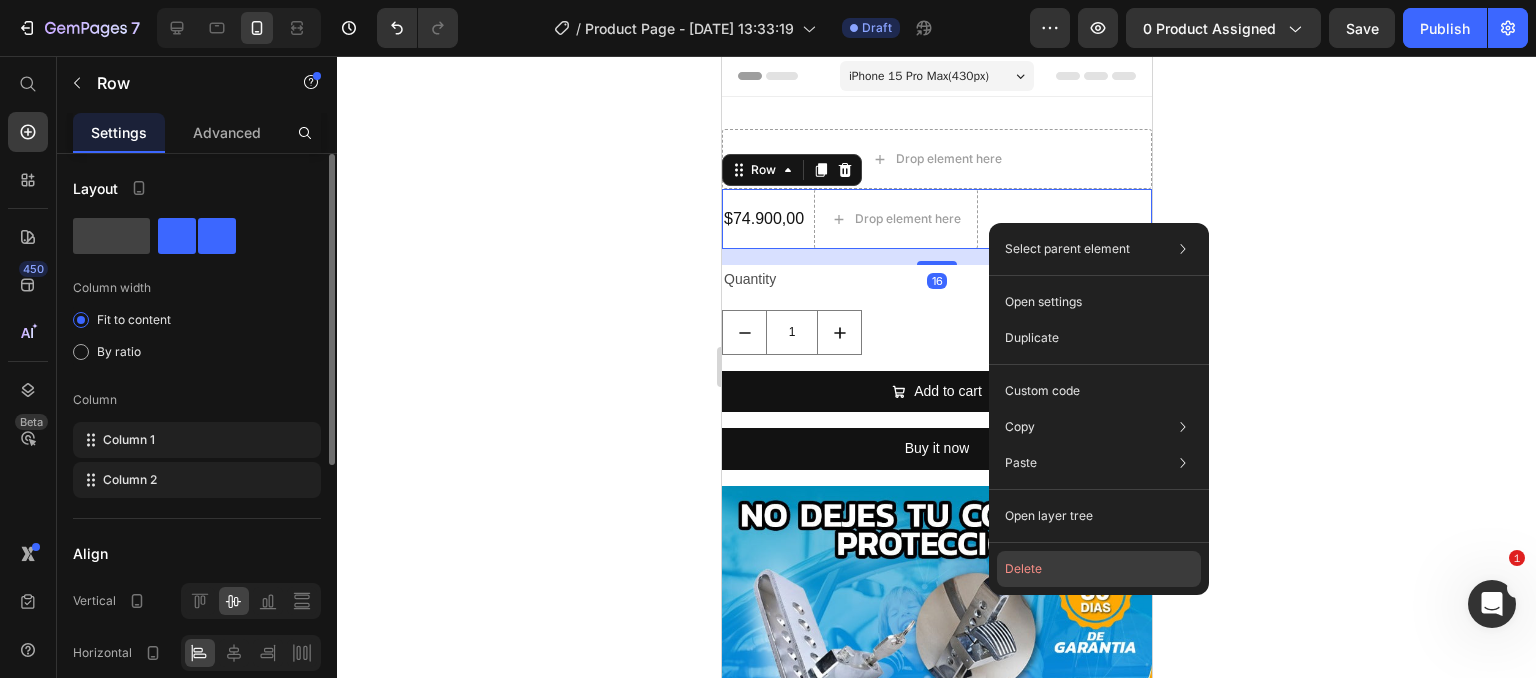 click on "Delete" 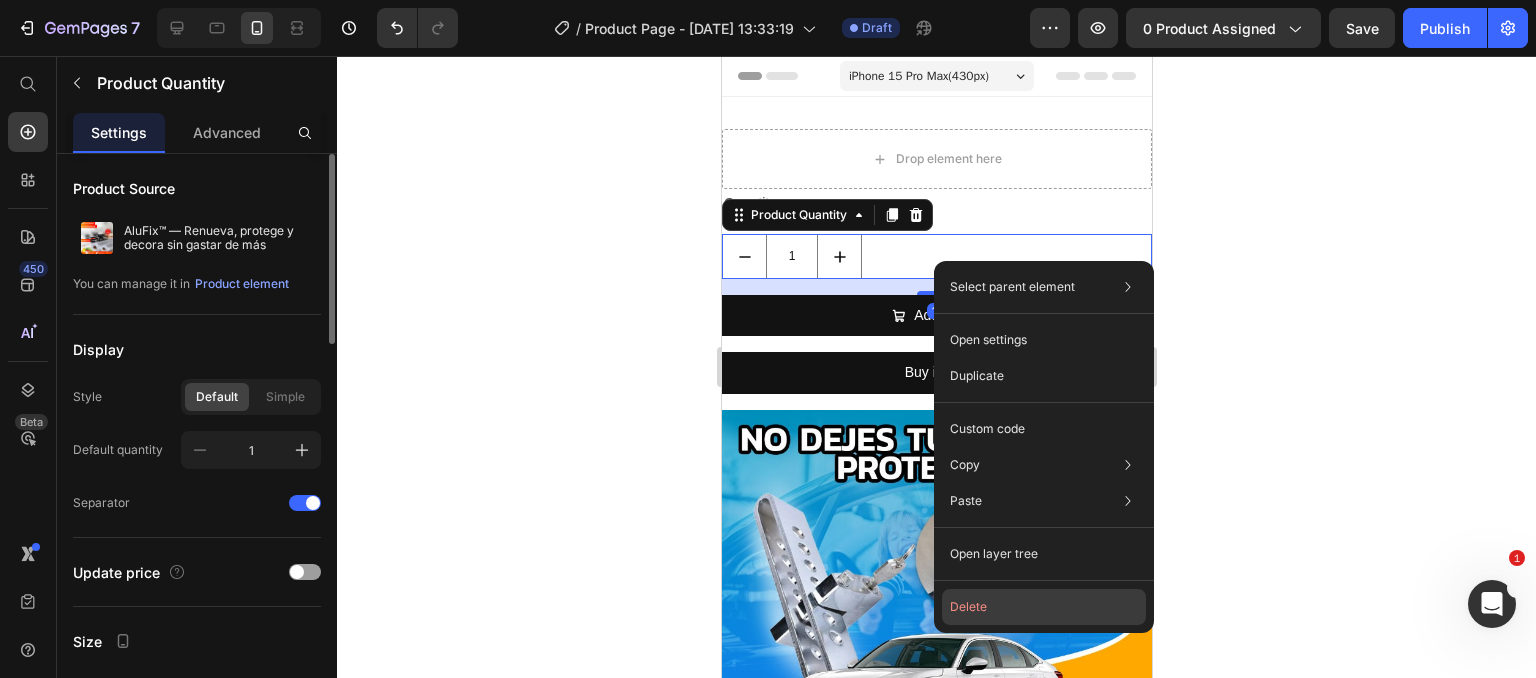 click on "Delete" 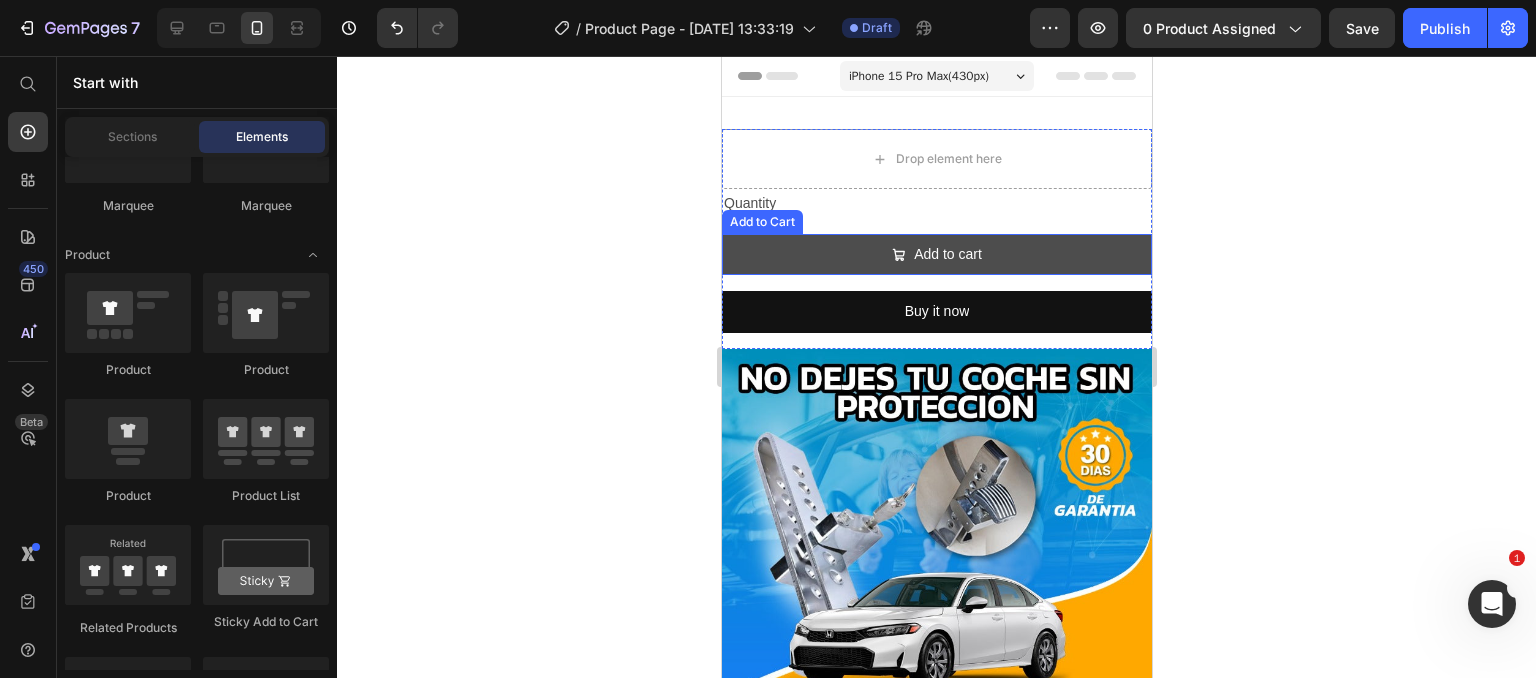 click on "Add to cart" at bounding box center (936, 254) 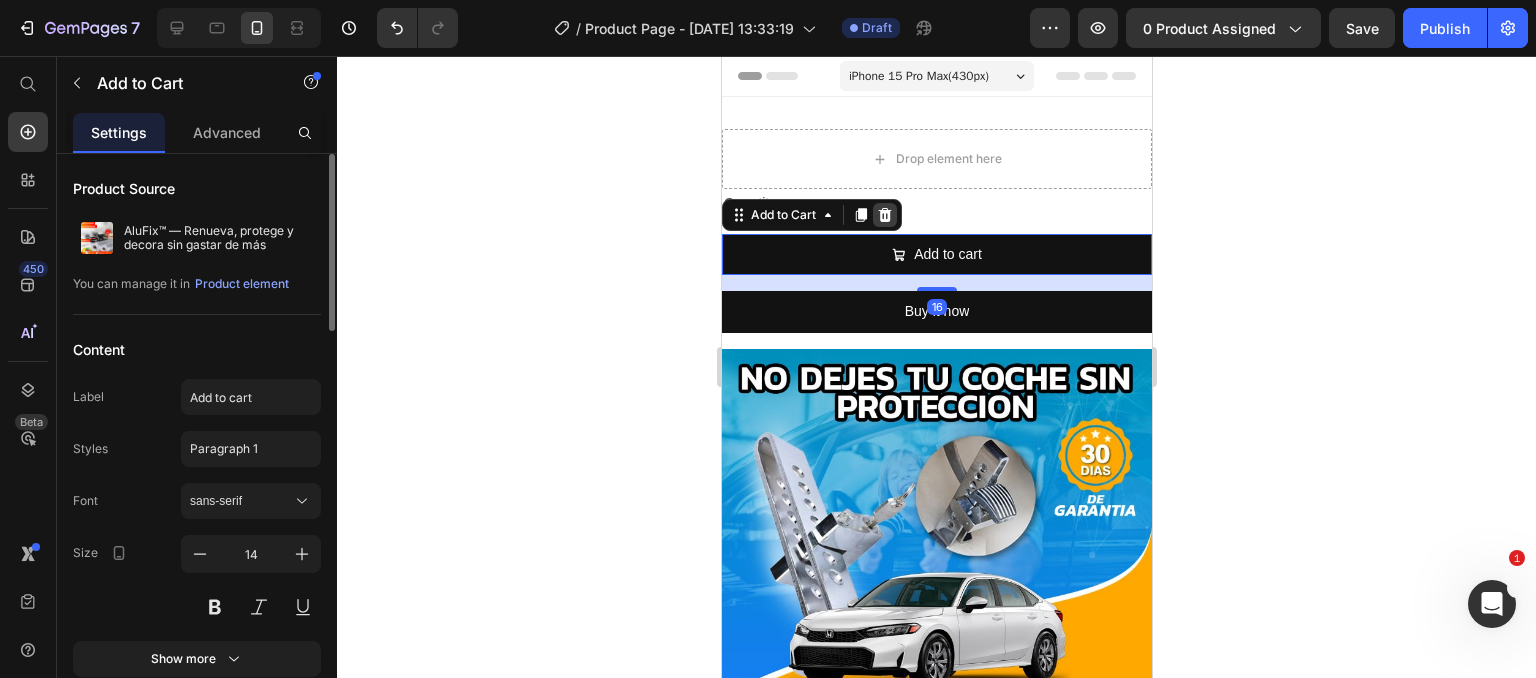 click 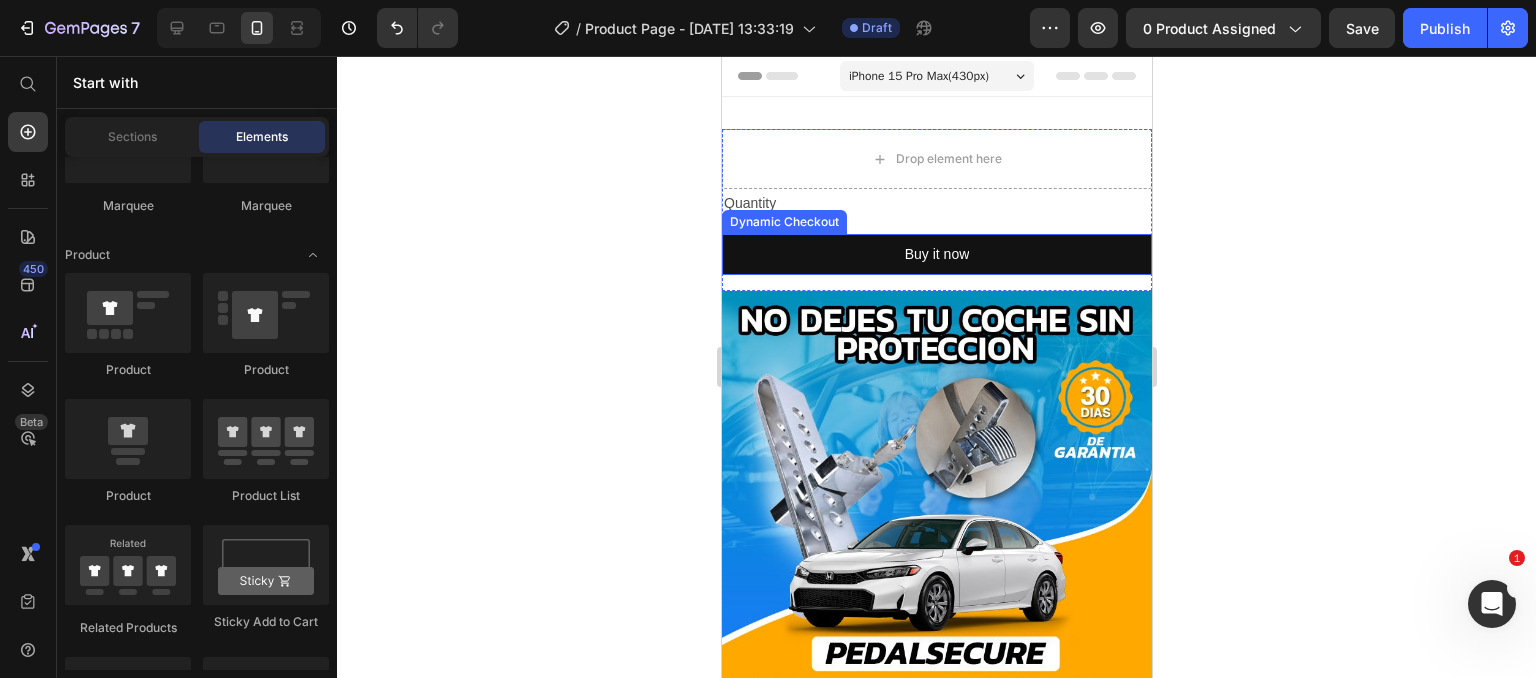 click on "Buy it now" at bounding box center (936, 254) 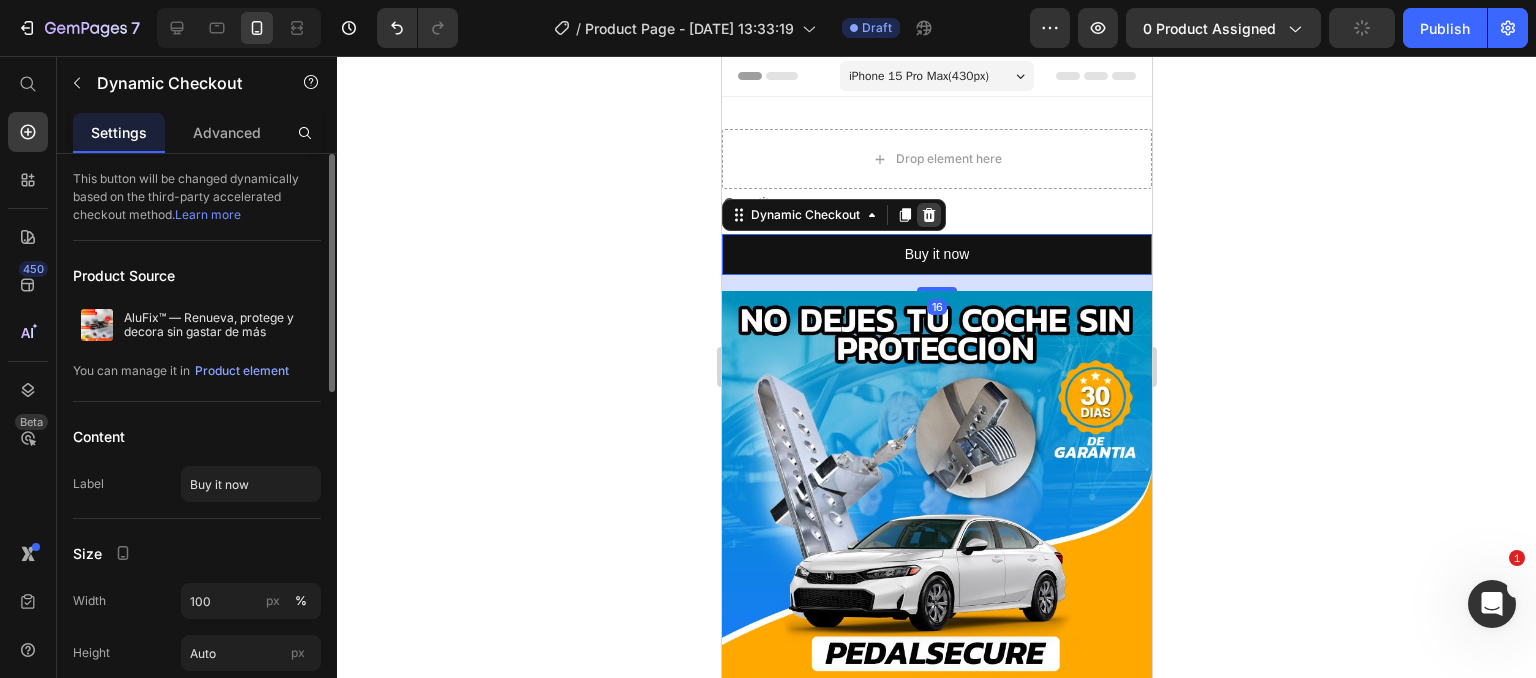 click at bounding box center (928, 215) 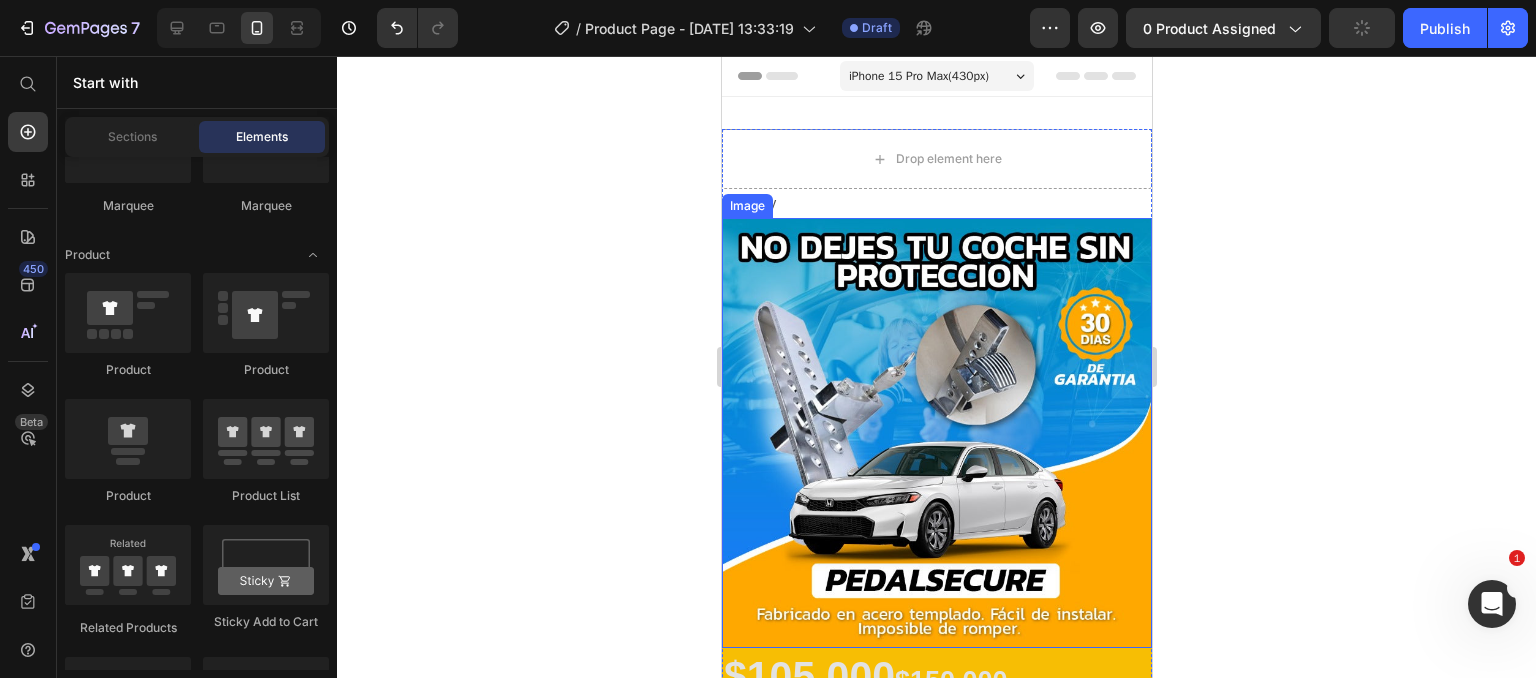 click at bounding box center (936, 433) 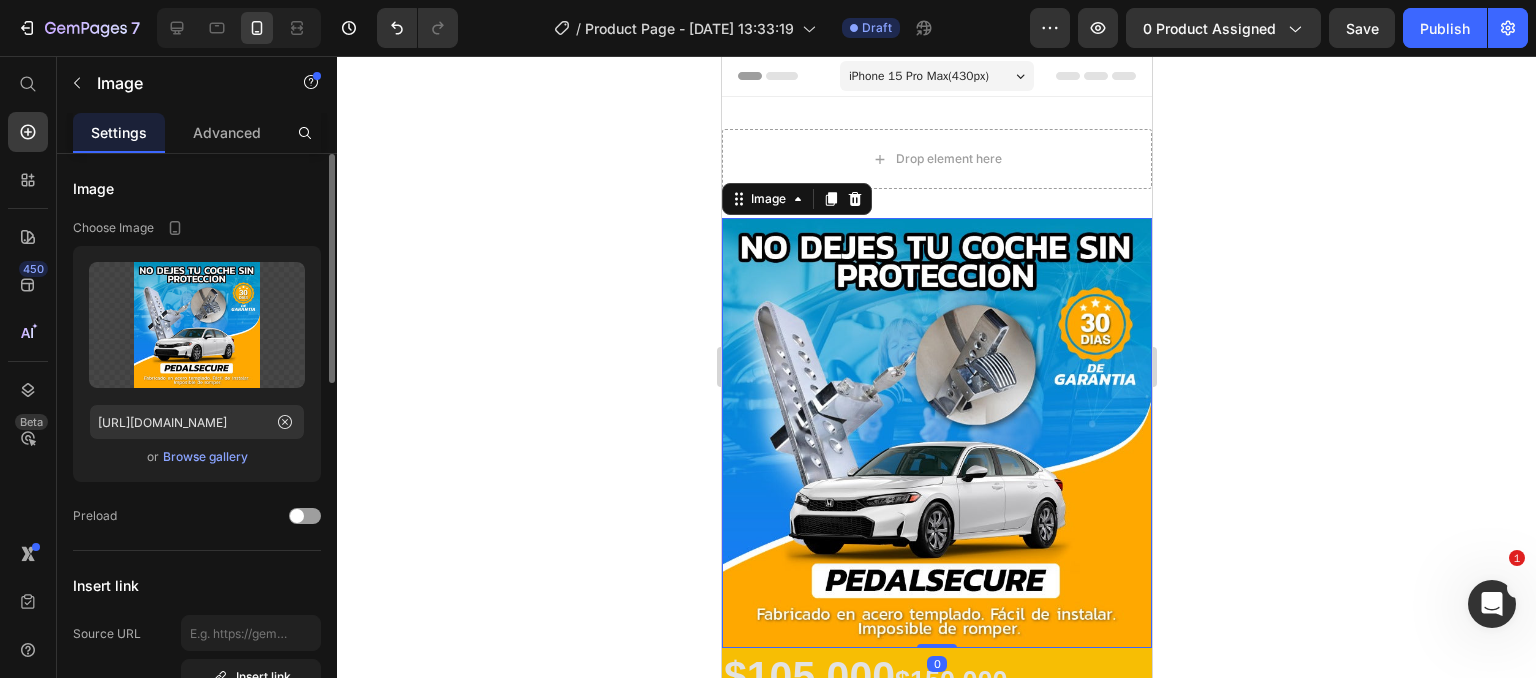 click 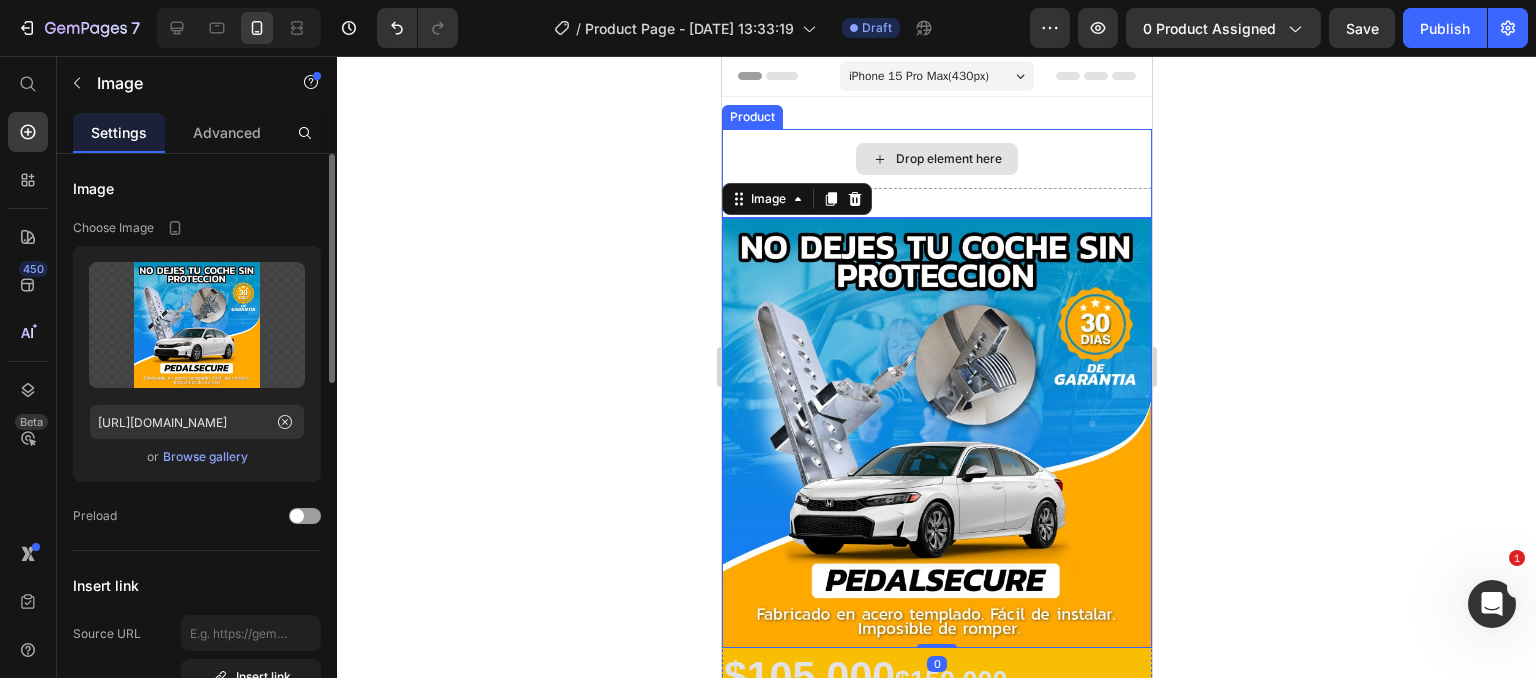 click on "Drop element here Quantity Text Block Product Image   0 ⁠⁠⁠⁠⁠⁠⁠      $105.000   $150.000 Heading Image Image Image Image Image Image" at bounding box center (936, 1741) 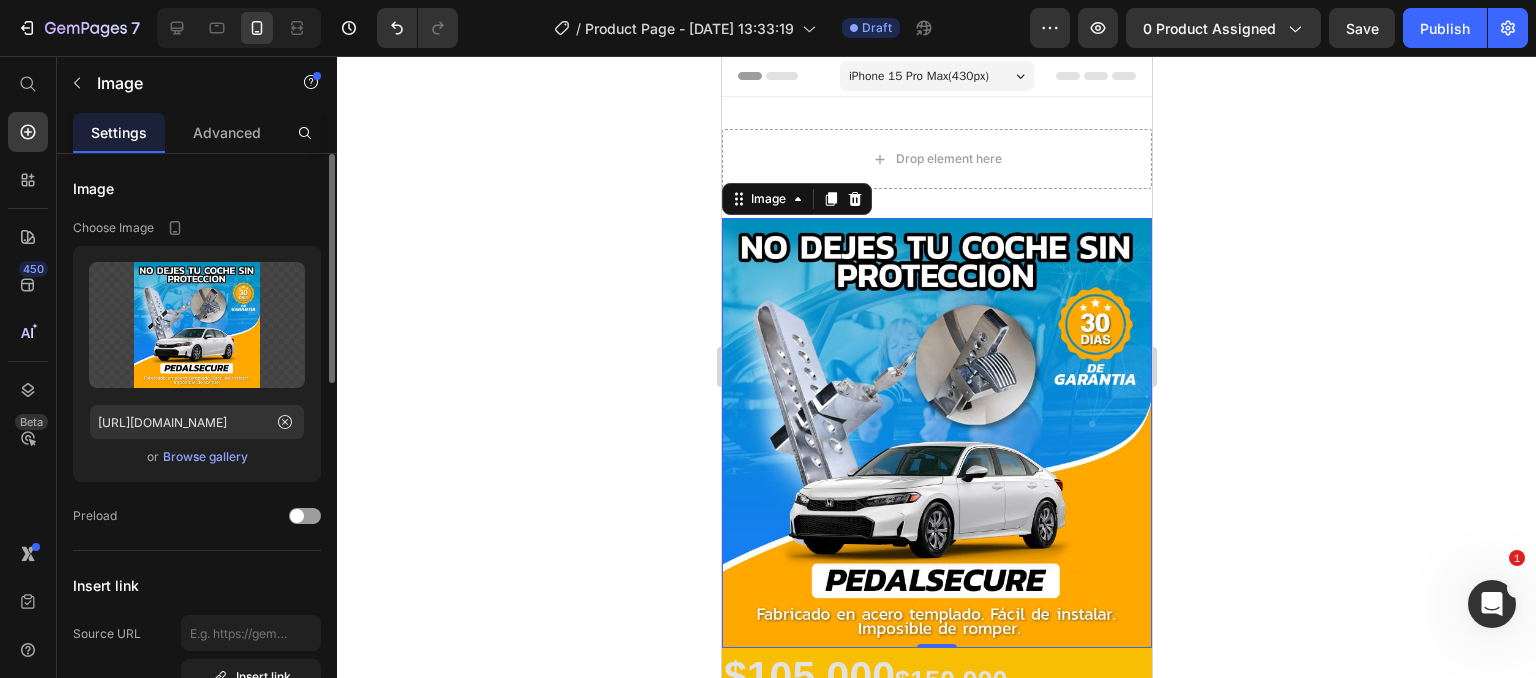 click at bounding box center [936, 433] 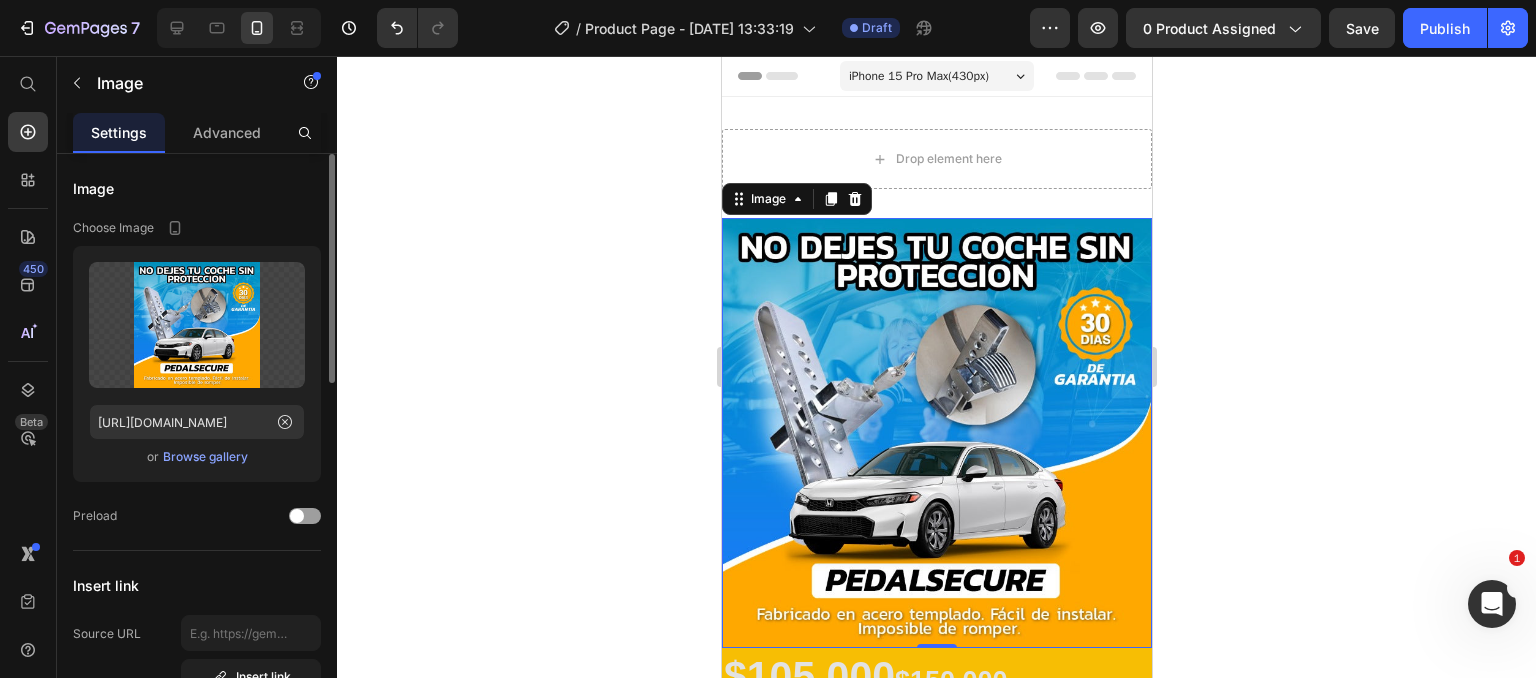 click 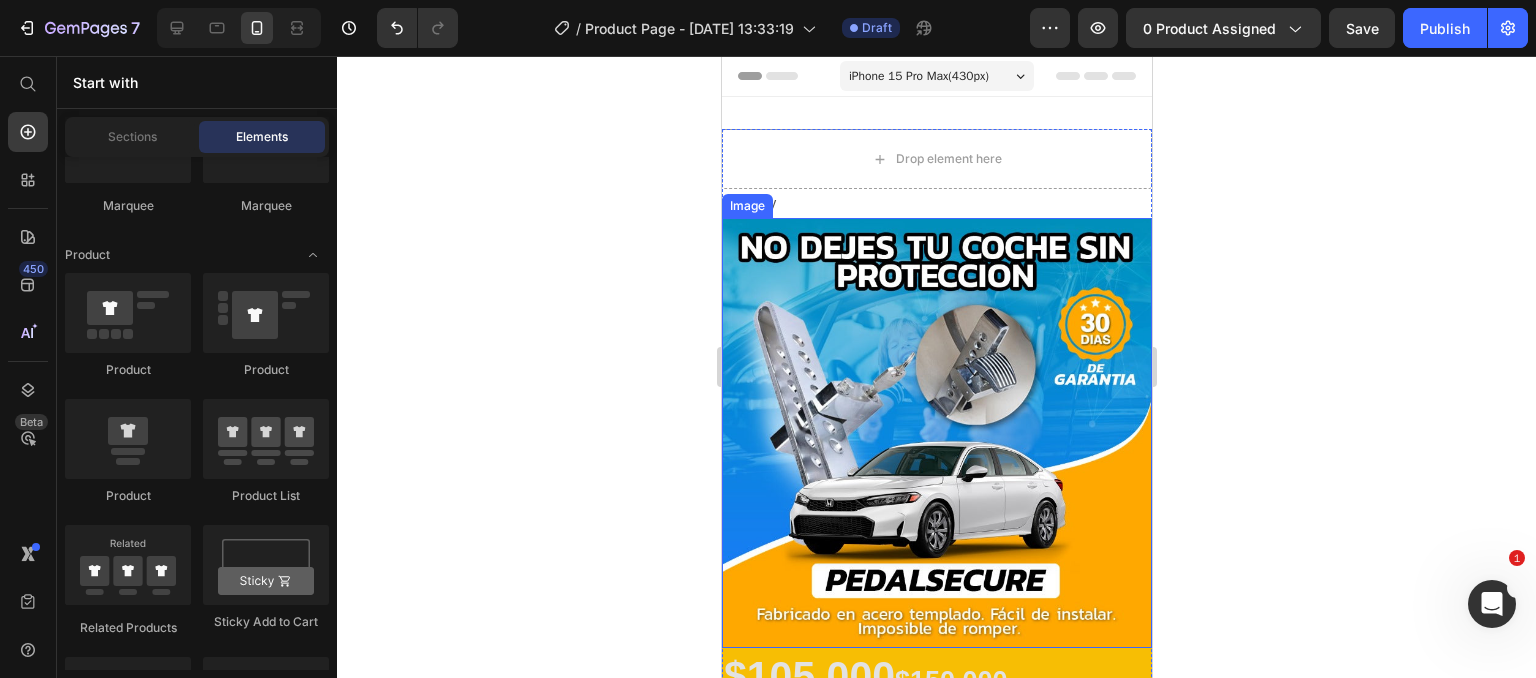click at bounding box center [936, 433] 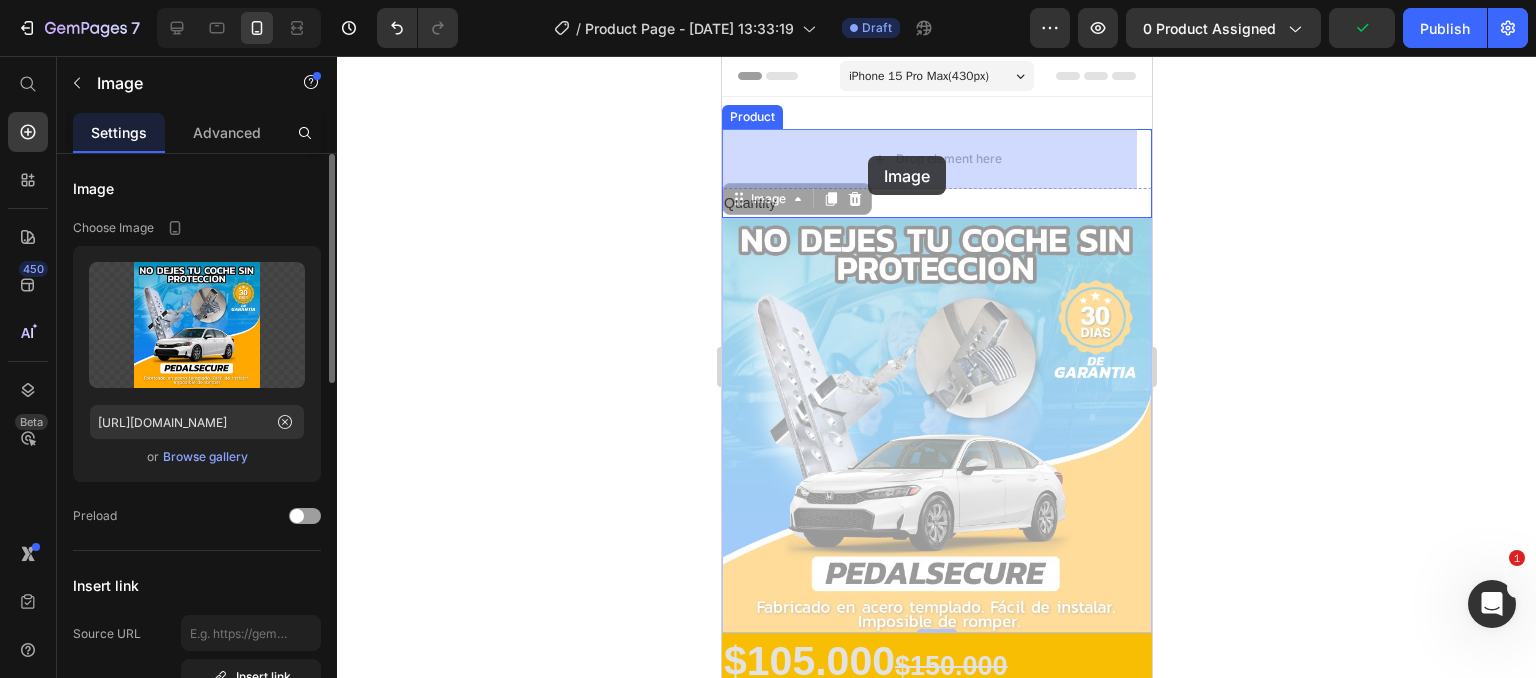 drag, startPoint x: 744, startPoint y: 262, endPoint x: 842, endPoint y: 157, distance: 143.62799 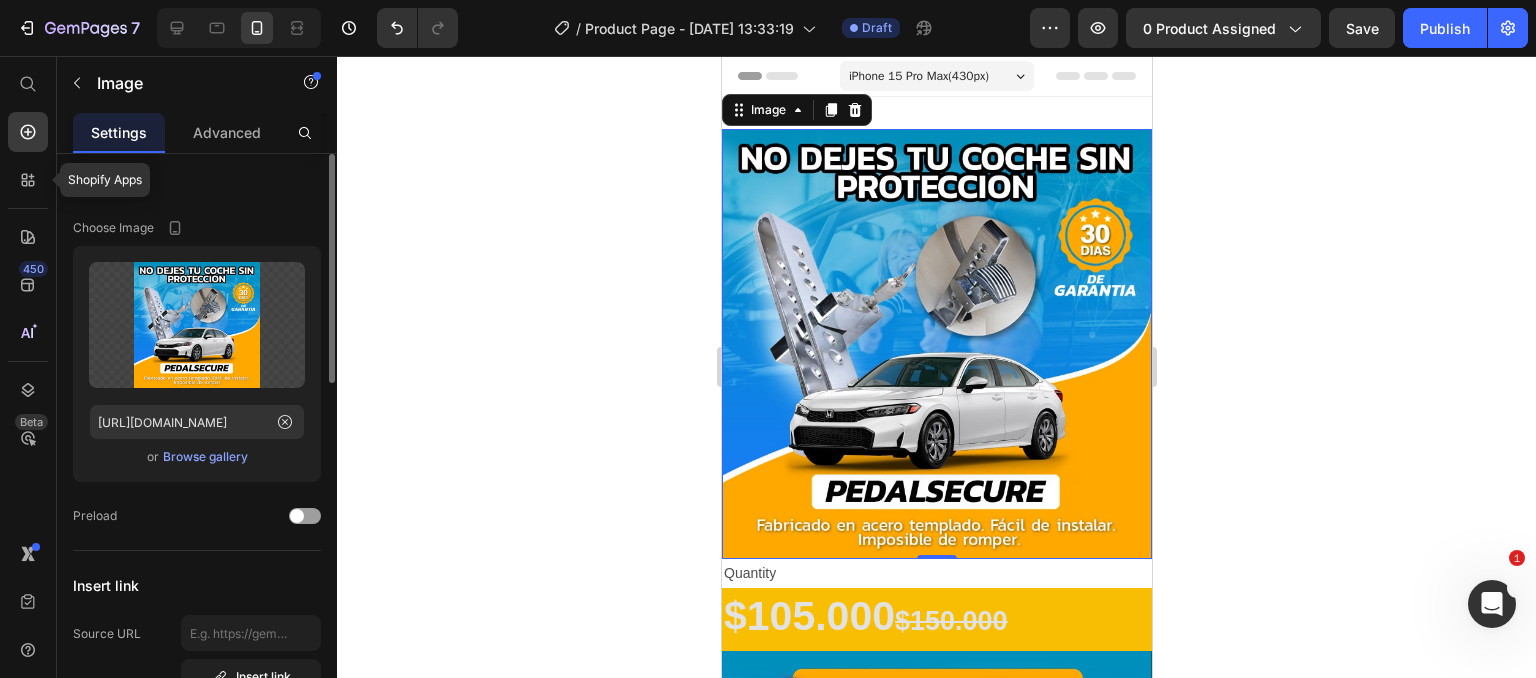 click 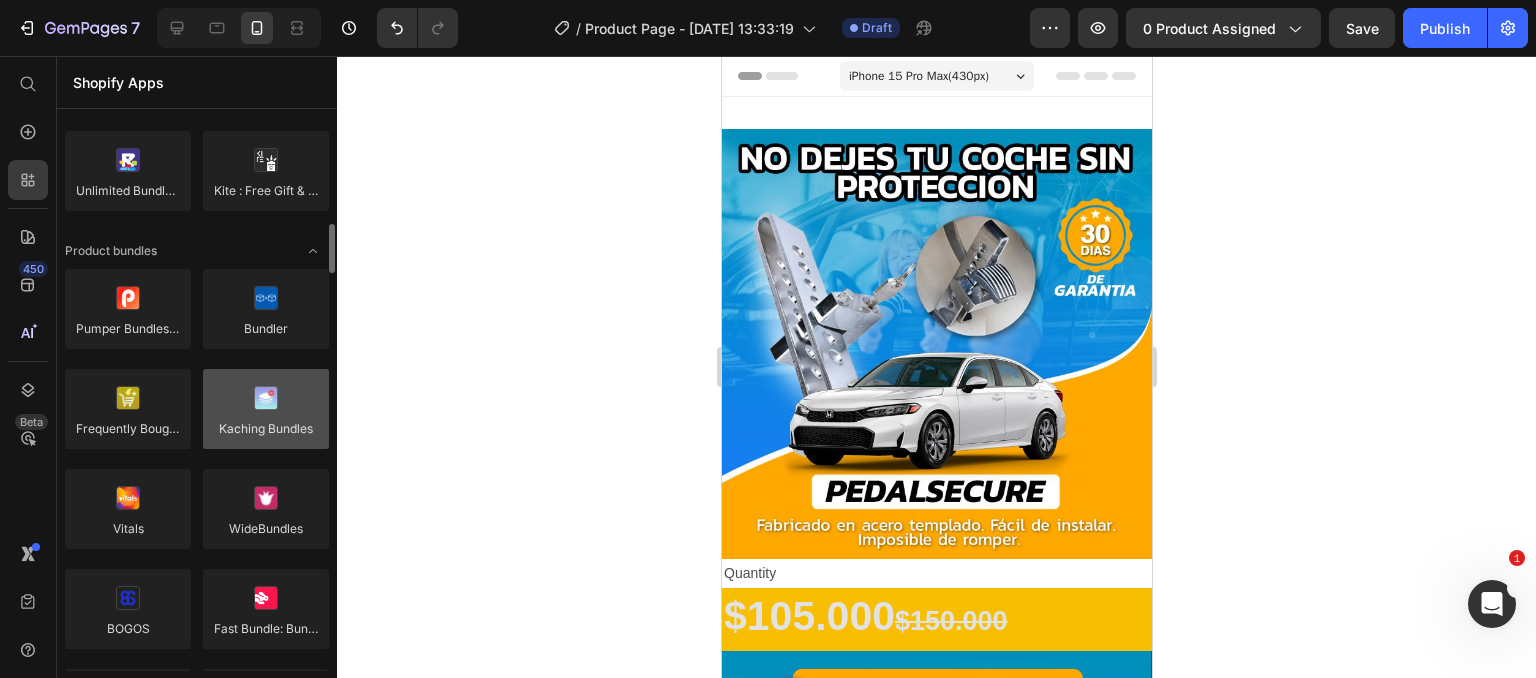 scroll, scrollTop: 964, scrollLeft: 0, axis: vertical 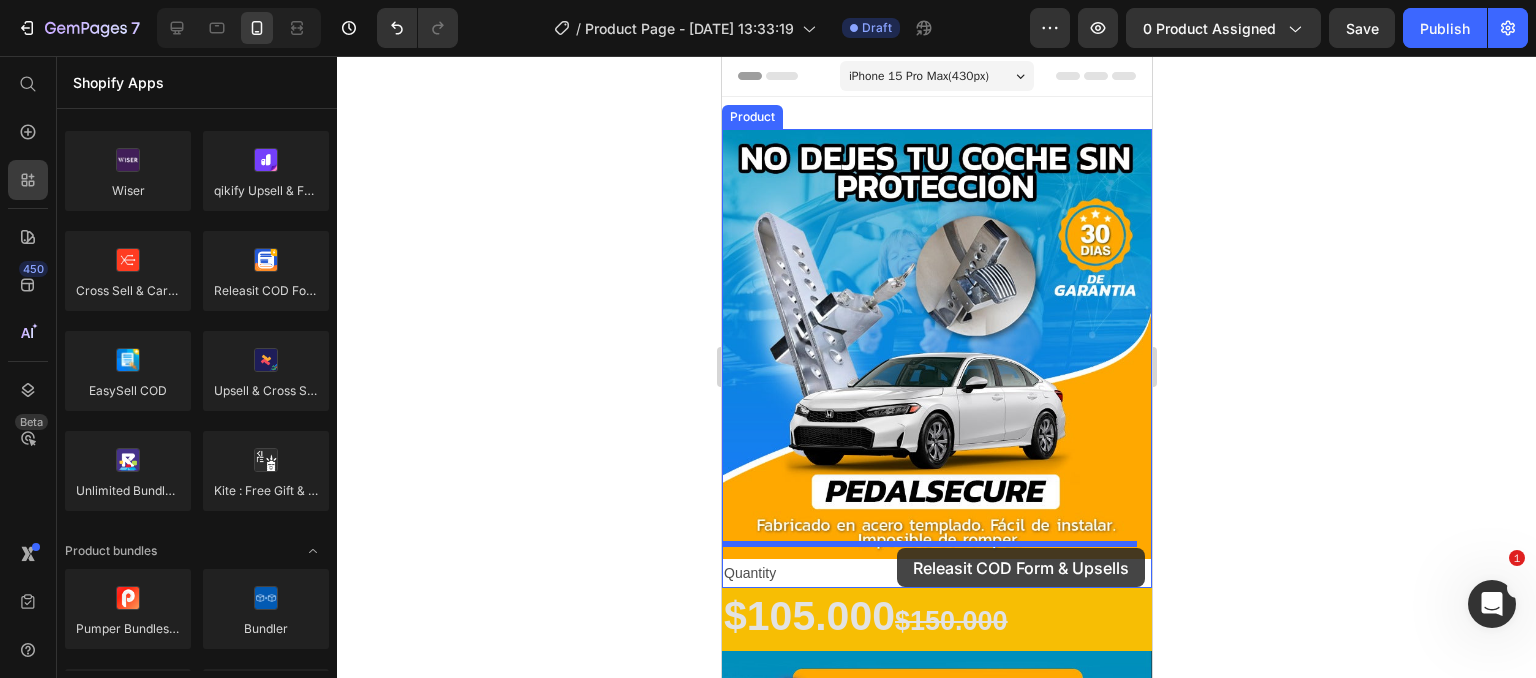 drag, startPoint x: 982, startPoint y: 325, endPoint x: 896, endPoint y: 548, distance: 239.00836 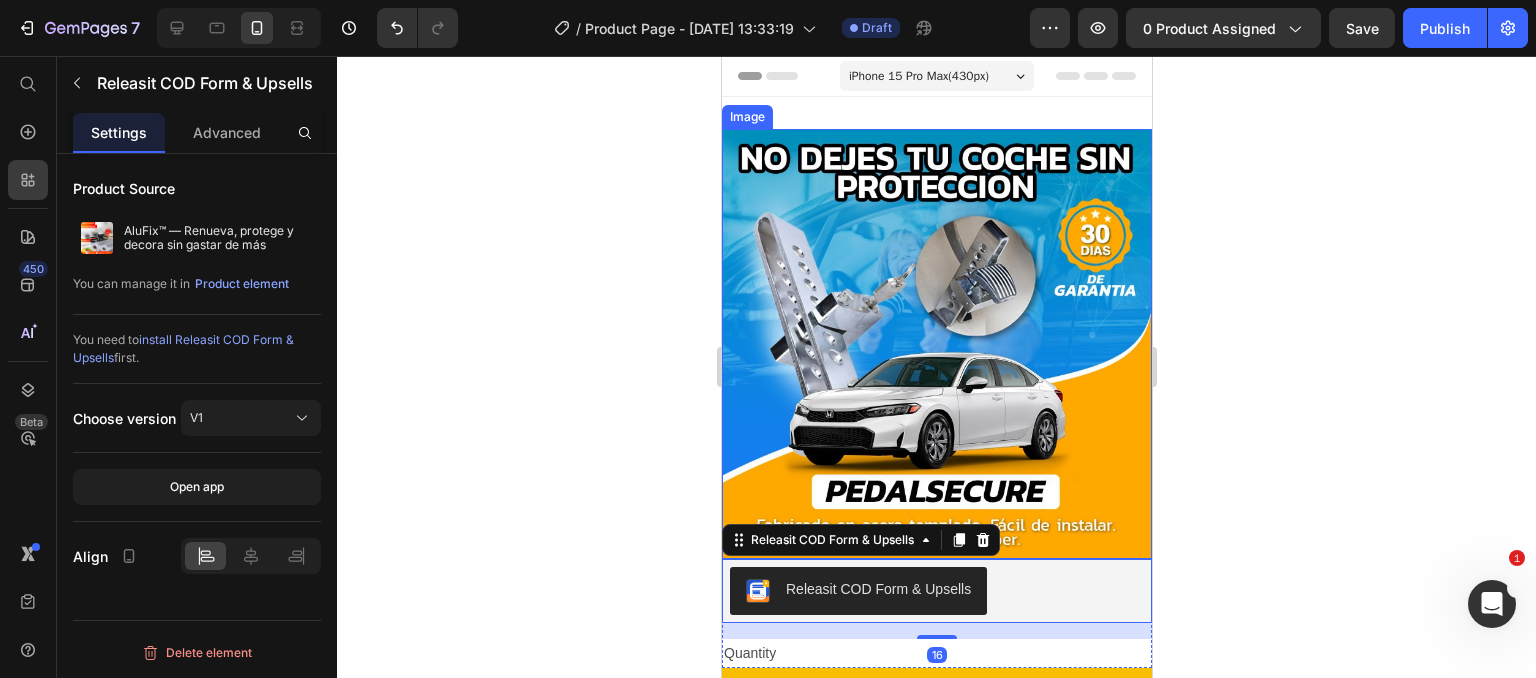 scroll, scrollTop: 200, scrollLeft: 0, axis: vertical 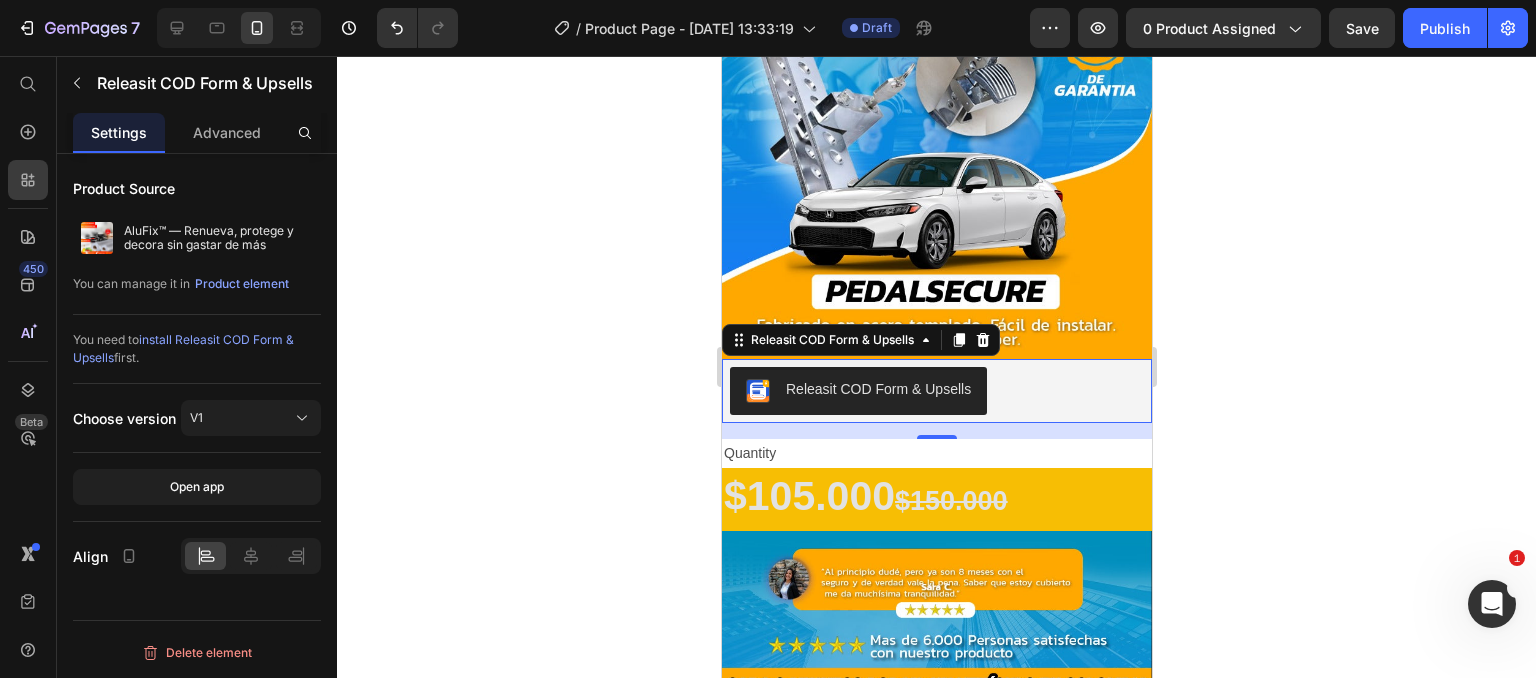 click 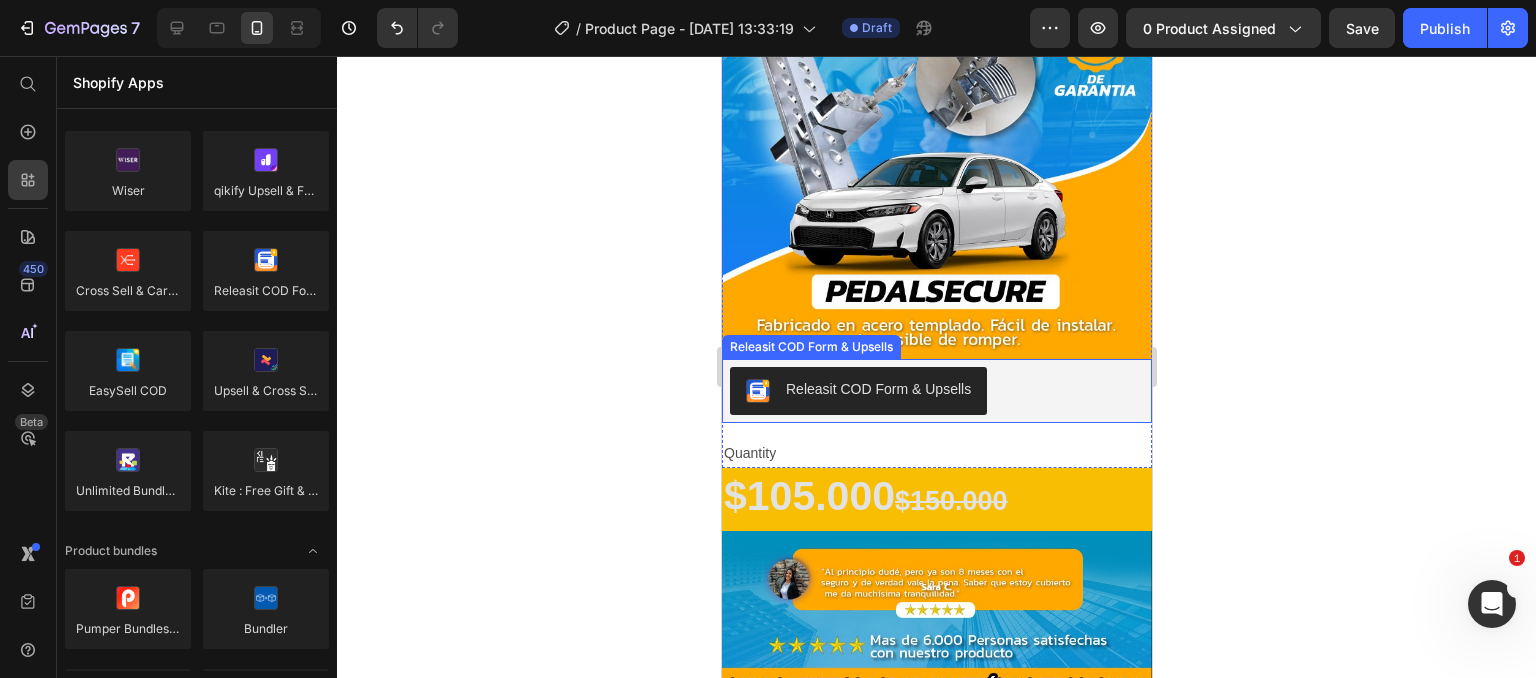 click on "Releasit COD Form & Upsells" at bounding box center [936, 391] 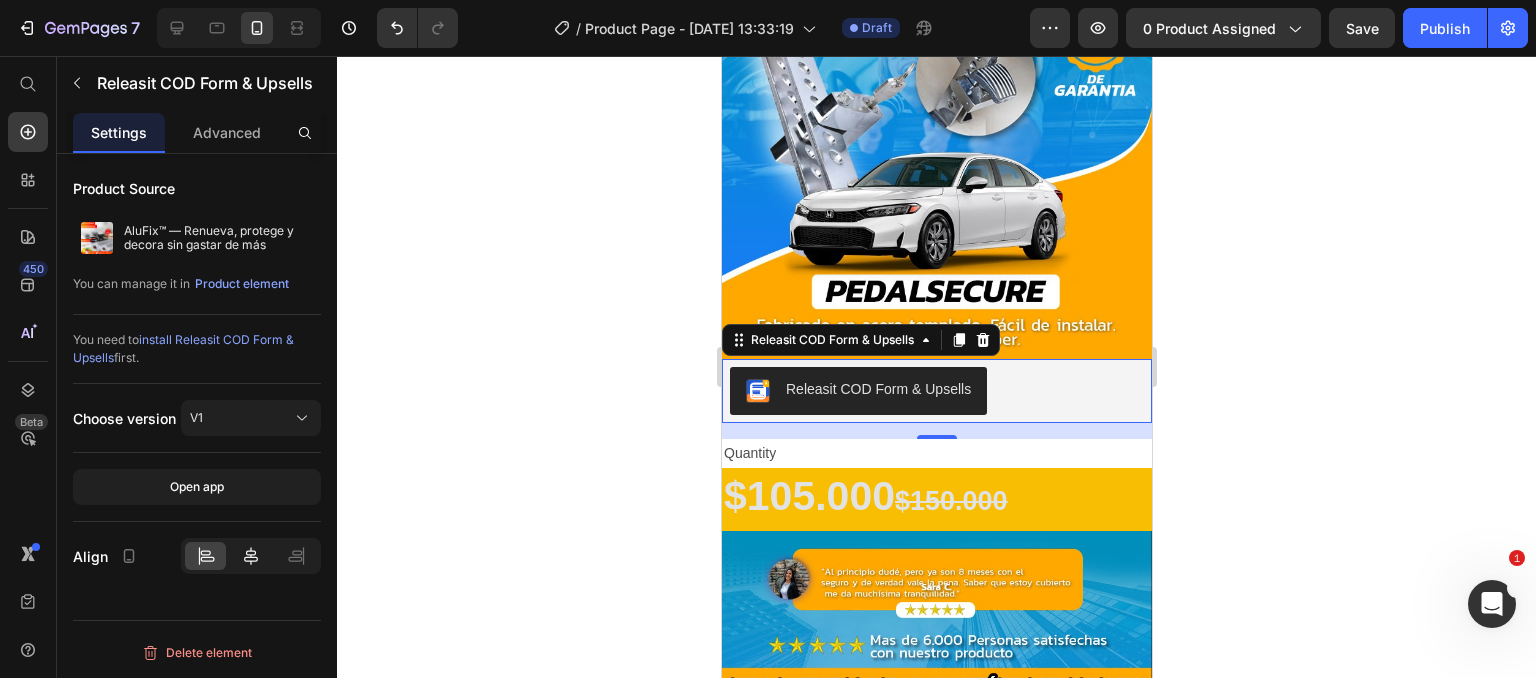 click 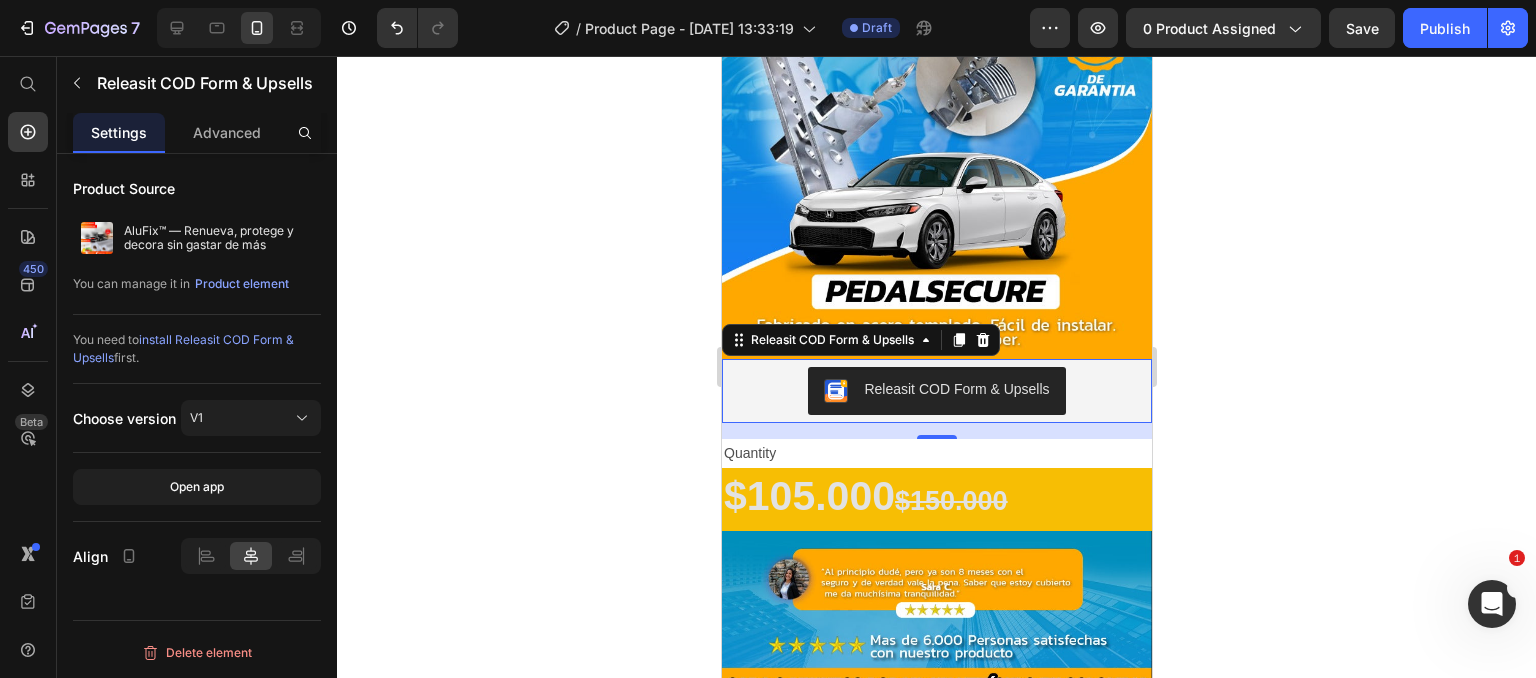 click 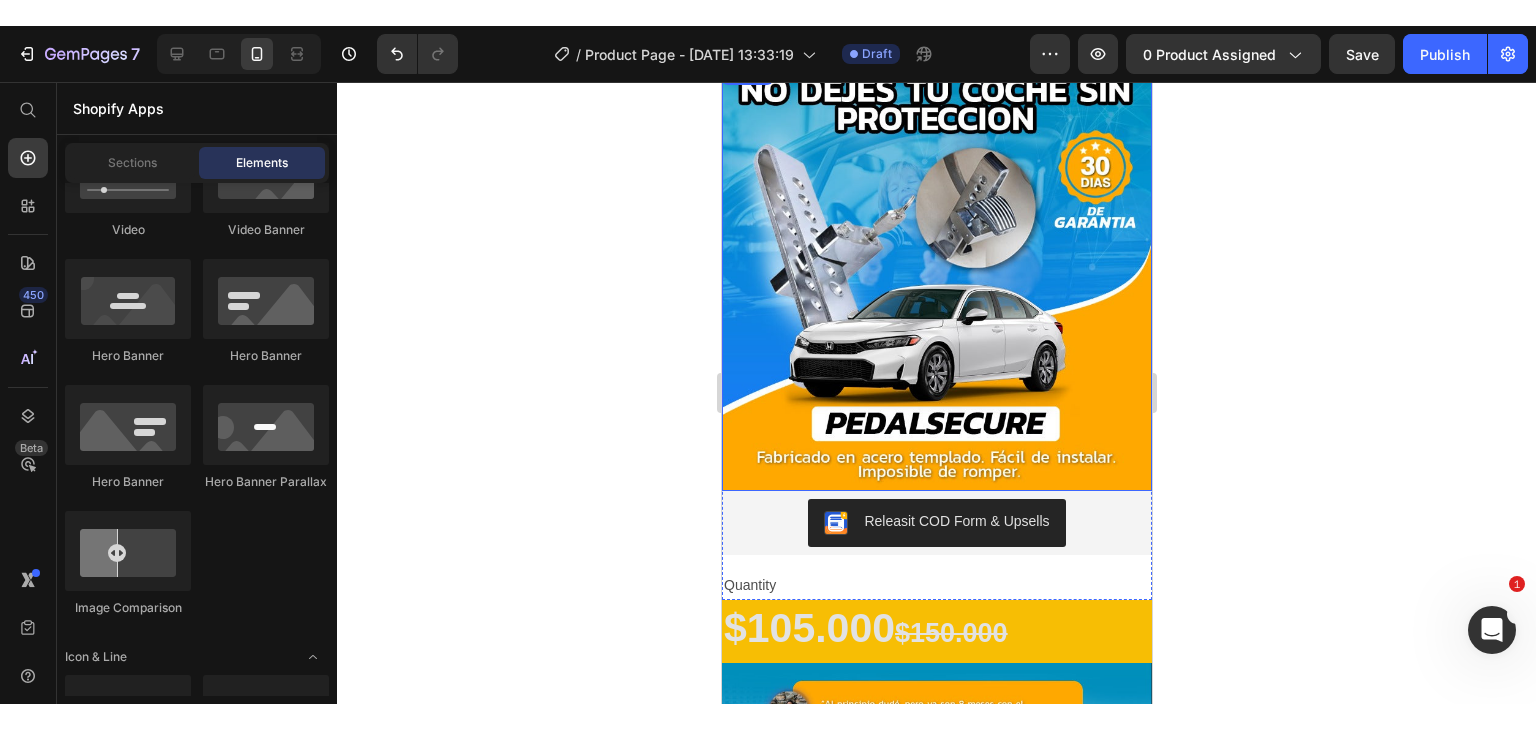 scroll, scrollTop: 0, scrollLeft: 0, axis: both 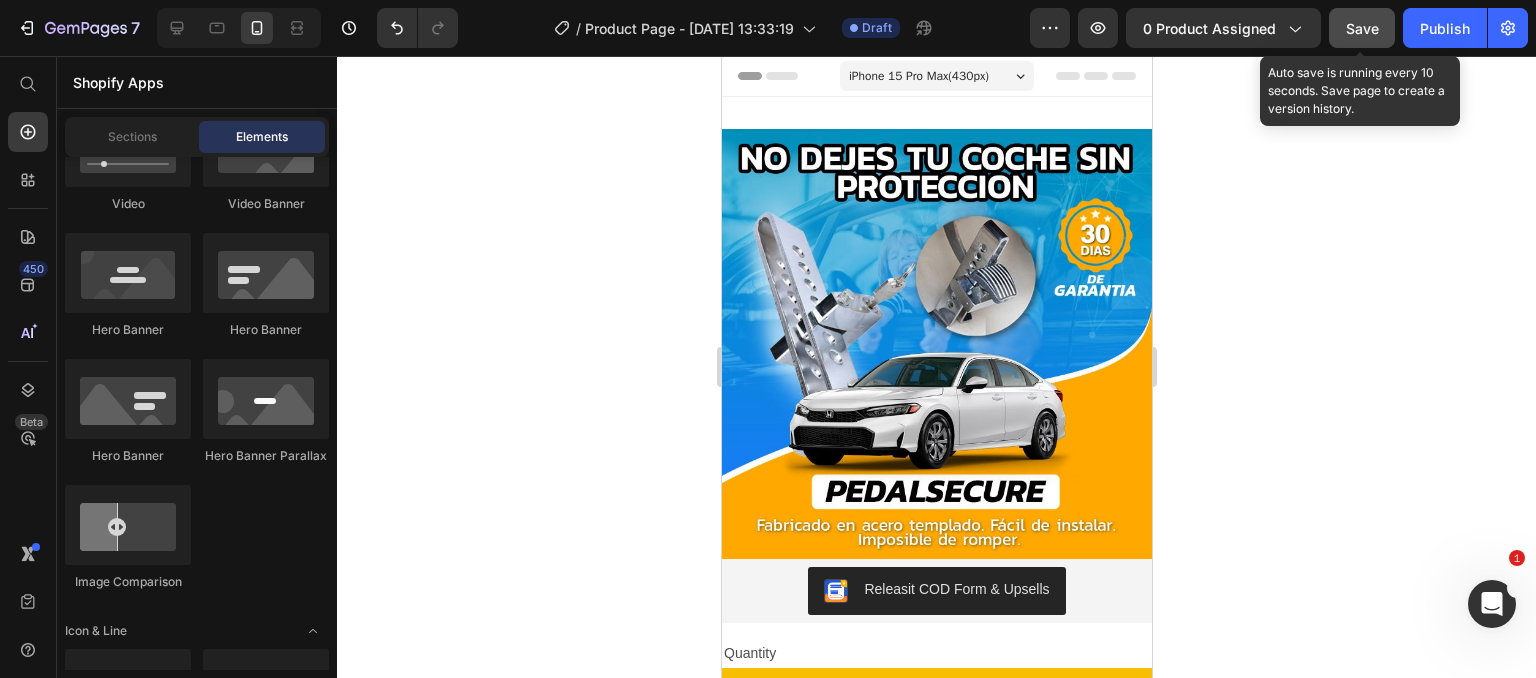 click on "Save" at bounding box center (1362, 28) 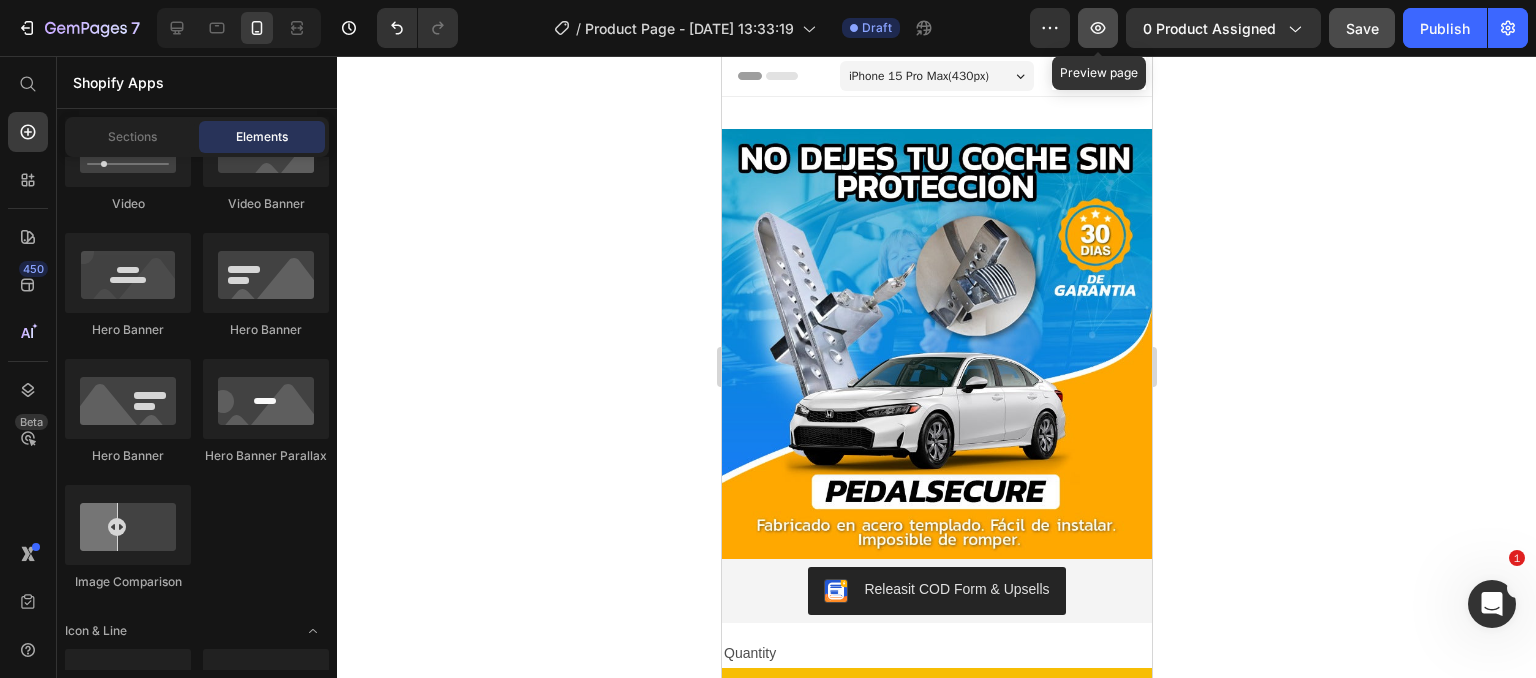 click 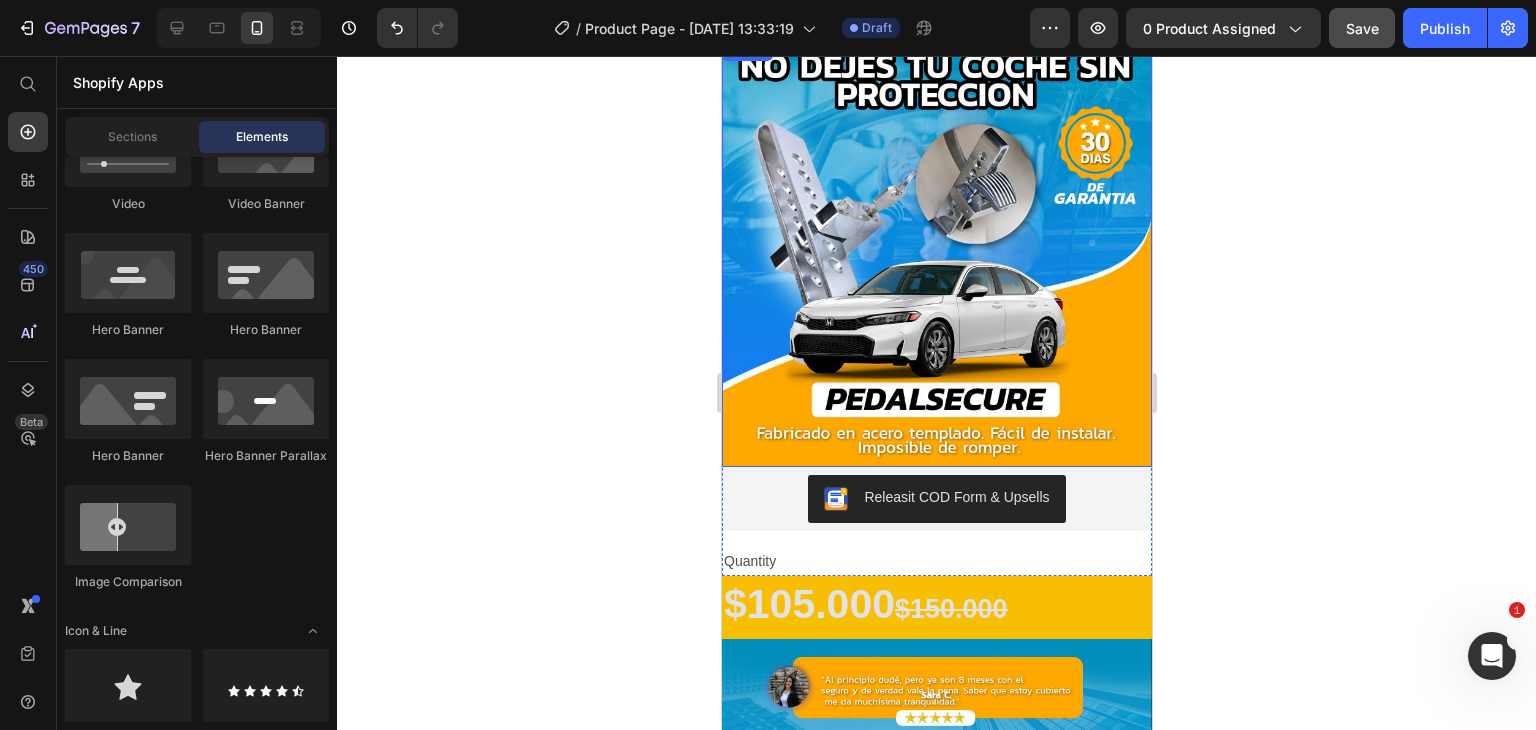 scroll, scrollTop: 0, scrollLeft: 0, axis: both 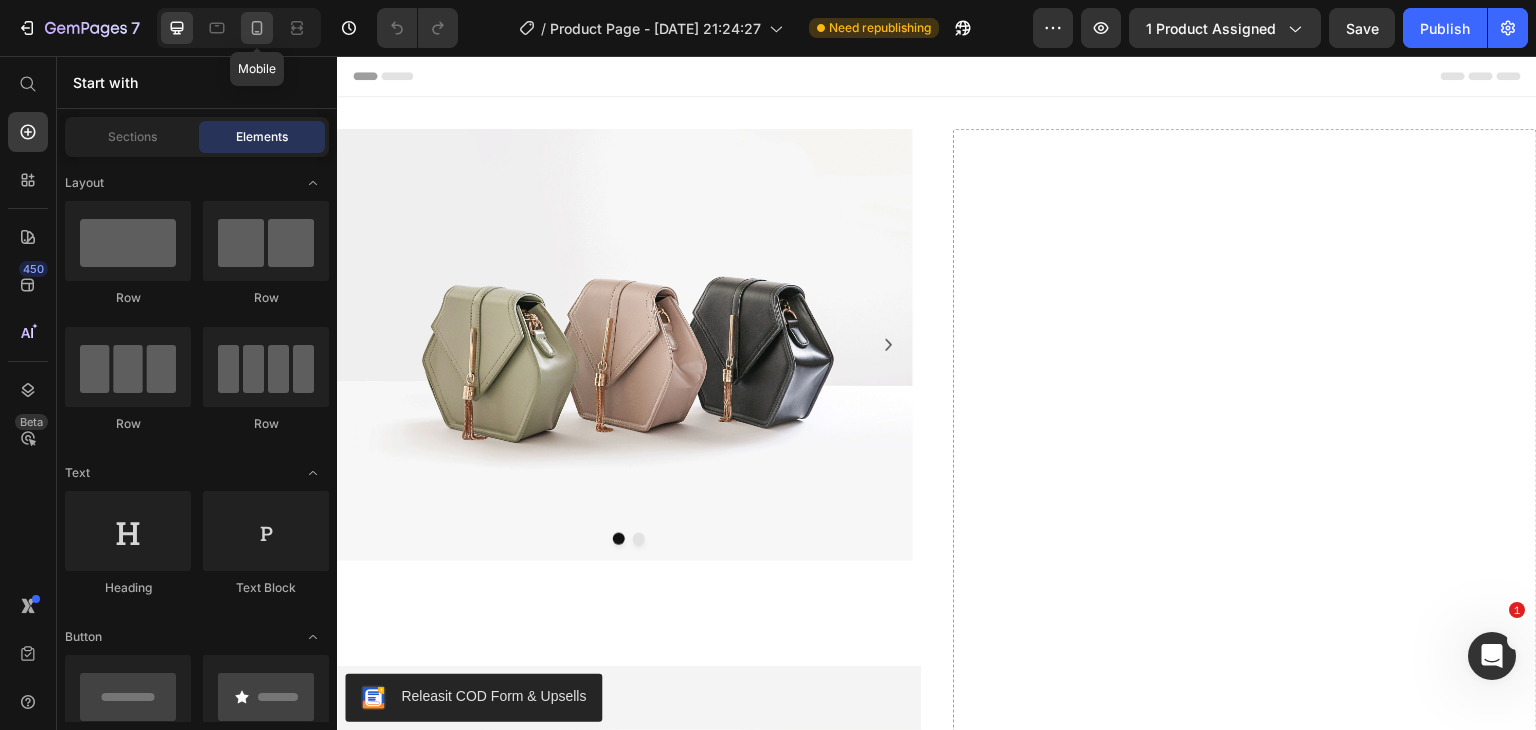 click 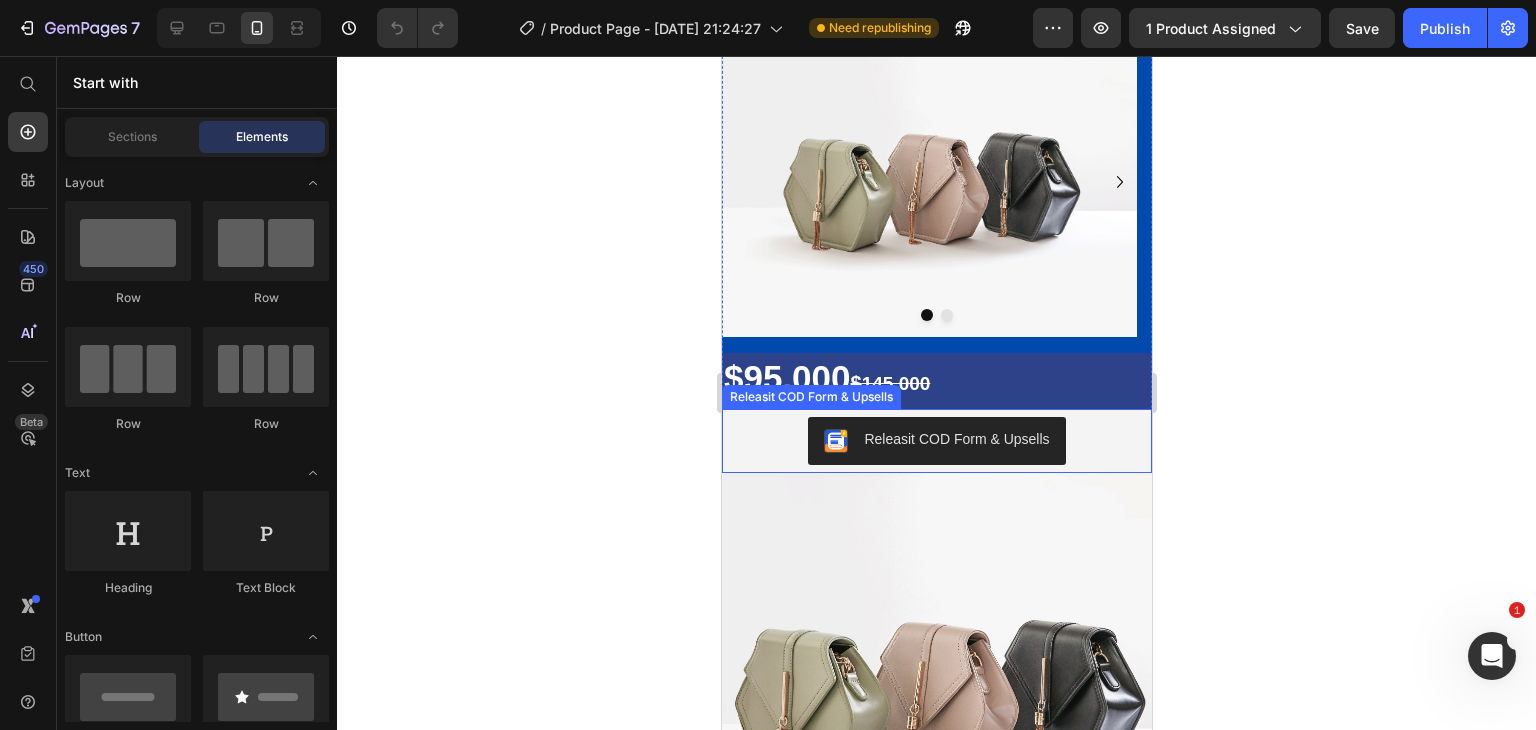 scroll, scrollTop: 0, scrollLeft: 0, axis: both 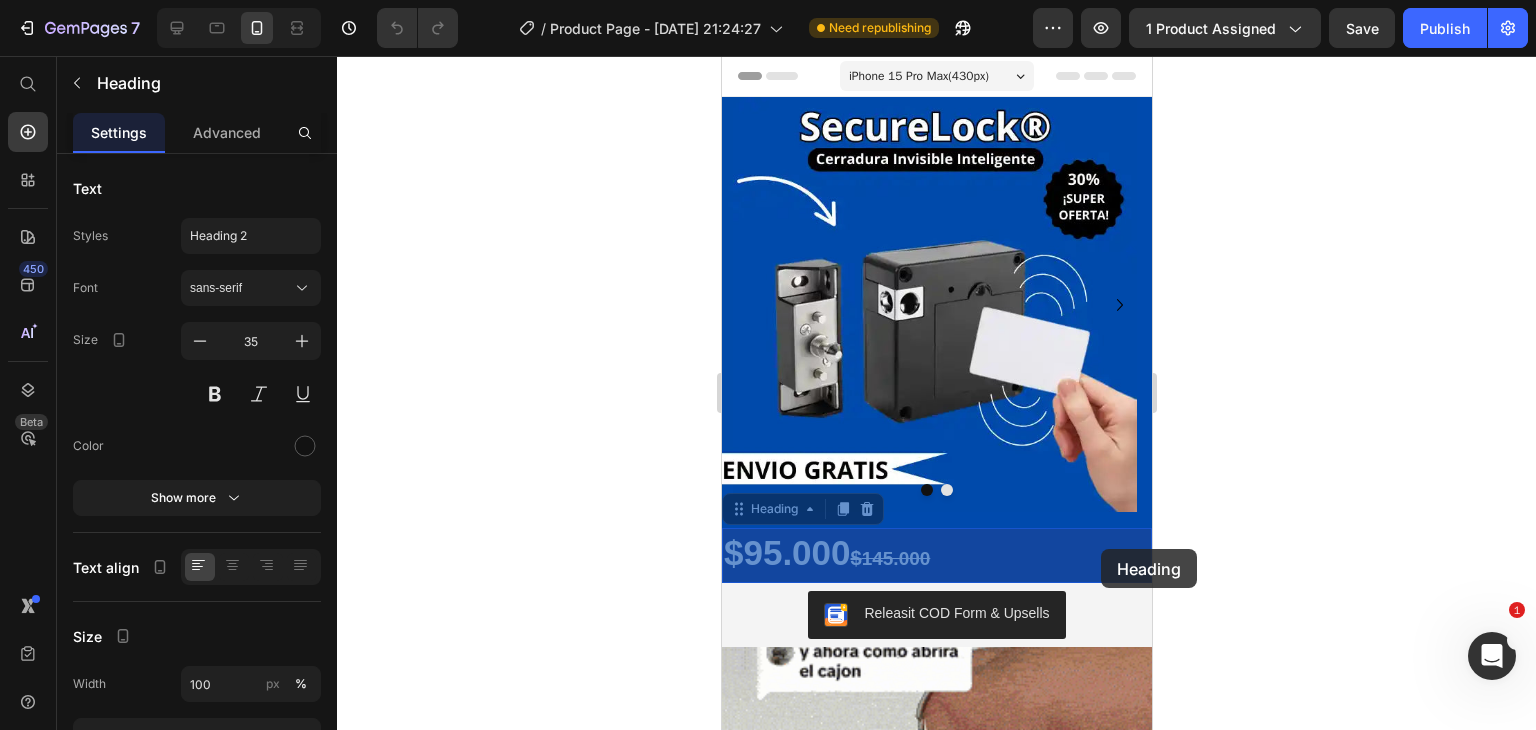 drag, startPoint x: 1100, startPoint y: 549, endPoint x: 1081, endPoint y: 521, distance: 33.83785 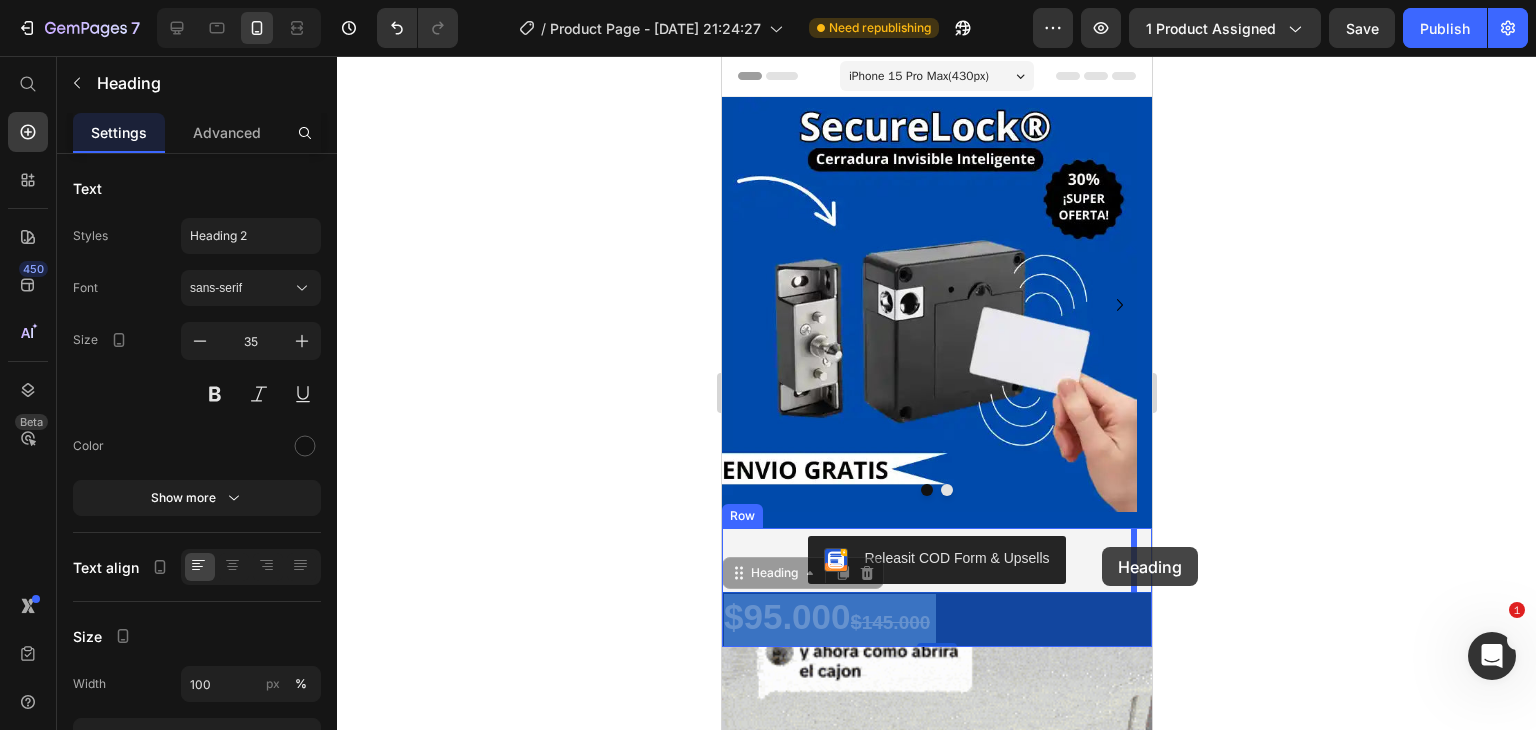 drag, startPoint x: 1112, startPoint y: 615, endPoint x: 1101, endPoint y: 547, distance: 68.88396 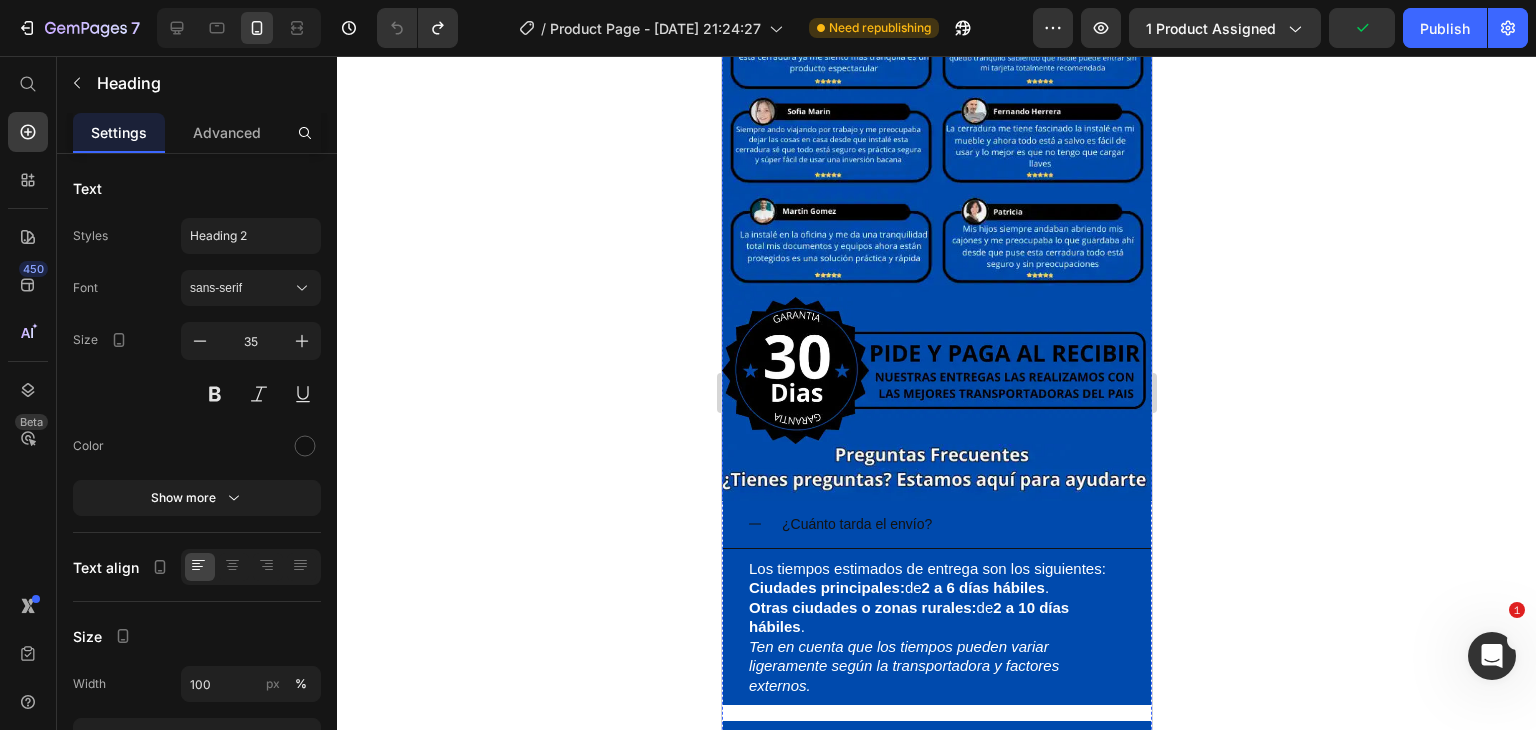 scroll, scrollTop: 3200, scrollLeft: 0, axis: vertical 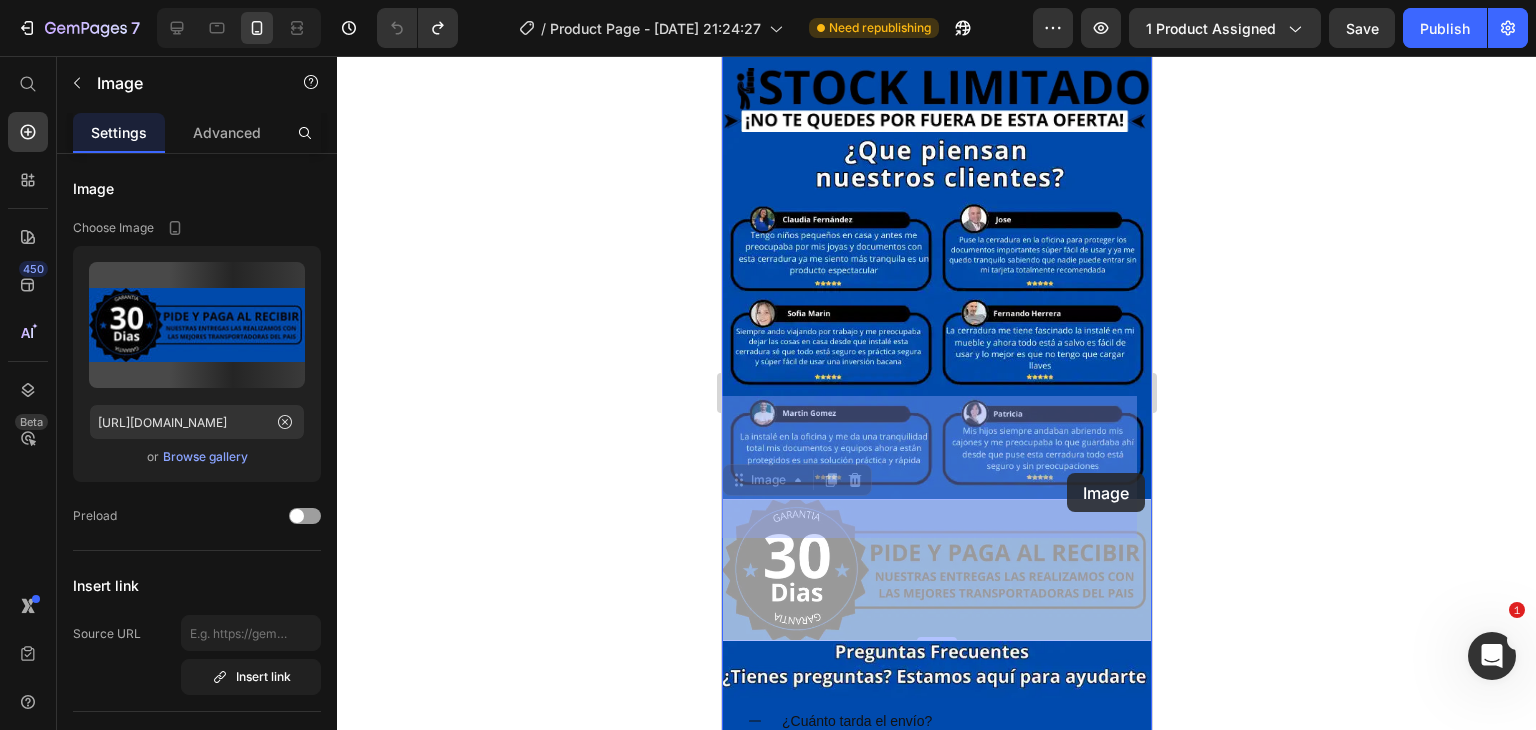 drag, startPoint x: 1021, startPoint y: 456, endPoint x: 1036, endPoint y: 471, distance: 21.213203 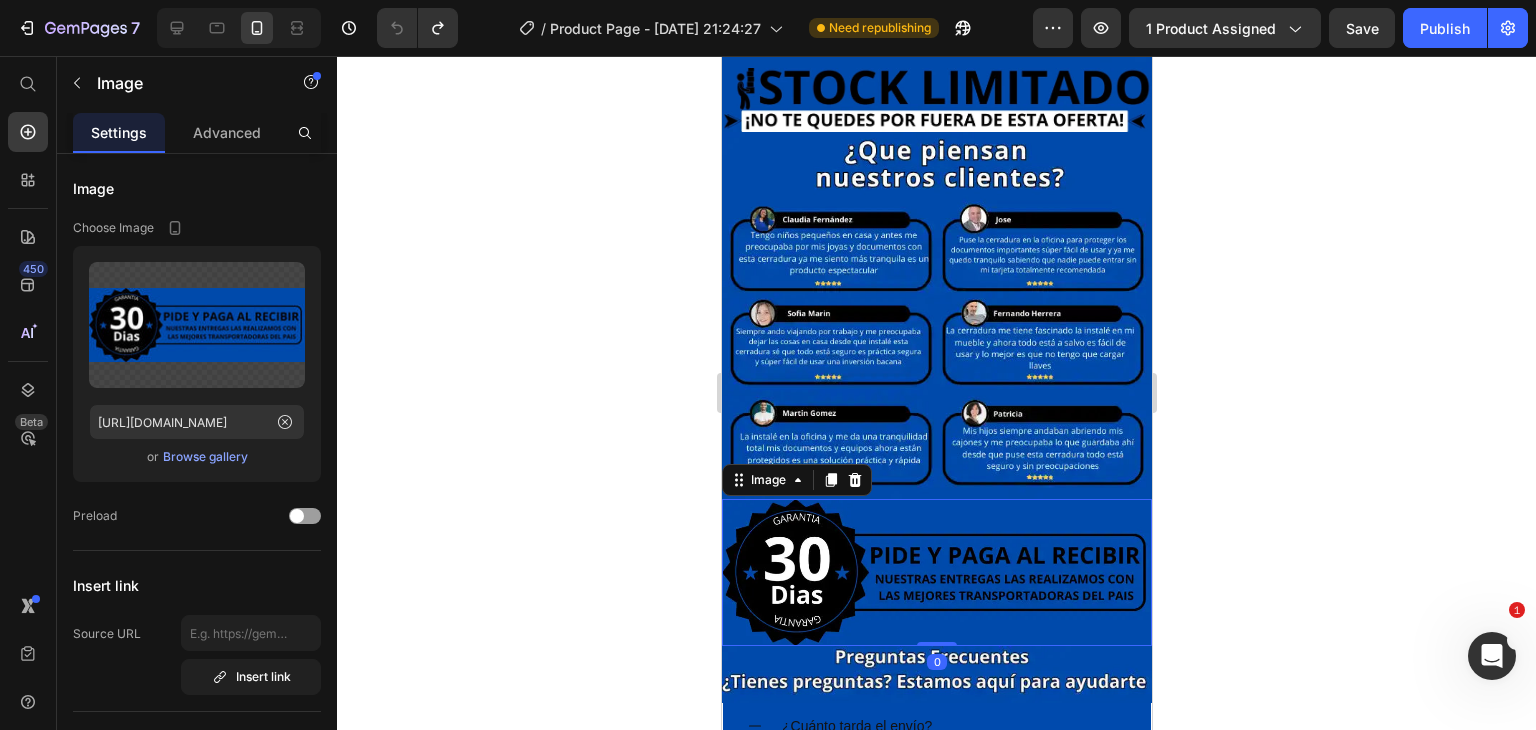 click at bounding box center [936, 572] 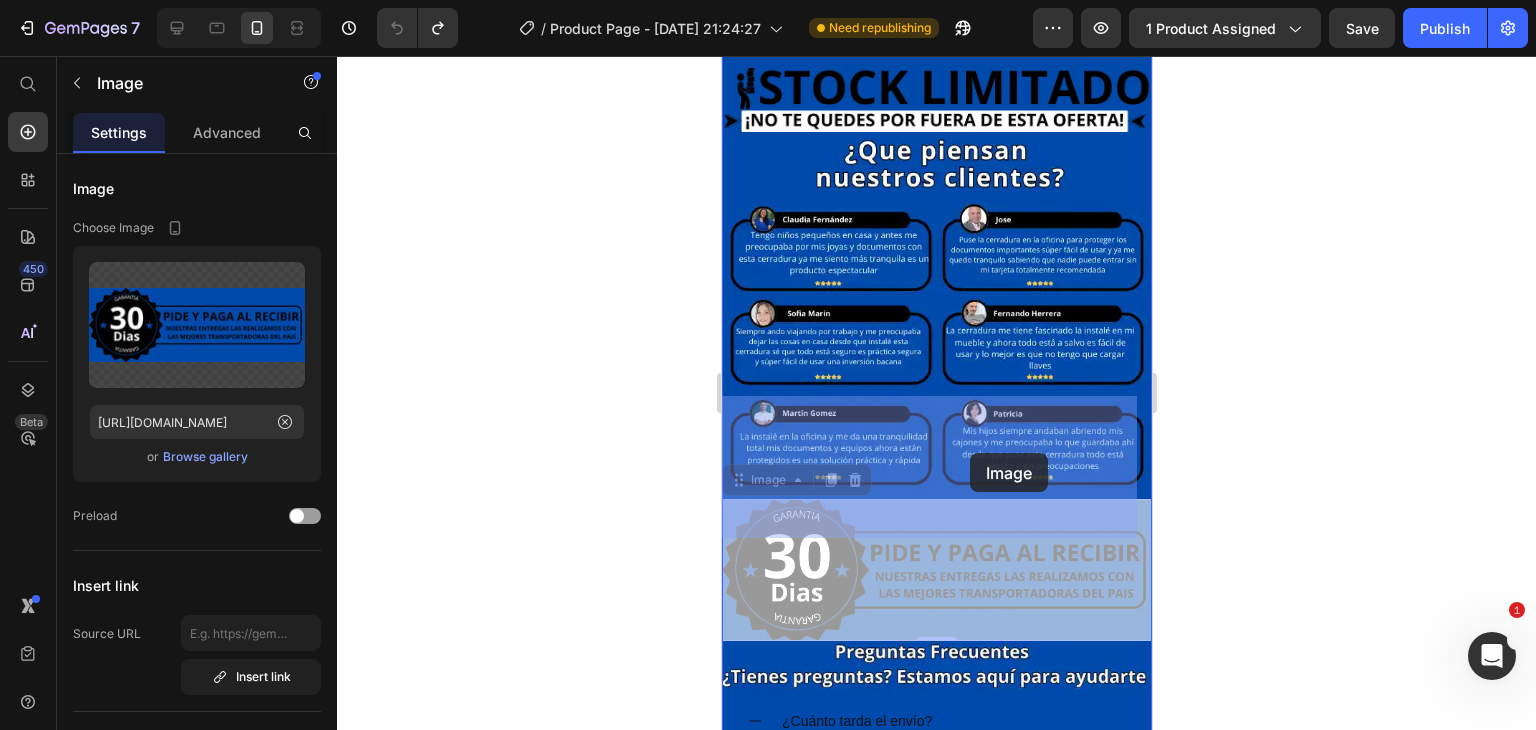 drag, startPoint x: 876, startPoint y: 450, endPoint x: 960, endPoint y: 458, distance: 84.38009 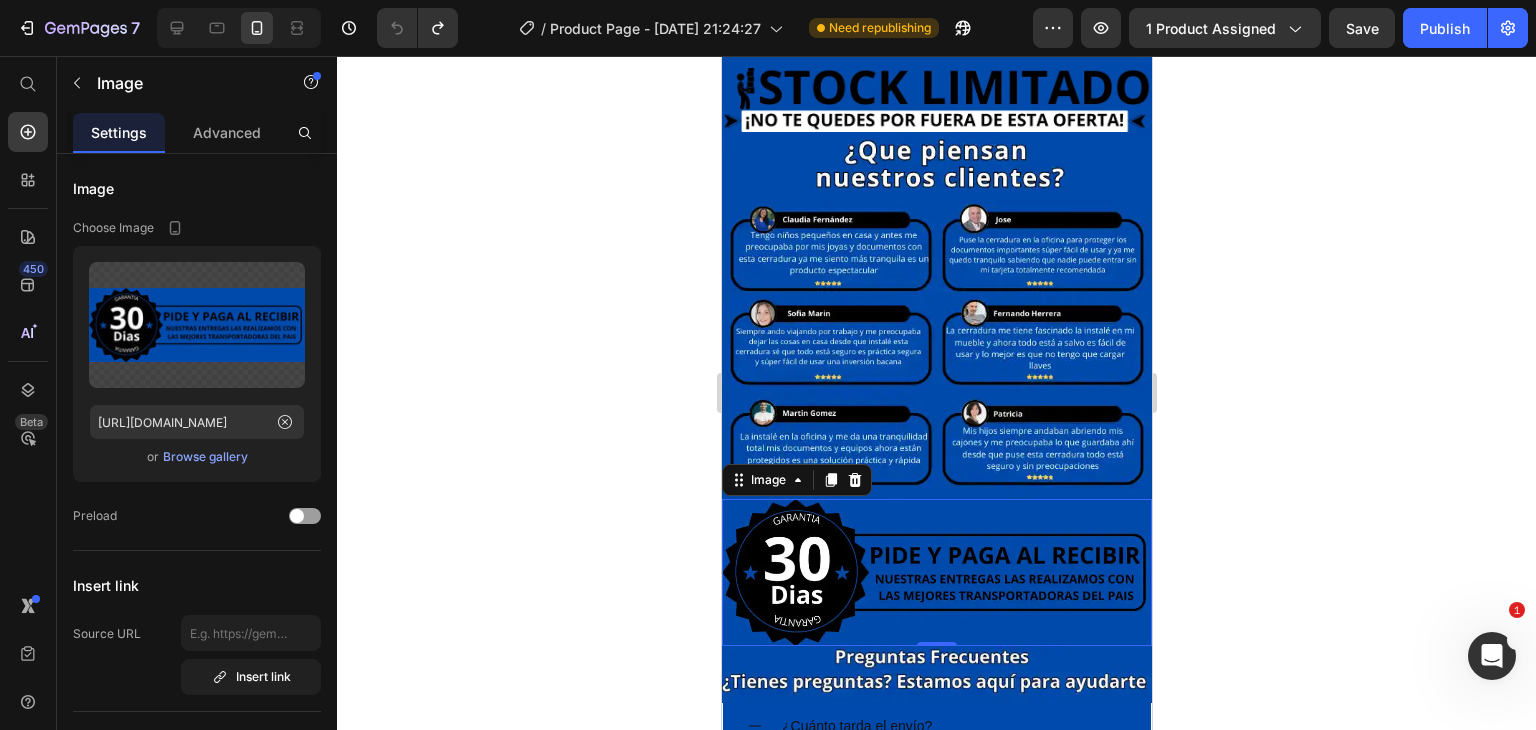 click at bounding box center (936, 572) 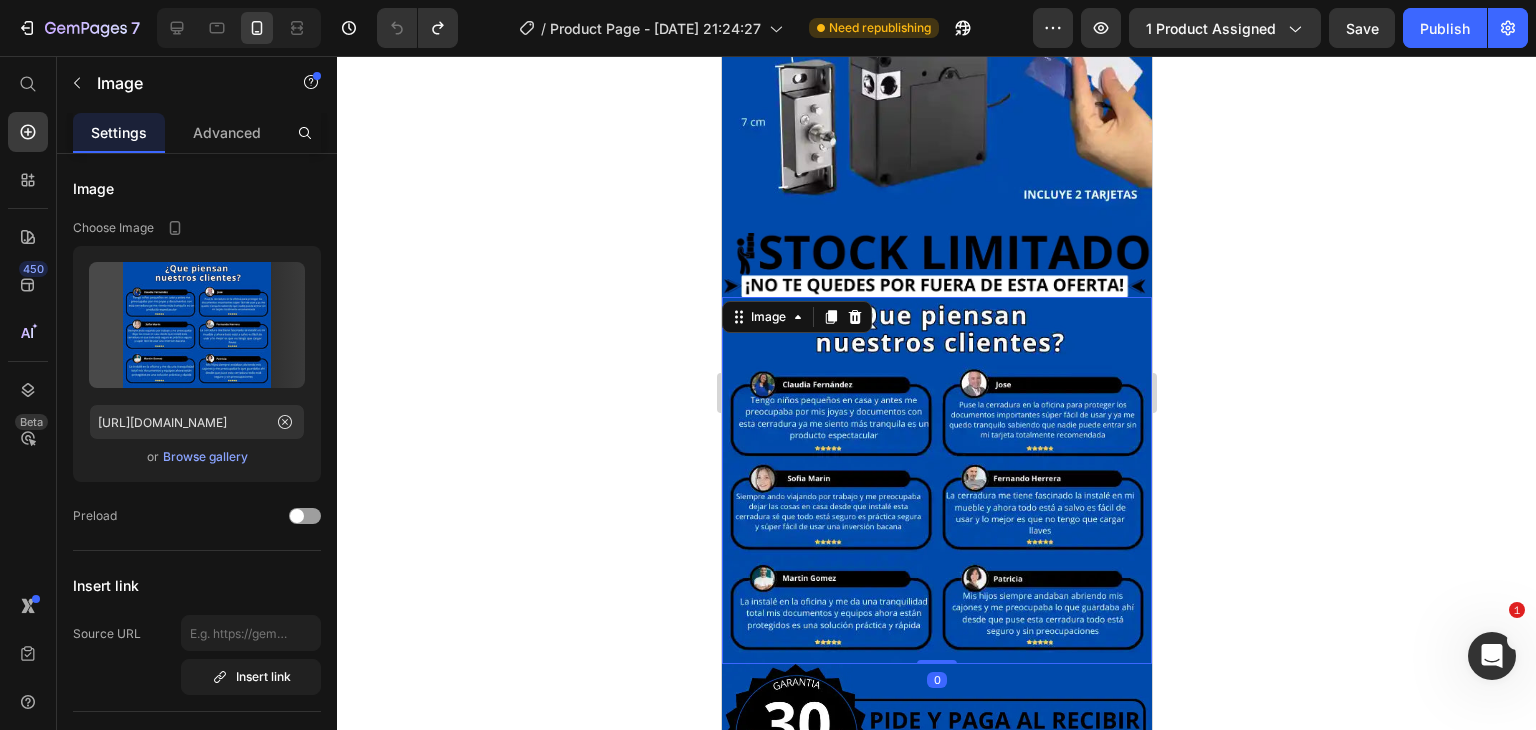 scroll, scrollTop: 2900, scrollLeft: 0, axis: vertical 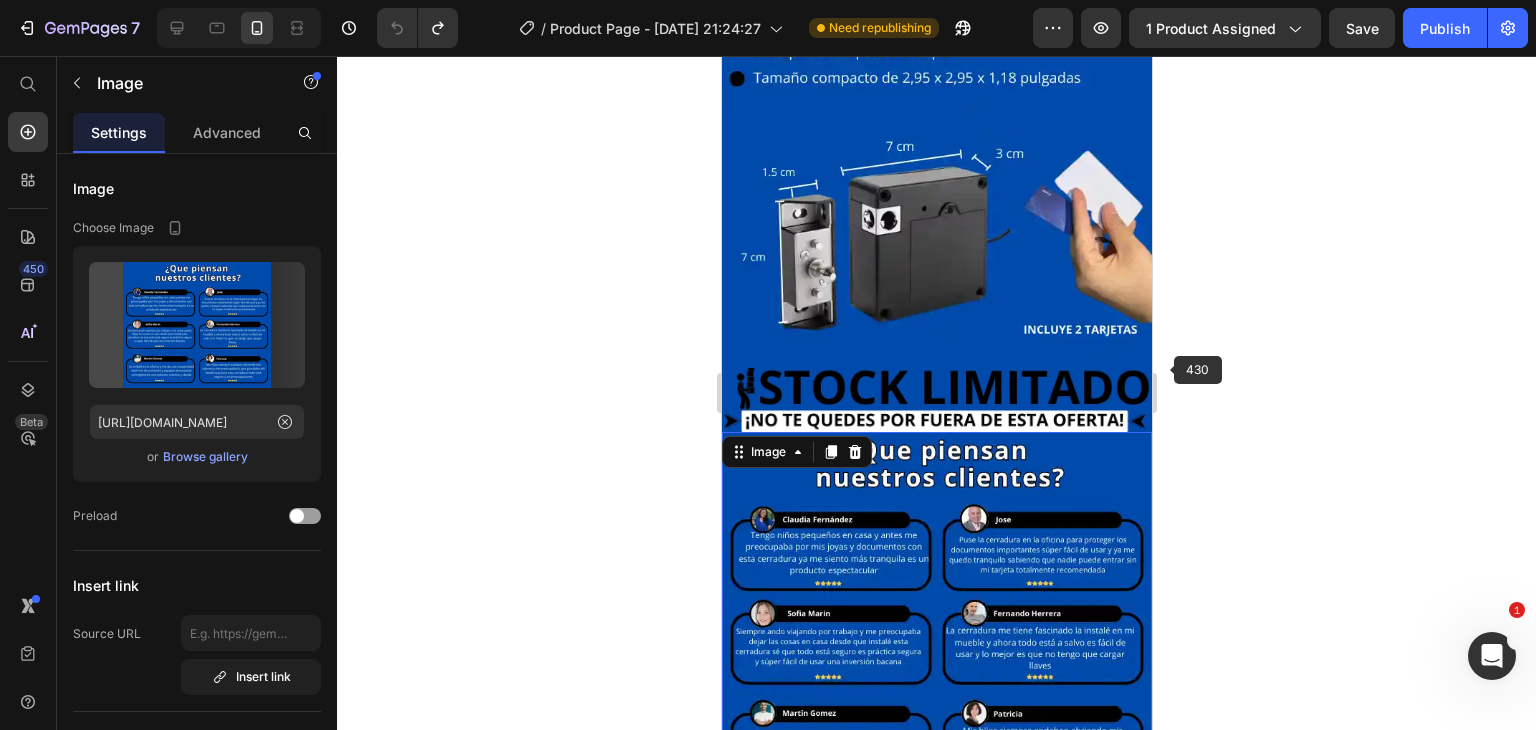 click 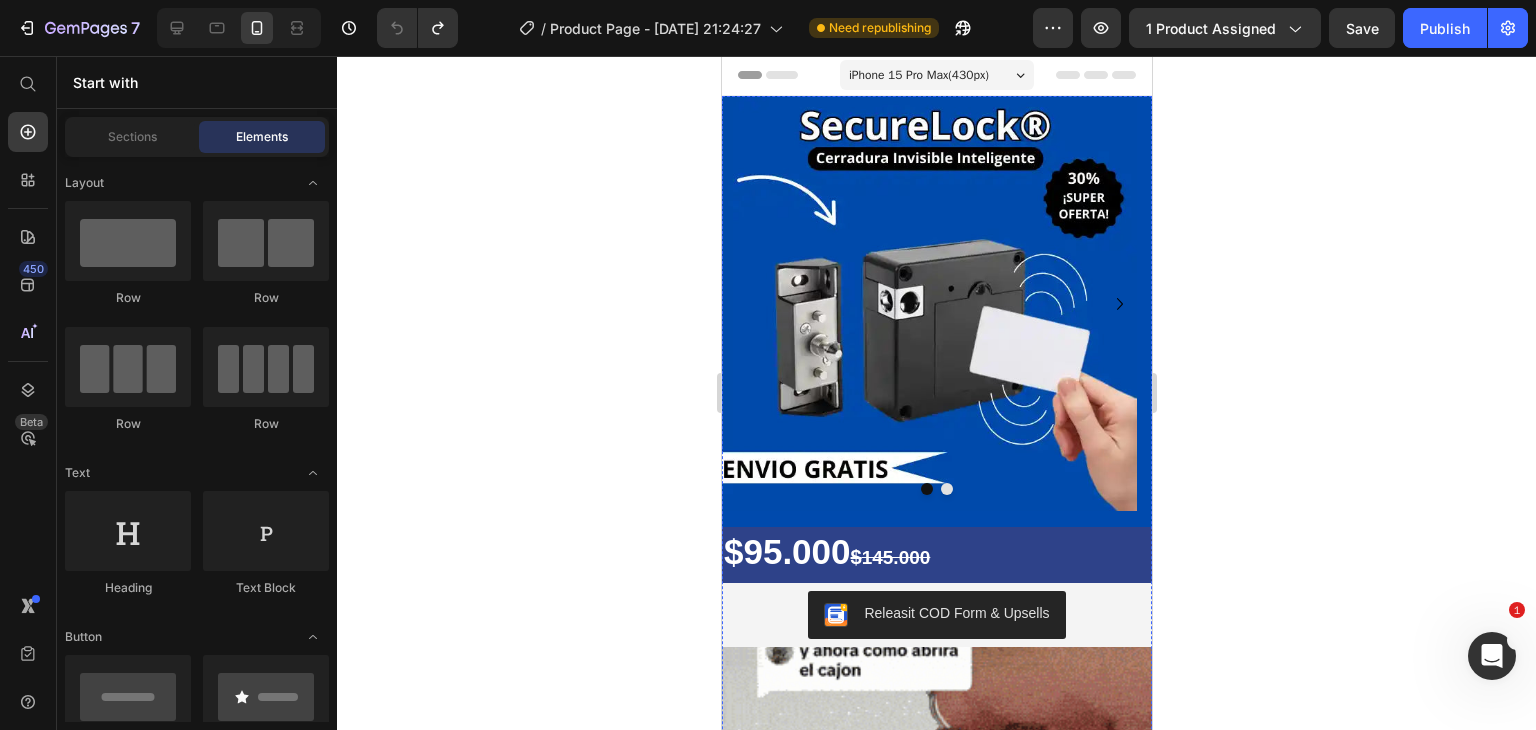 scroll, scrollTop: 0, scrollLeft: 0, axis: both 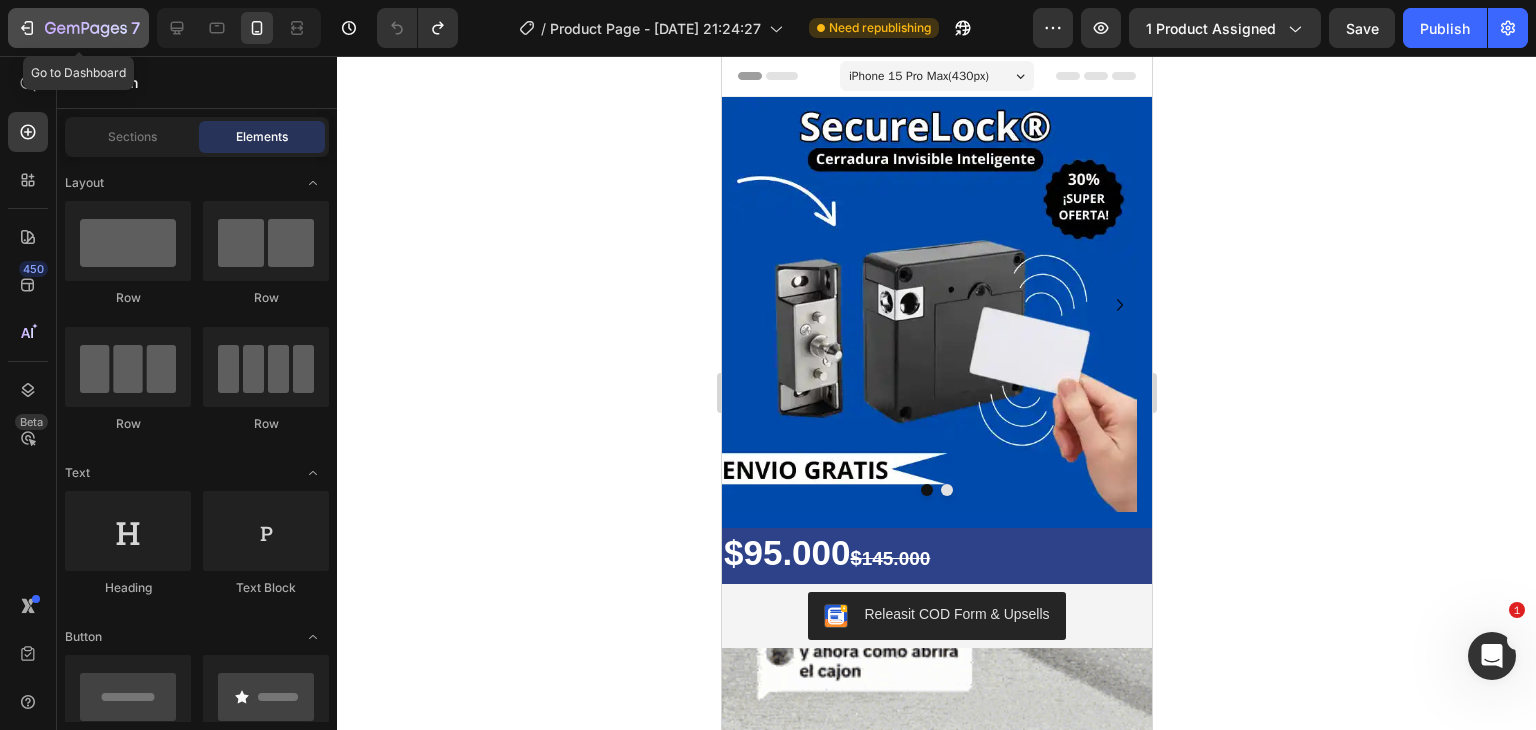 click on "7" at bounding box center [78, 28] 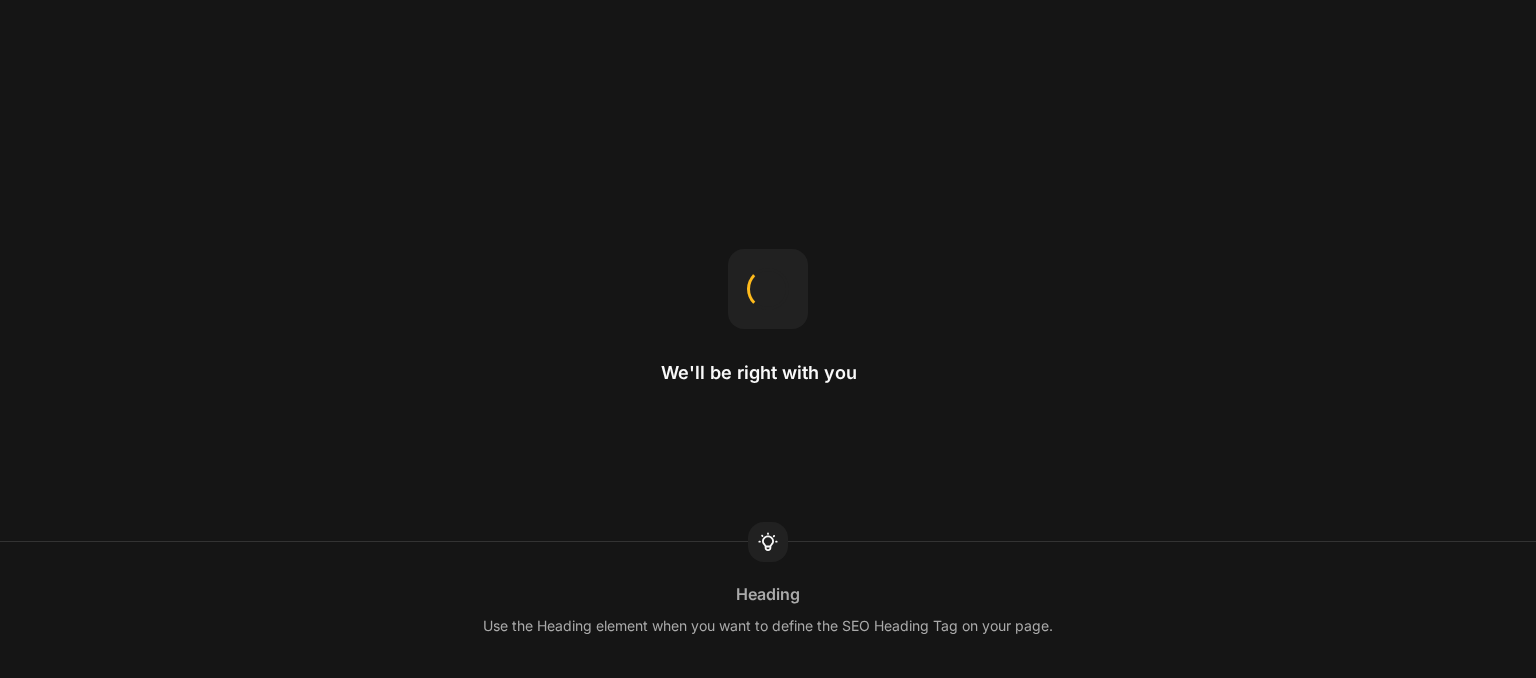 scroll, scrollTop: 0, scrollLeft: 0, axis: both 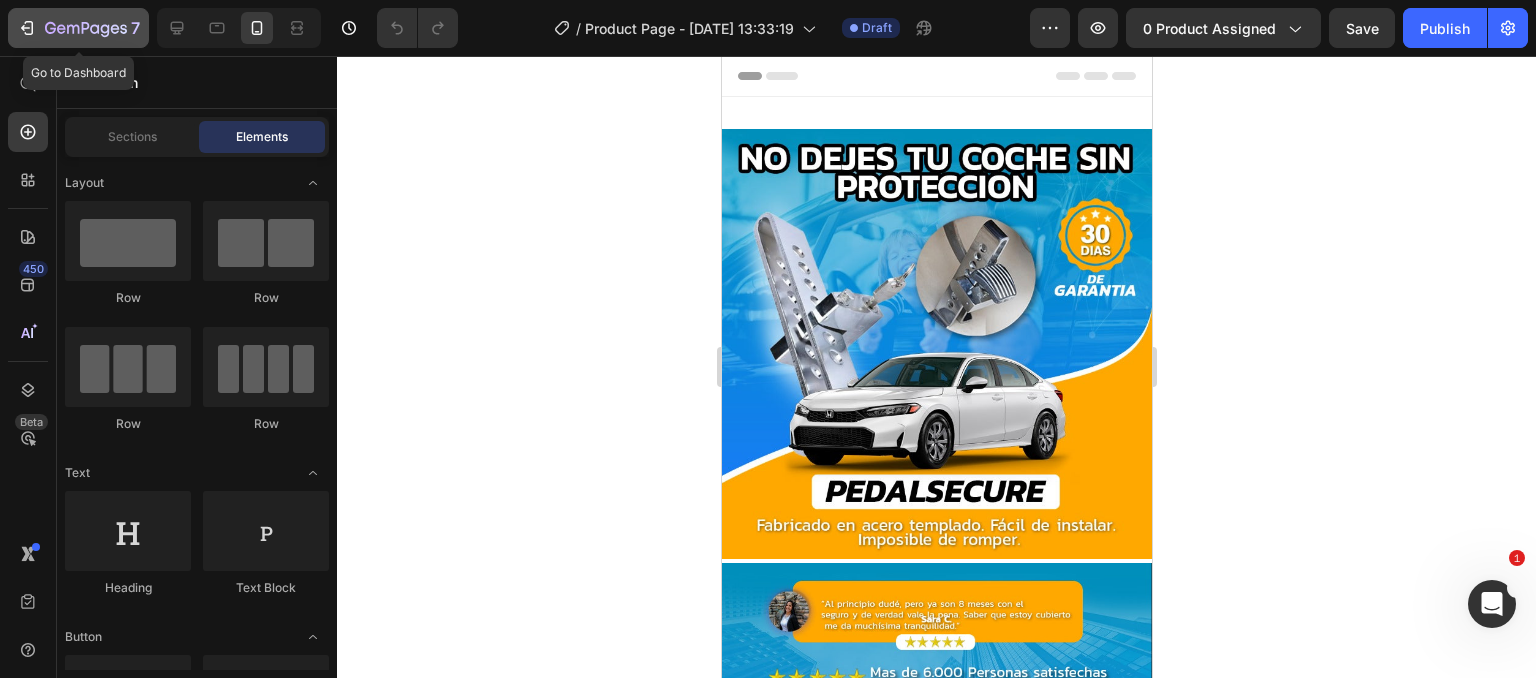click on "7" at bounding box center [78, 28] 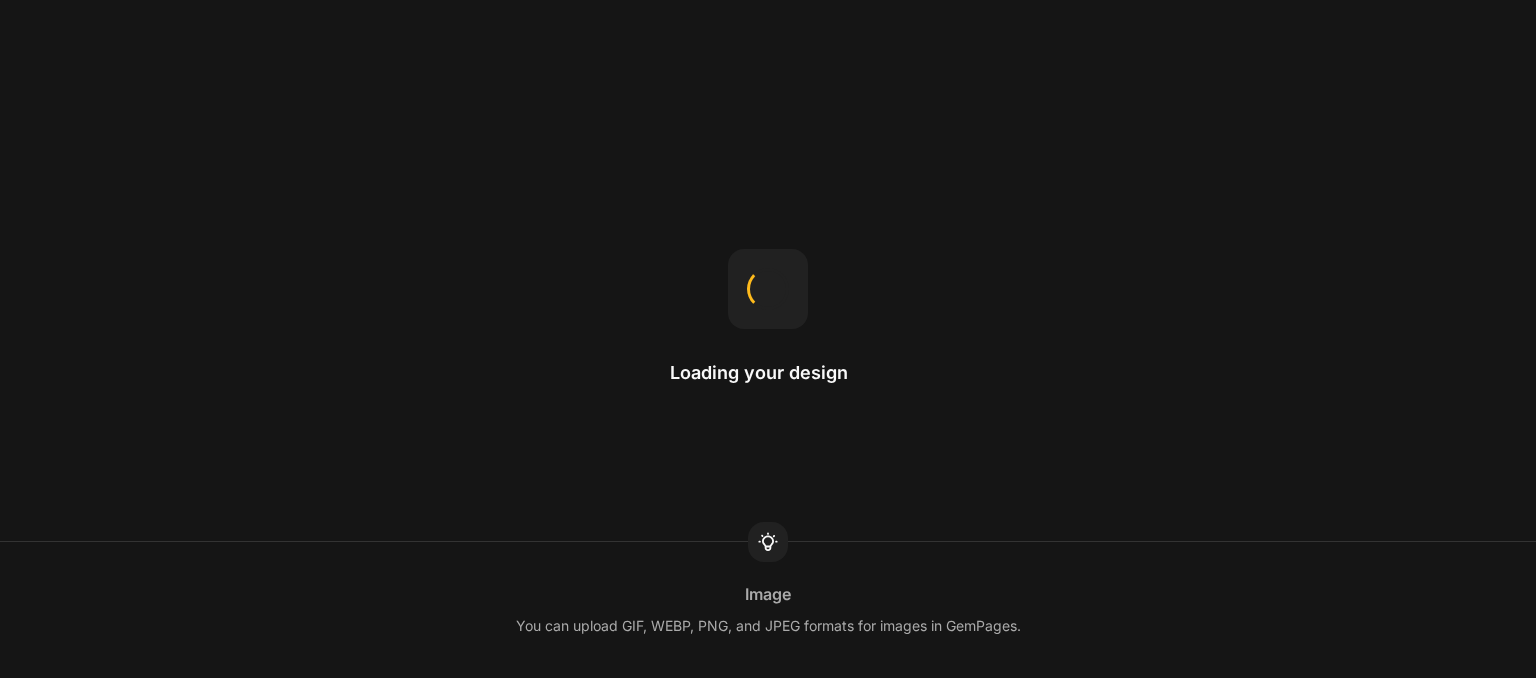 scroll, scrollTop: 0, scrollLeft: 0, axis: both 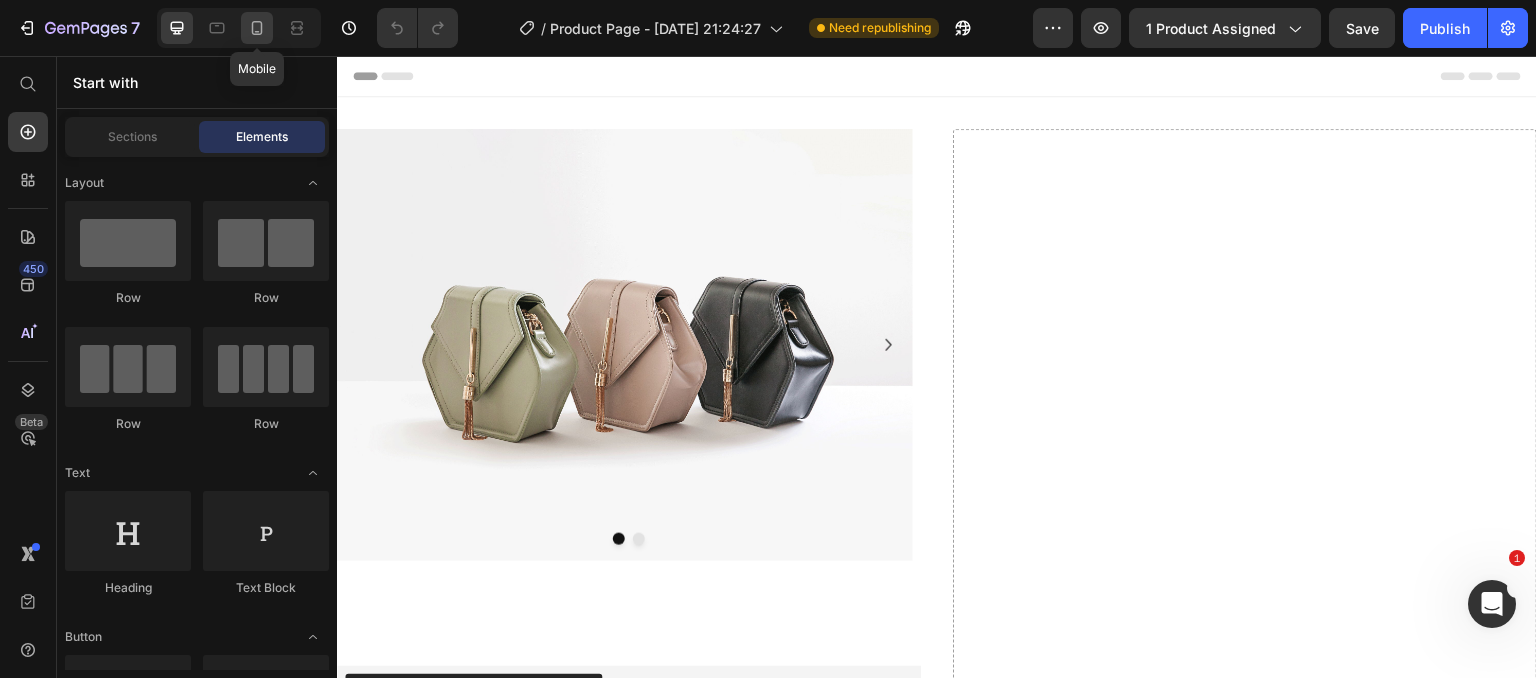 click 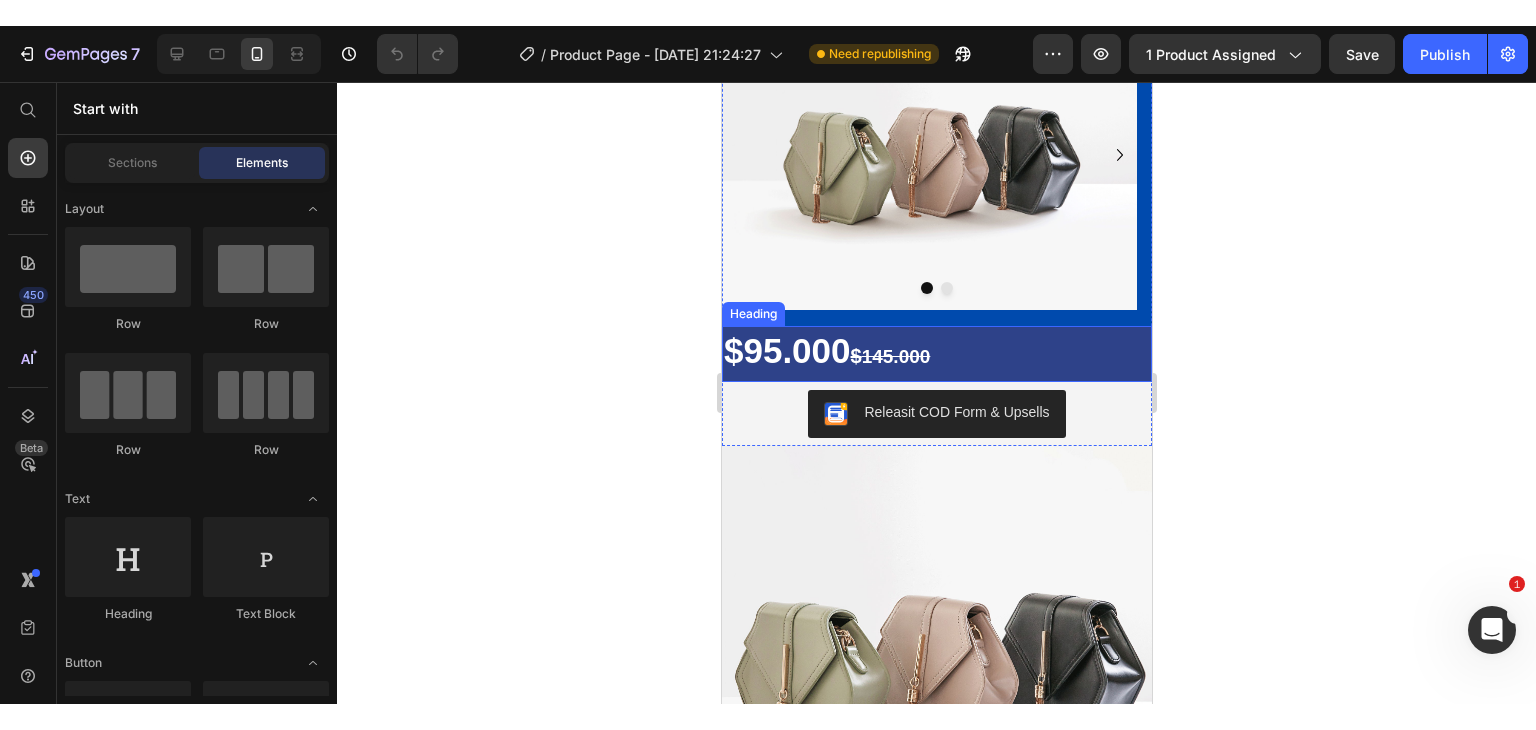 scroll, scrollTop: 200, scrollLeft: 0, axis: vertical 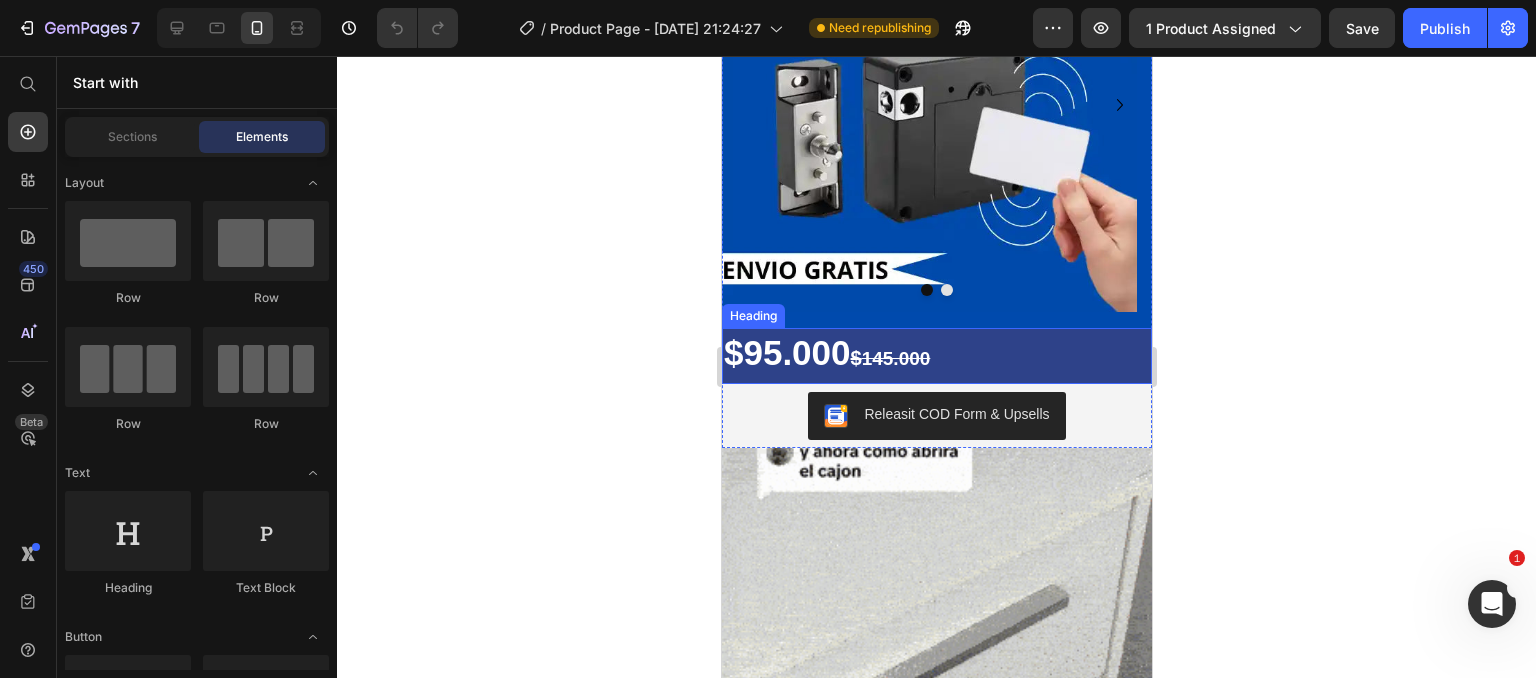 click on "$95.000  $ 145.000" at bounding box center [936, 356] 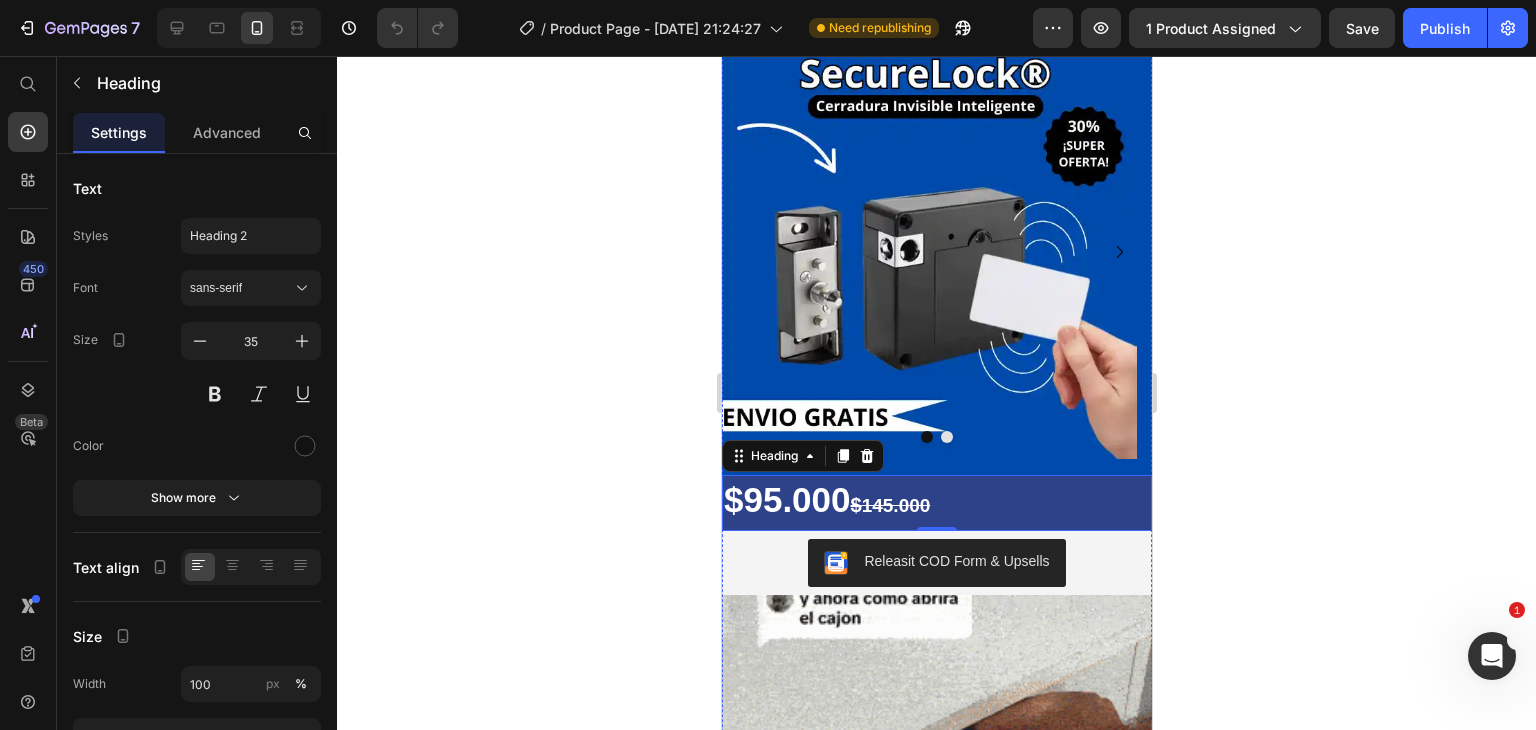 scroll, scrollTop: 0, scrollLeft: 0, axis: both 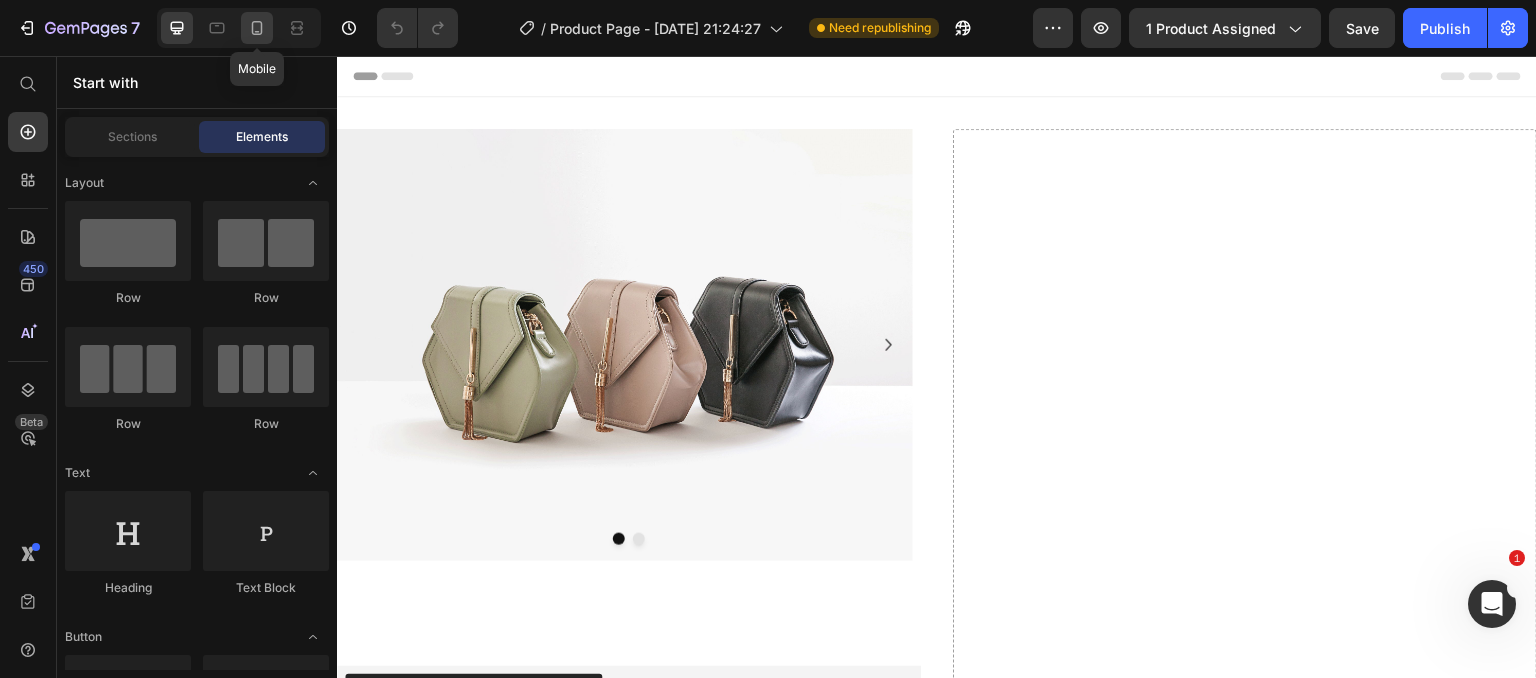 click 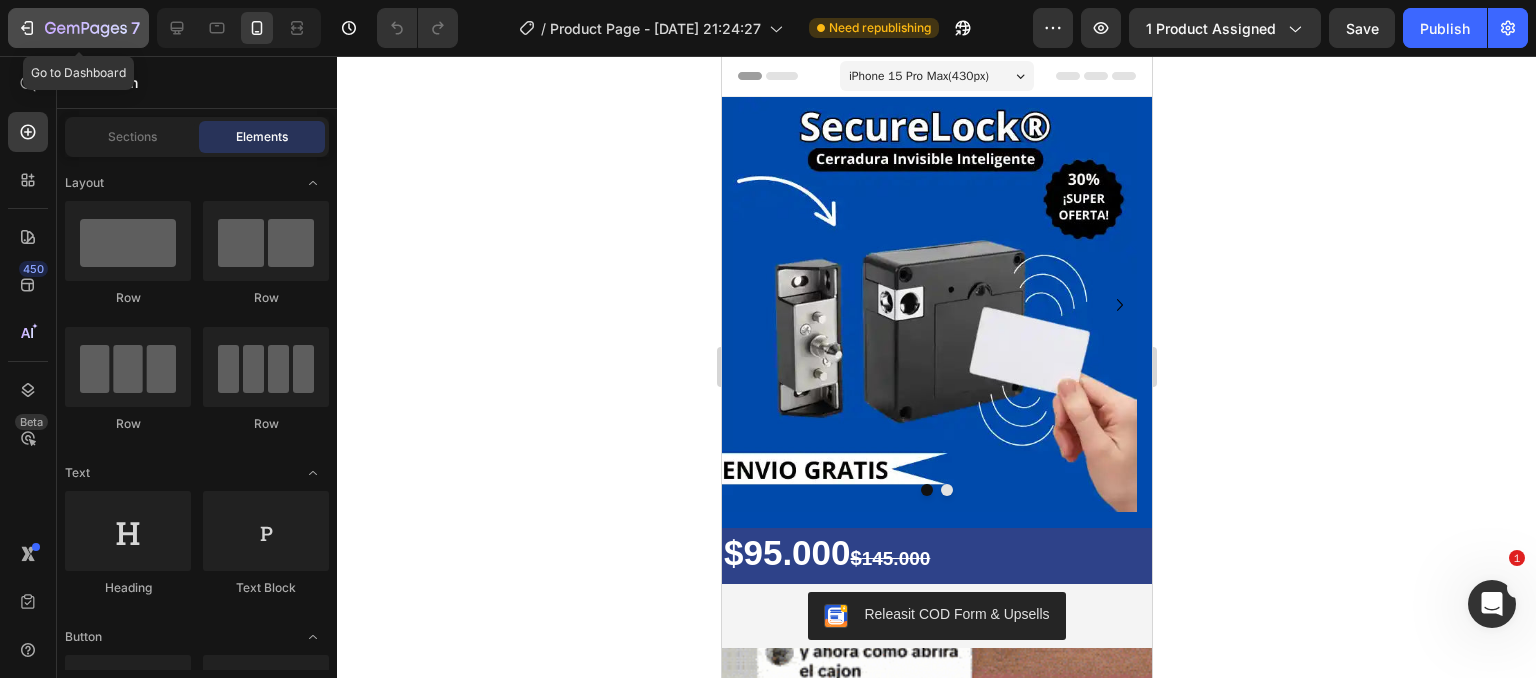 click on "7" 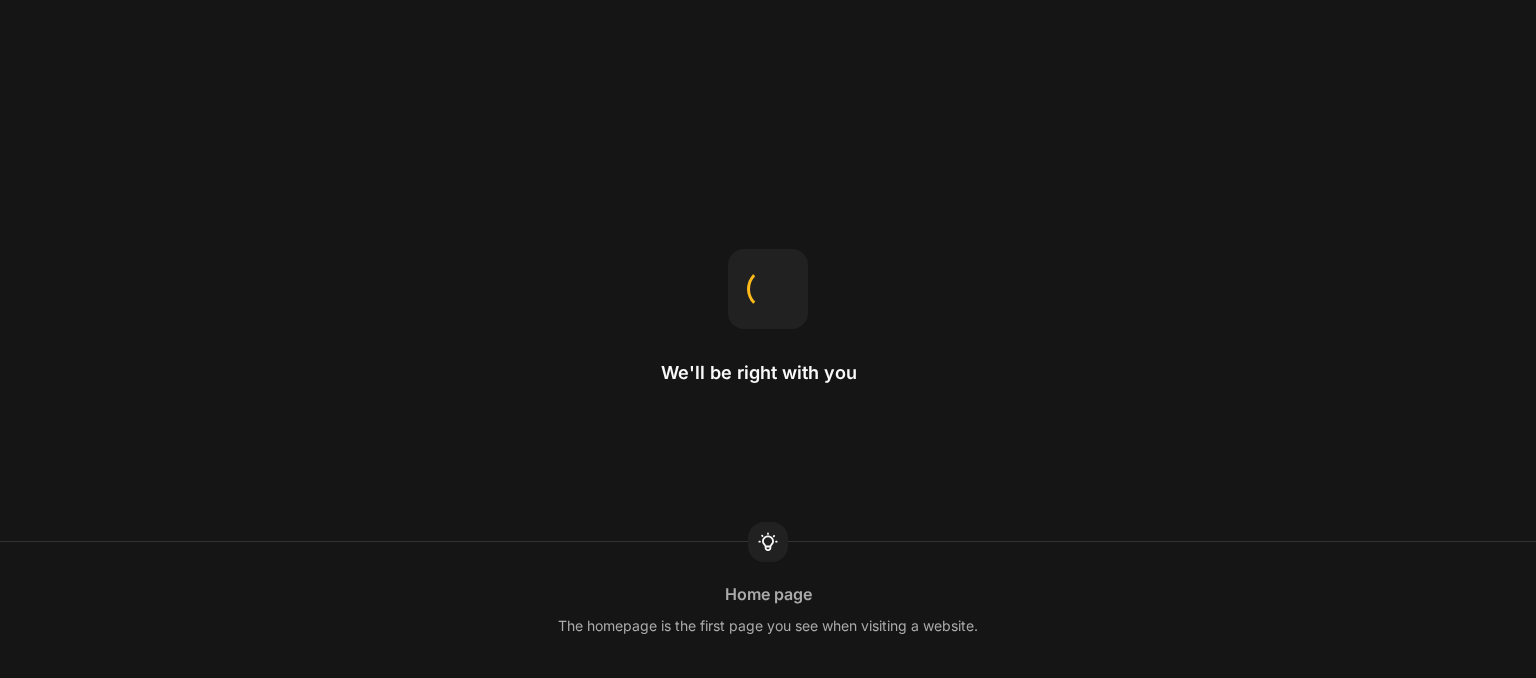 scroll, scrollTop: 0, scrollLeft: 0, axis: both 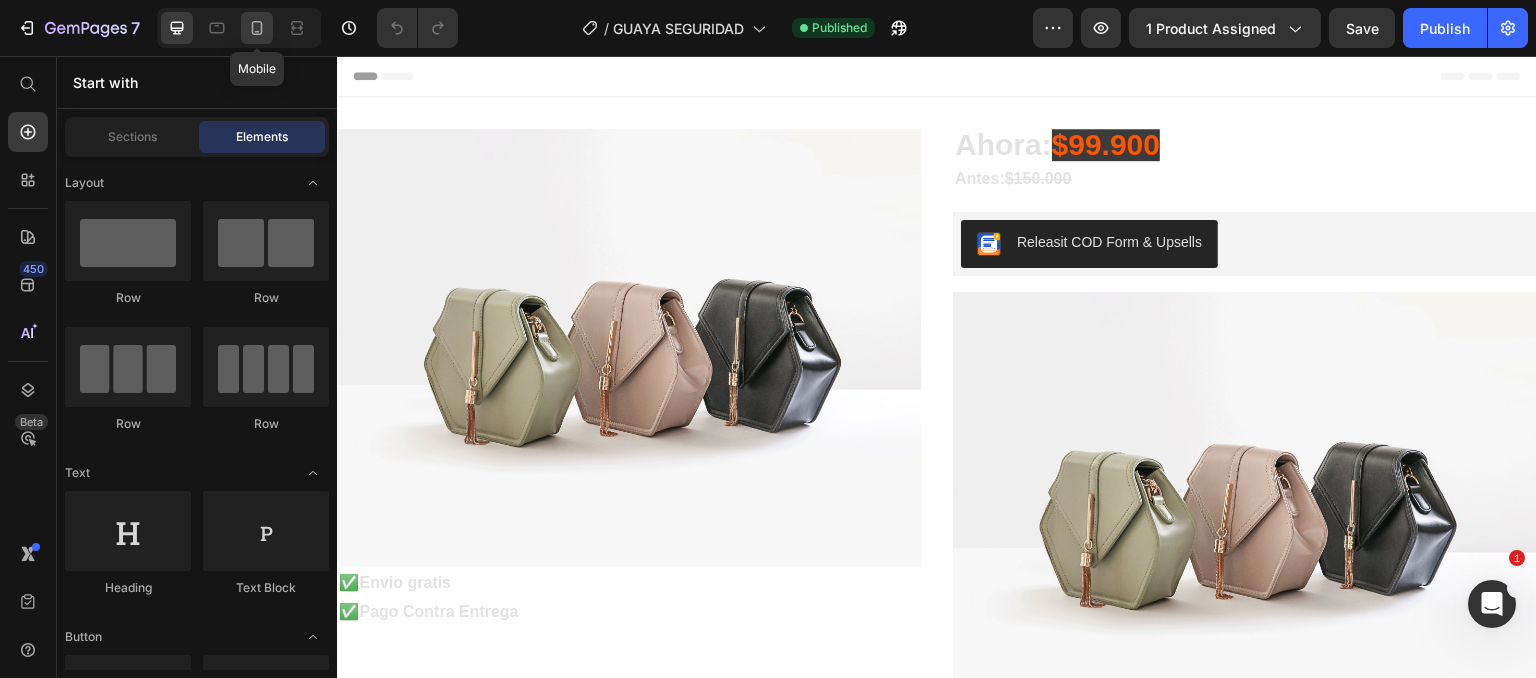click 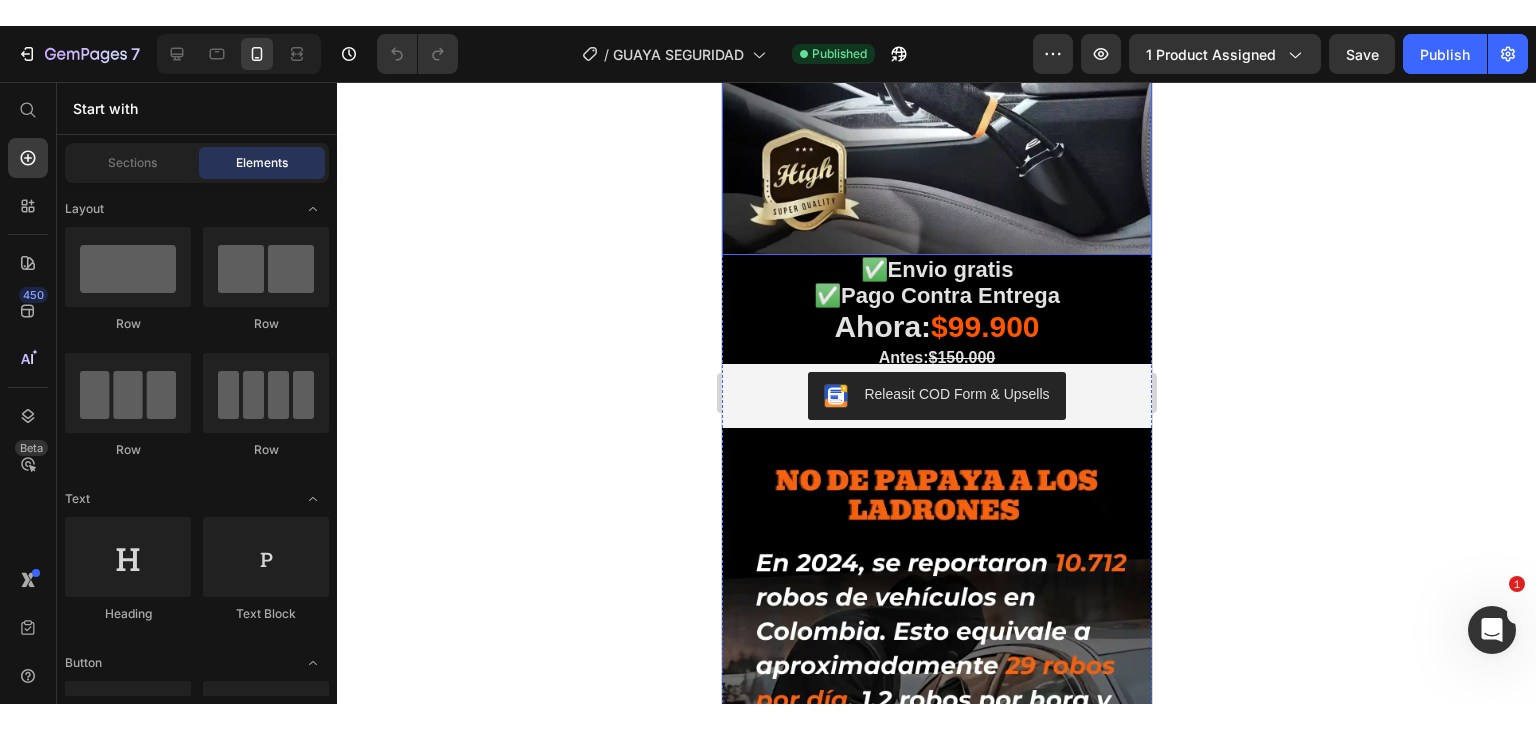 scroll, scrollTop: 0, scrollLeft: 0, axis: both 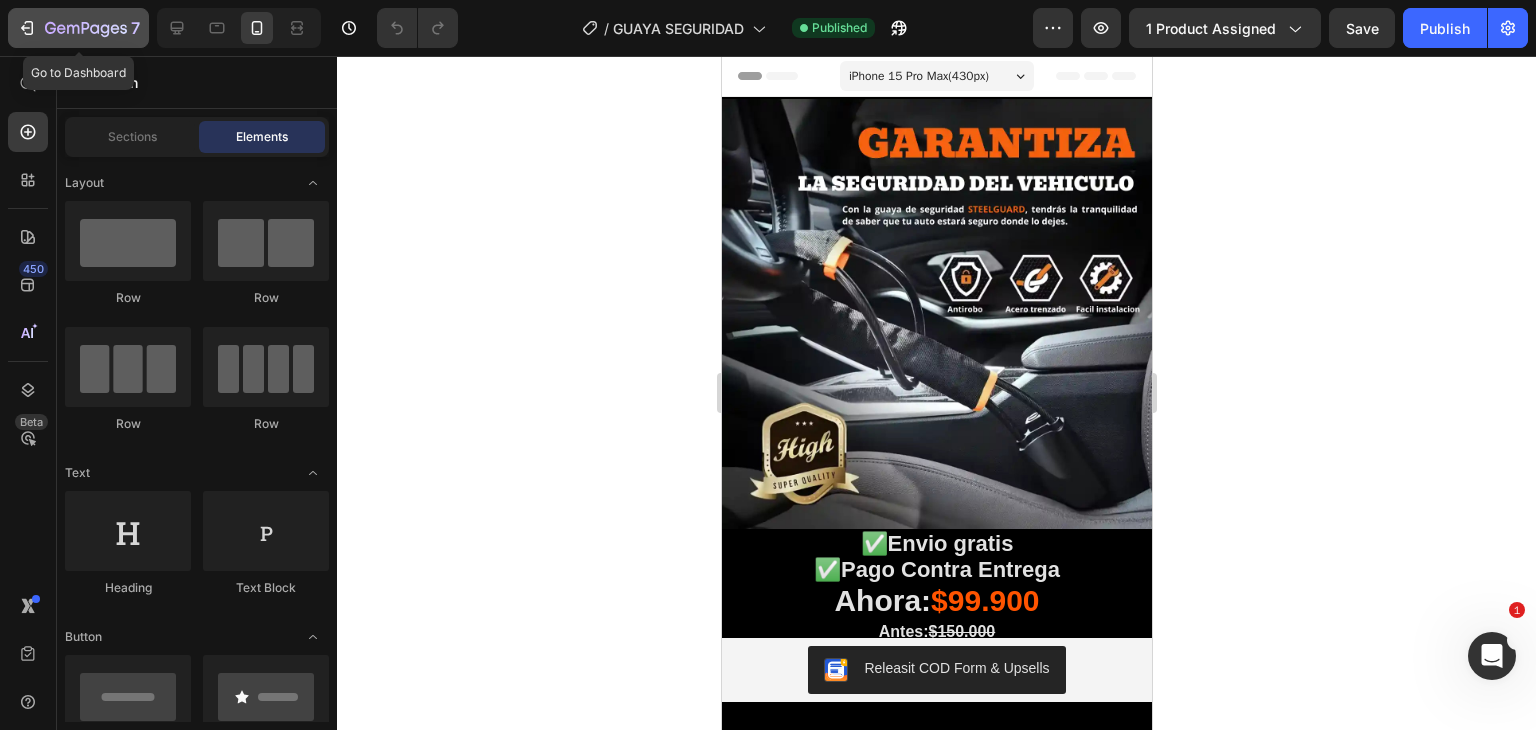 click 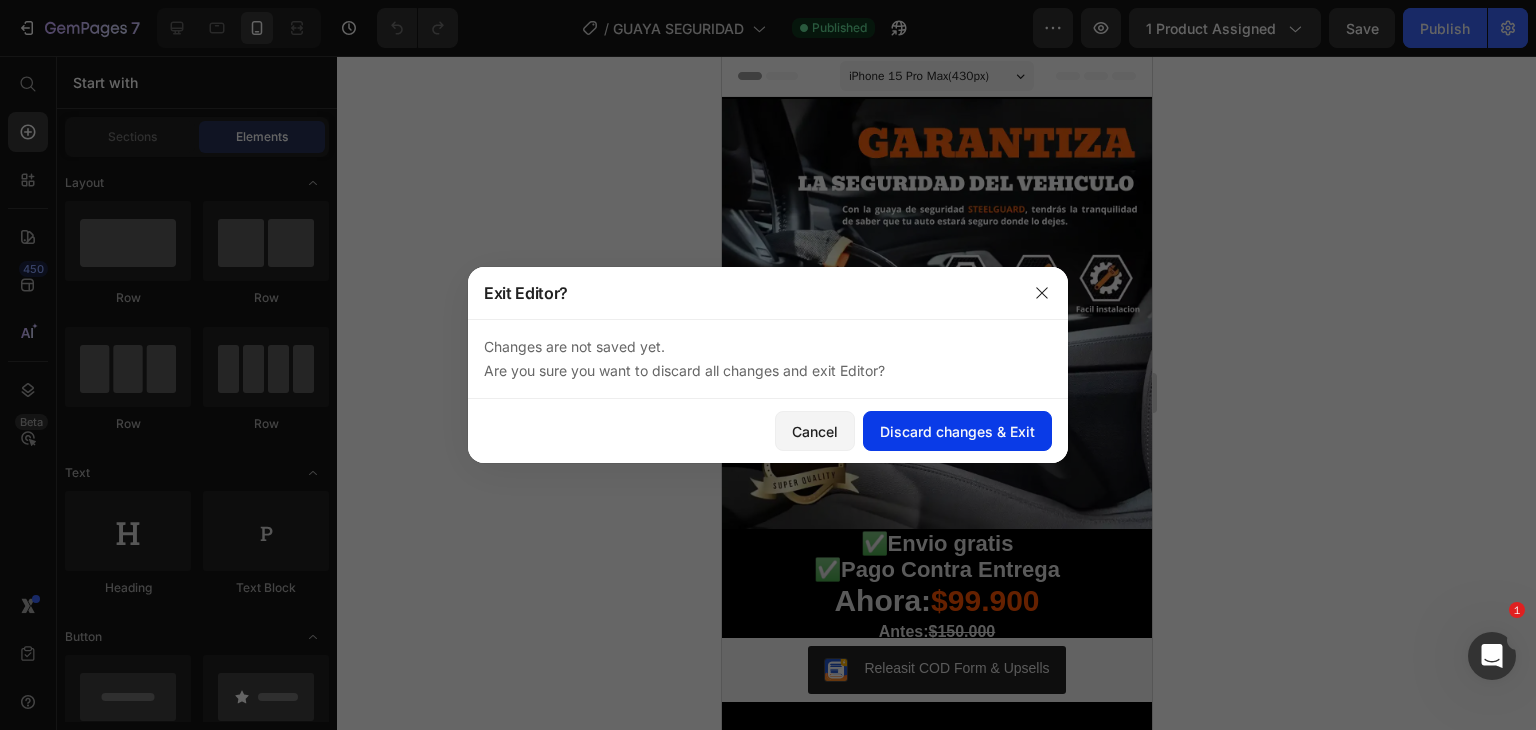 click on "Discard changes & Exit" 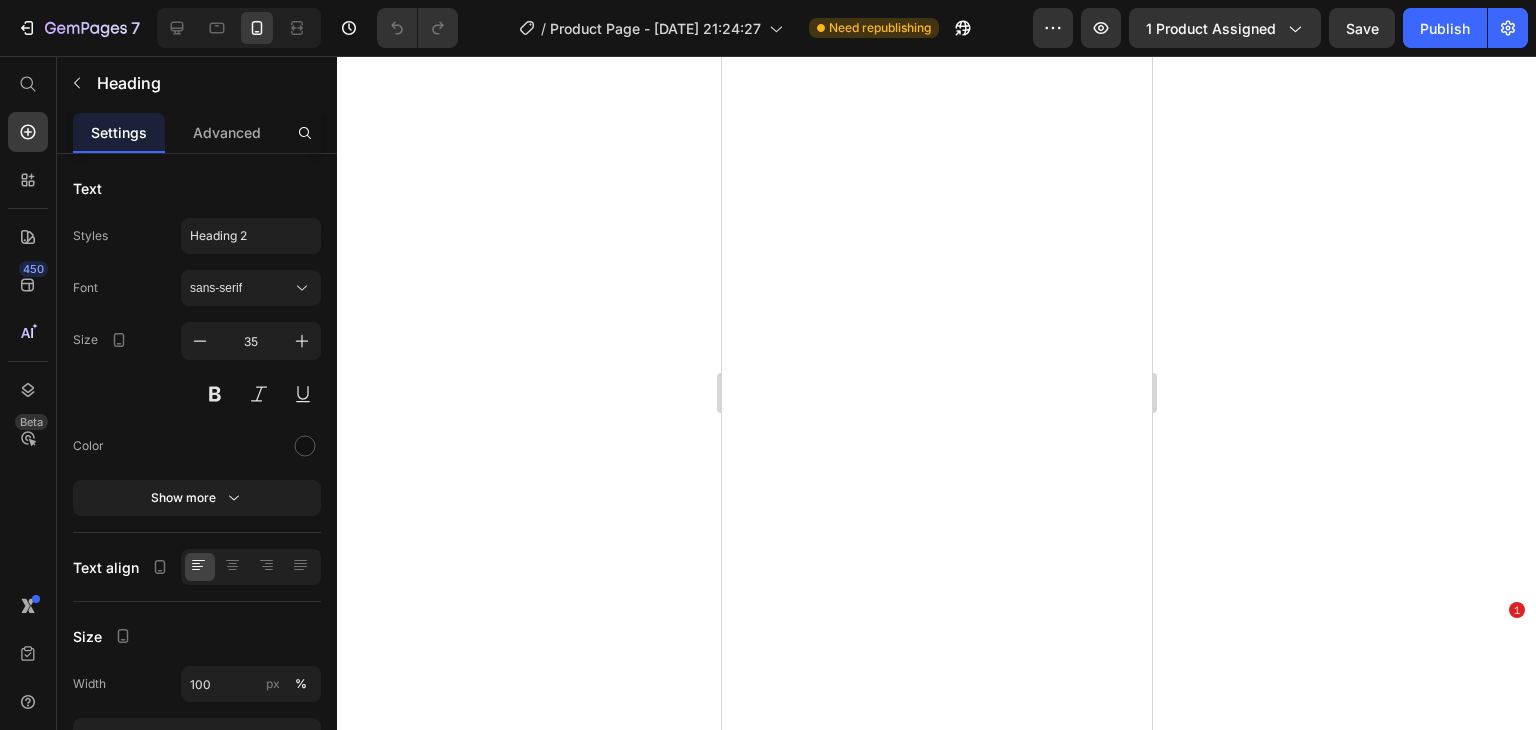 scroll, scrollTop: 0, scrollLeft: 0, axis: both 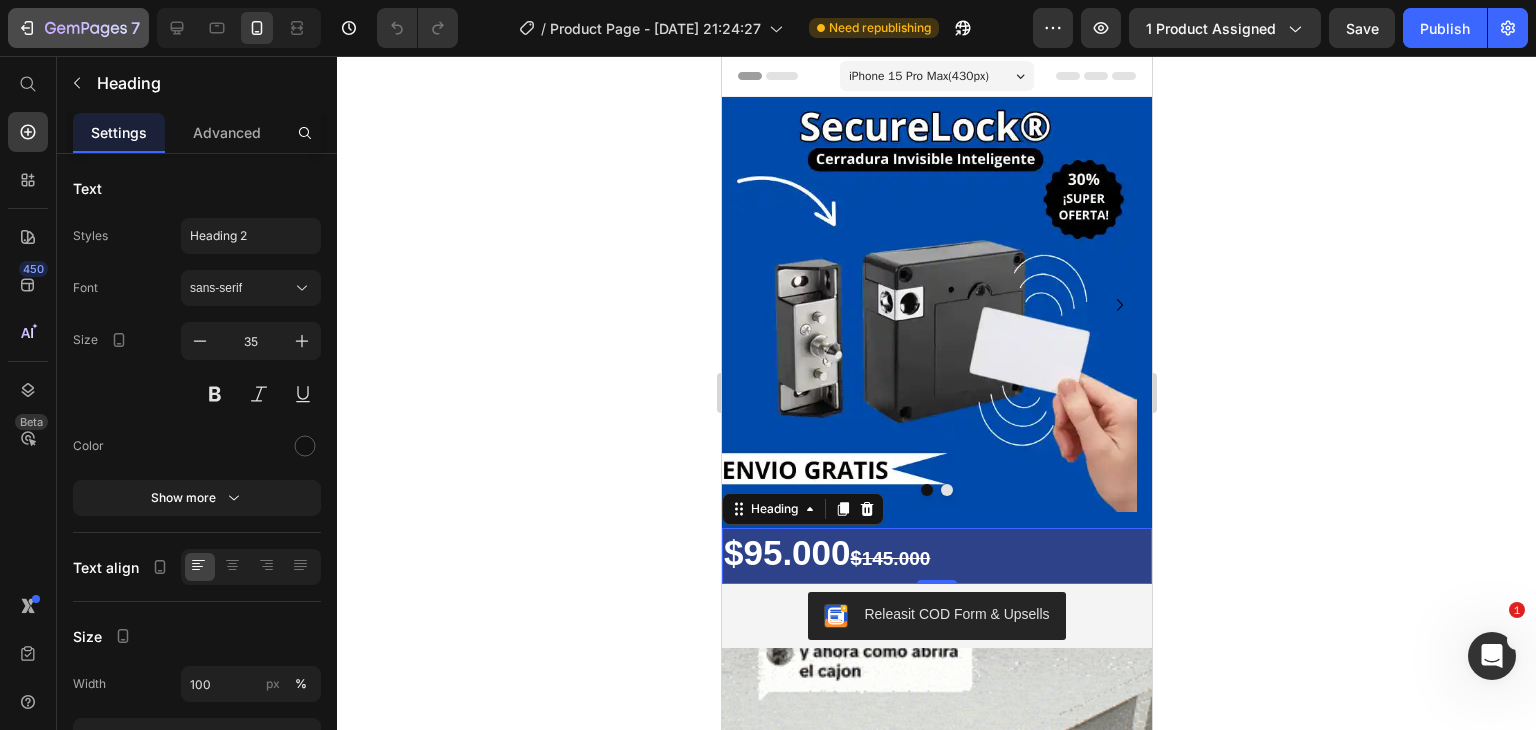 click 